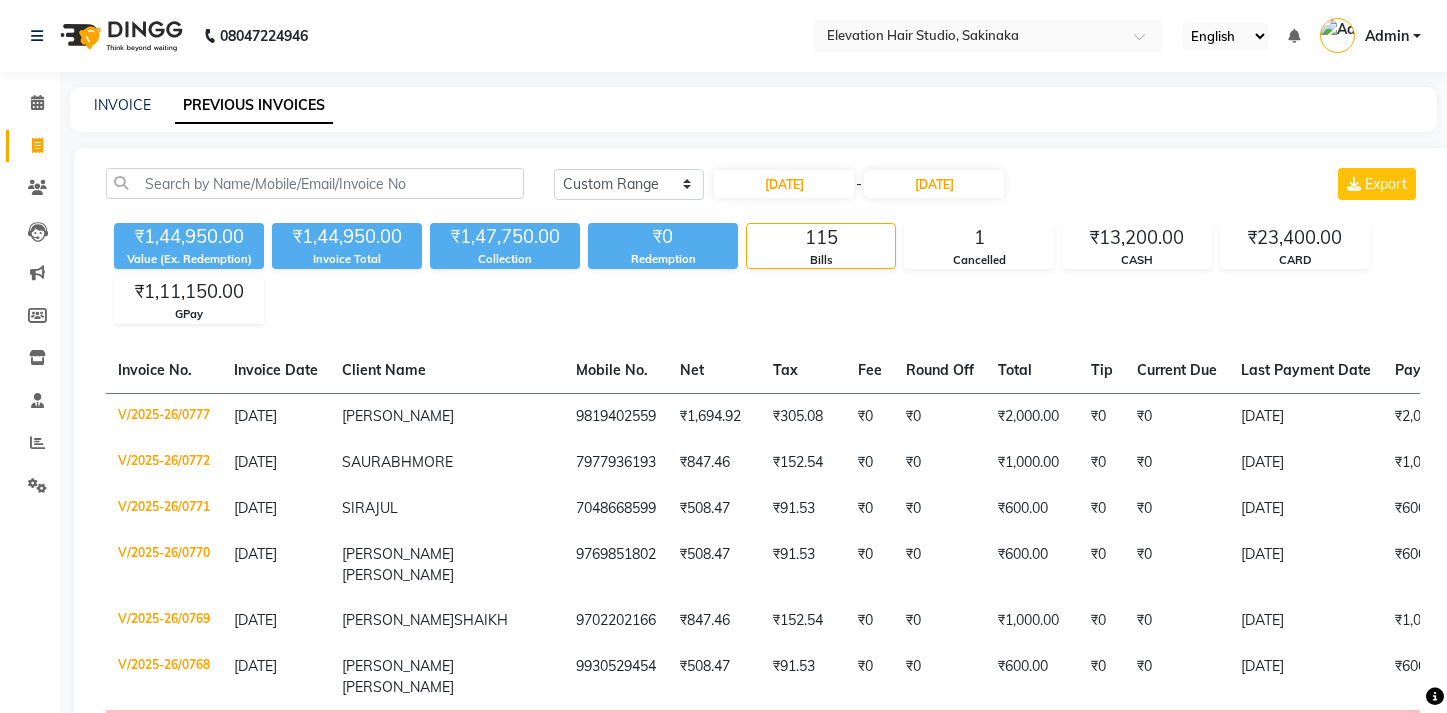 select on "range" 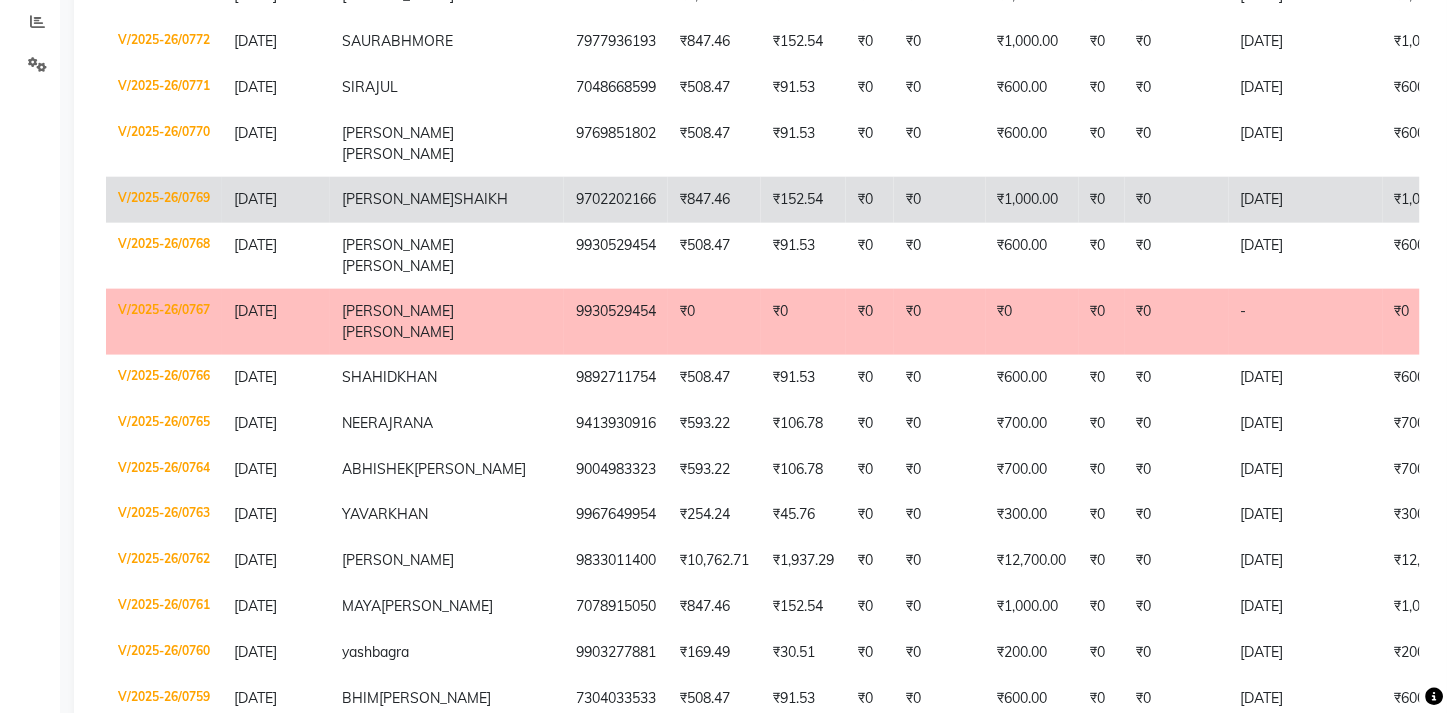 scroll, scrollTop: 421, scrollLeft: 0, axis: vertical 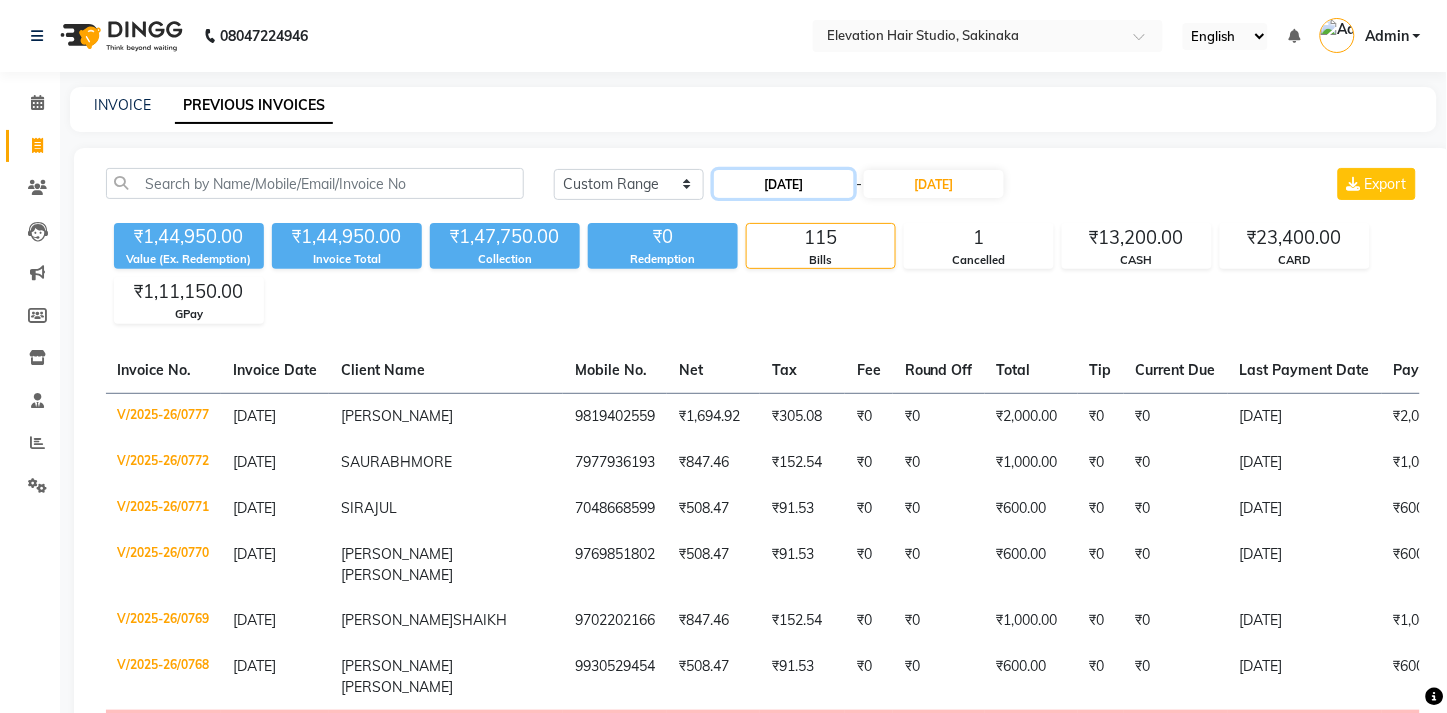 click on "01-06-2025" 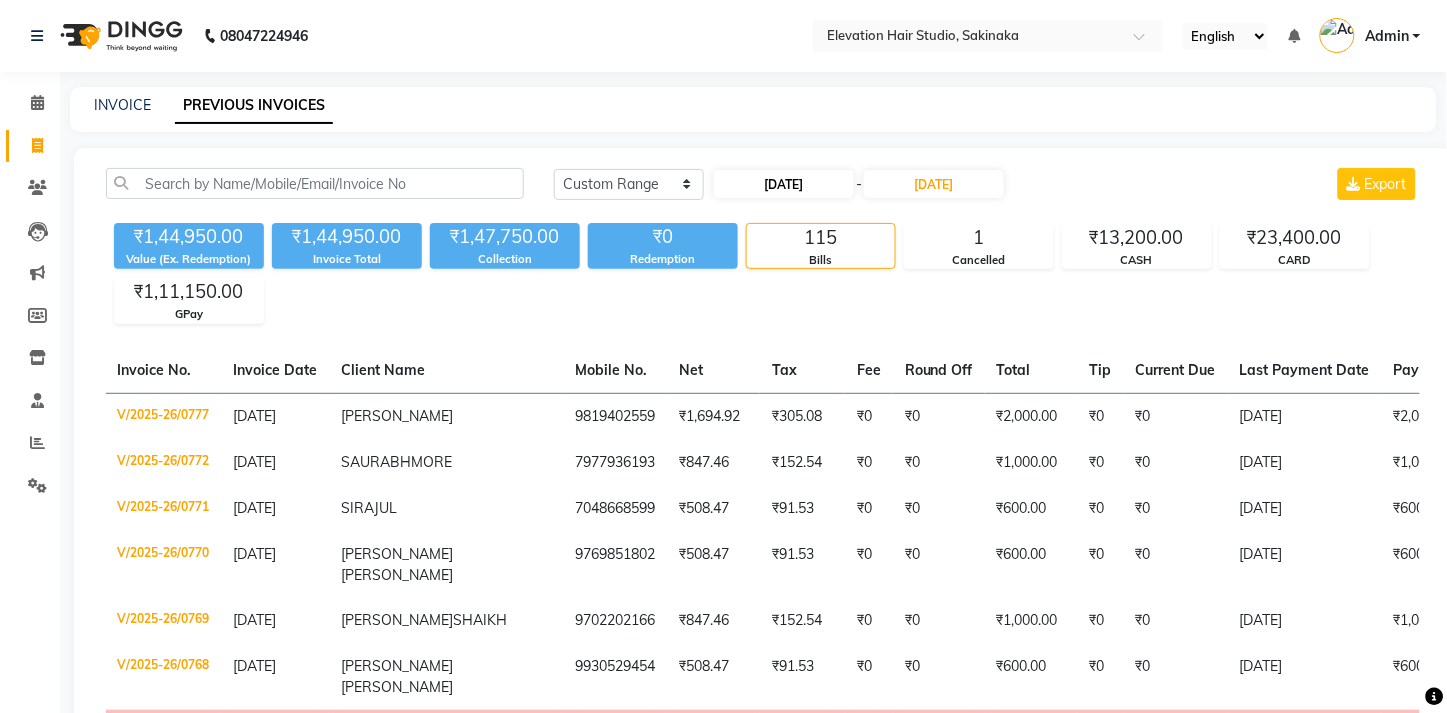 select on "6" 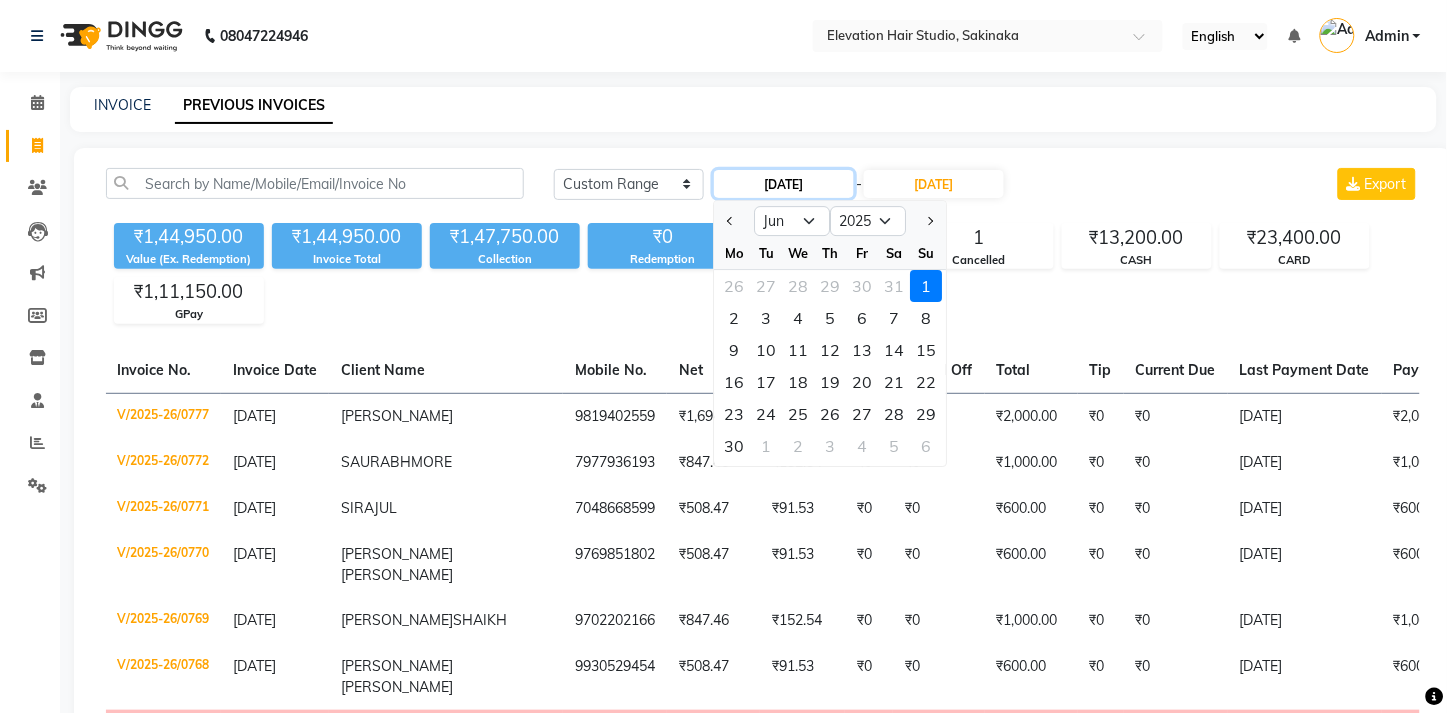 click on "01-06-2025" 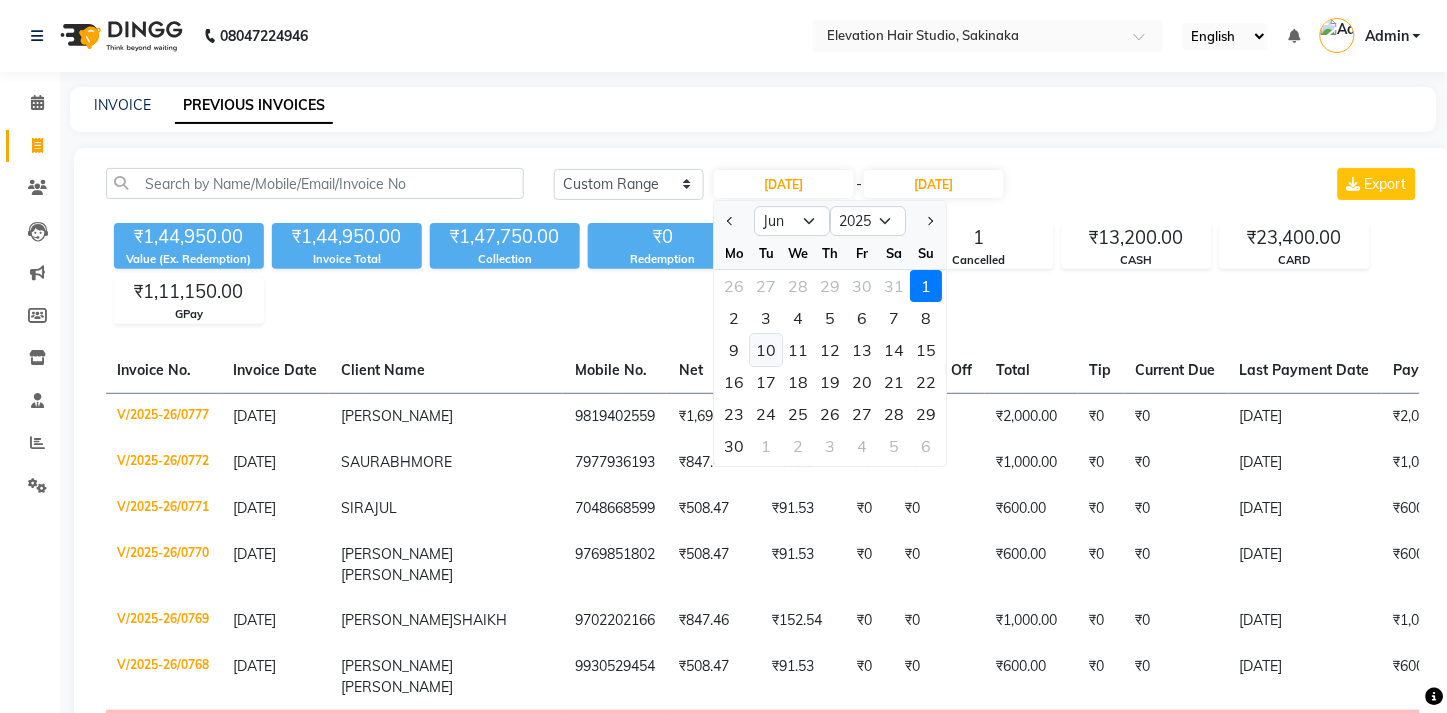 click on "10" 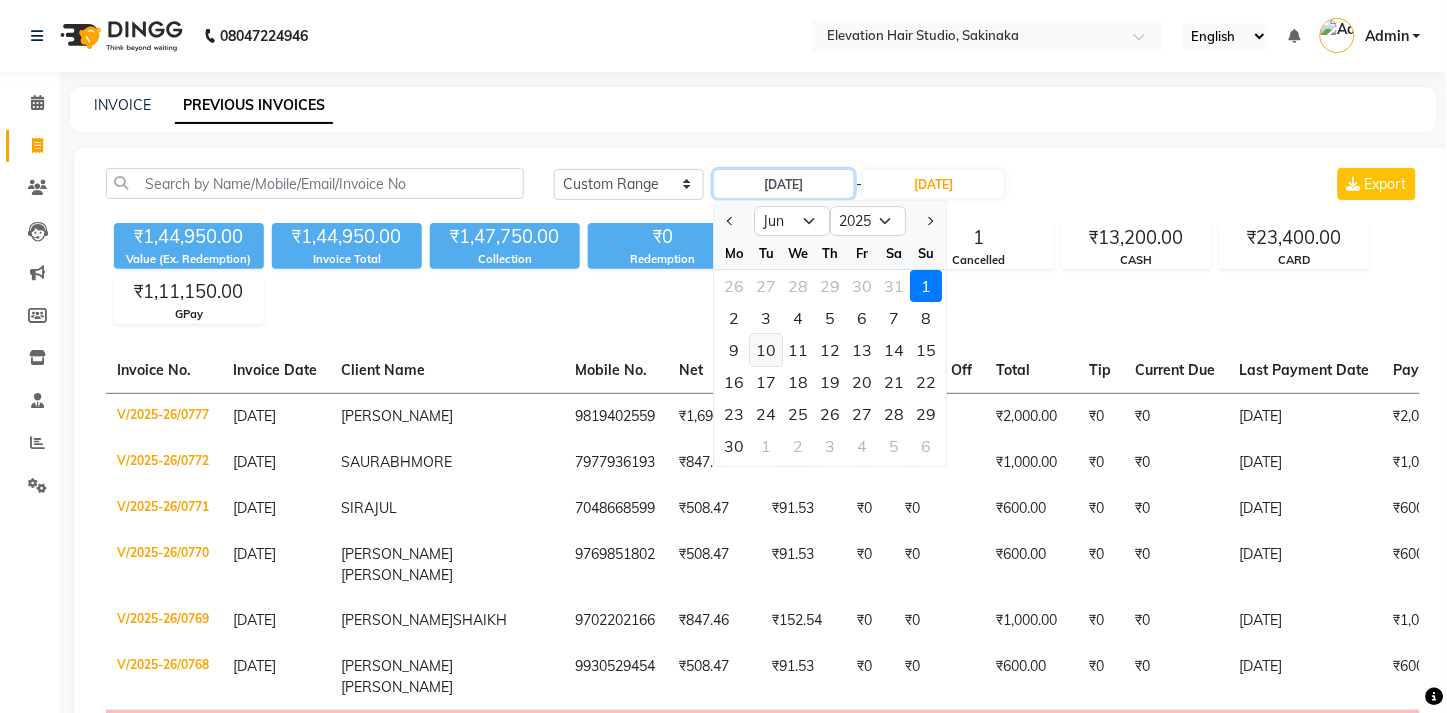 type on "10-06-2025" 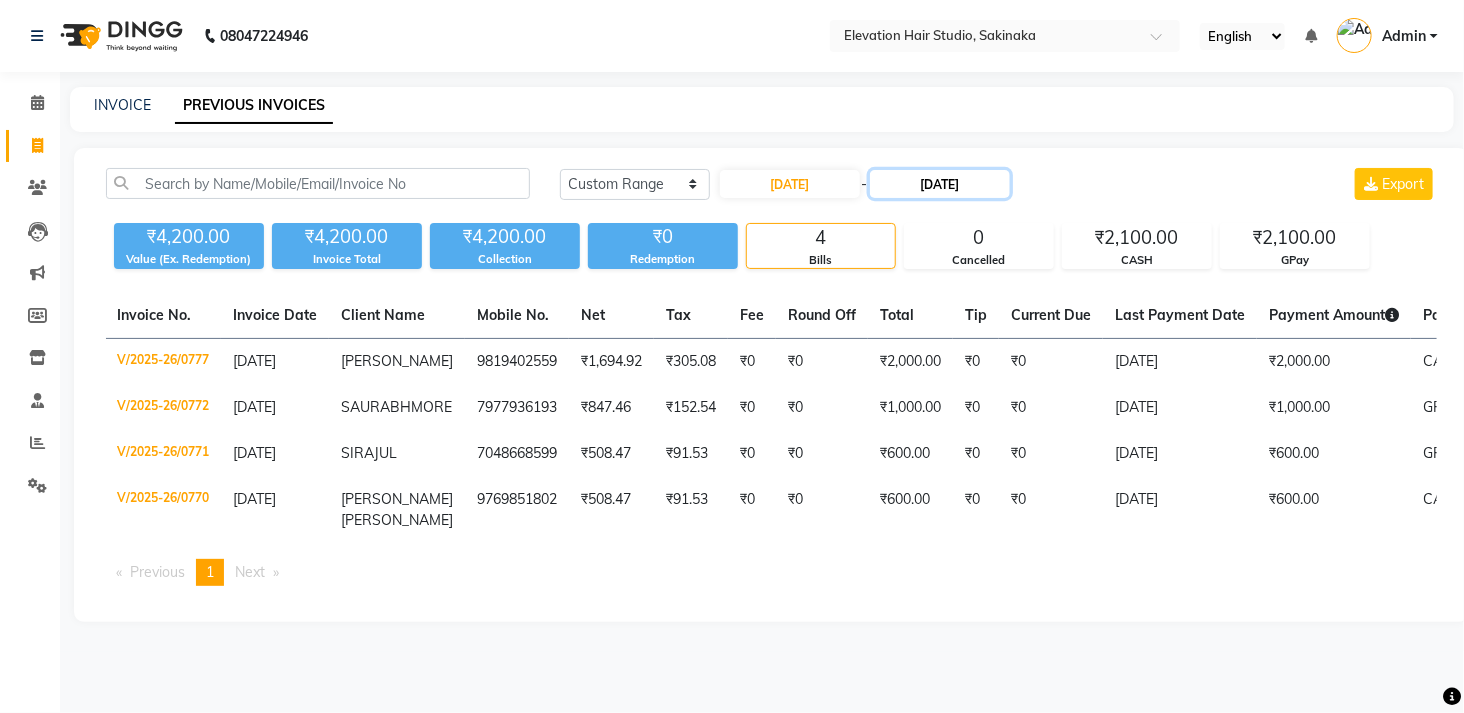 click on "10-06-2025" 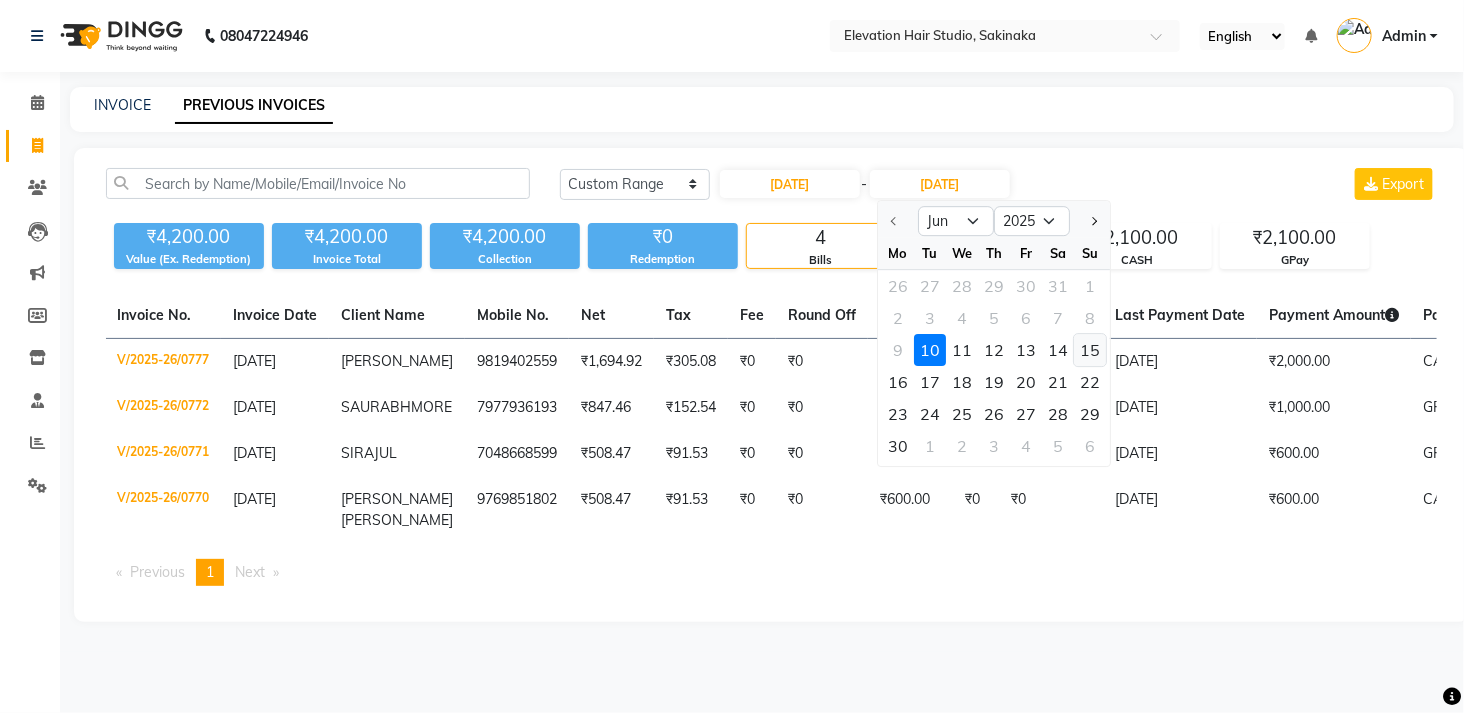 click on "15" 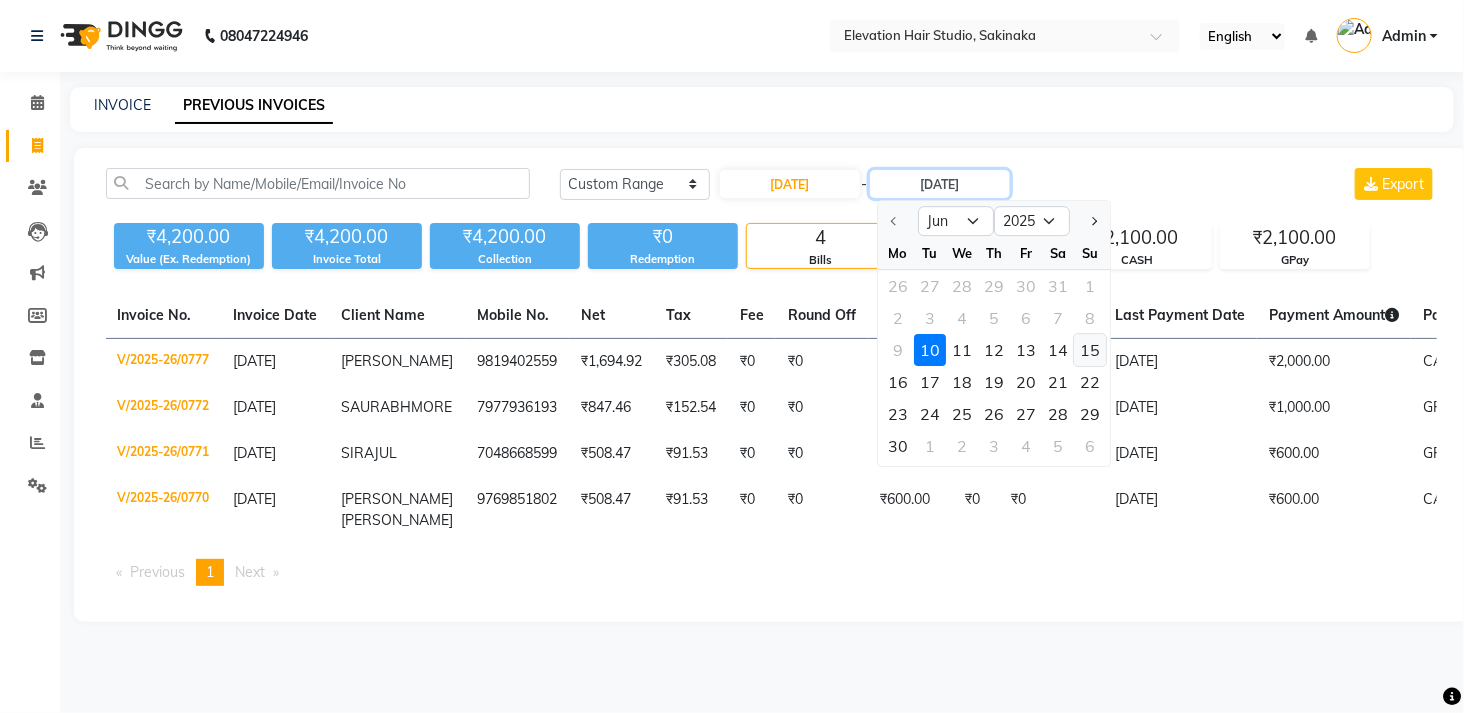 type on "15-06-2025" 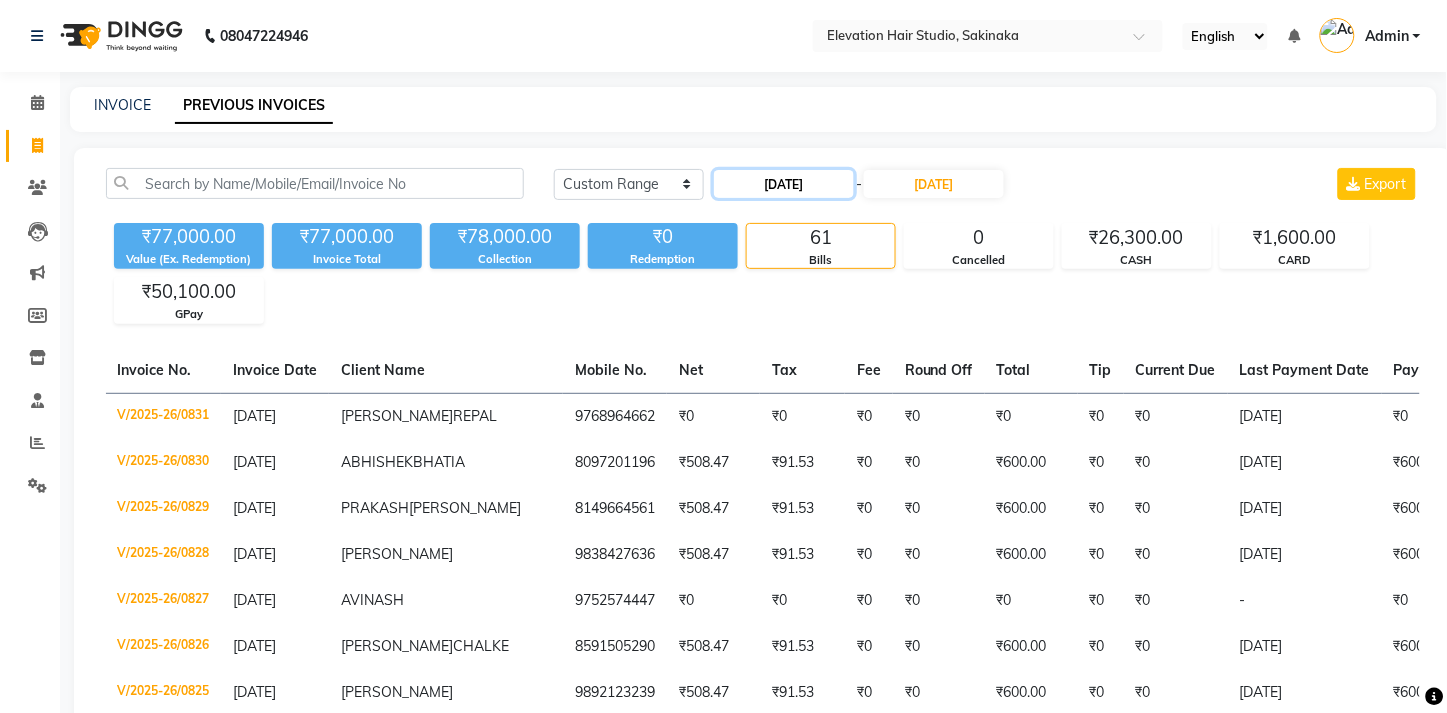 click on "10-06-2025" 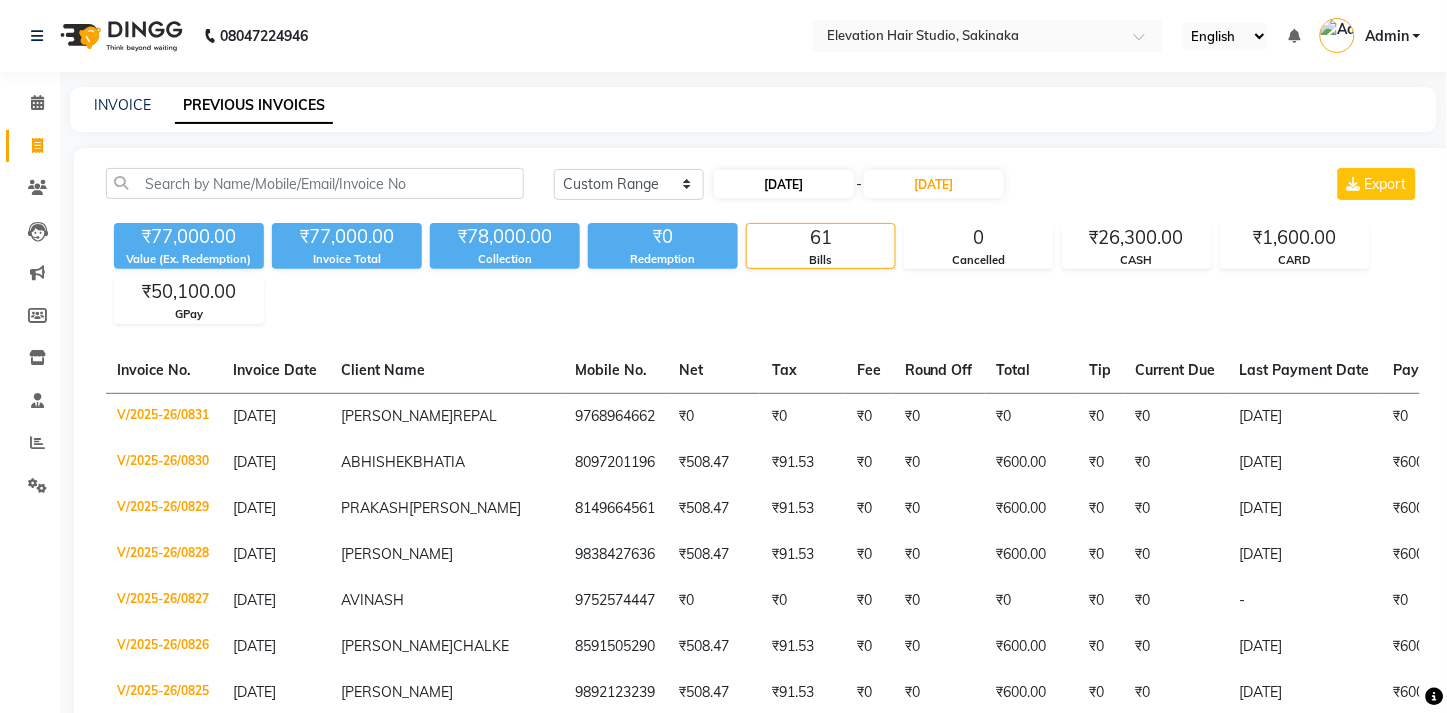 select on "6" 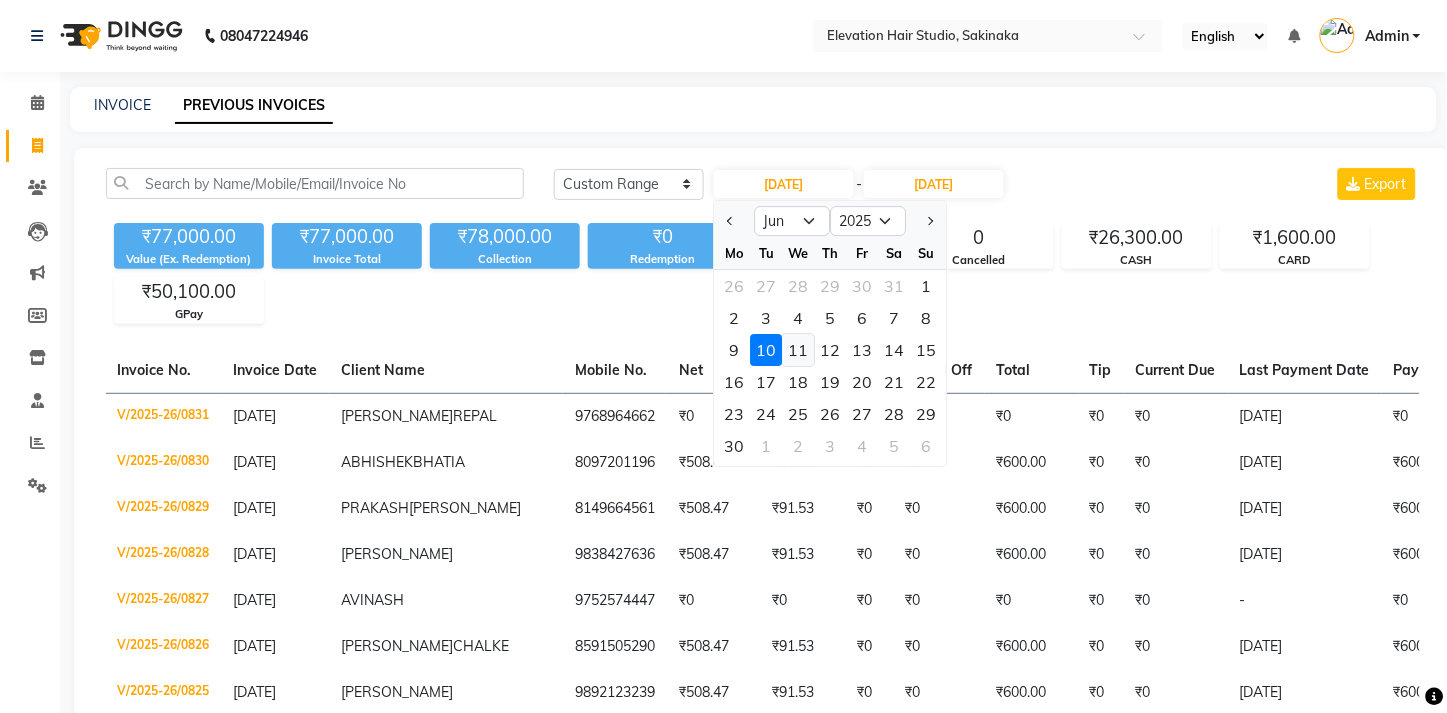 click on "11" 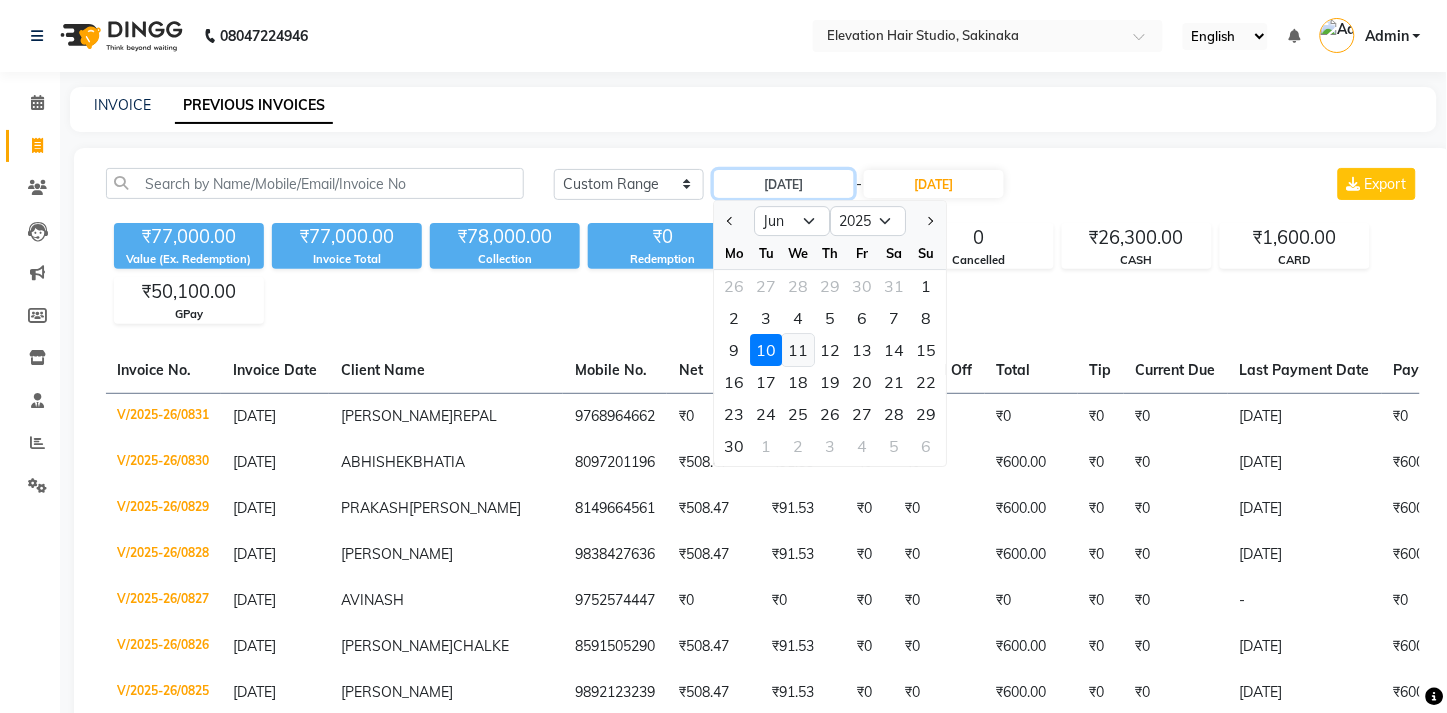 type on "11-06-2025" 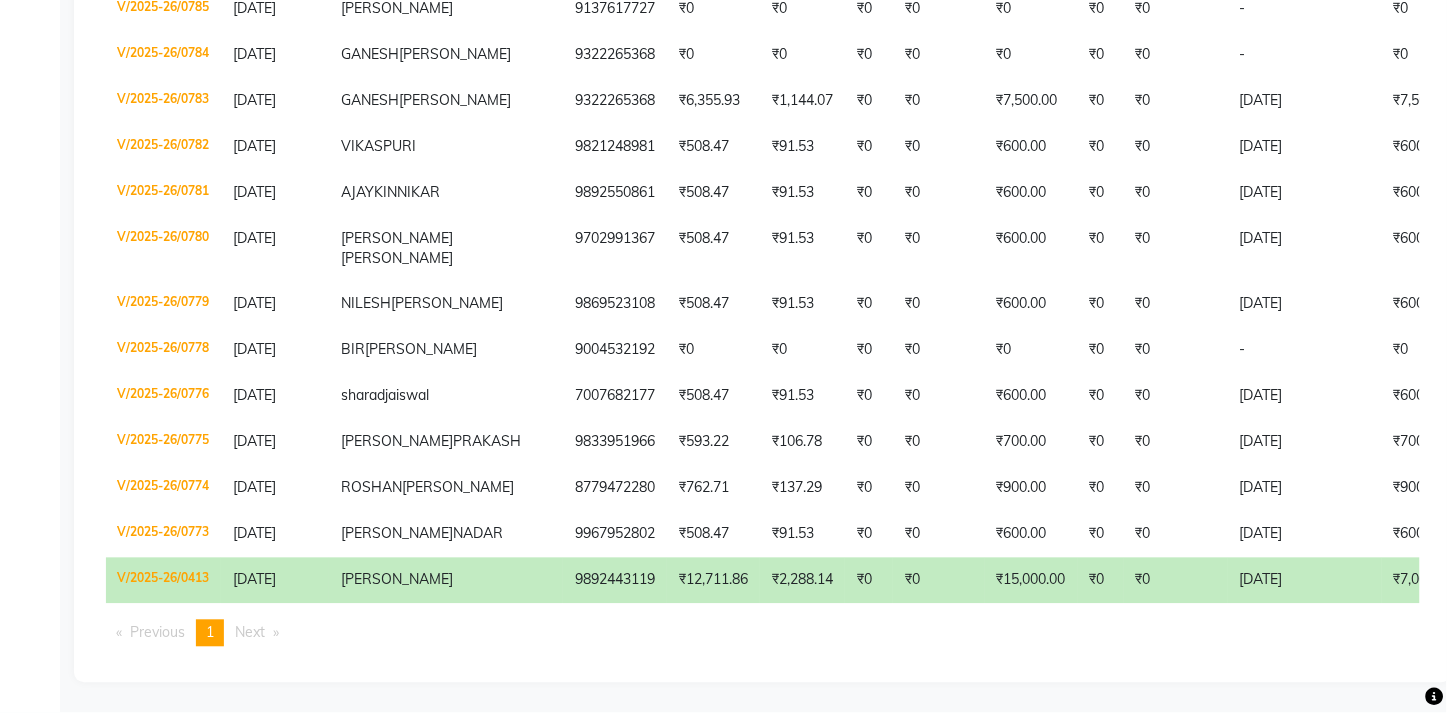scroll, scrollTop: 2983, scrollLeft: 0, axis: vertical 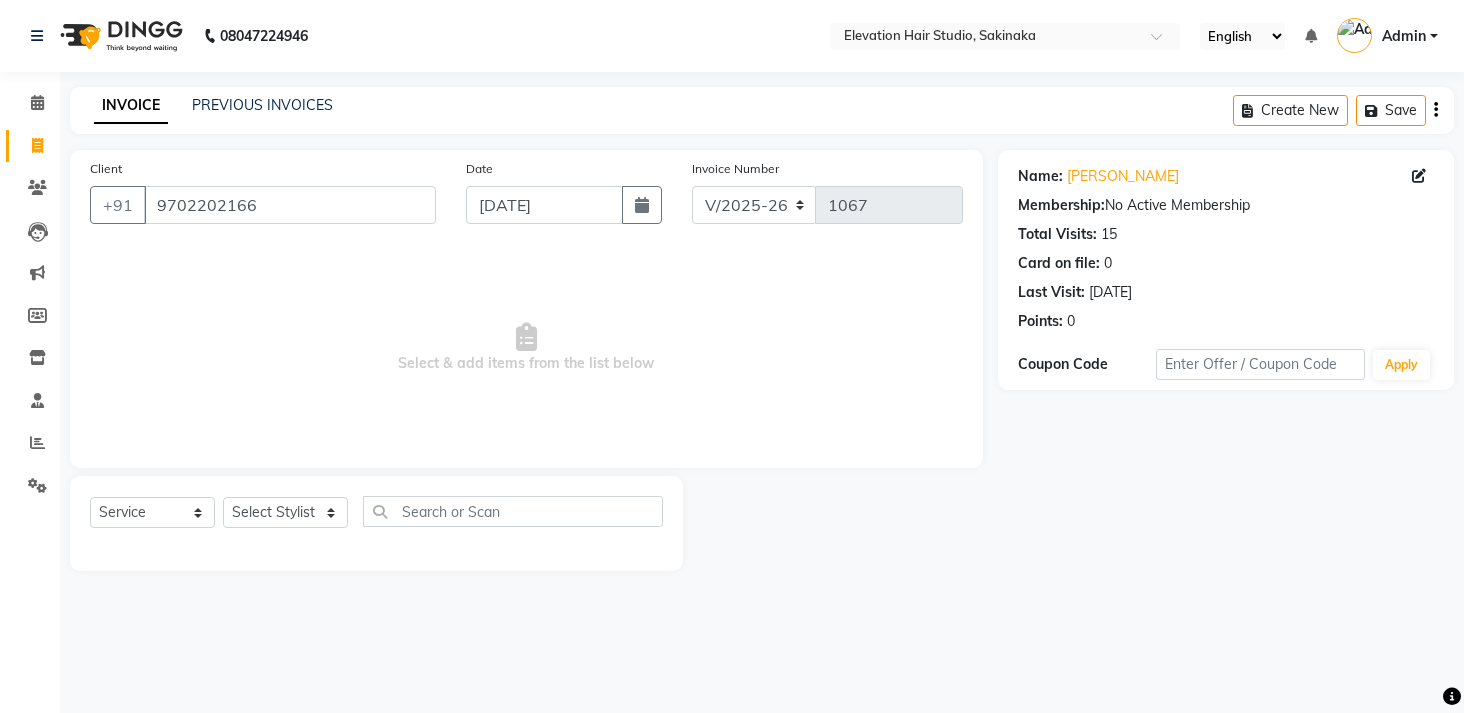 select on "4949" 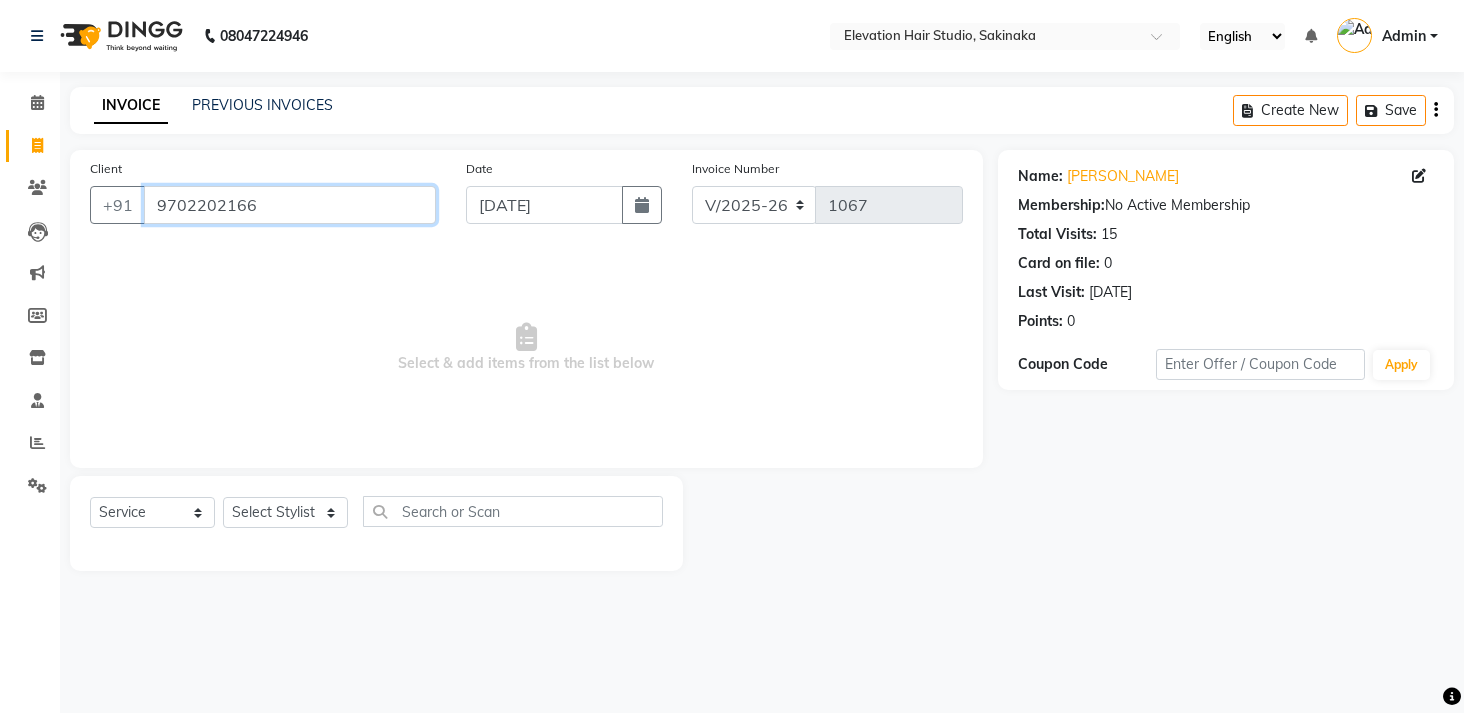 scroll, scrollTop: 0, scrollLeft: 0, axis: both 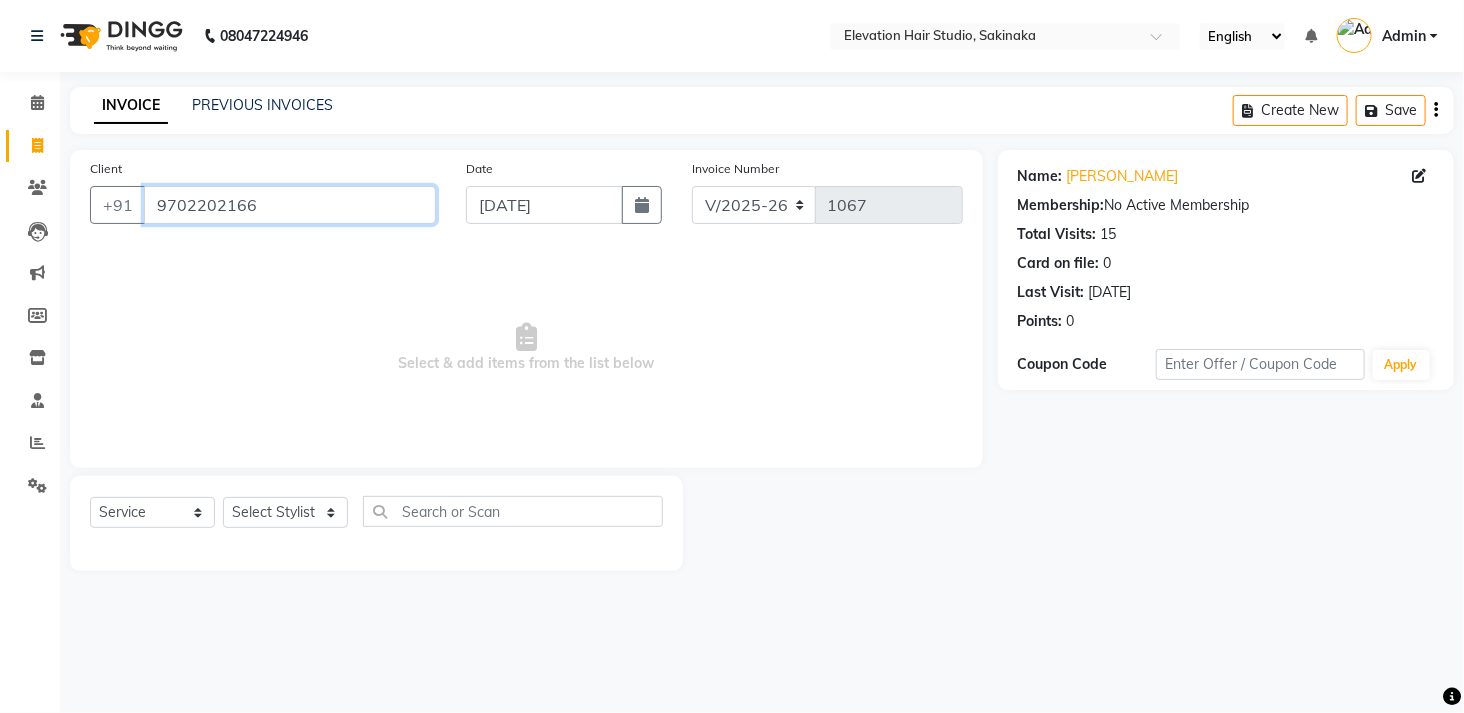 click on "9702202166" at bounding box center [290, 205] 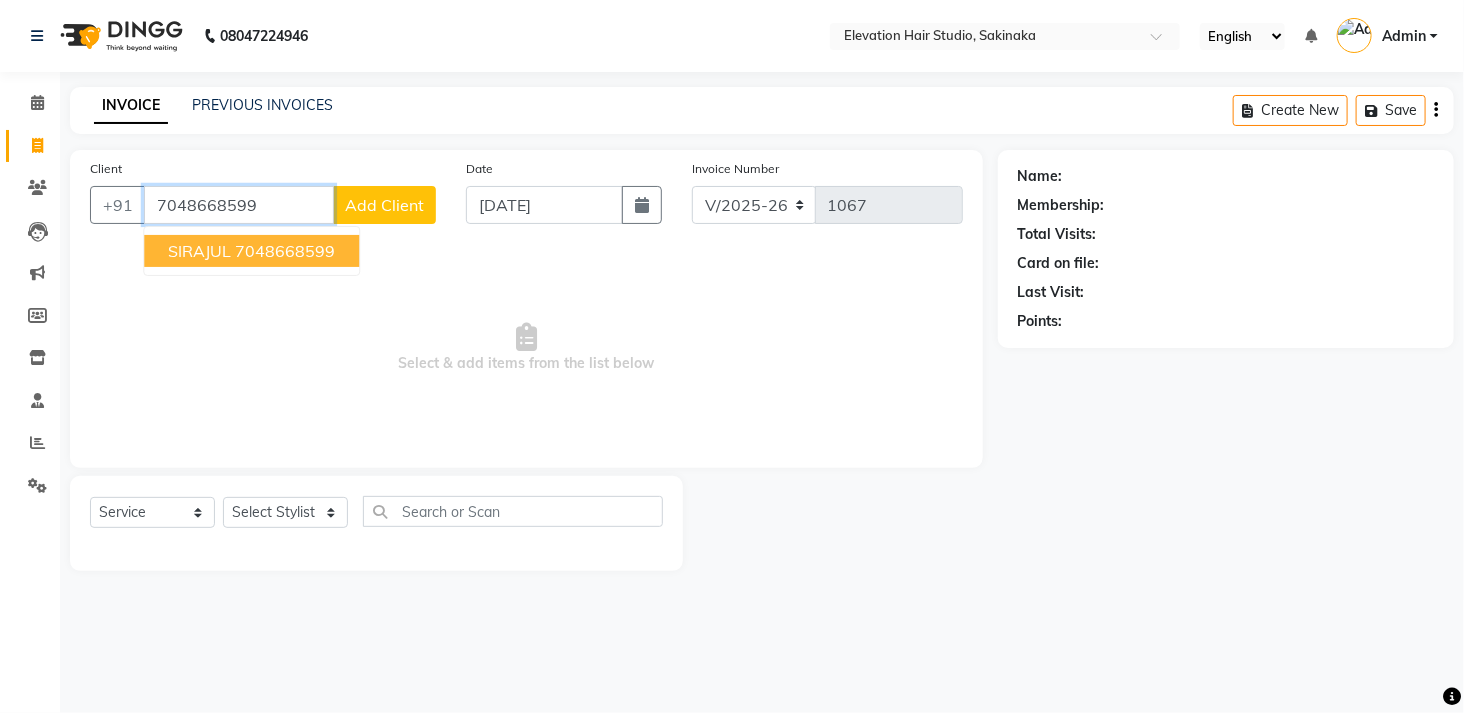 type on "7048668599" 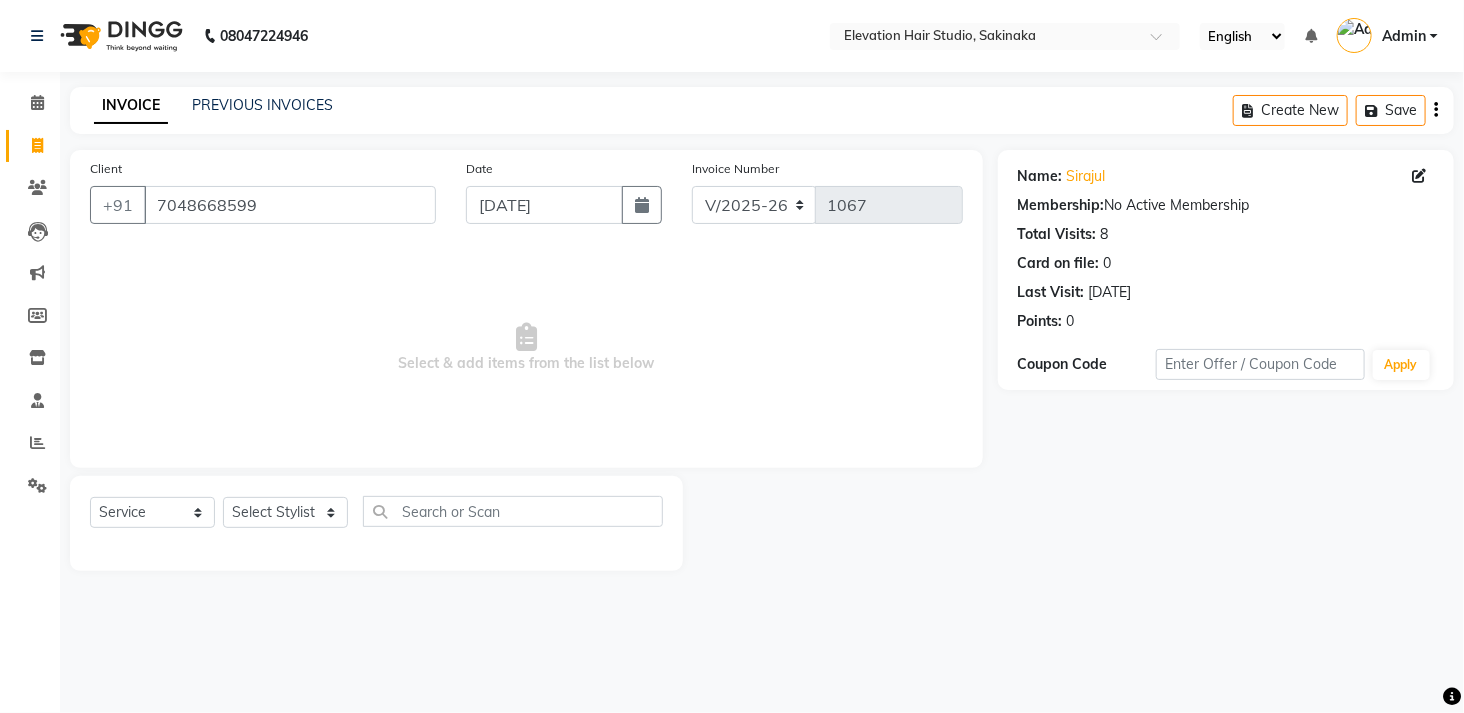 click on "Select & add items from the list below" at bounding box center [526, 348] 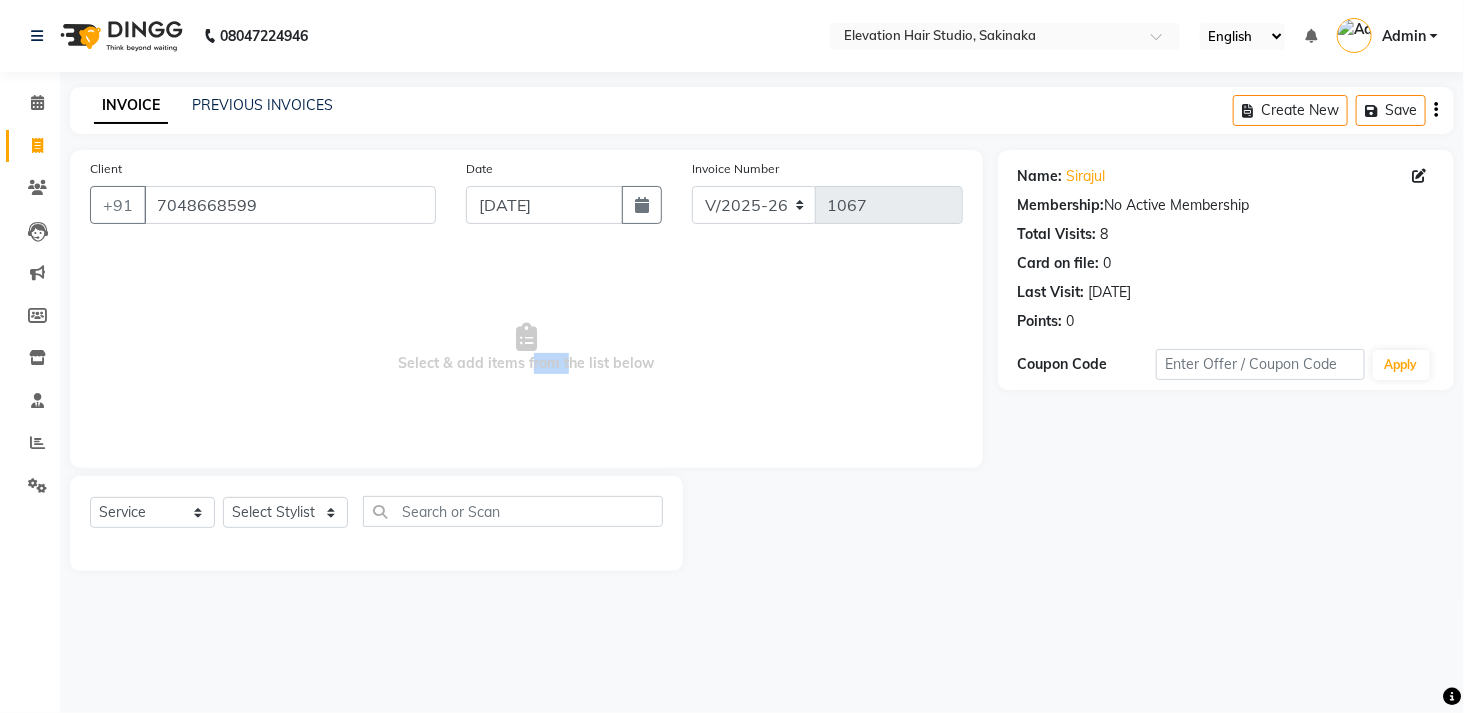 click on "Select & add items from the list below" at bounding box center (526, 348) 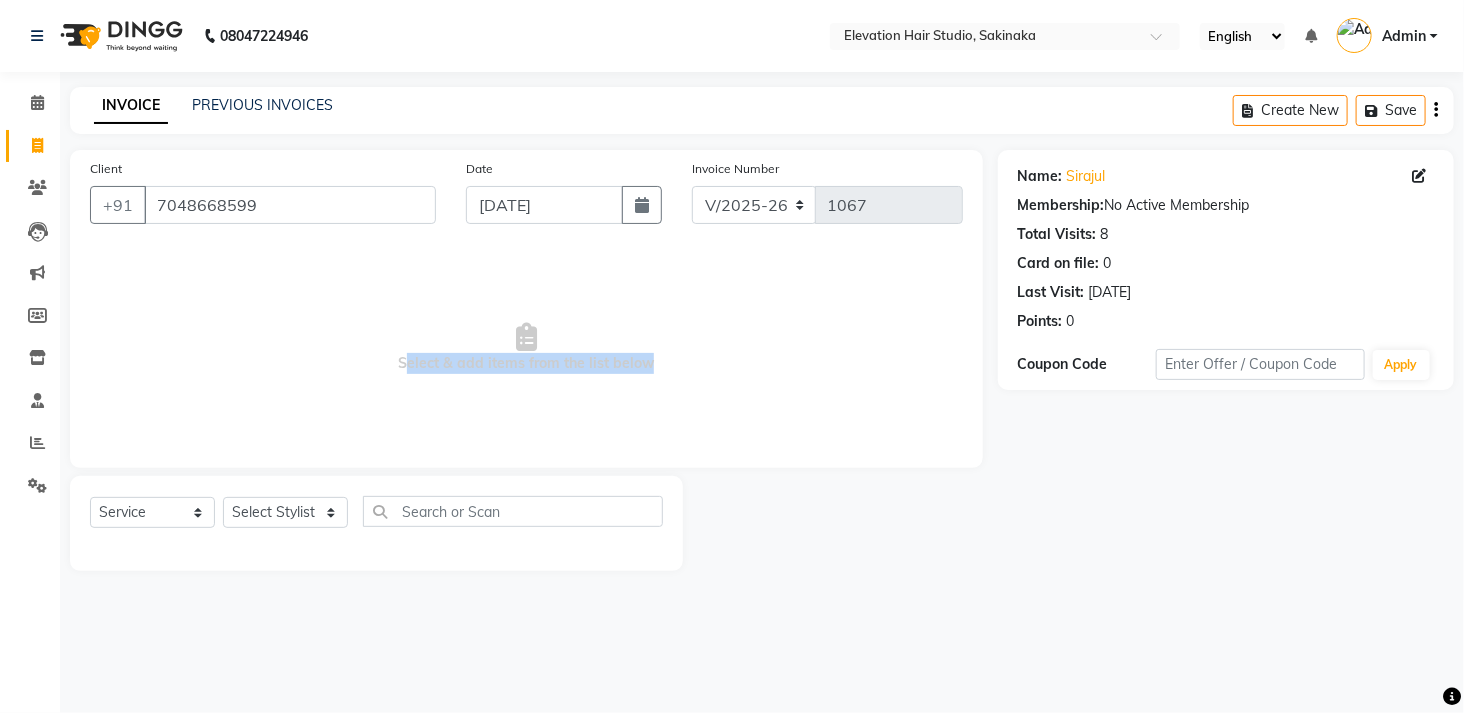 click on "Select & add items from the list below" at bounding box center [526, 348] 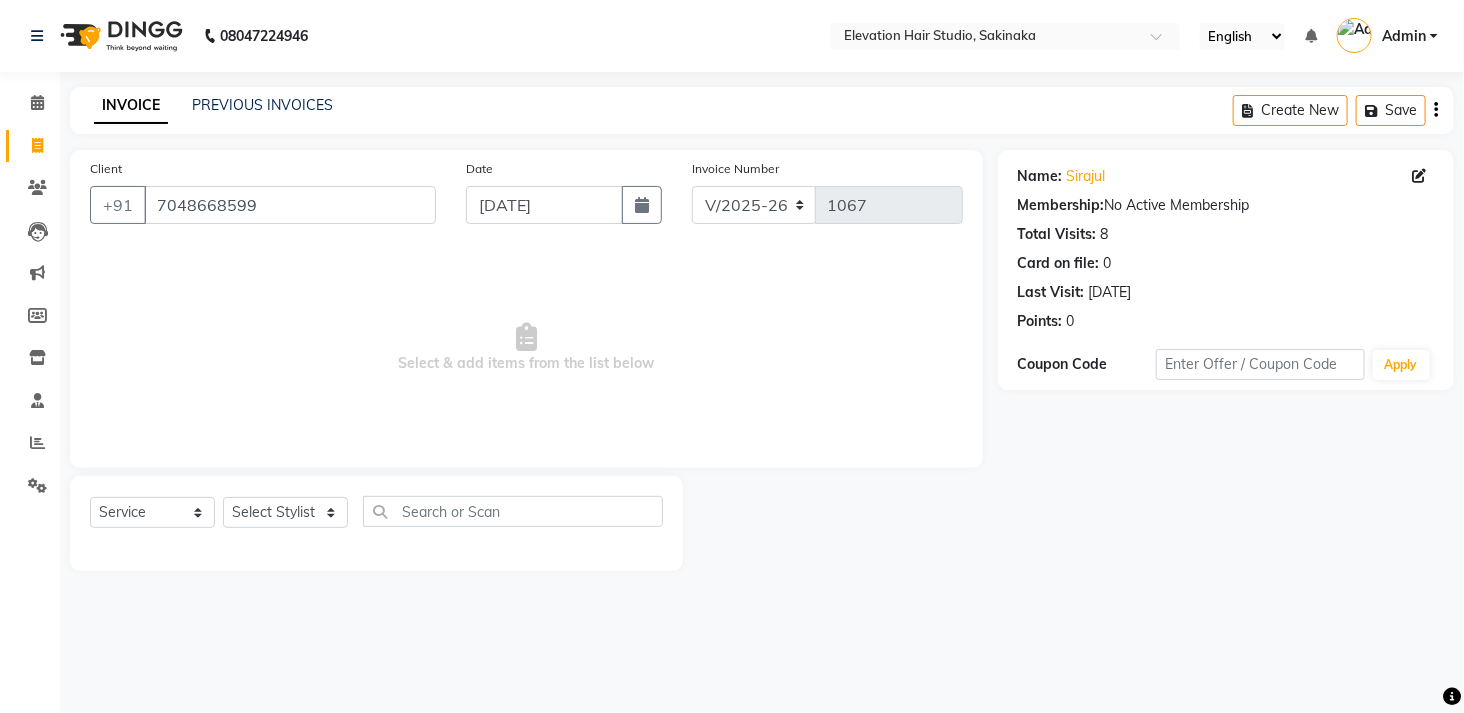 click on "Select & add items from the list below" at bounding box center (526, 348) 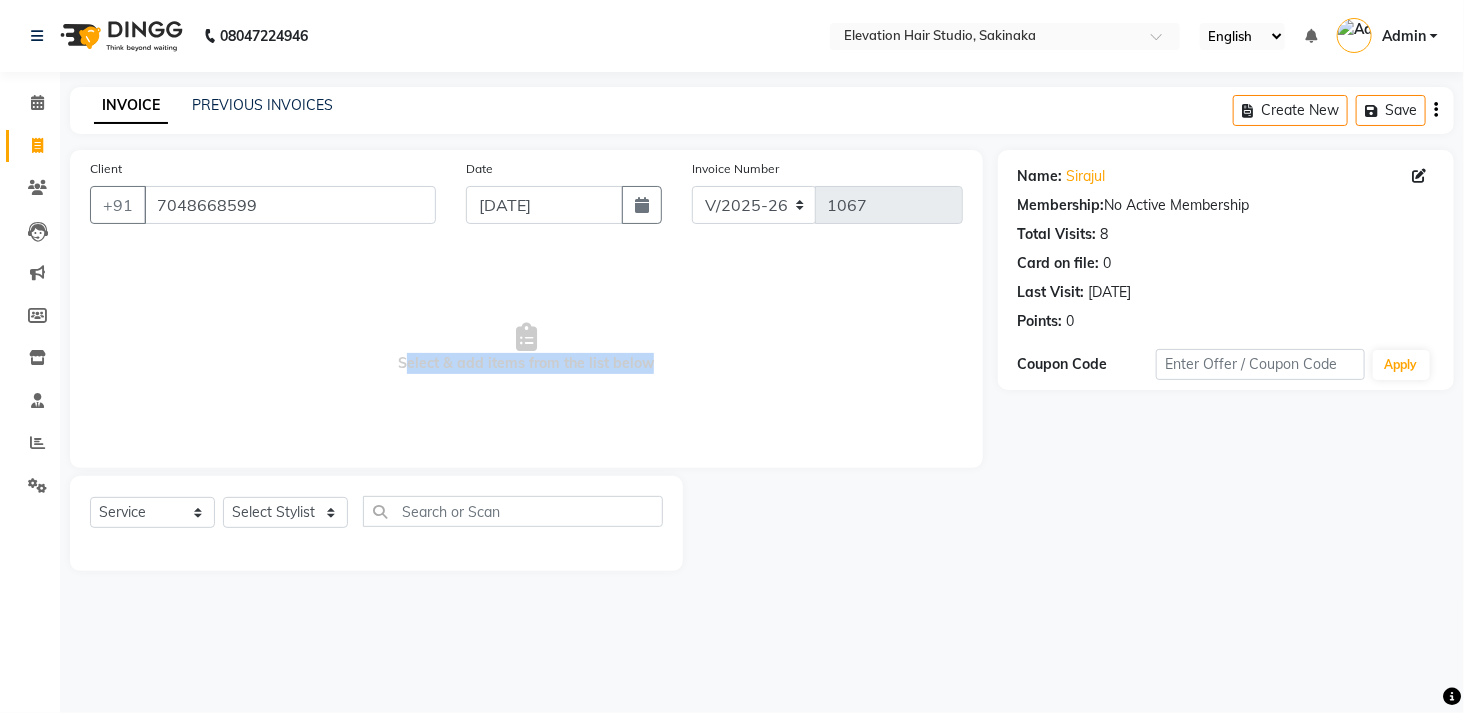 click on "Select & add items from the list below" at bounding box center (526, 348) 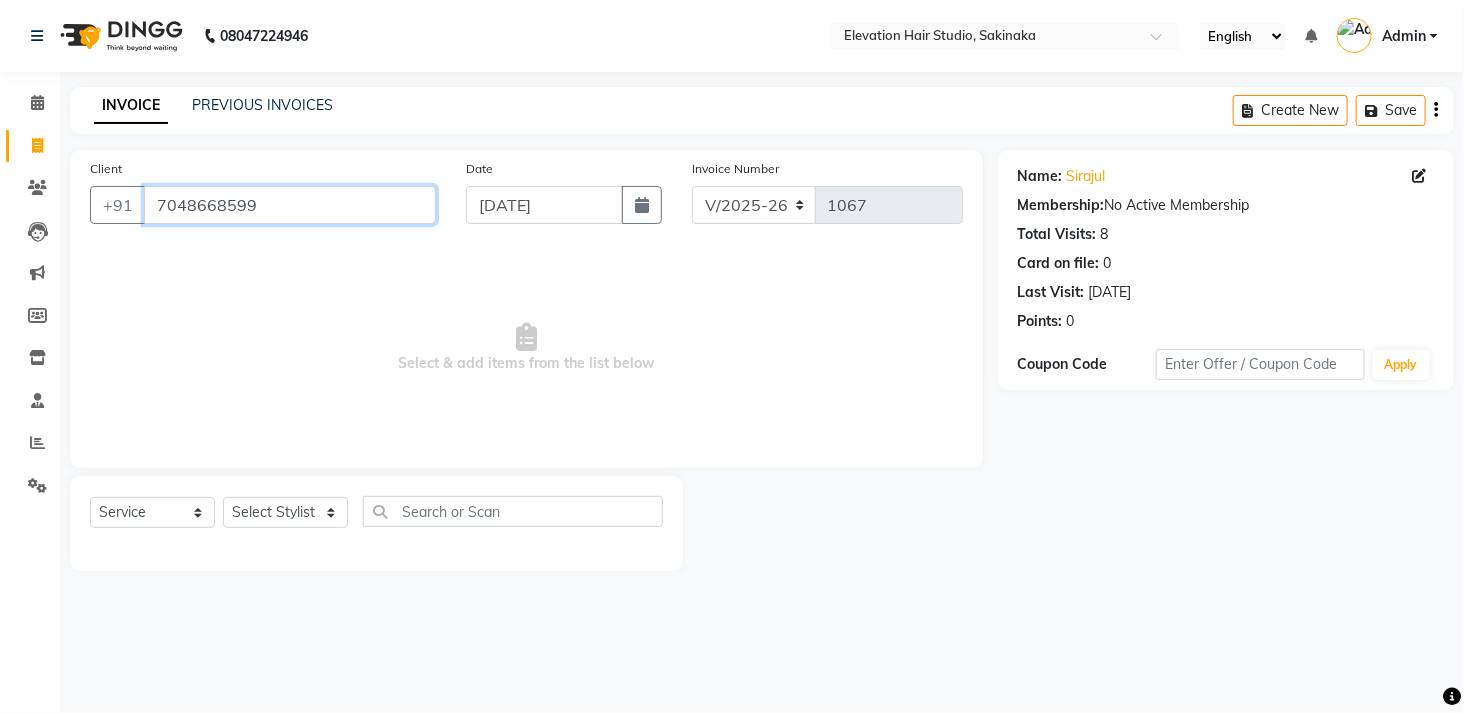 click on "7048668599" at bounding box center (290, 205) 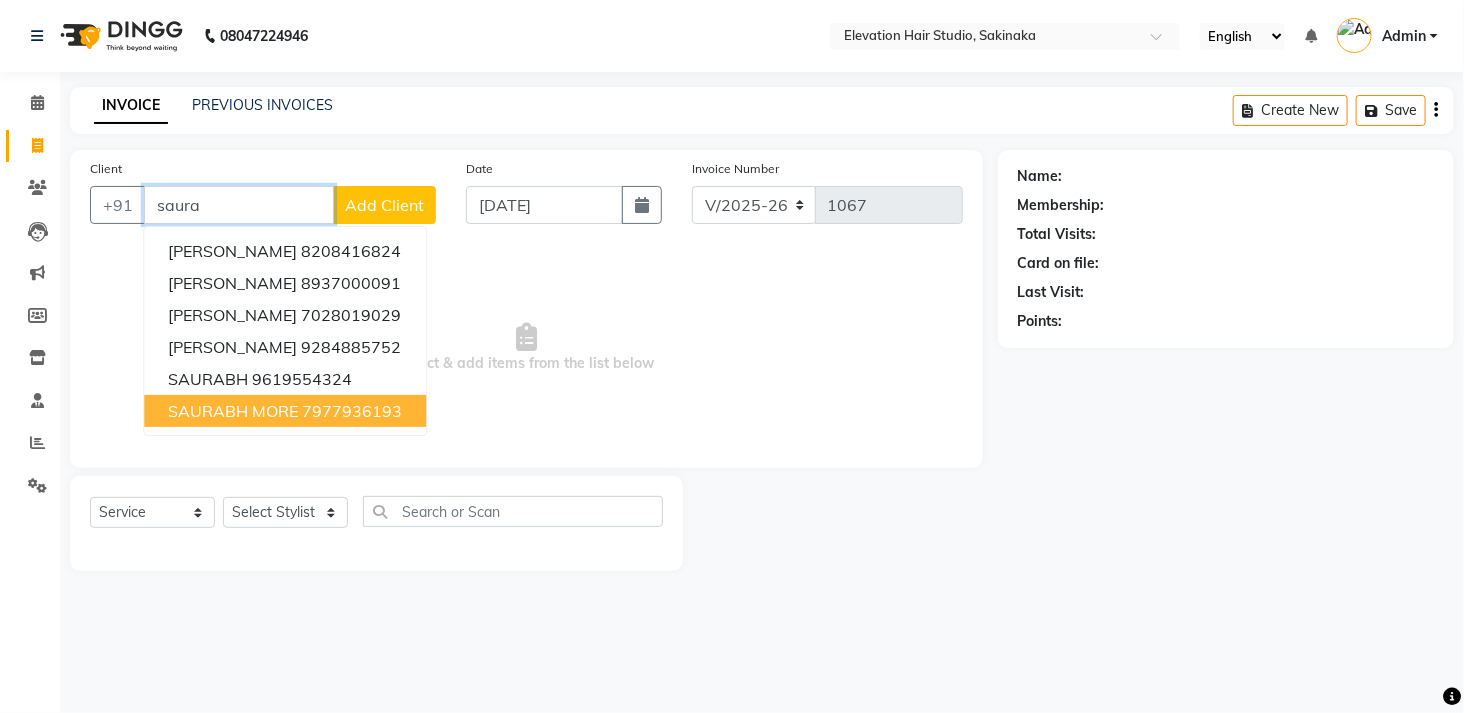 click on "SAURABH MORE  7977936193" at bounding box center [285, 411] 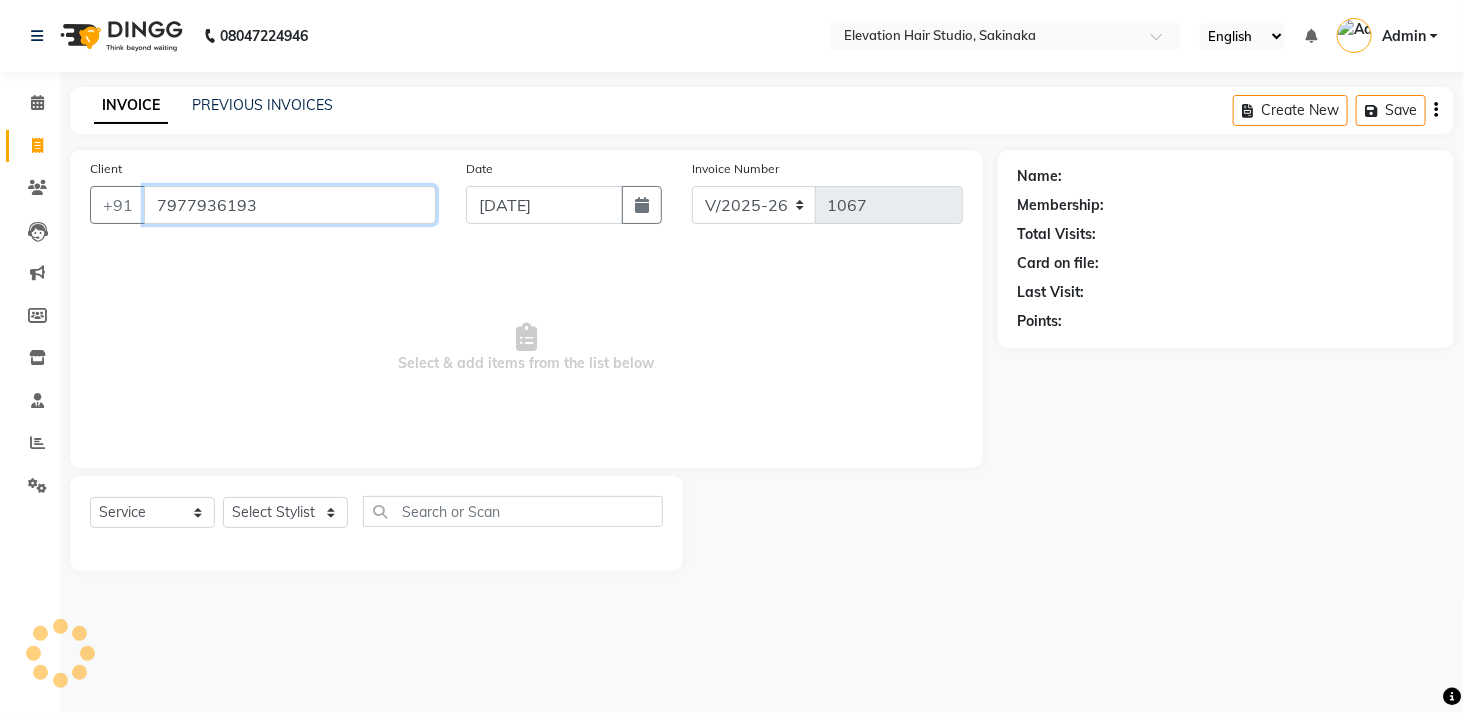 type on "7977936193" 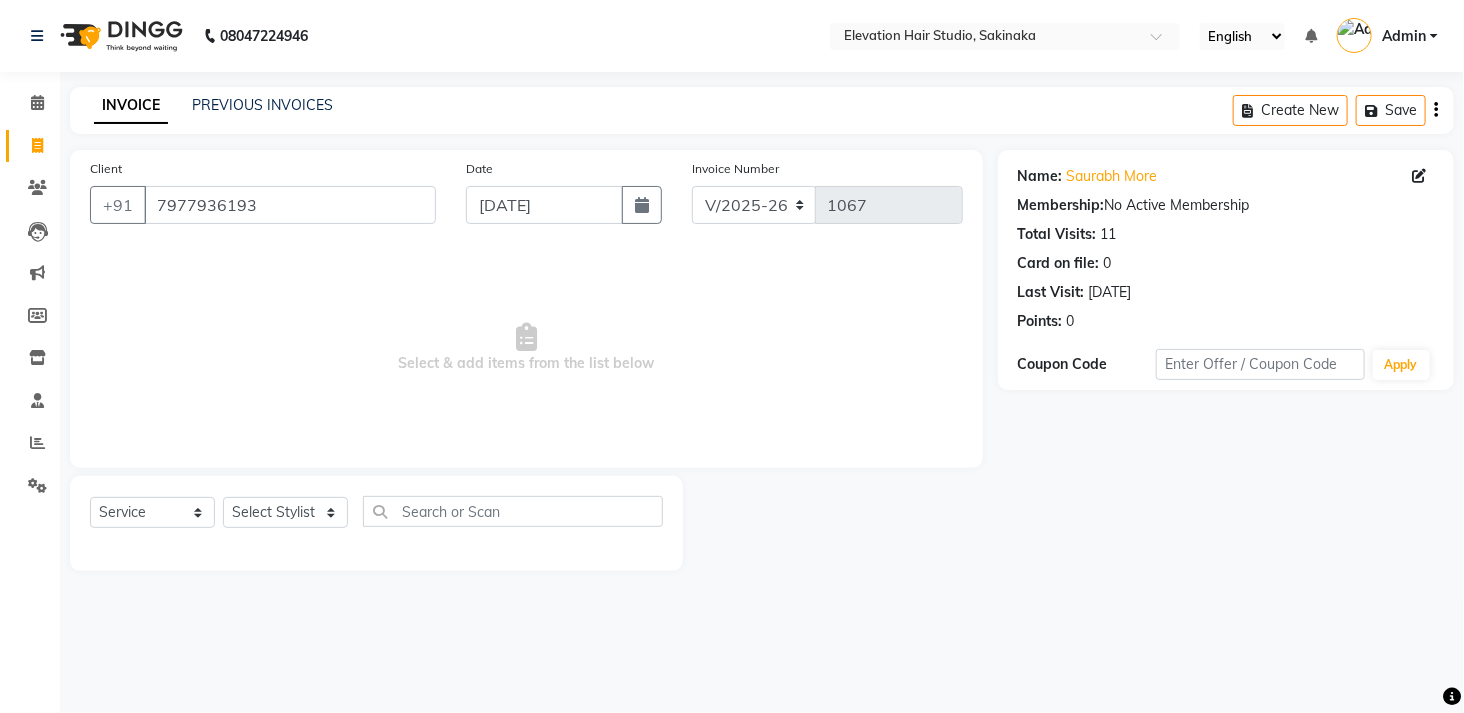click on "INVOICE PREVIOUS INVOICES Create New   Save" 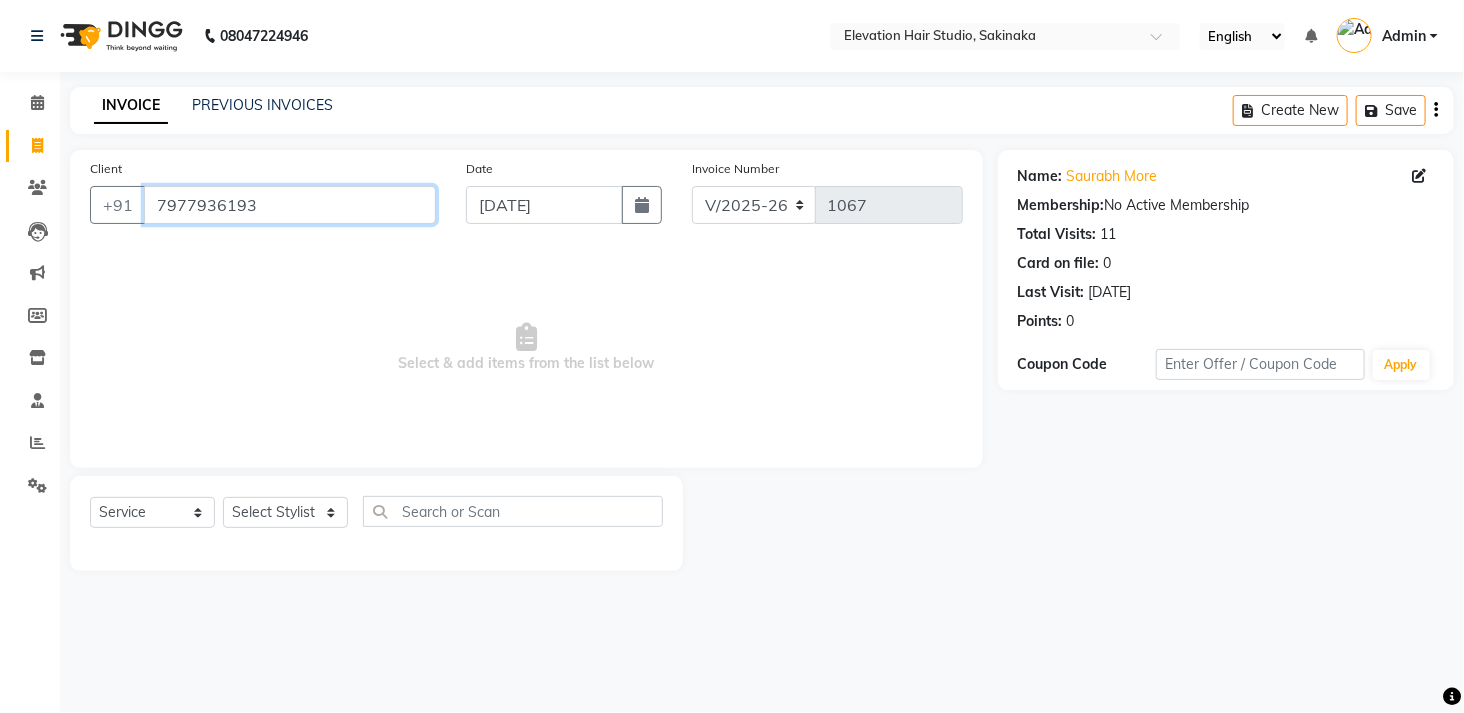 click on "7977936193" at bounding box center [290, 205] 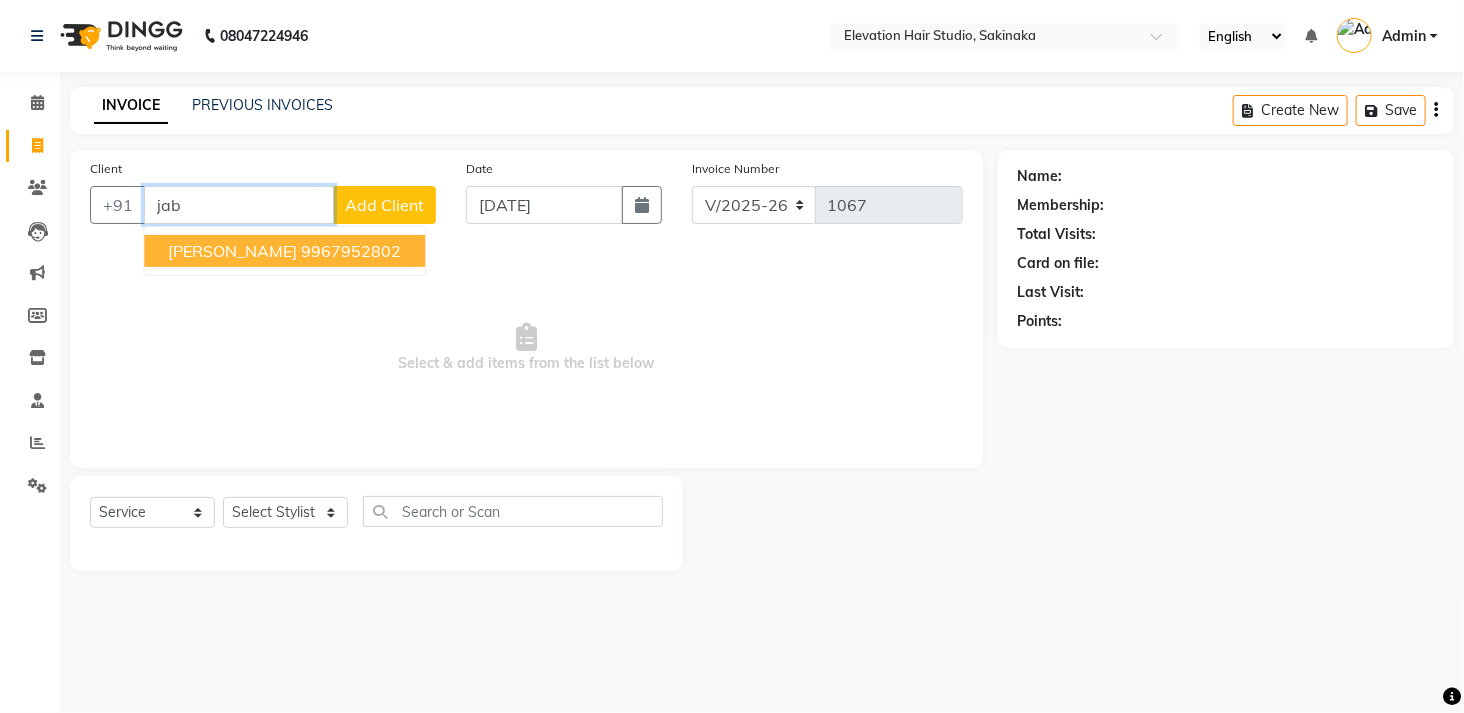 type on "jab" 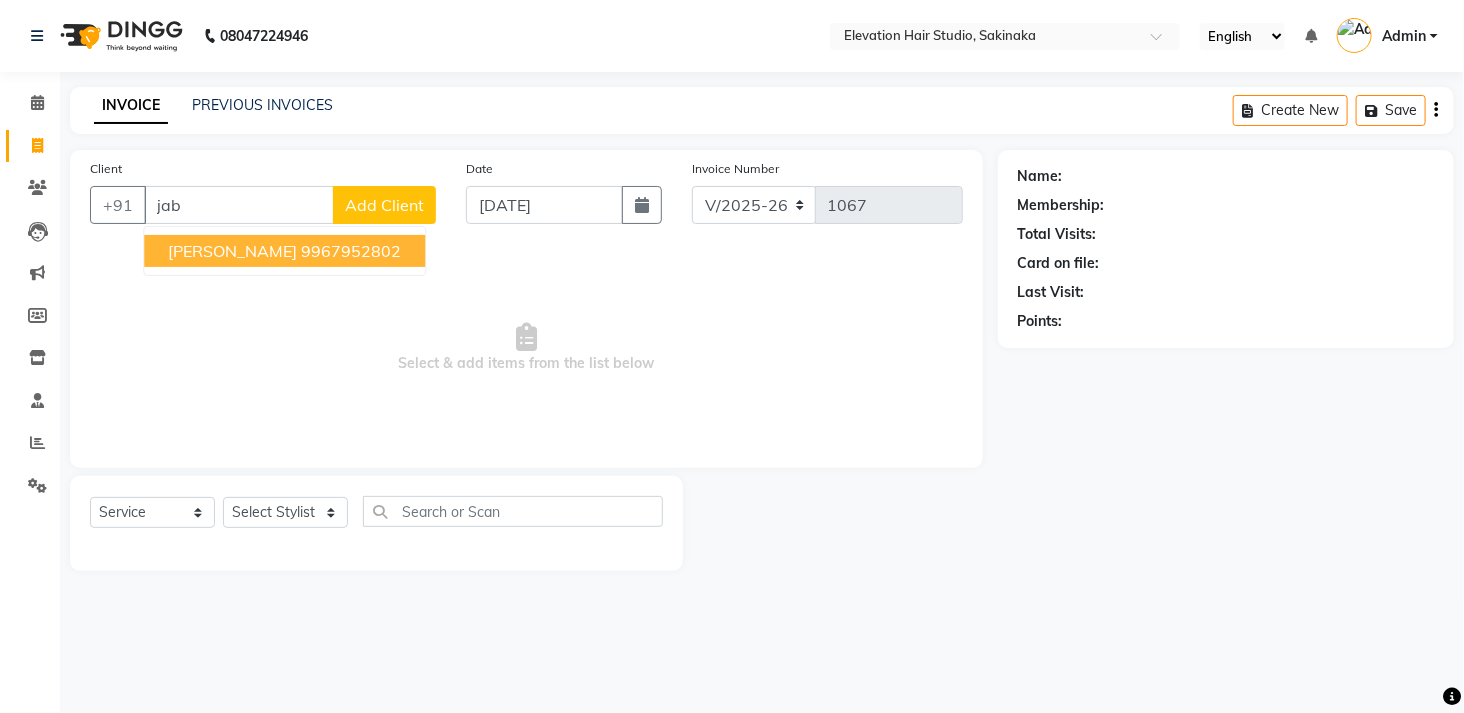 click on "Add Client" 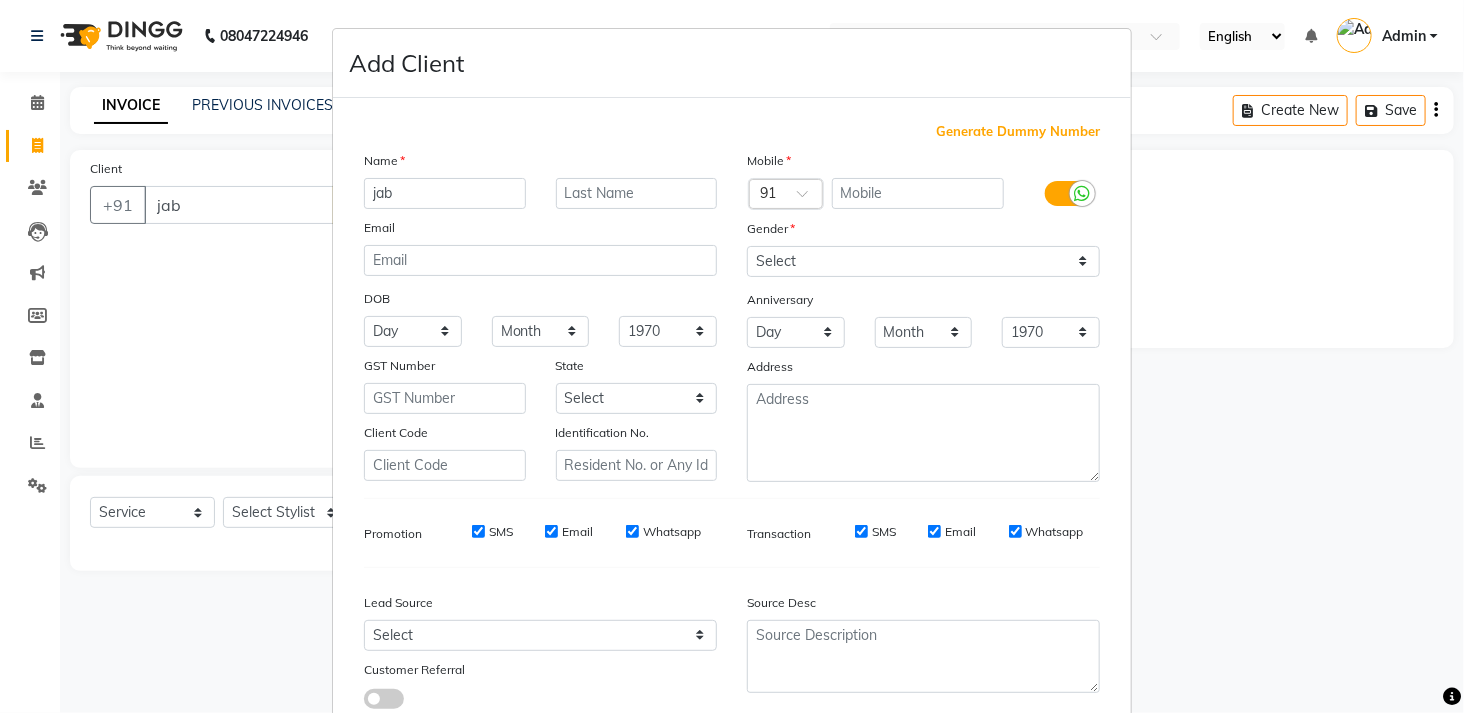 scroll, scrollTop: 137, scrollLeft: 0, axis: vertical 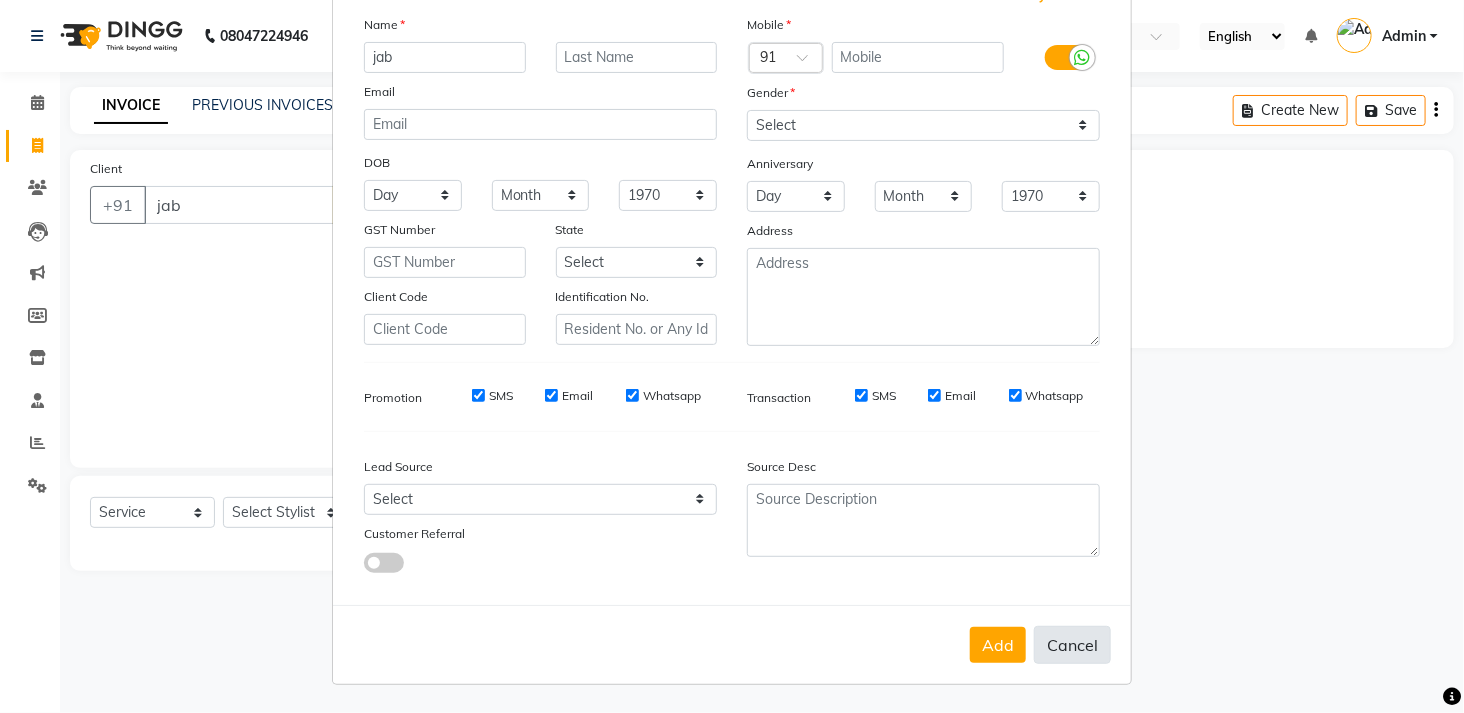 click on "Cancel" at bounding box center [1072, 645] 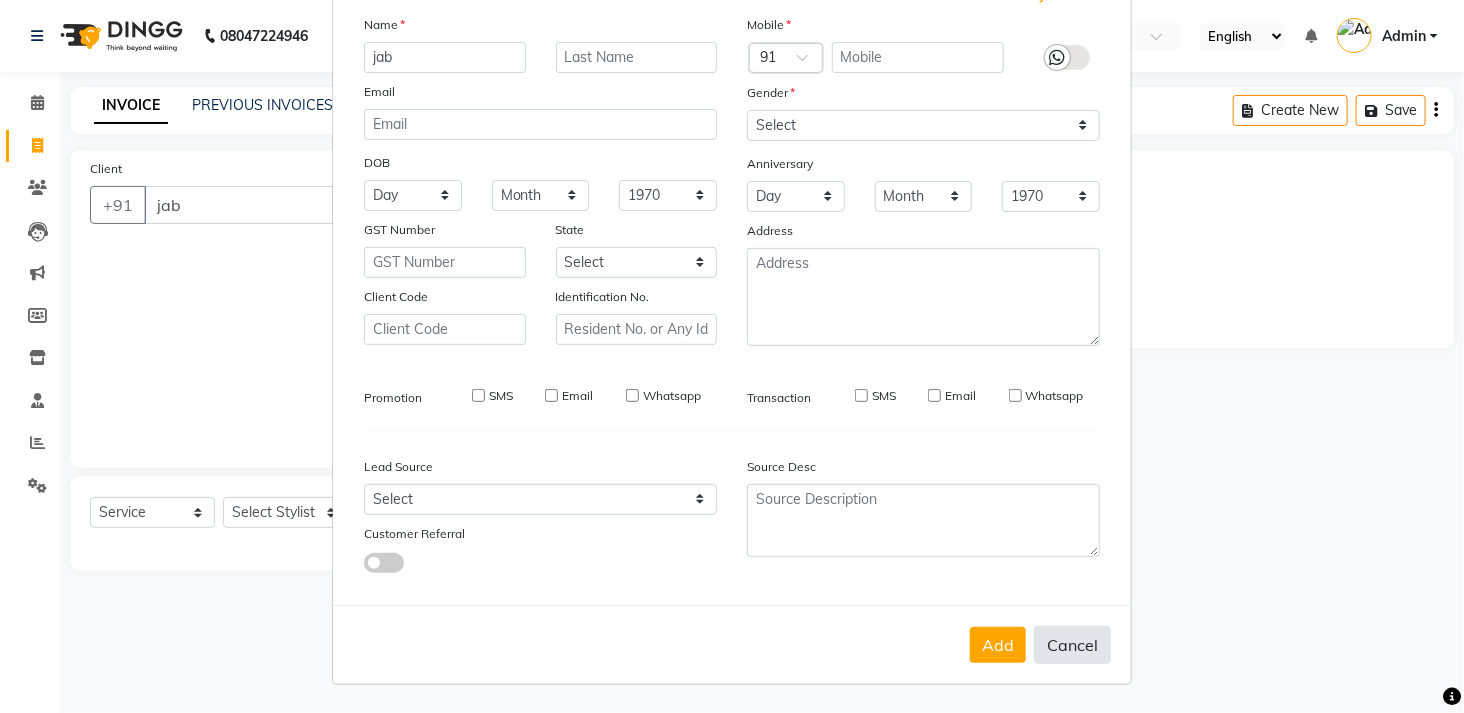 type 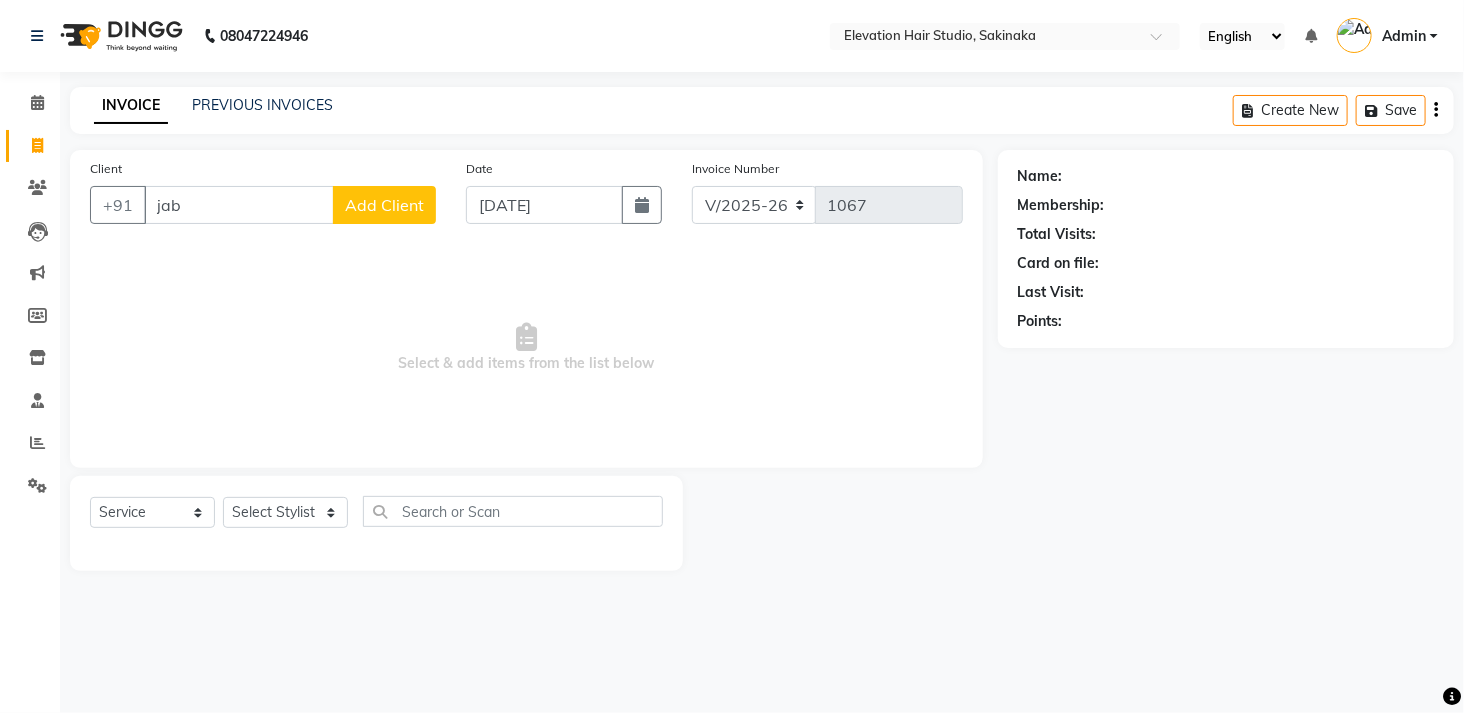type 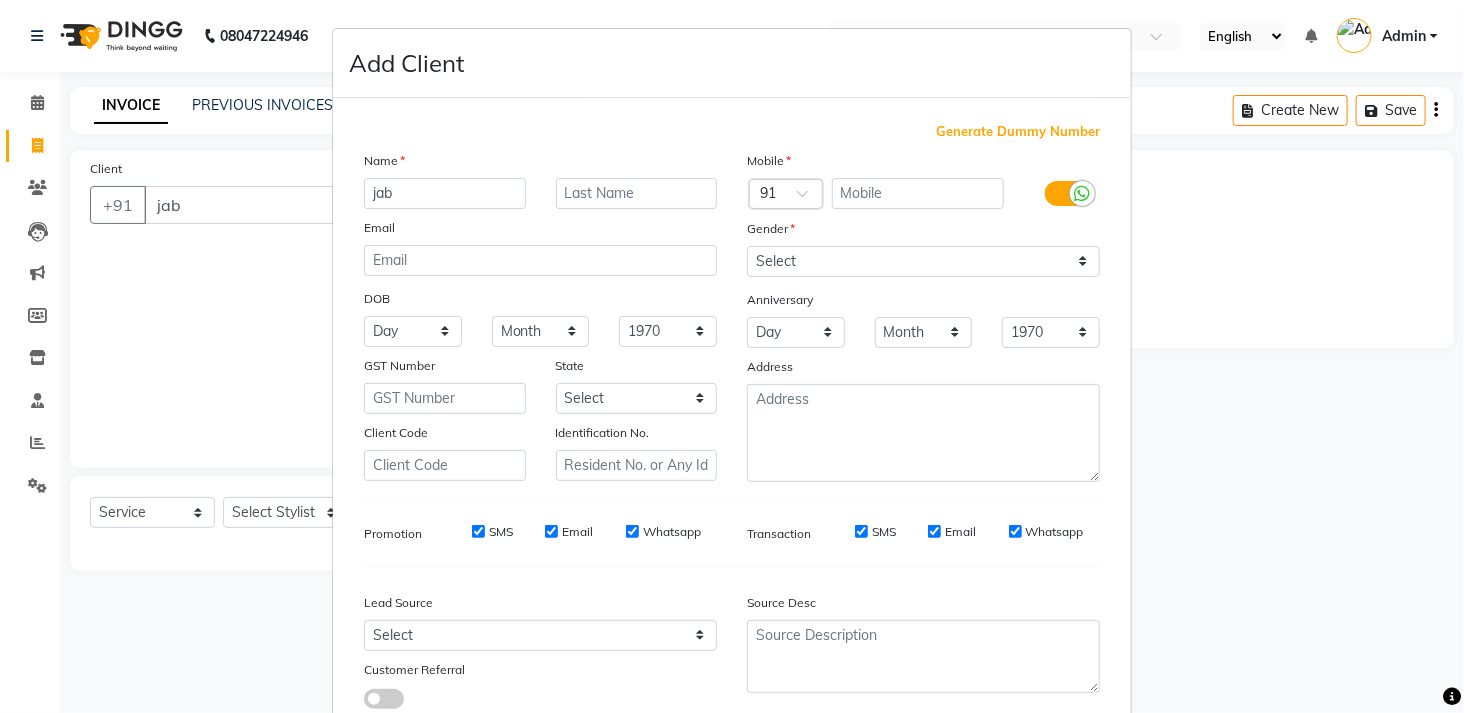 click on "Add Client Generate Dummy Number Name jab Email DOB Day 01 02 03 04 05 06 07 08 09 10 11 12 13 14 15 16 17 18 19 20 21 22 23 24 25 26 27 28 29 30 31 Month January February March April May June July August September October November December 1940 1941 1942 1943 1944 1945 1946 1947 1948 1949 1950 1951 1952 1953 1954 1955 1956 1957 1958 1959 1960 1961 1962 1963 1964 1965 1966 1967 1968 1969 1970 1971 1972 1973 1974 1975 1976 1977 1978 1979 1980 1981 1982 1983 1984 1985 1986 1987 1988 1989 1990 1991 1992 1993 1994 1995 1996 1997 1998 1999 2000 2001 2002 2003 2004 2005 2006 2007 2008 2009 2010 2011 2012 2013 2014 2015 2016 2017 2018 2019 2020 2021 2022 2023 2024 GST Number State Select Andaman and Nicobar Islands Andhra Pradesh Arunachal Pradesh Assam Bihar Chandigarh Chhattisgarh Dadra and Nagar Haveli Daman and Diu Delhi Goa Gujarat Haryana Himachal Pradesh Jammu and Kashmir Jharkhand Karnataka Kerala Lakshadweep Madhya Pradesh Maharashtra Manipur Meghalaya Mizoram Nagaland Odisha Pondicherry Punjab Rajasthan ×" at bounding box center (732, 356) 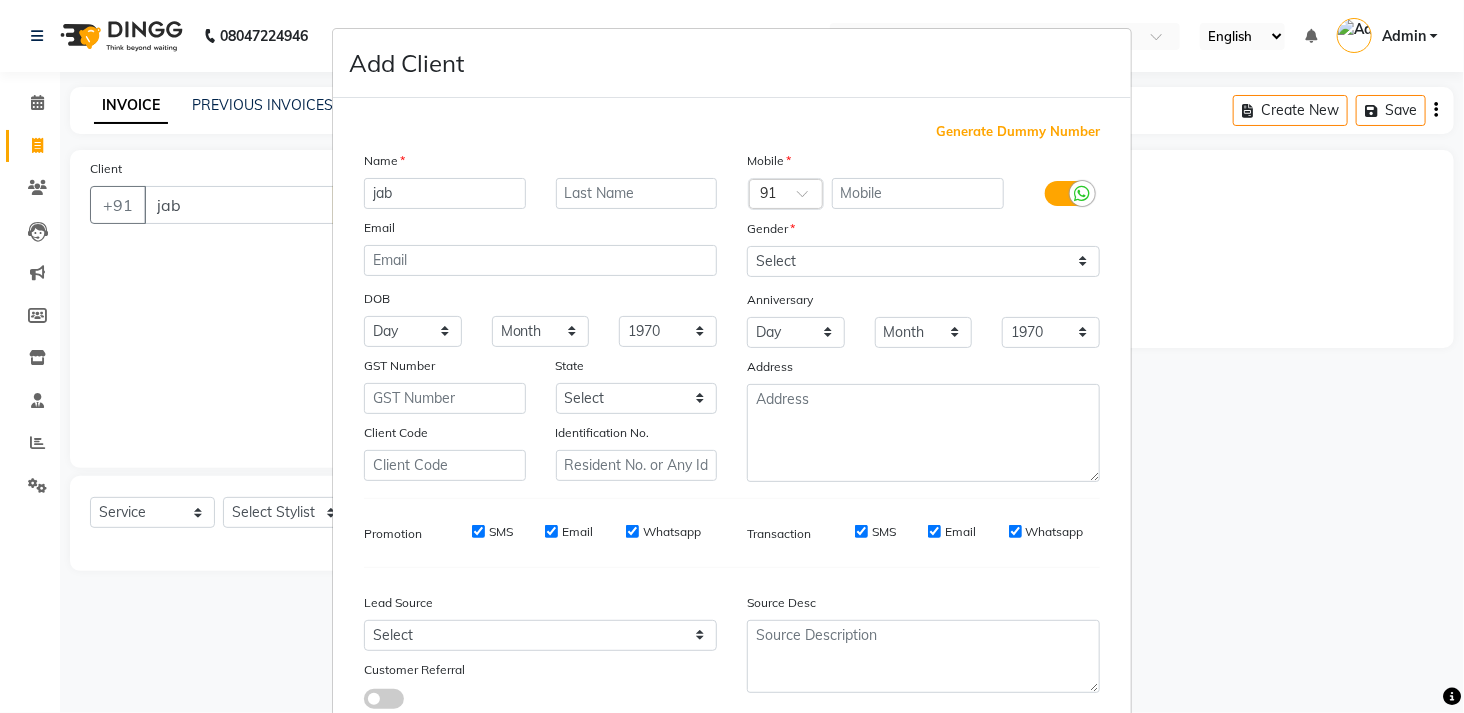 scroll, scrollTop: 137, scrollLeft: 0, axis: vertical 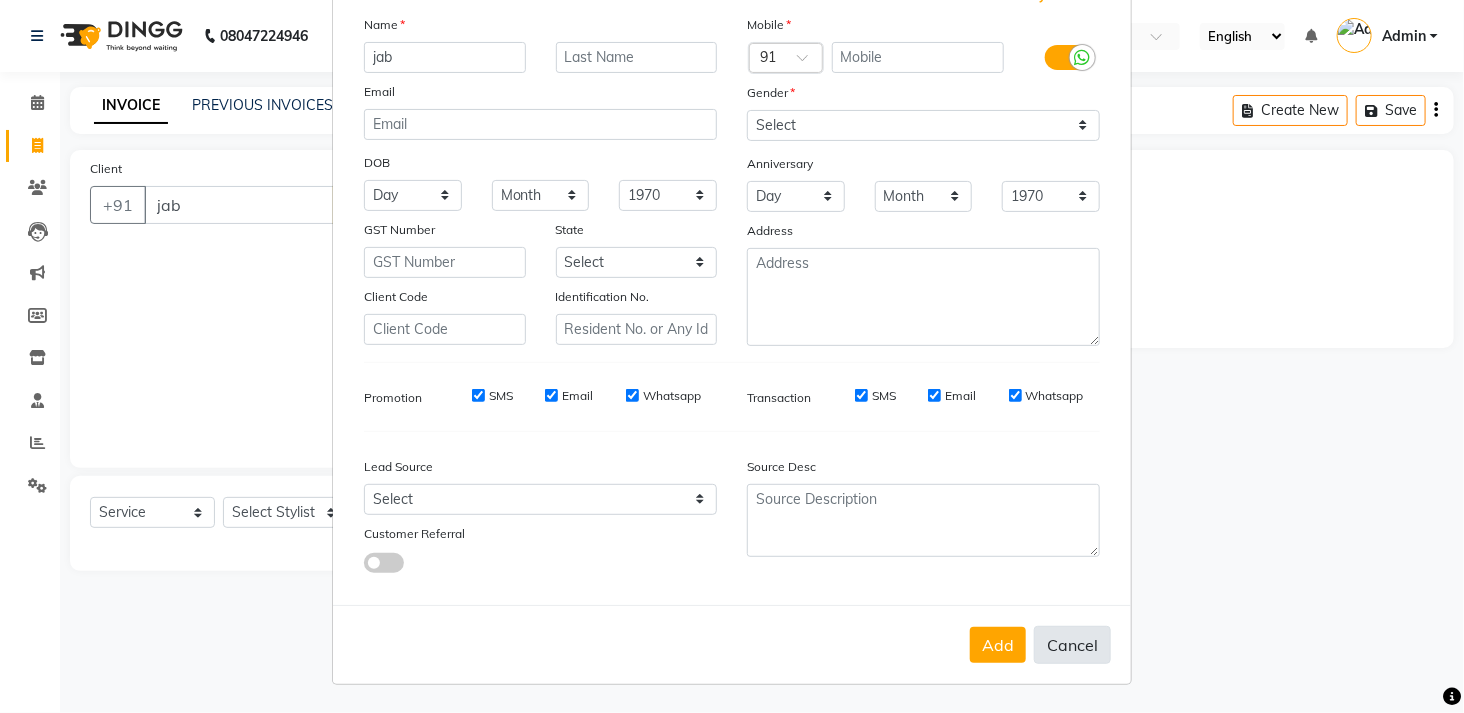 click on "Cancel" at bounding box center [1072, 645] 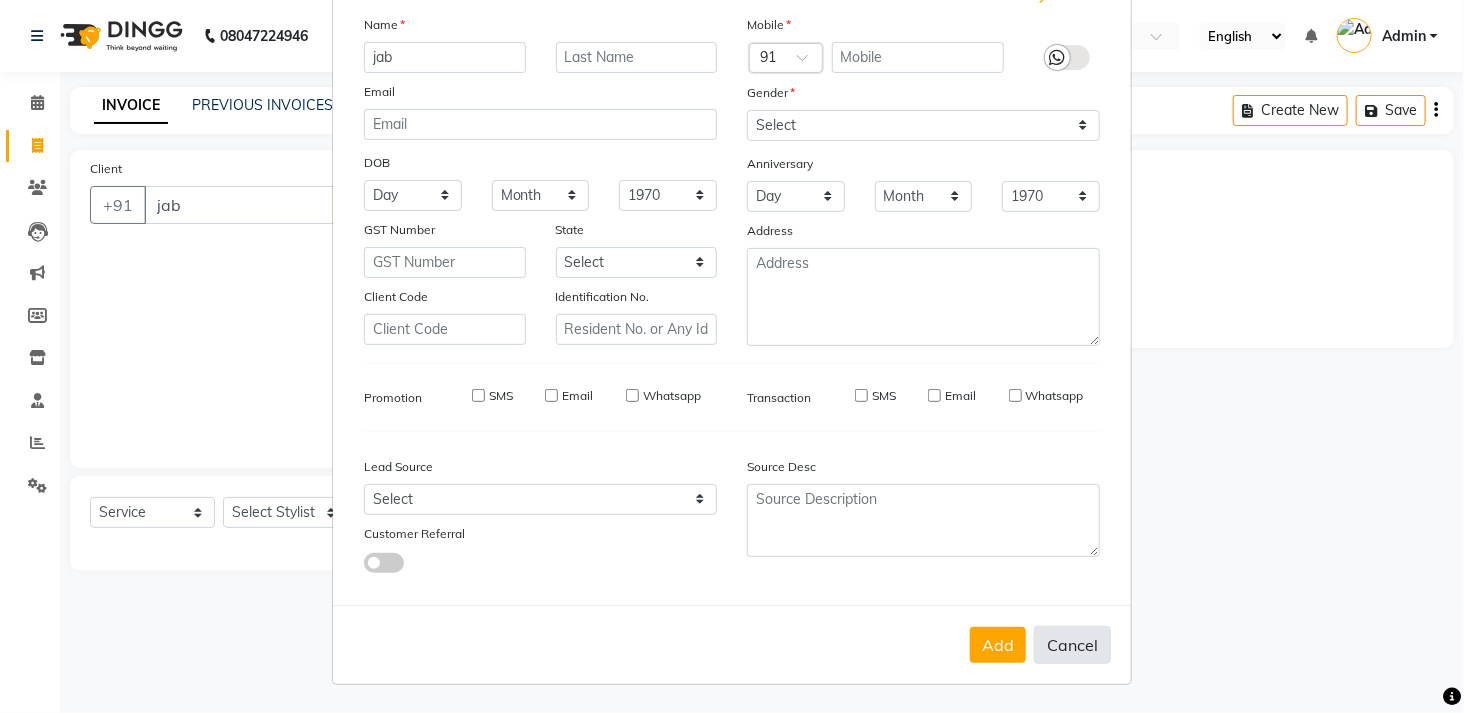 type 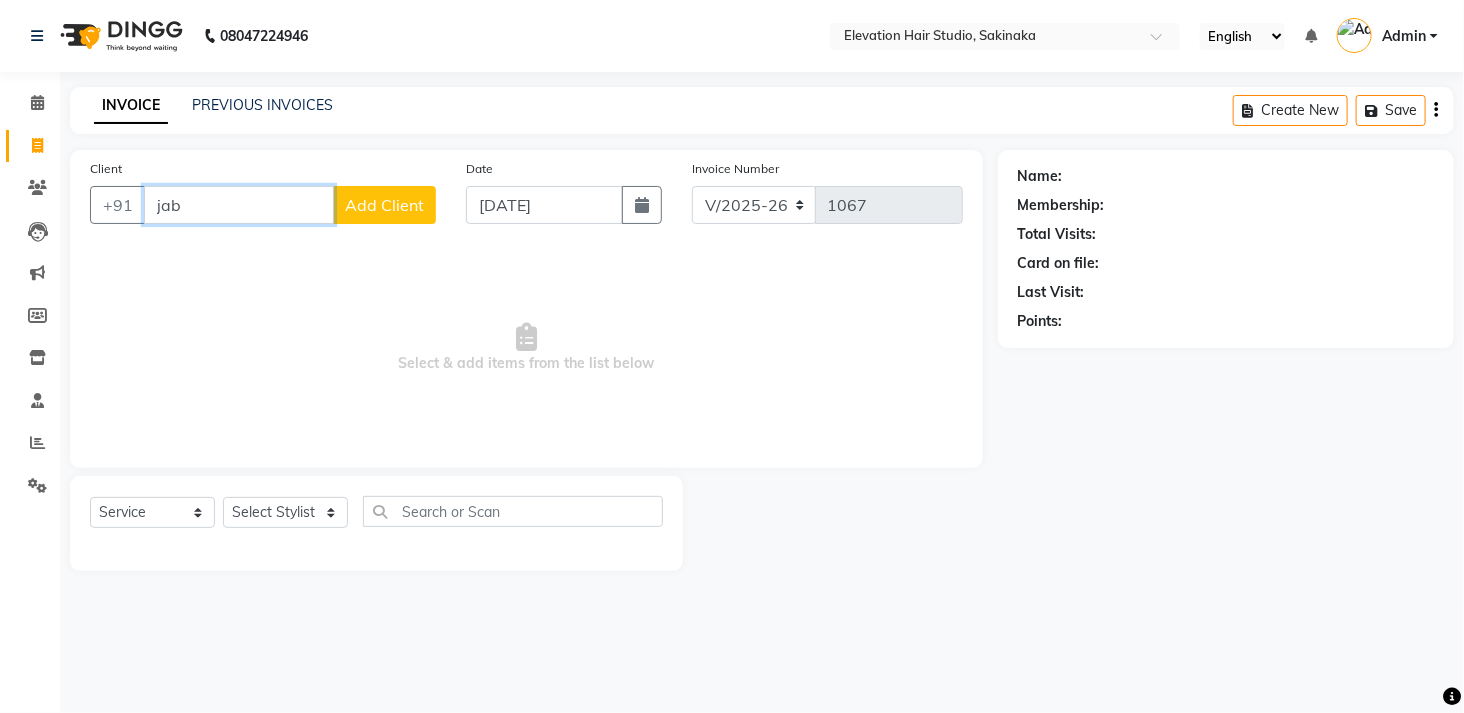 click on "jab" at bounding box center [239, 205] 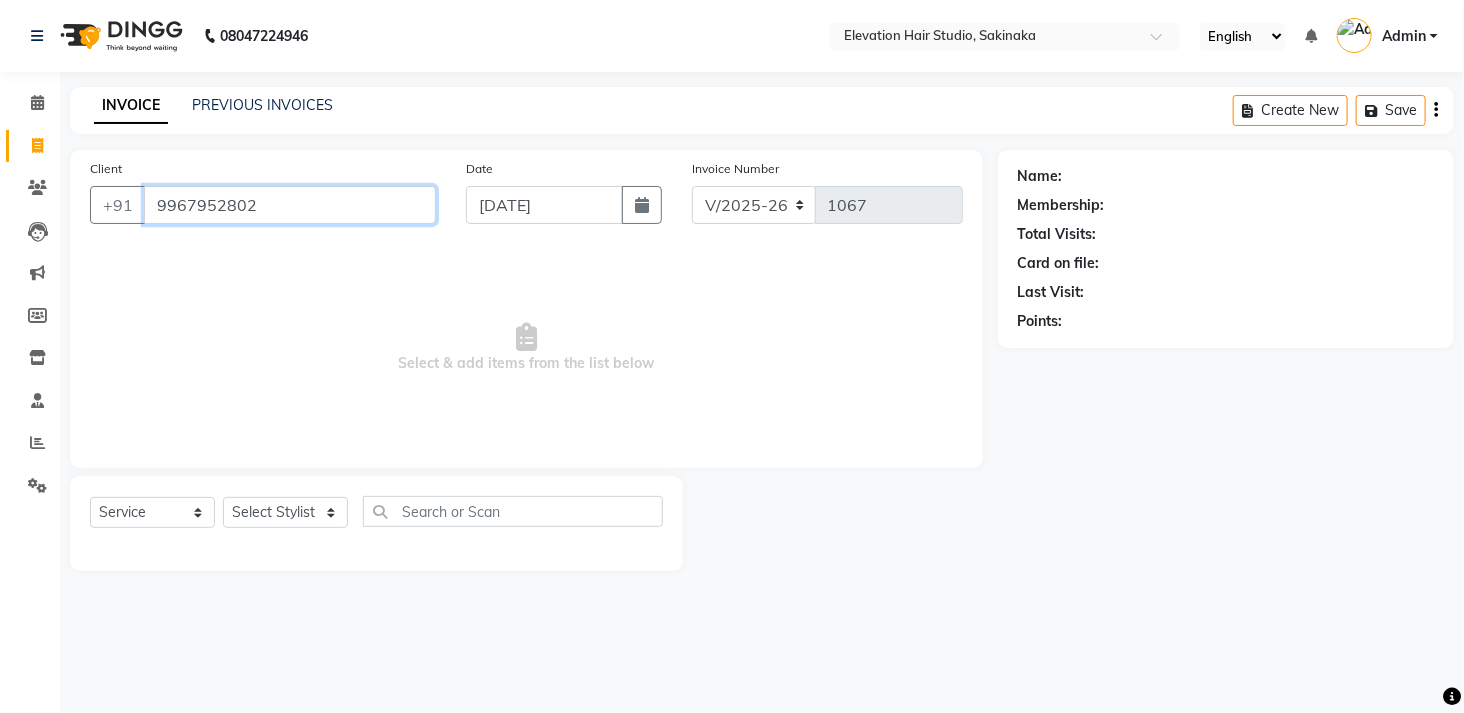 type on "9967952802" 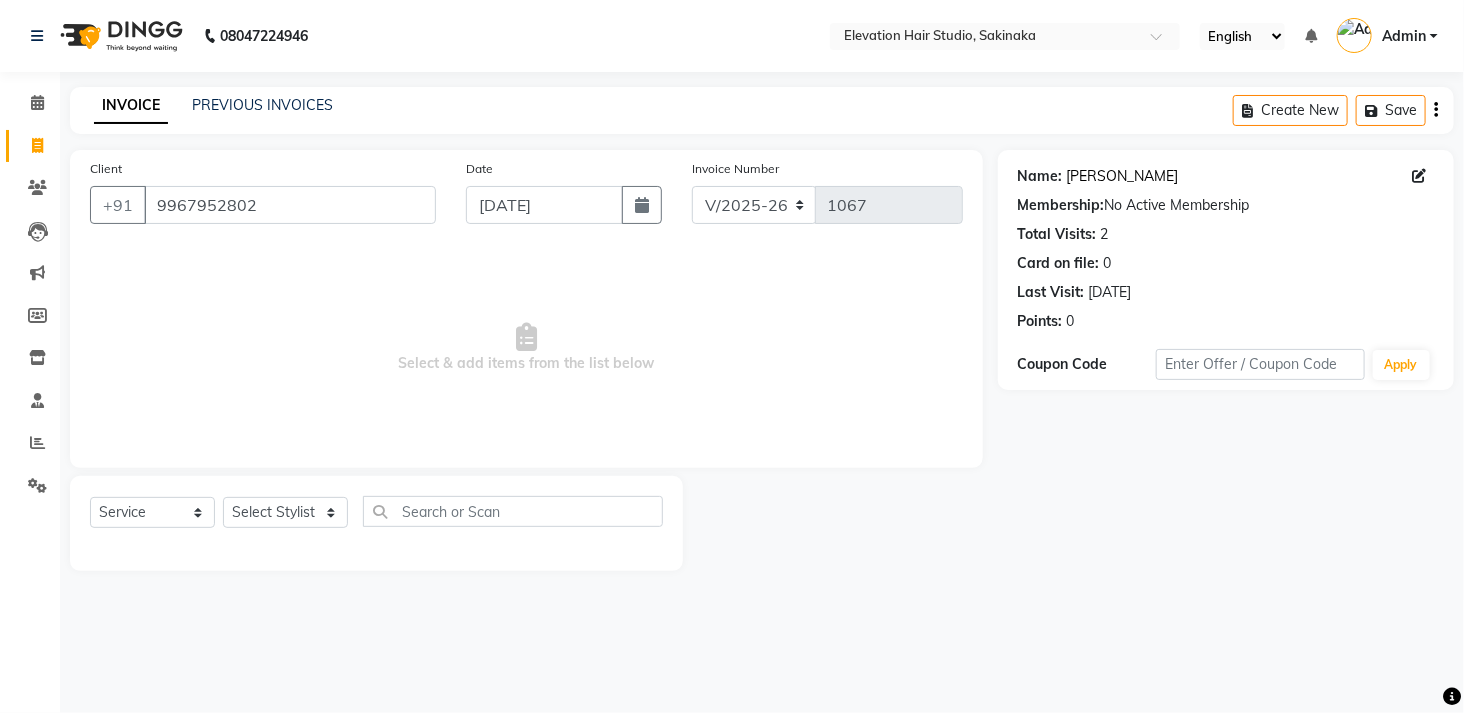 click on "Jabastin Nadar" 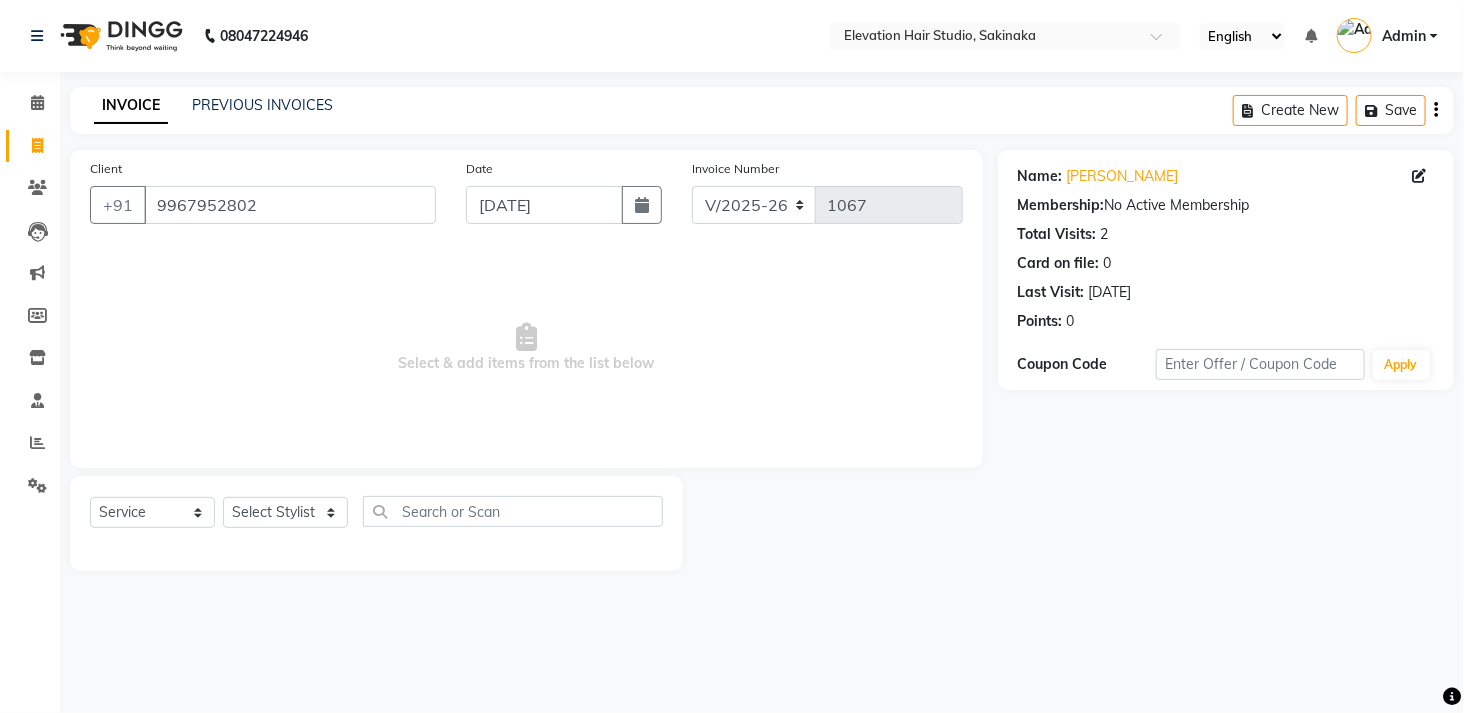 click on "Client +91 9967952802" 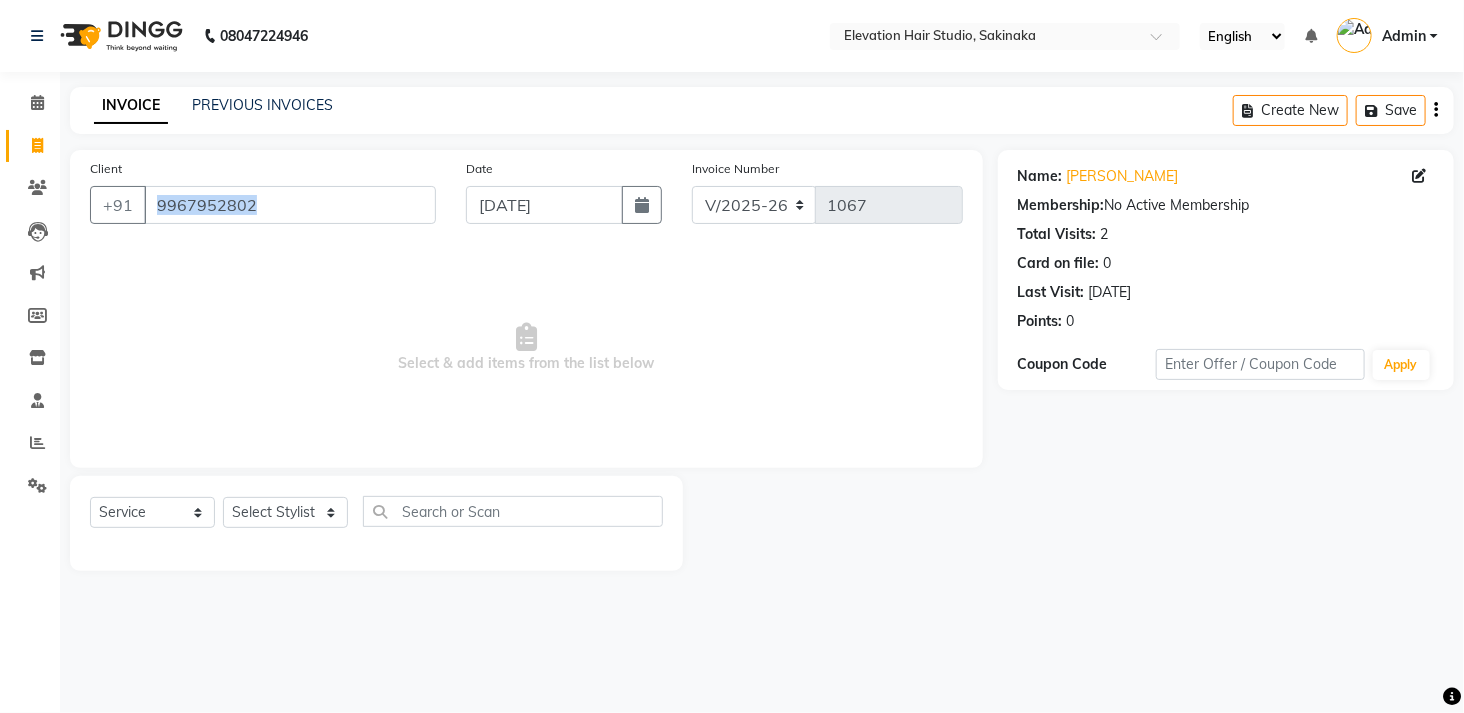 click on "Client +91 9967952802" 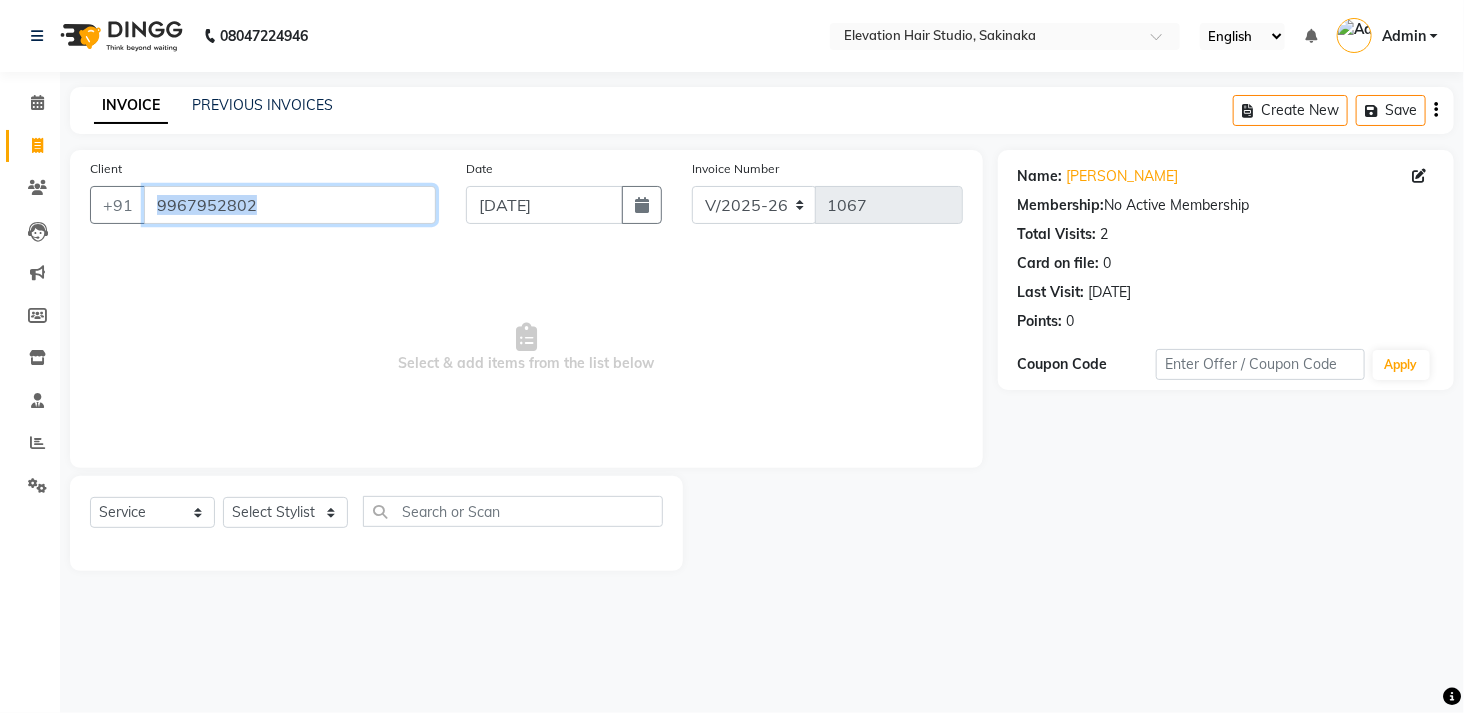 click on "9967952802" at bounding box center [290, 205] 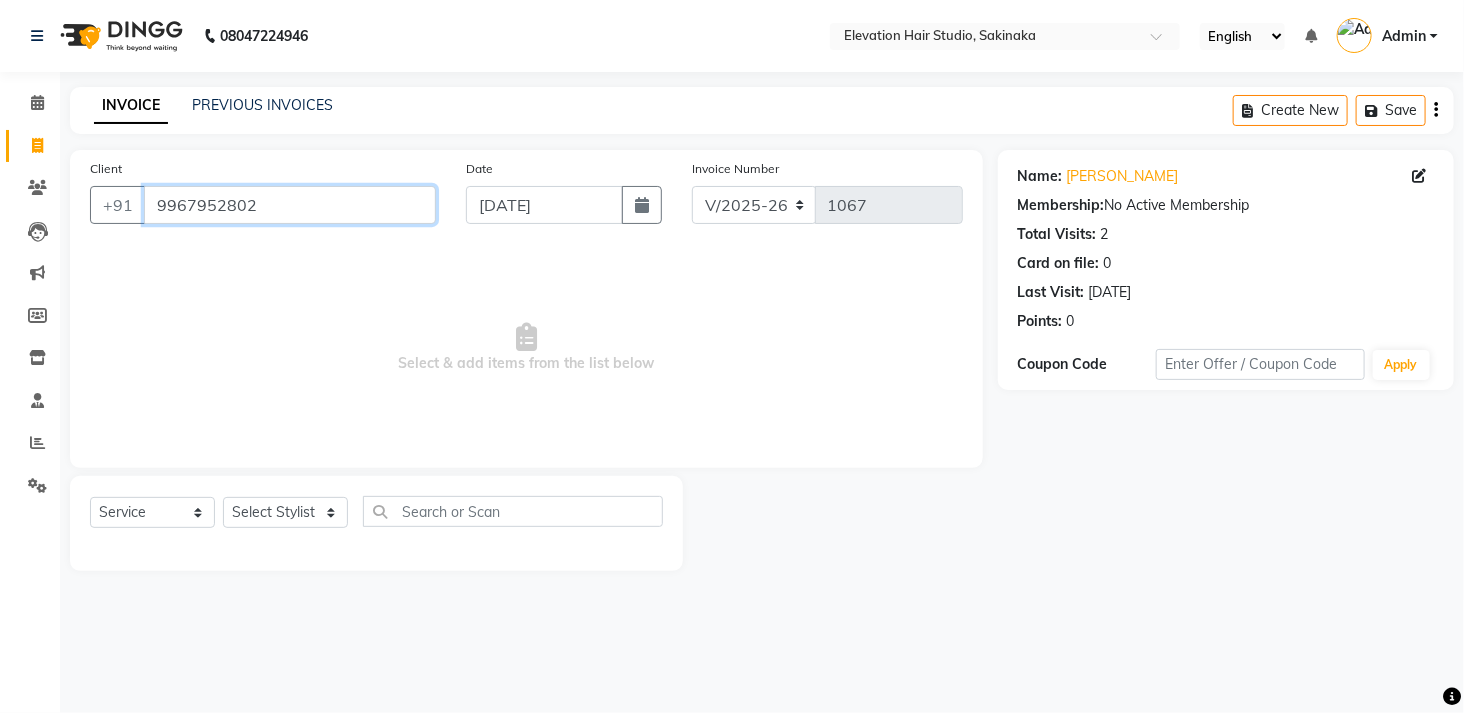 click on "9967952802" at bounding box center [290, 205] 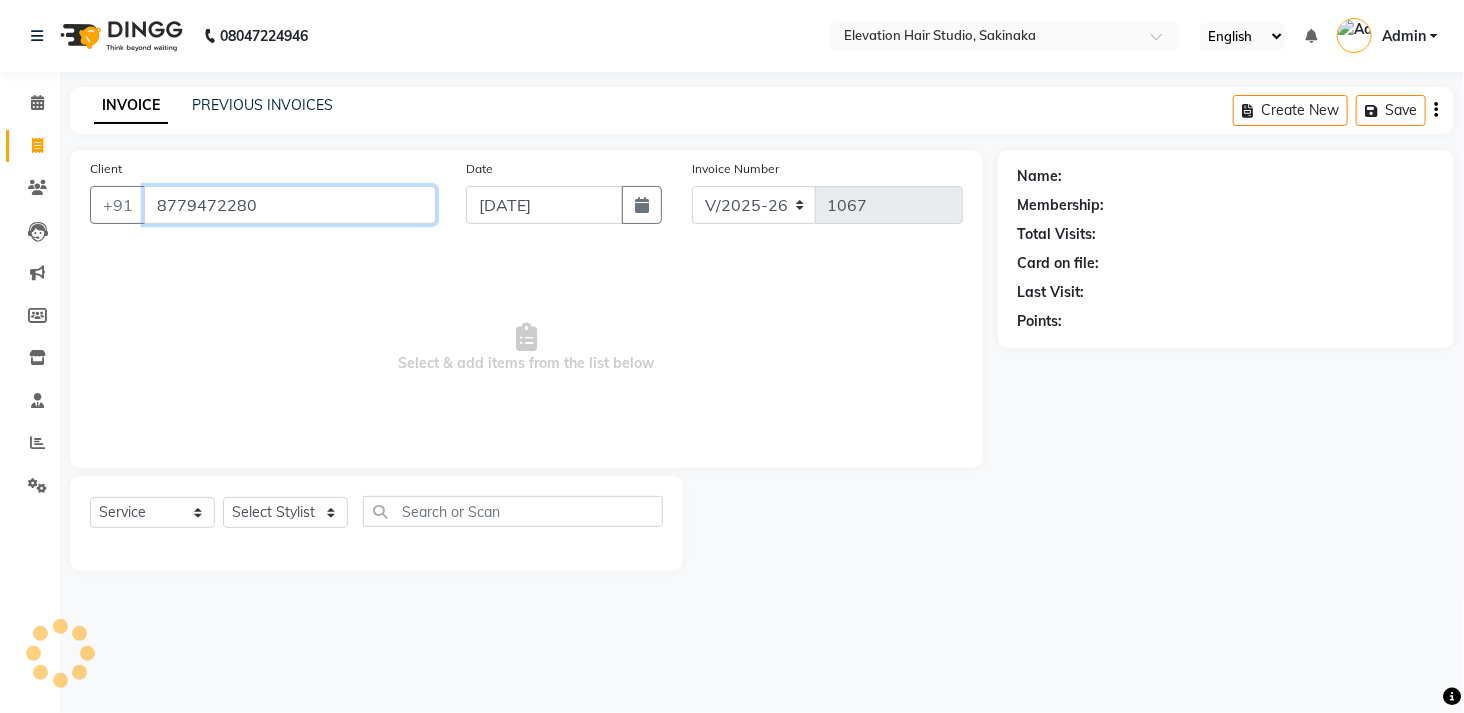 type on "8779472280" 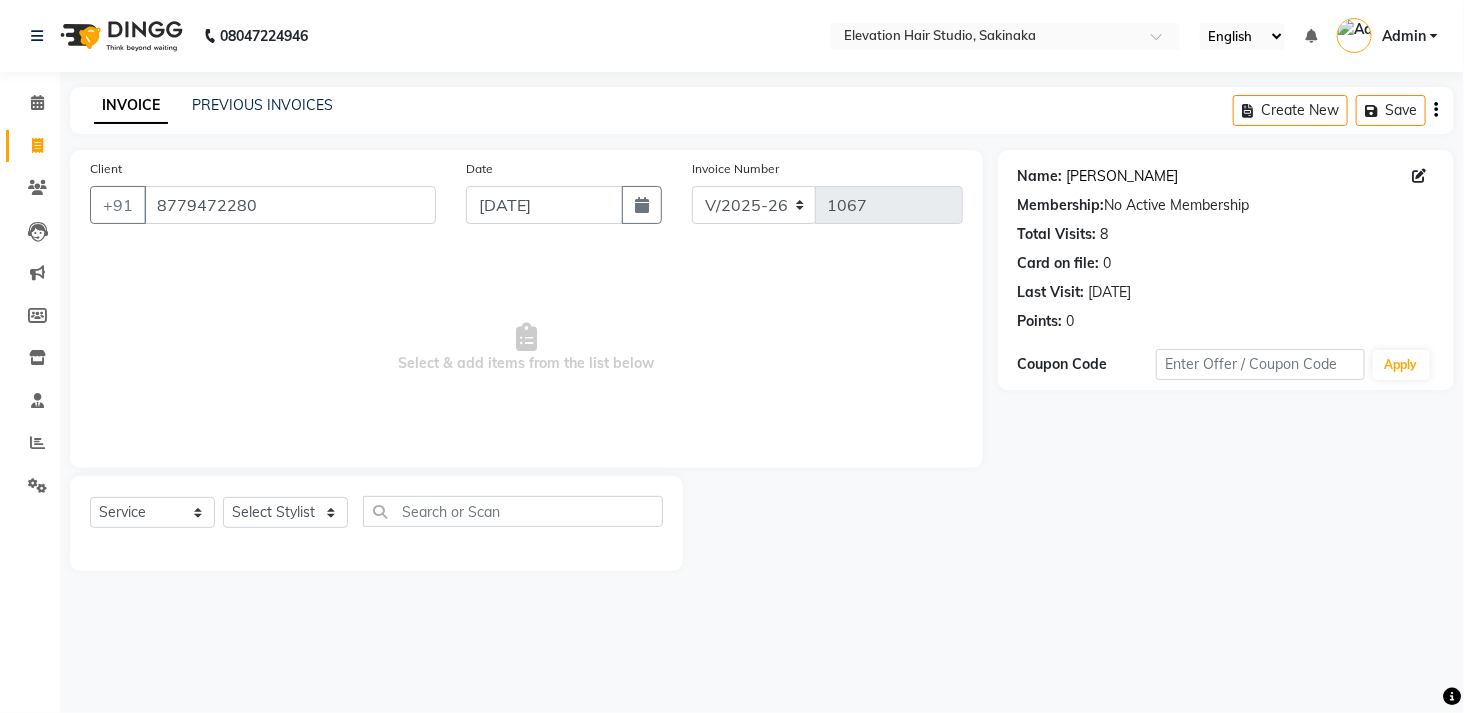 click on "Roshan Dsouza" 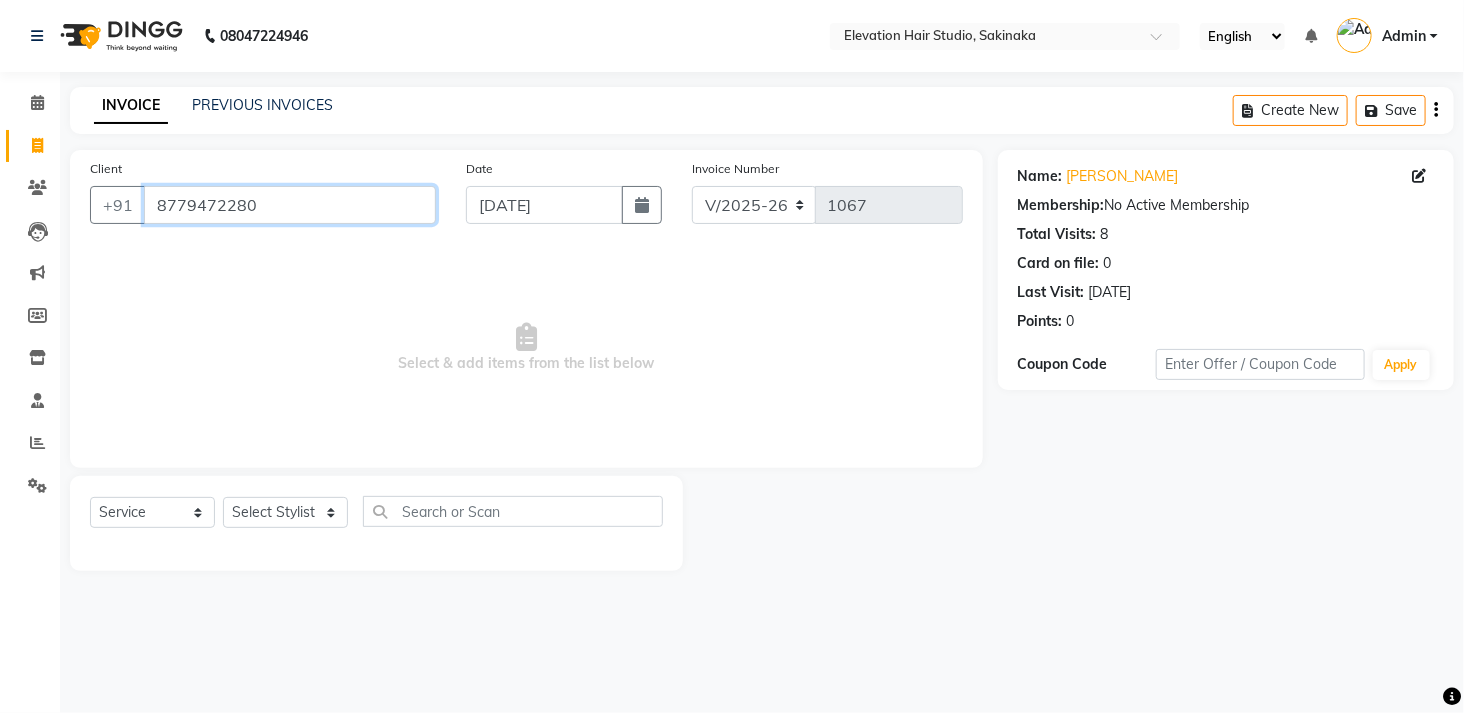 click on "8779472280" at bounding box center [290, 205] 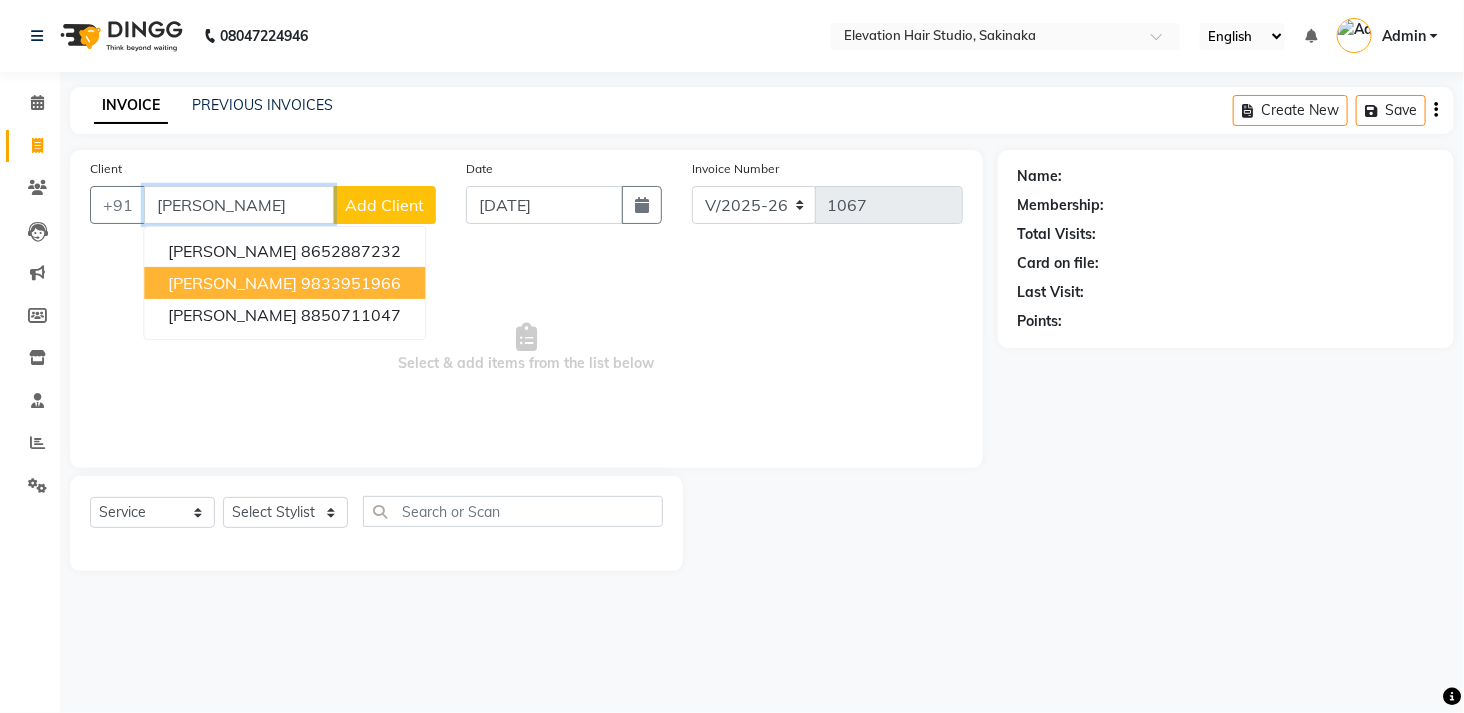 click on "JAY PRAKASH  9833951966" at bounding box center [284, 283] 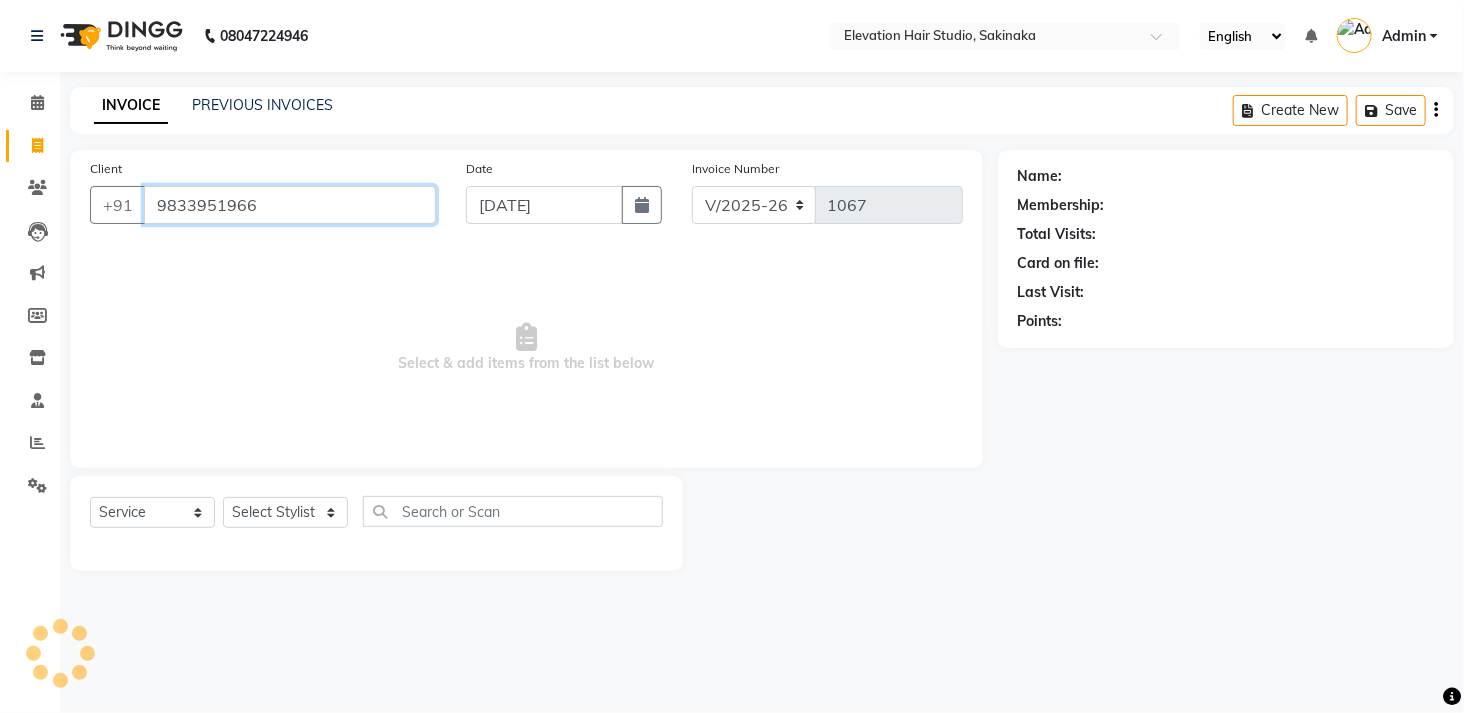type on "9833951966" 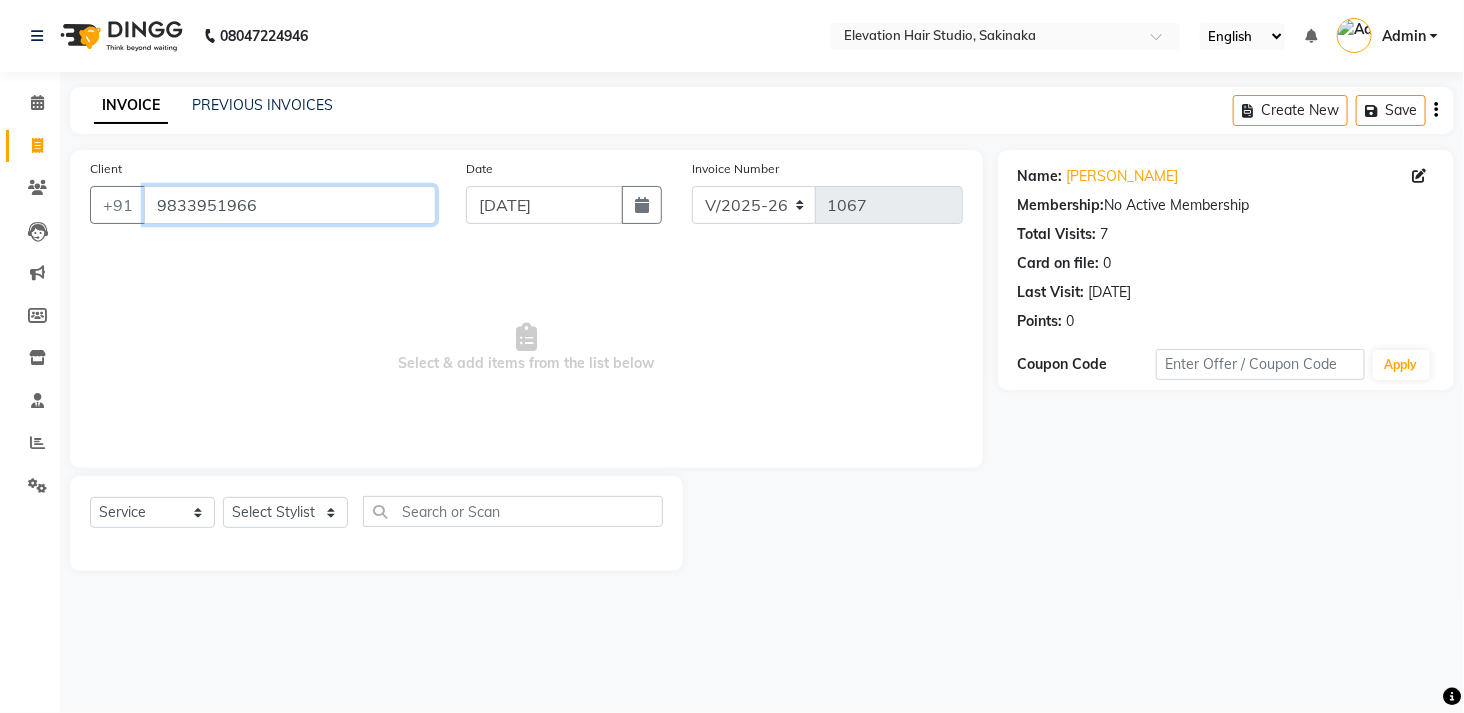 click on "9833951966" at bounding box center [290, 205] 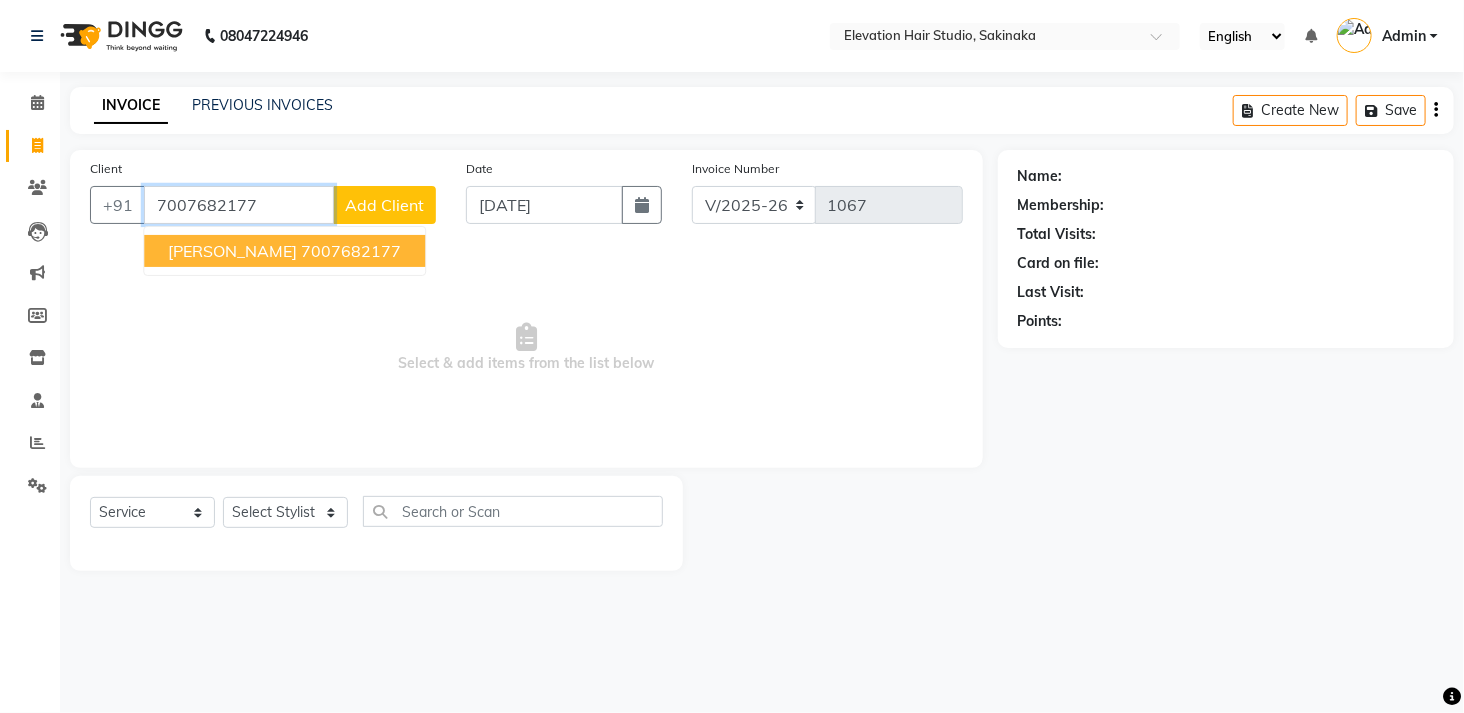 type on "7007682177" 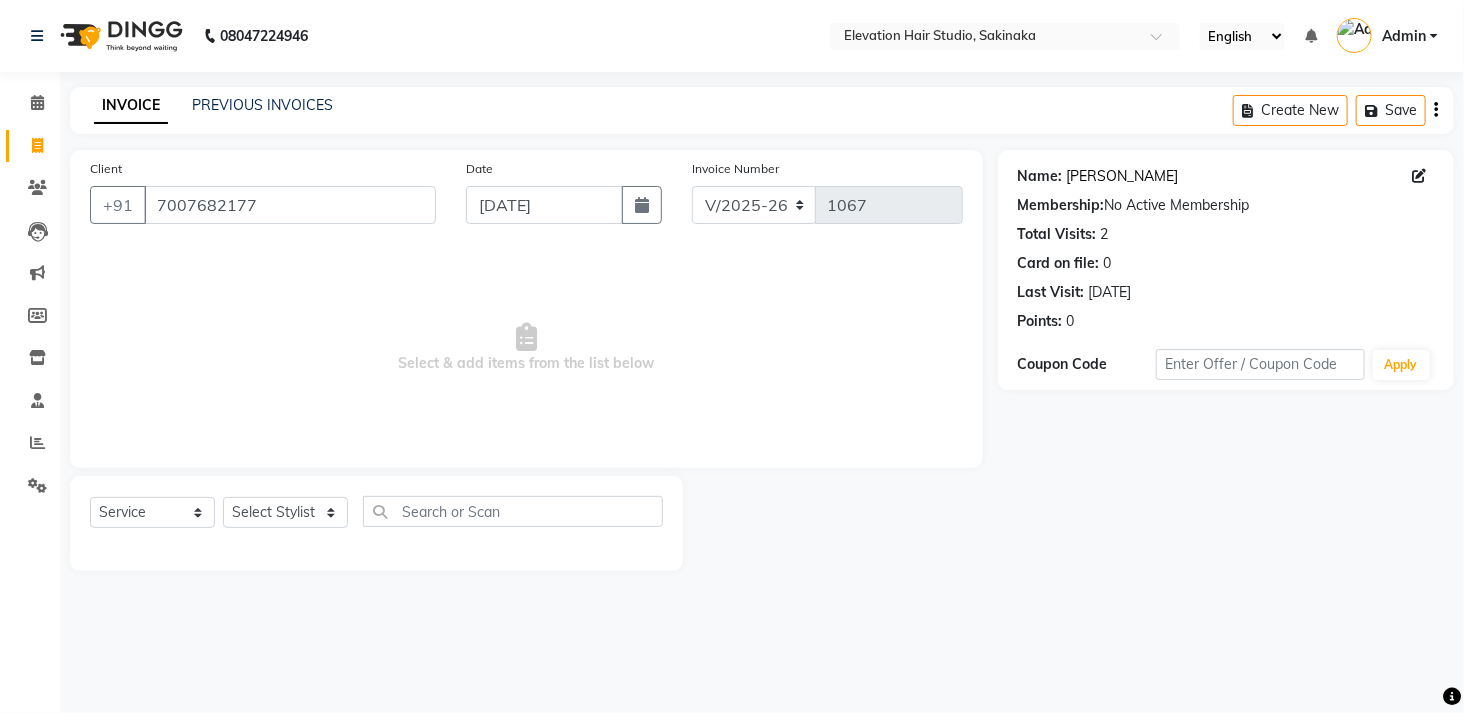 click on "Sharad Jaiswal" 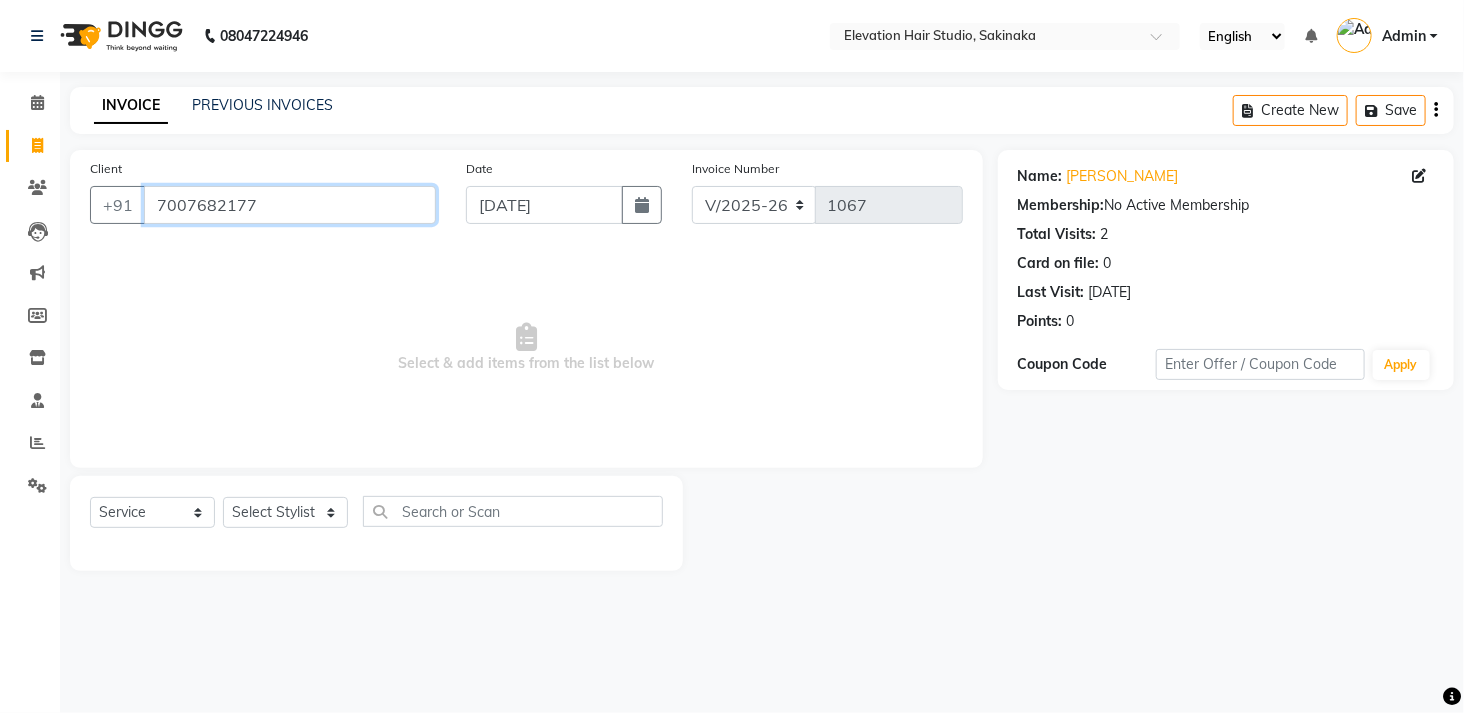 click on "7007682177" at bounding box center [290, 205] 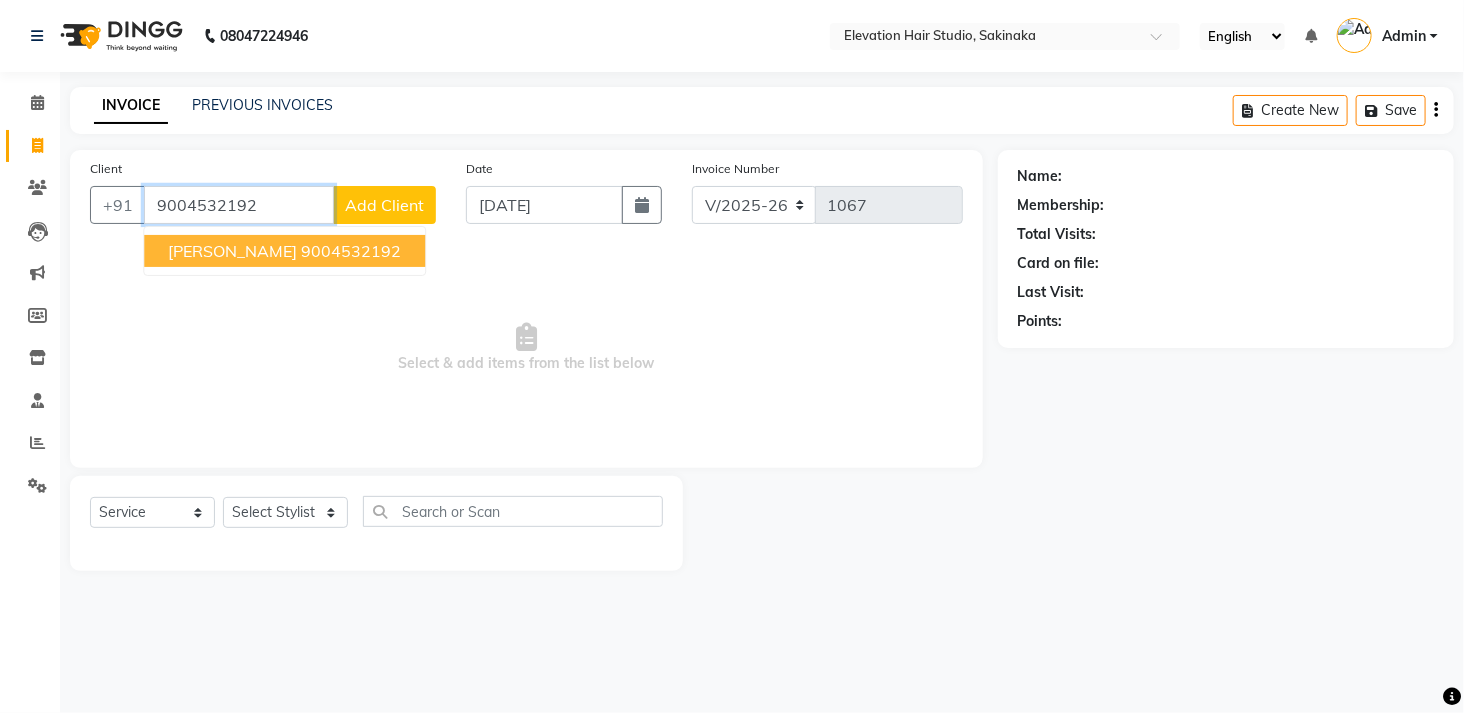 type on "9004532192" 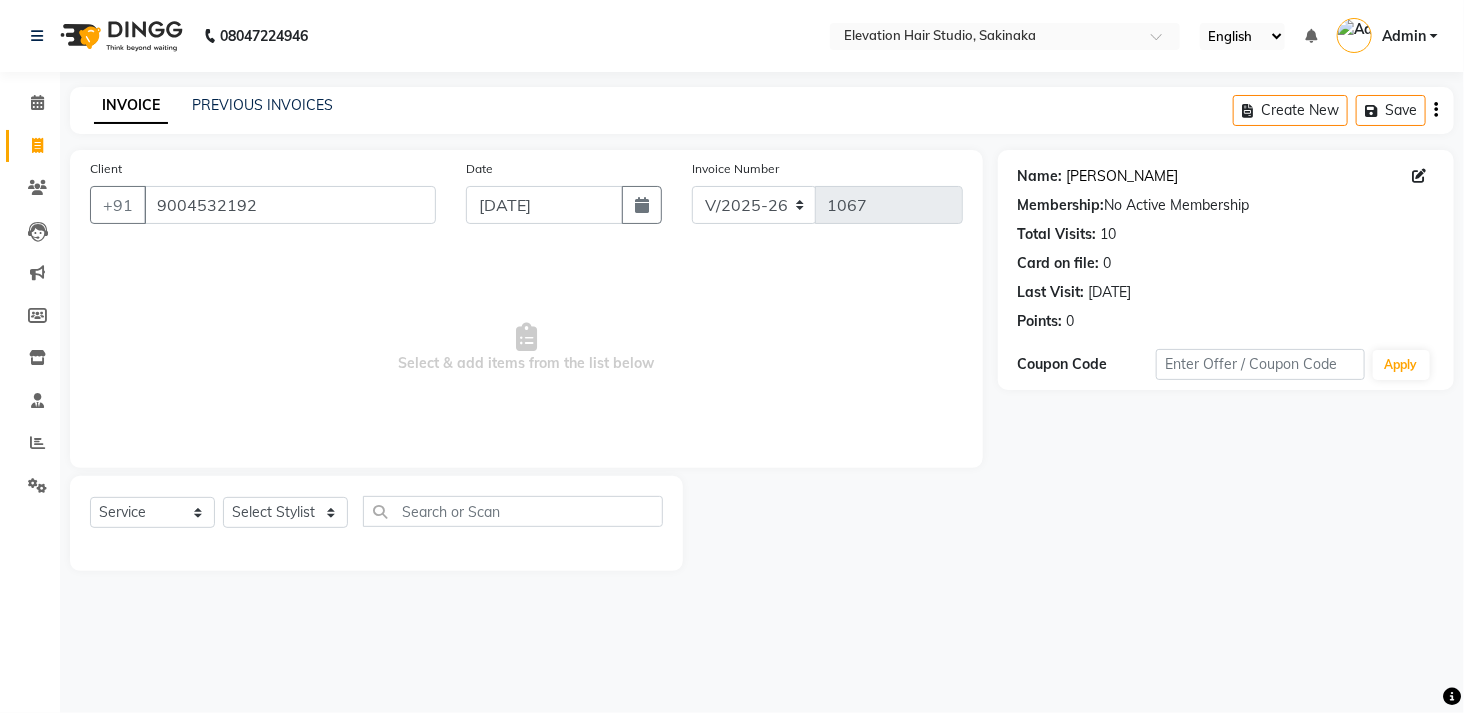 click on "Bir Singh" 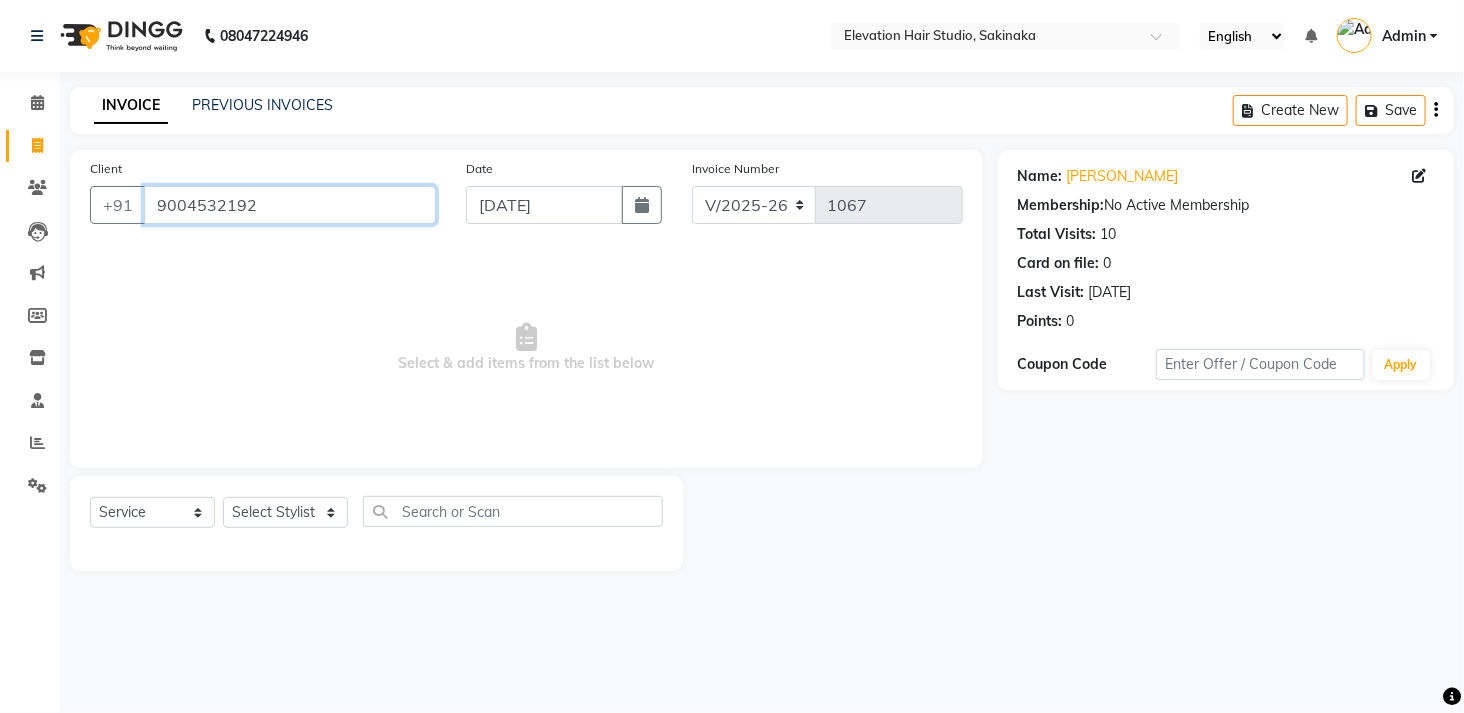 click on "9004532192" at bounding box center (290, 205) 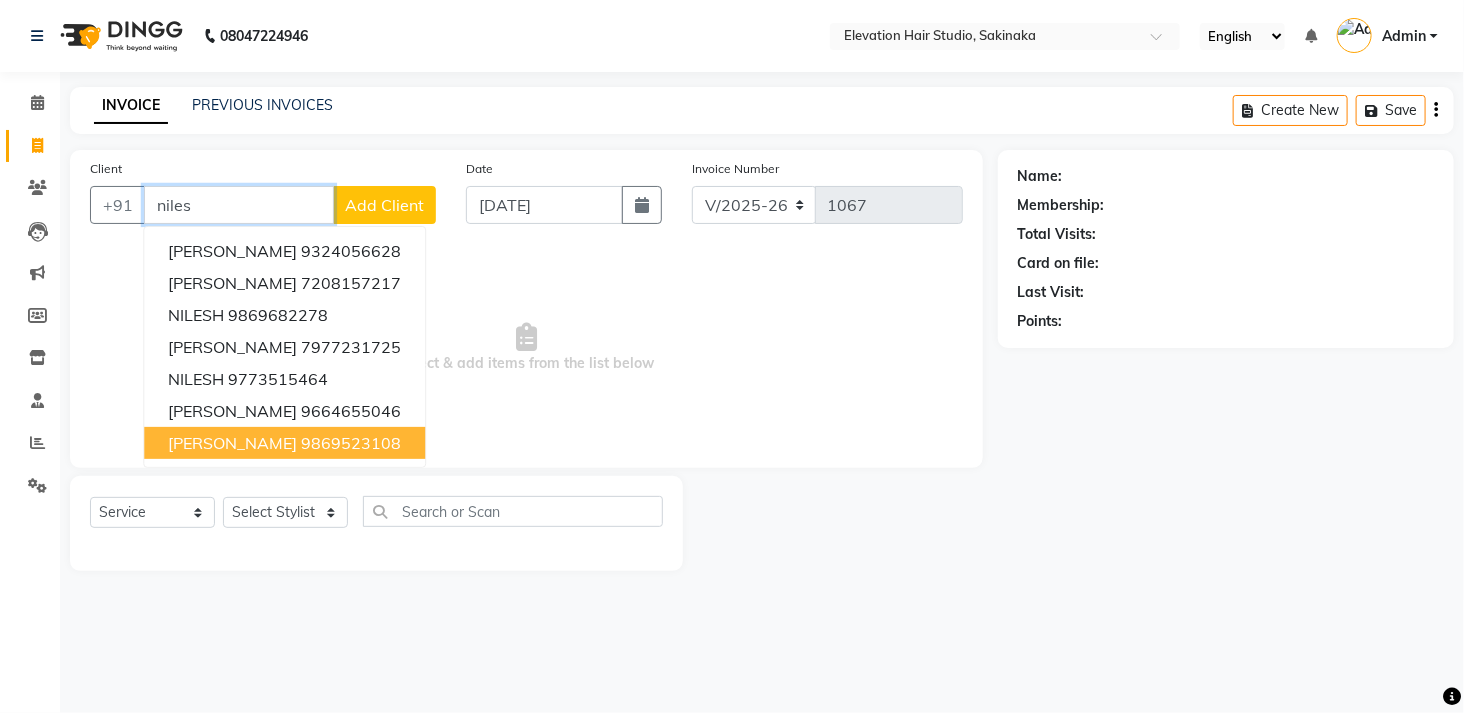 click on "NILESH RAWOOL  9869523108" at bounding box center (284, 443) 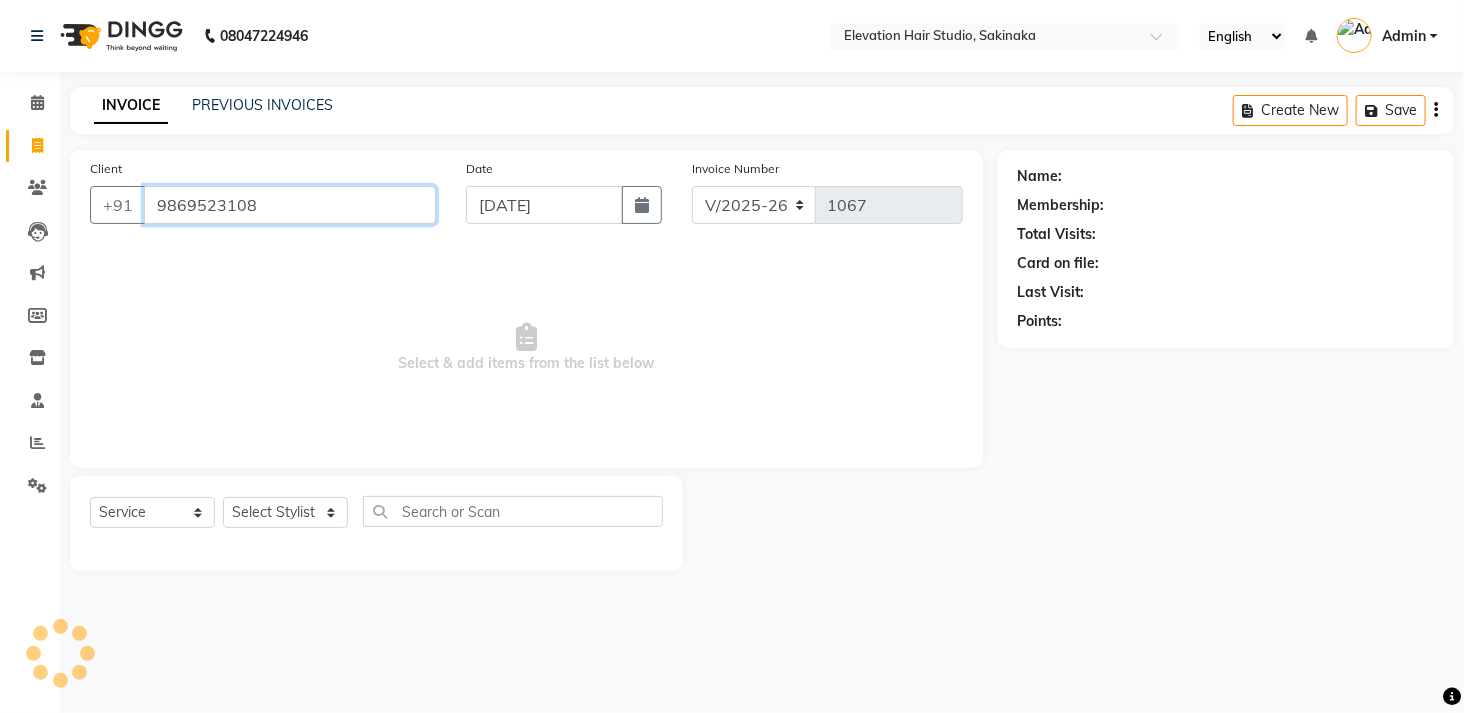 type on "9869523108" 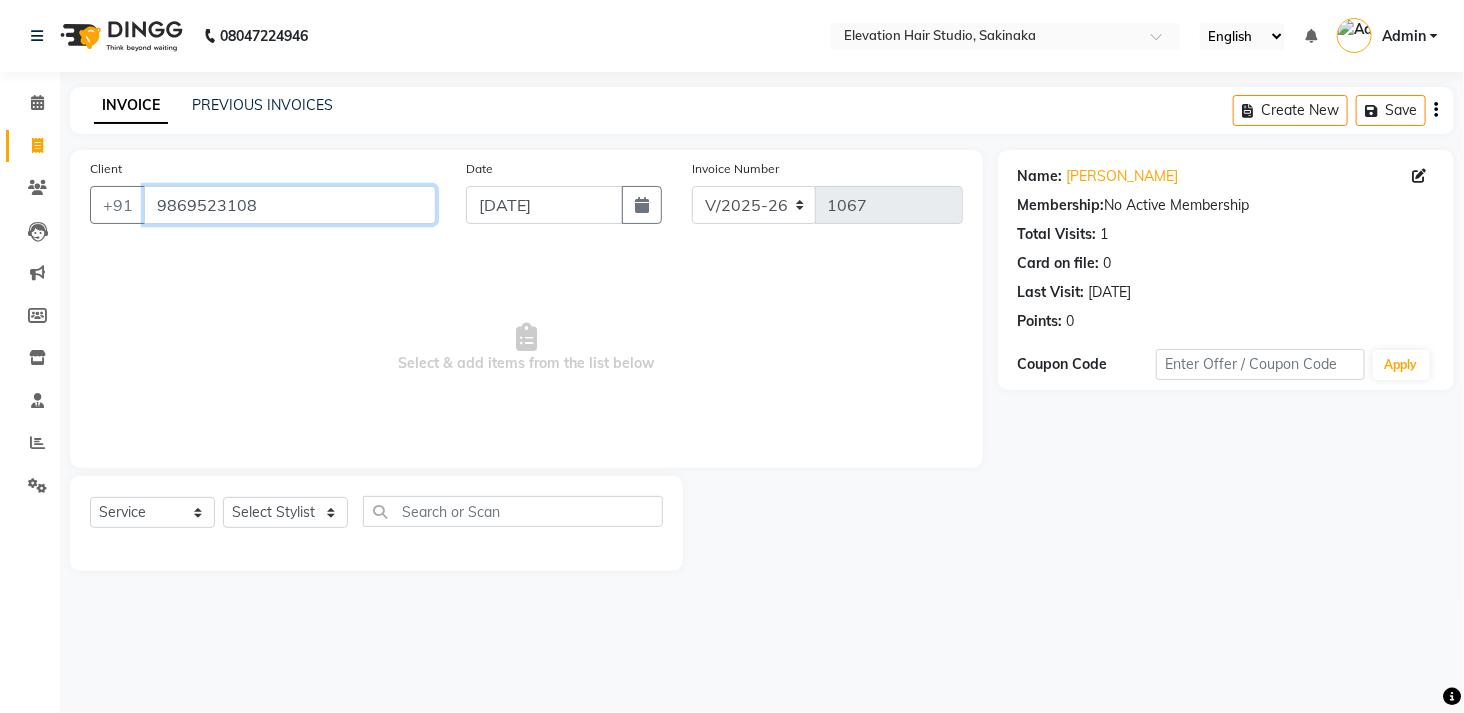 click on "9869523108" at bounding box center (290, 205) 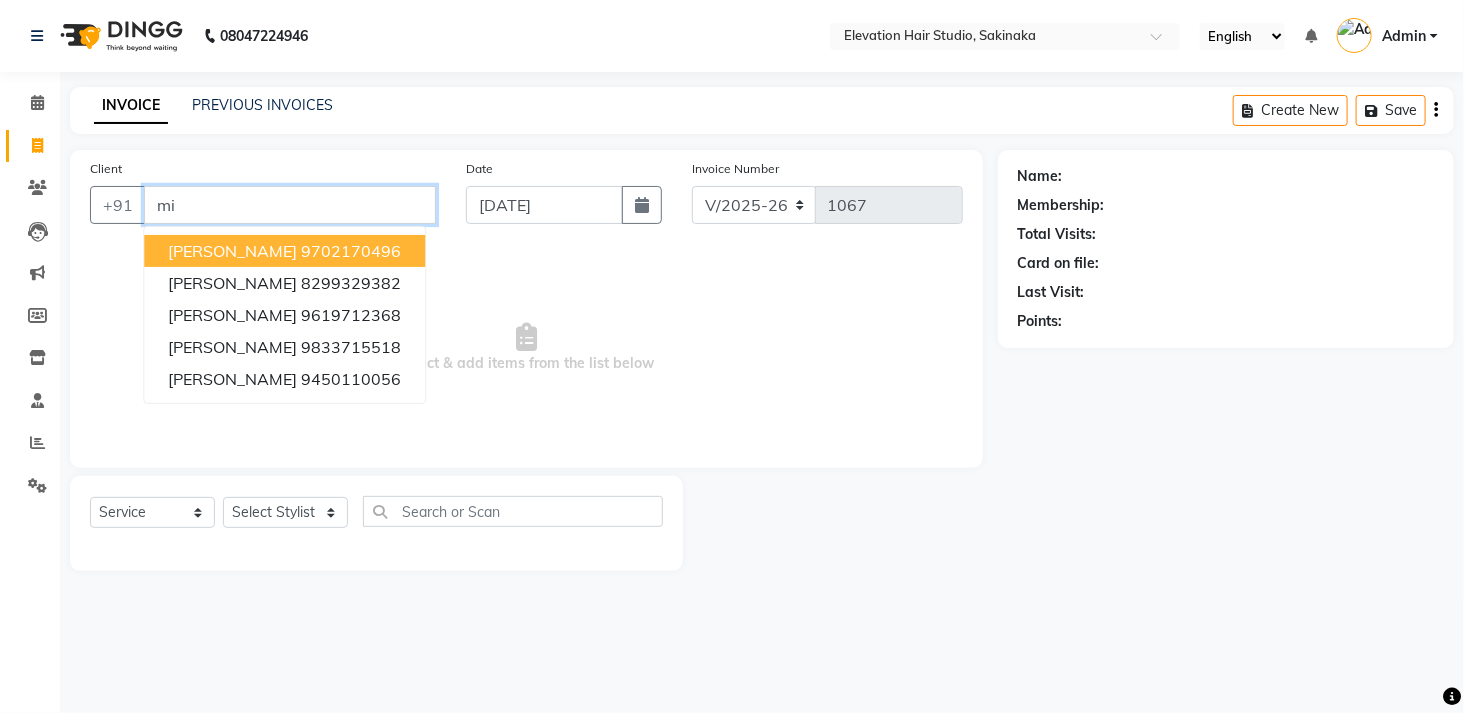 type on "m" 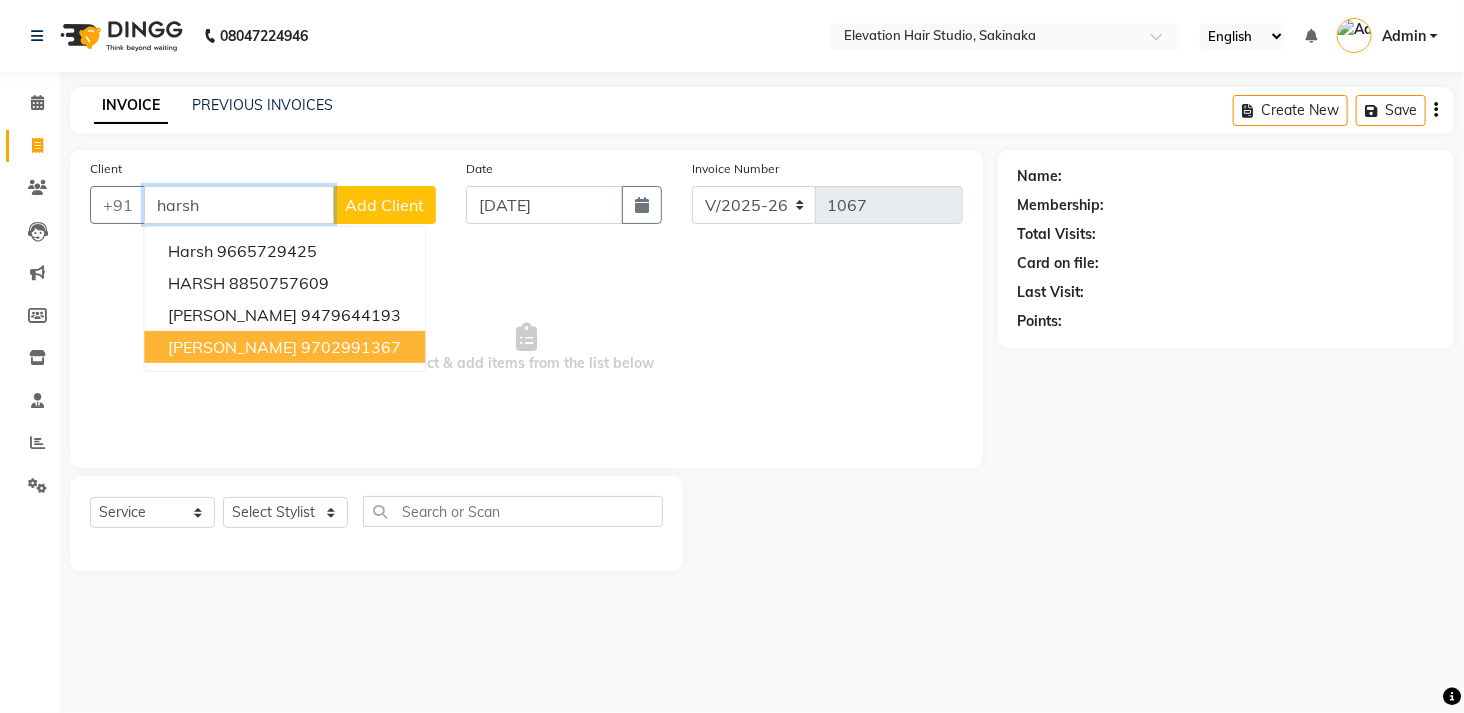 click on "9702991367" at bounding box center (351, 347) 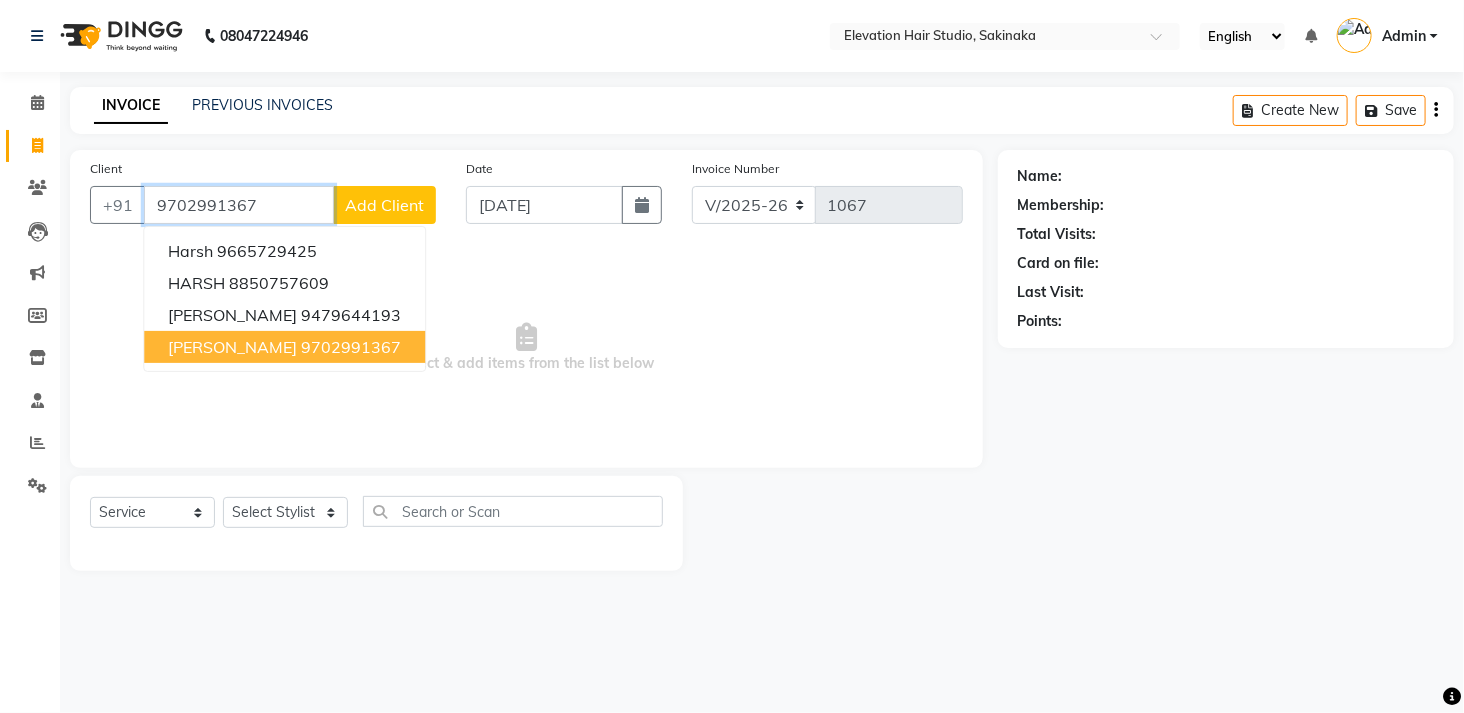 type on "9702991367" 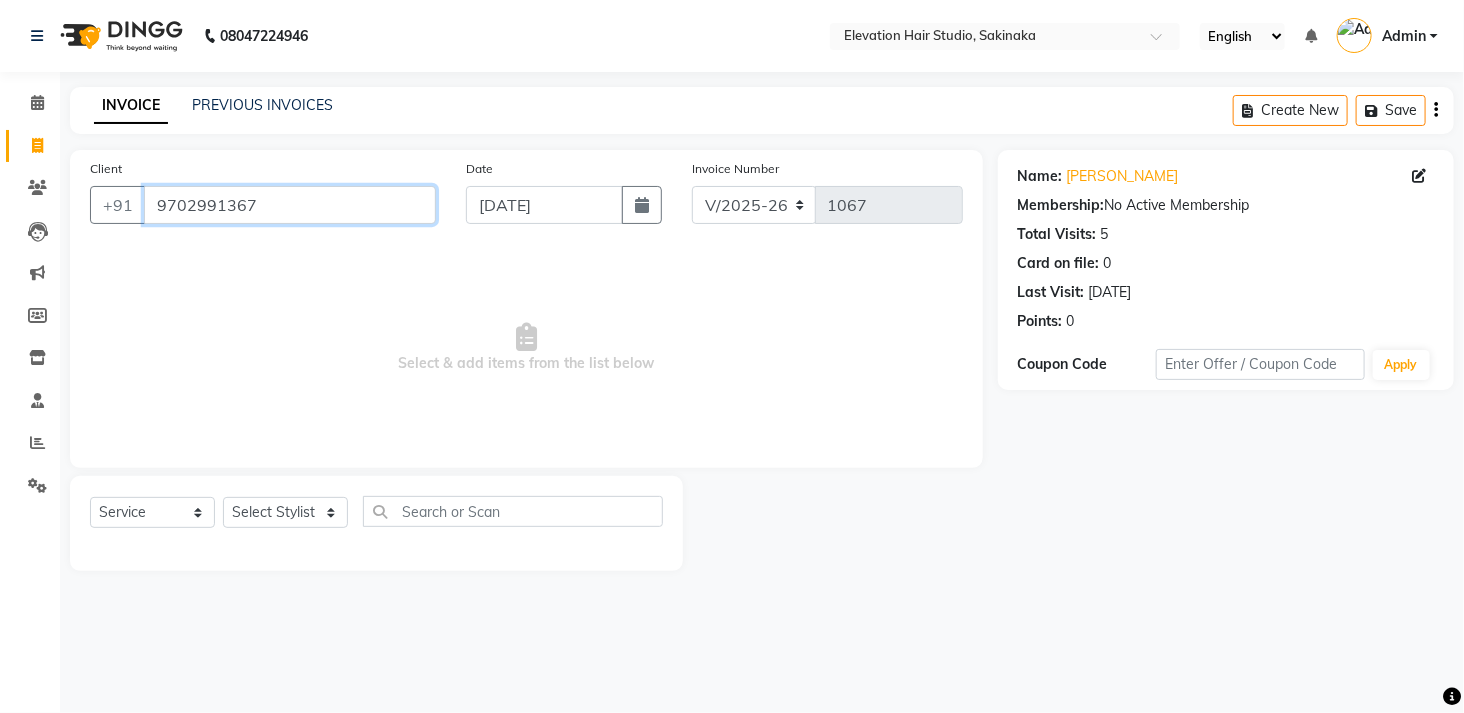 click on "9702991367" at bounding box center [290, 205] 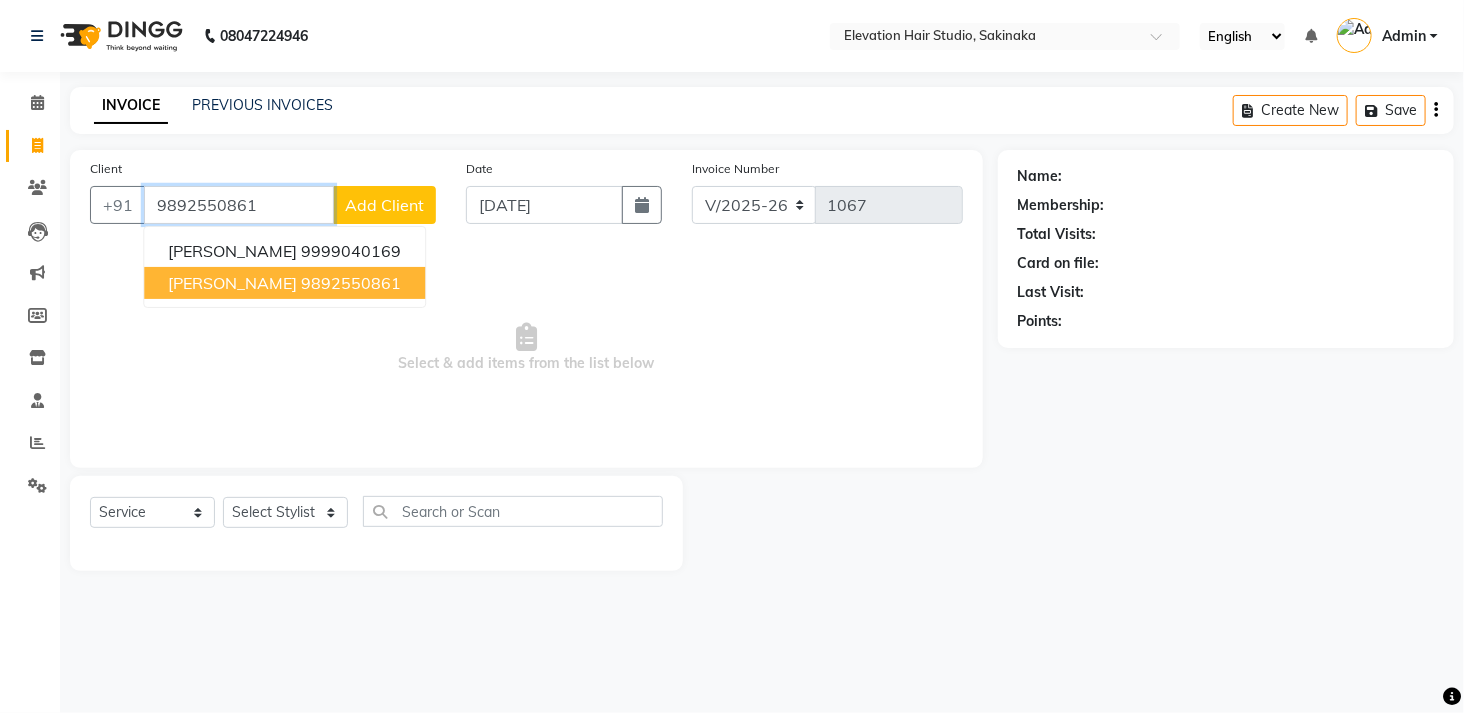 type on "9892550861" 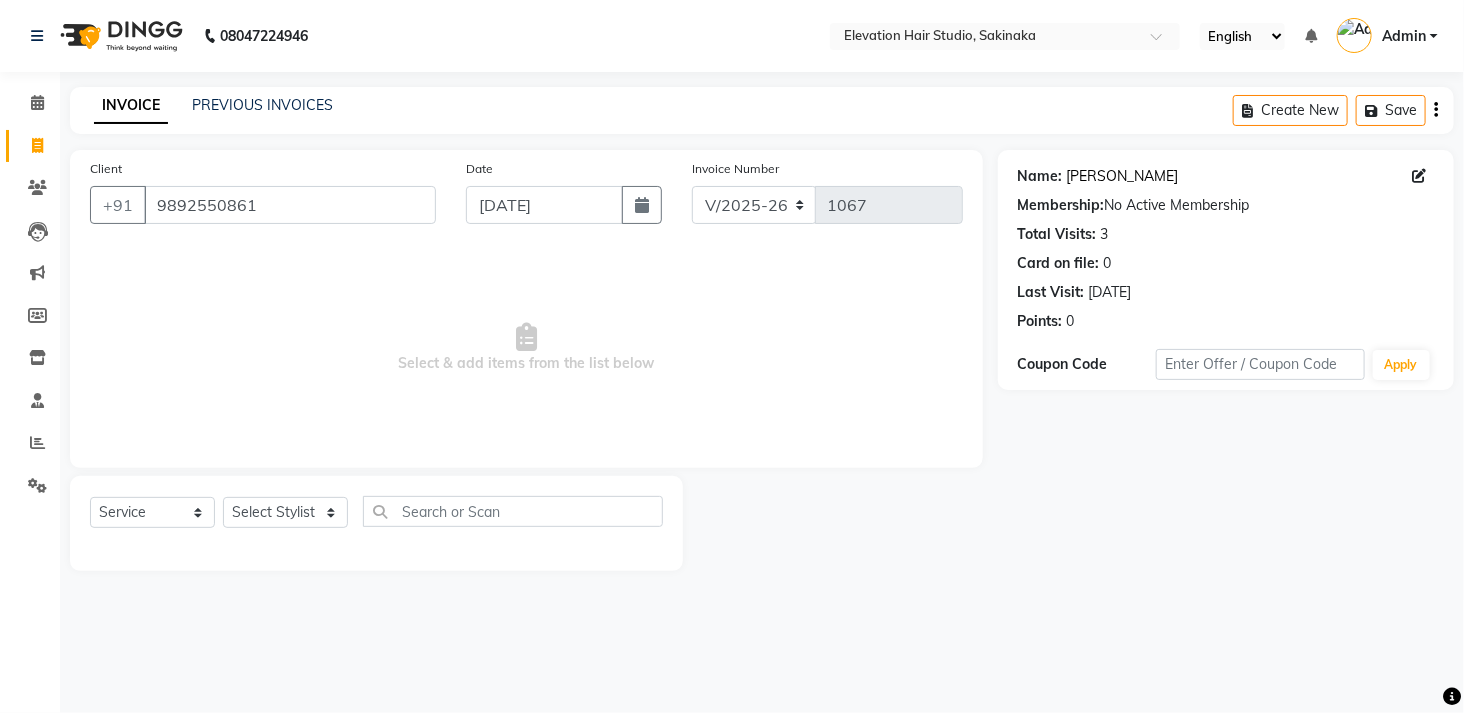 click on "Ajay Kinnikar" 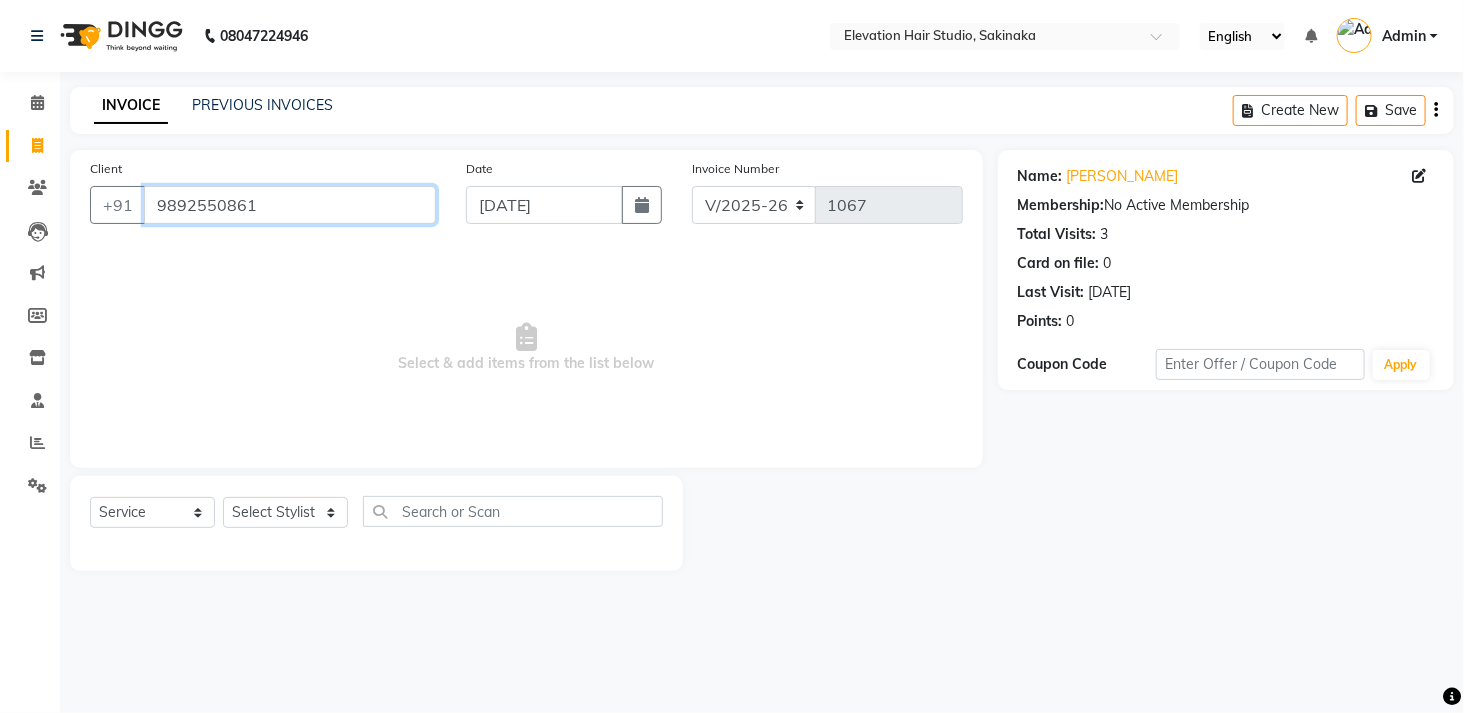 click on "9892550861" at bounding box center [290, 205] 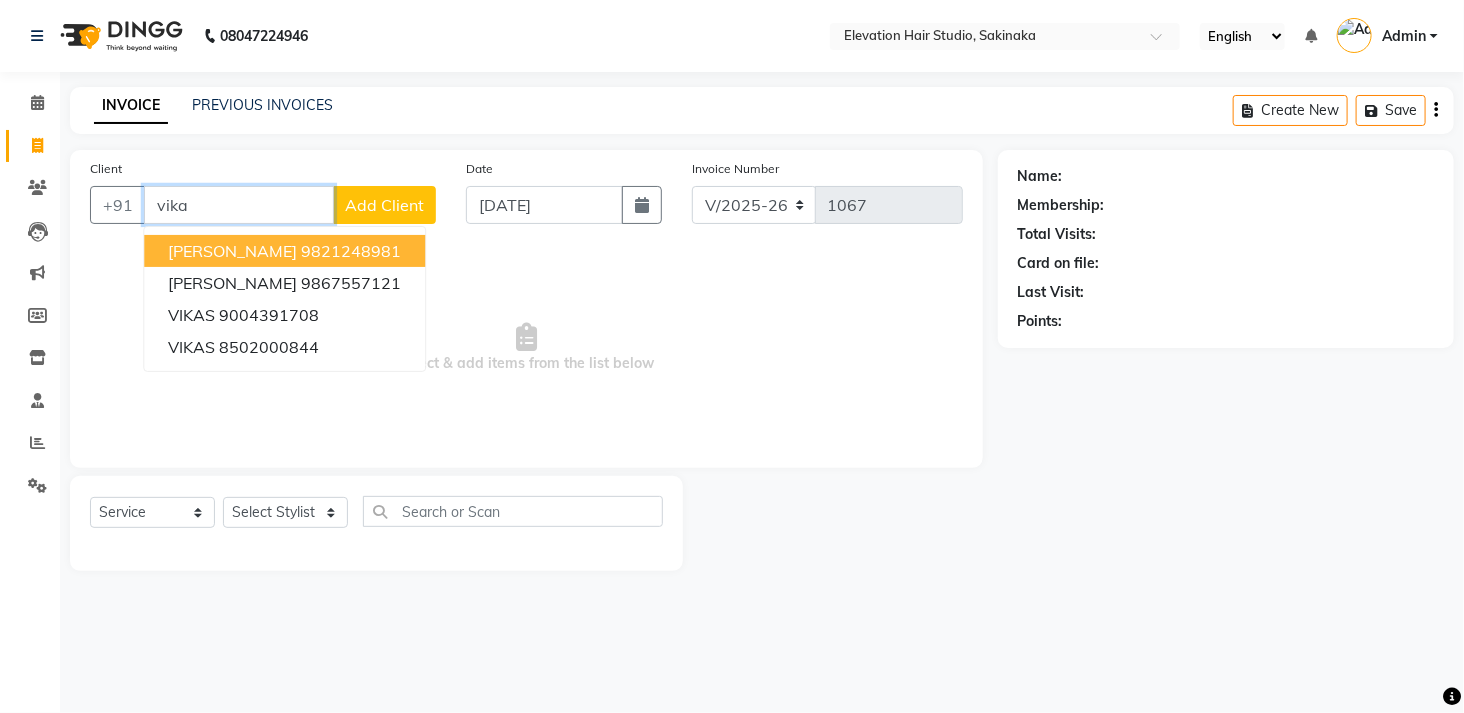 click on "VIKAS PURI  9821248981" at bounding box center [284, 251] 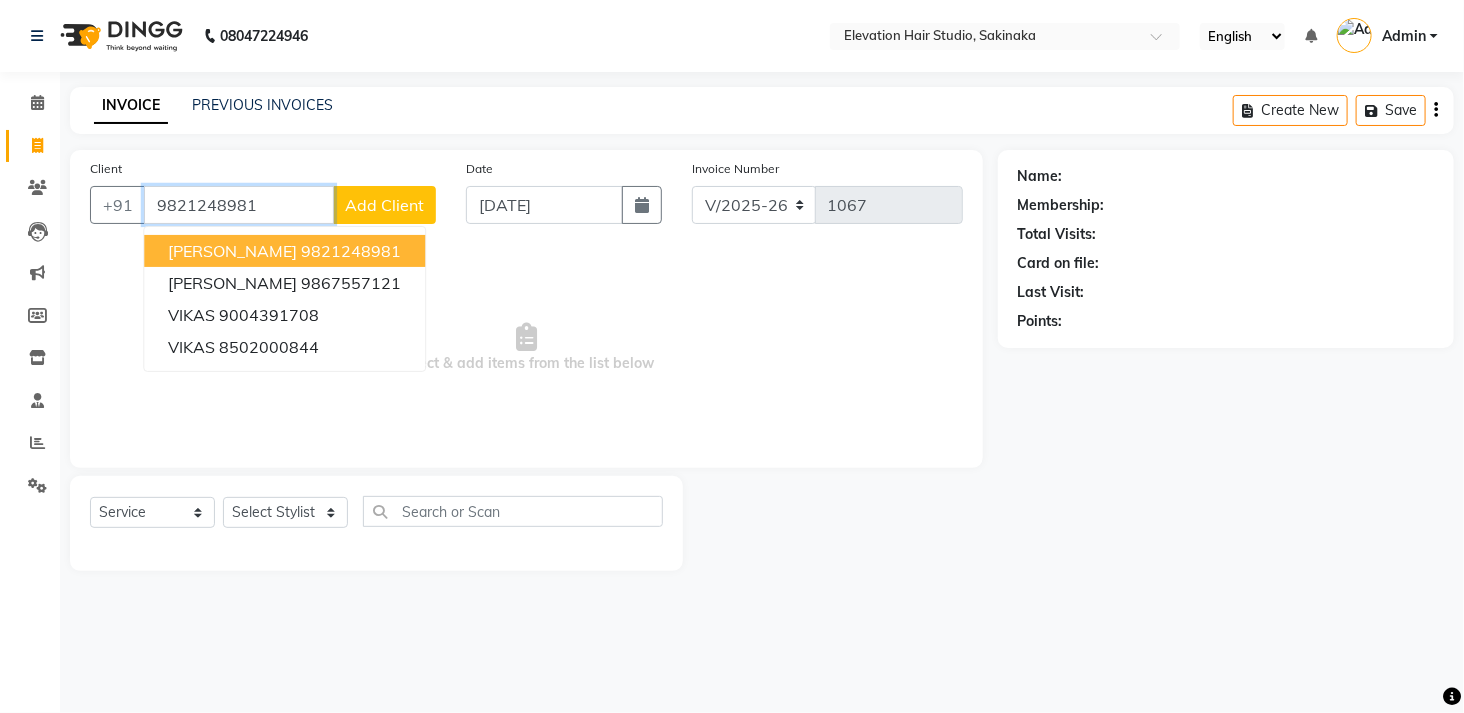 type on "9821248981" 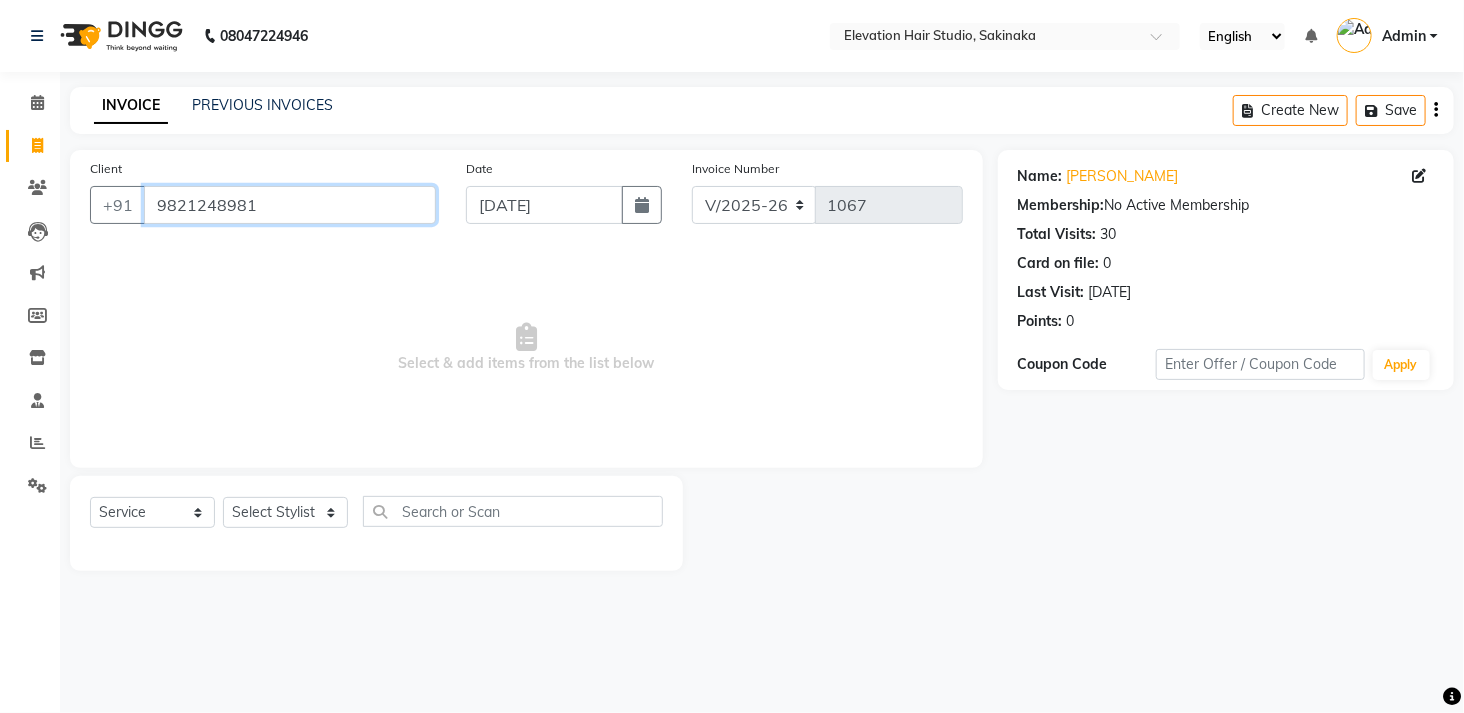click on "9821248981" at bounding box center [290, 205] 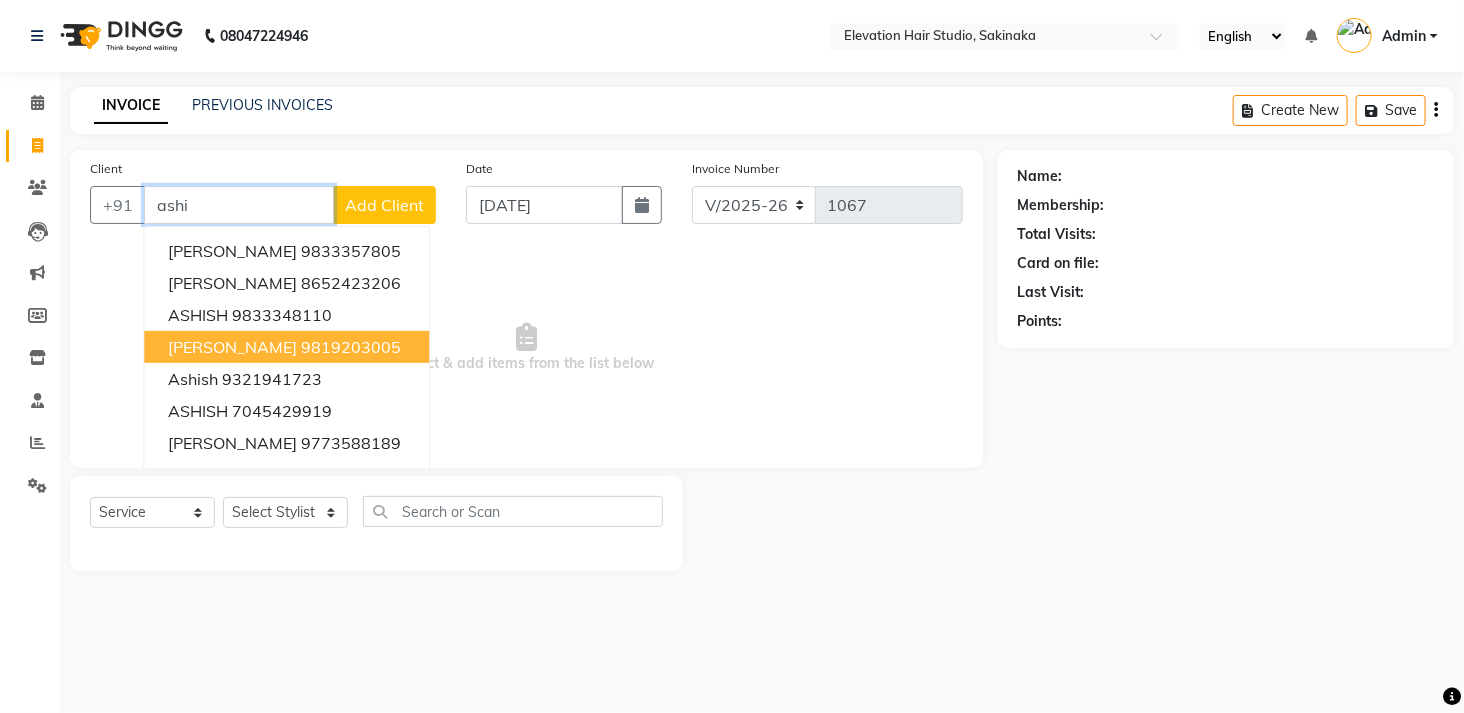 click on "9819203005" at bounding box center (351, 347) 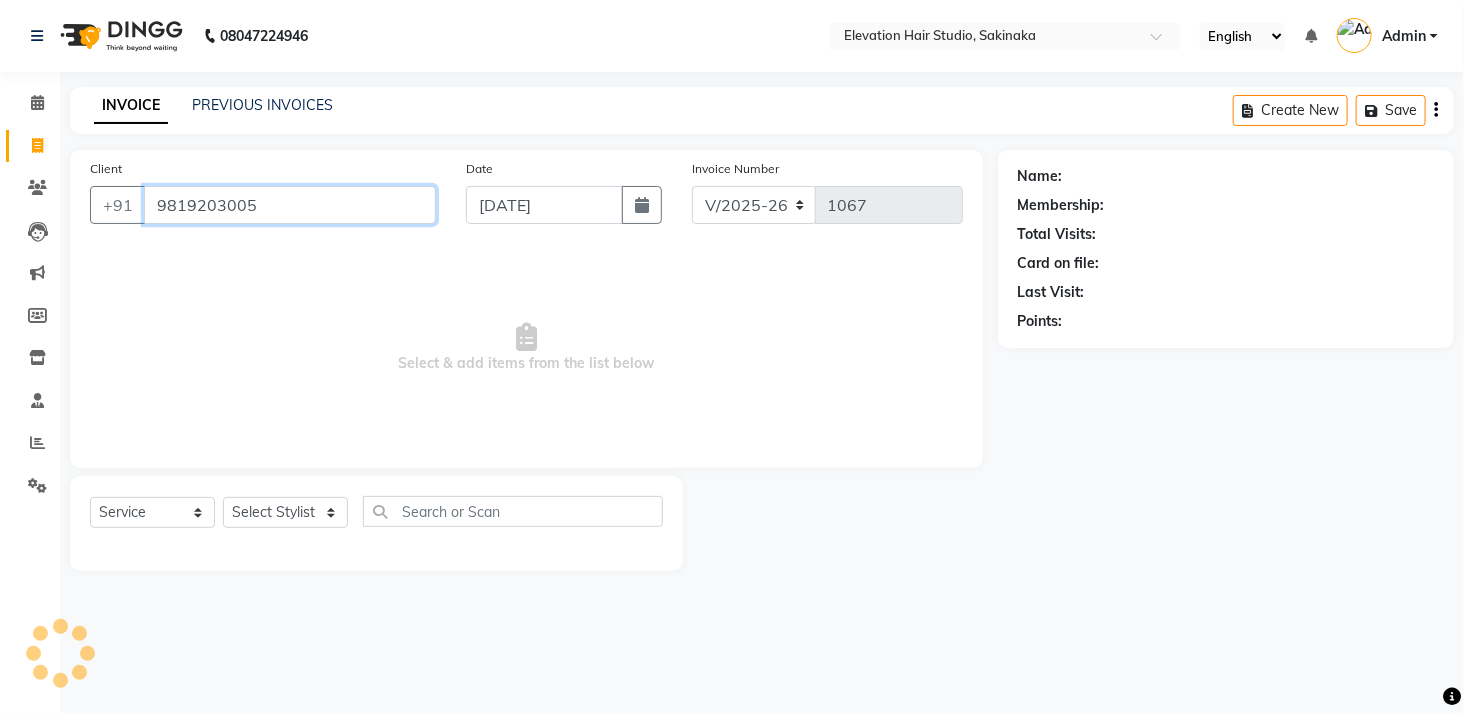 type on "9819203005" 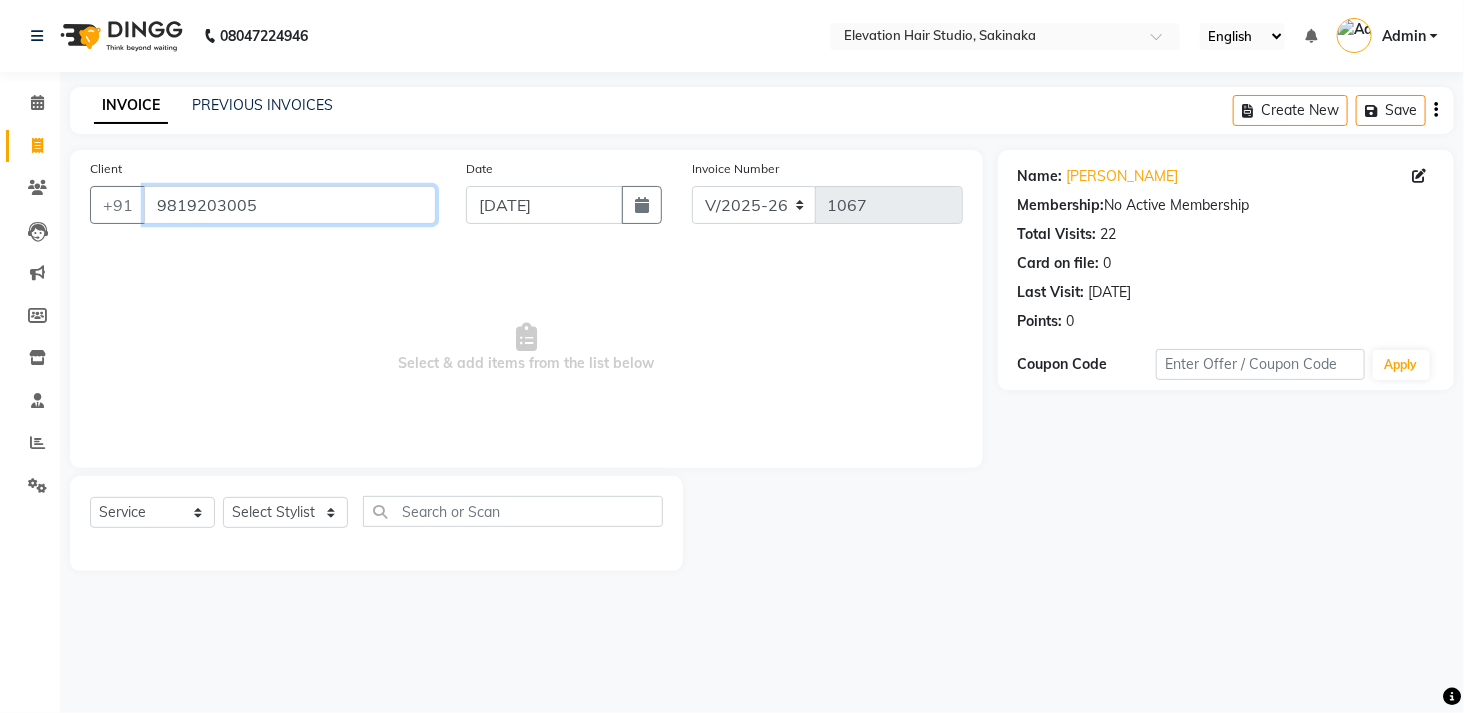 click on "9819203005" at bounding box center (290, 205) 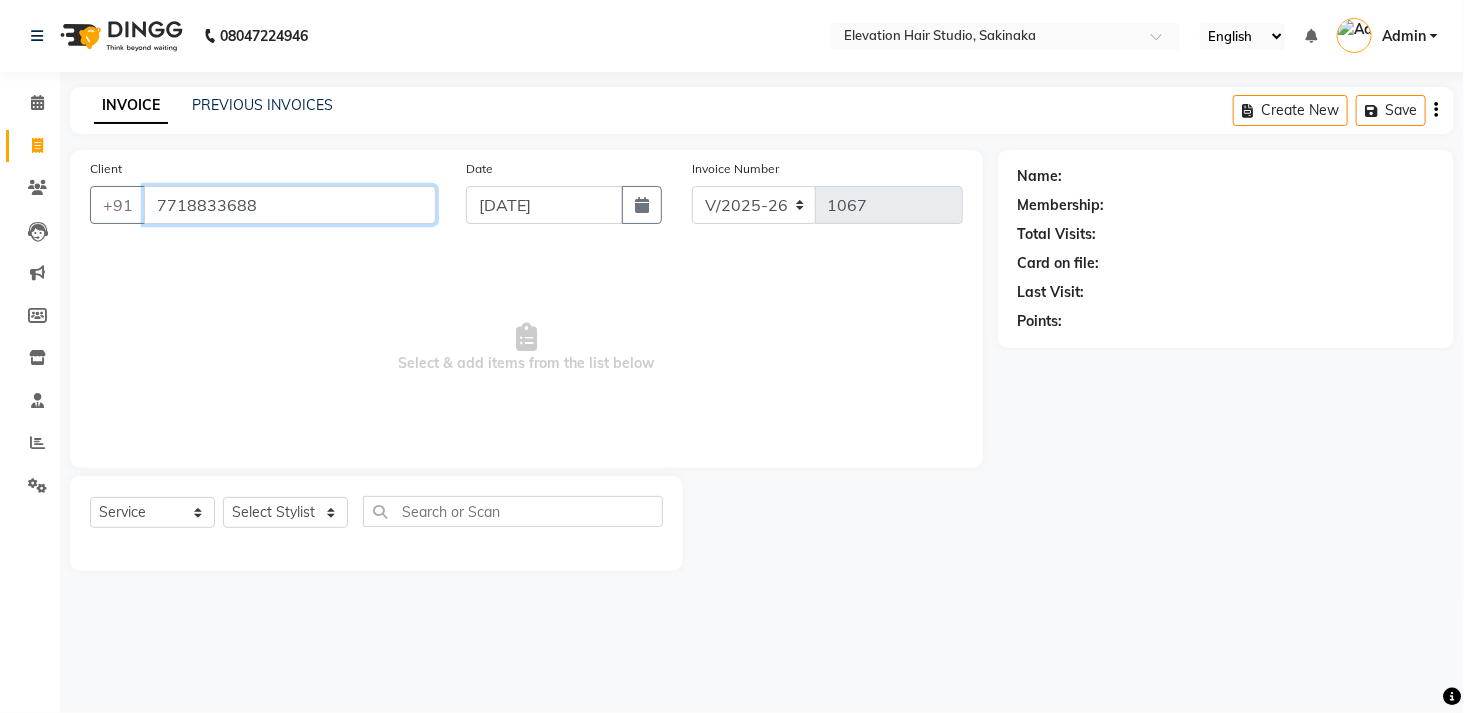 type on "7718833688" 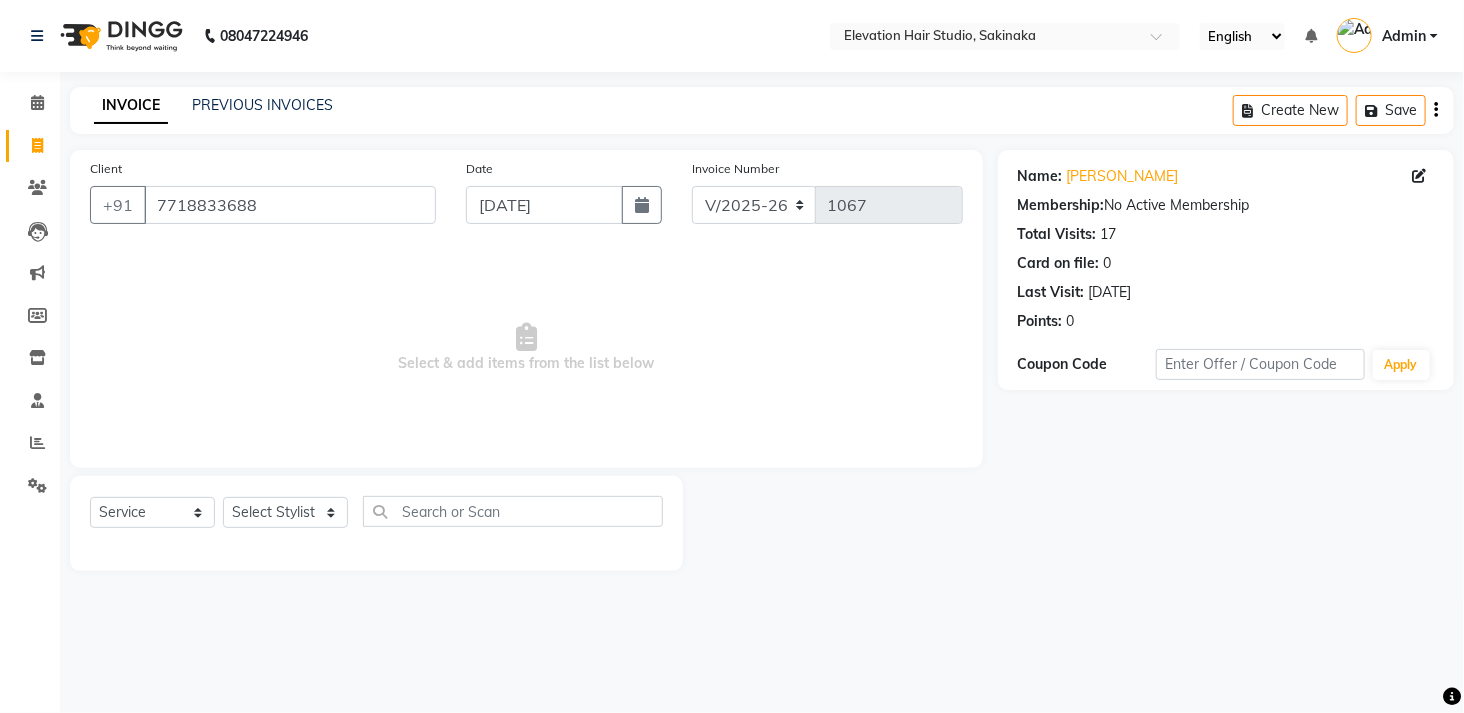 type 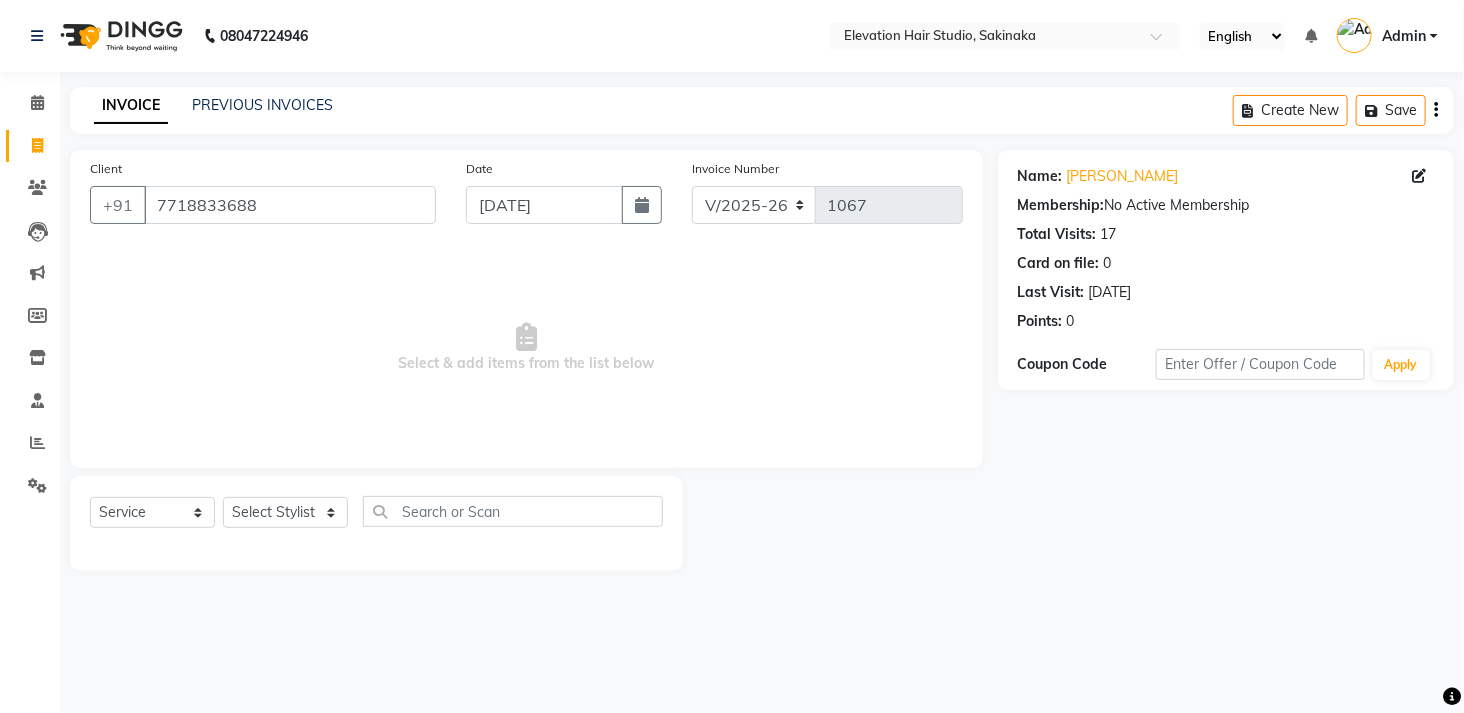 click on "Select & add items from the list below" at bounding box center (526, 348) 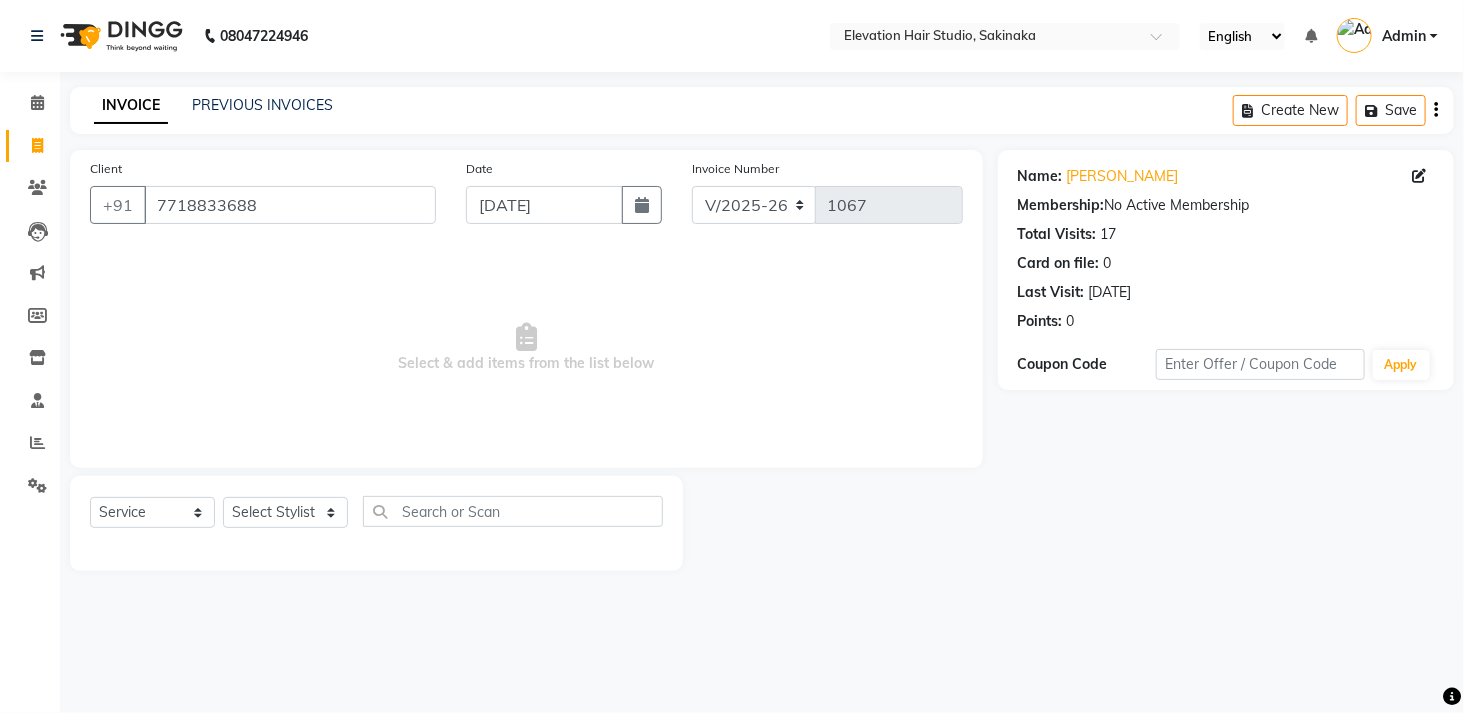 click on "Select & add items from the list below" at bounding box center (526, 348) 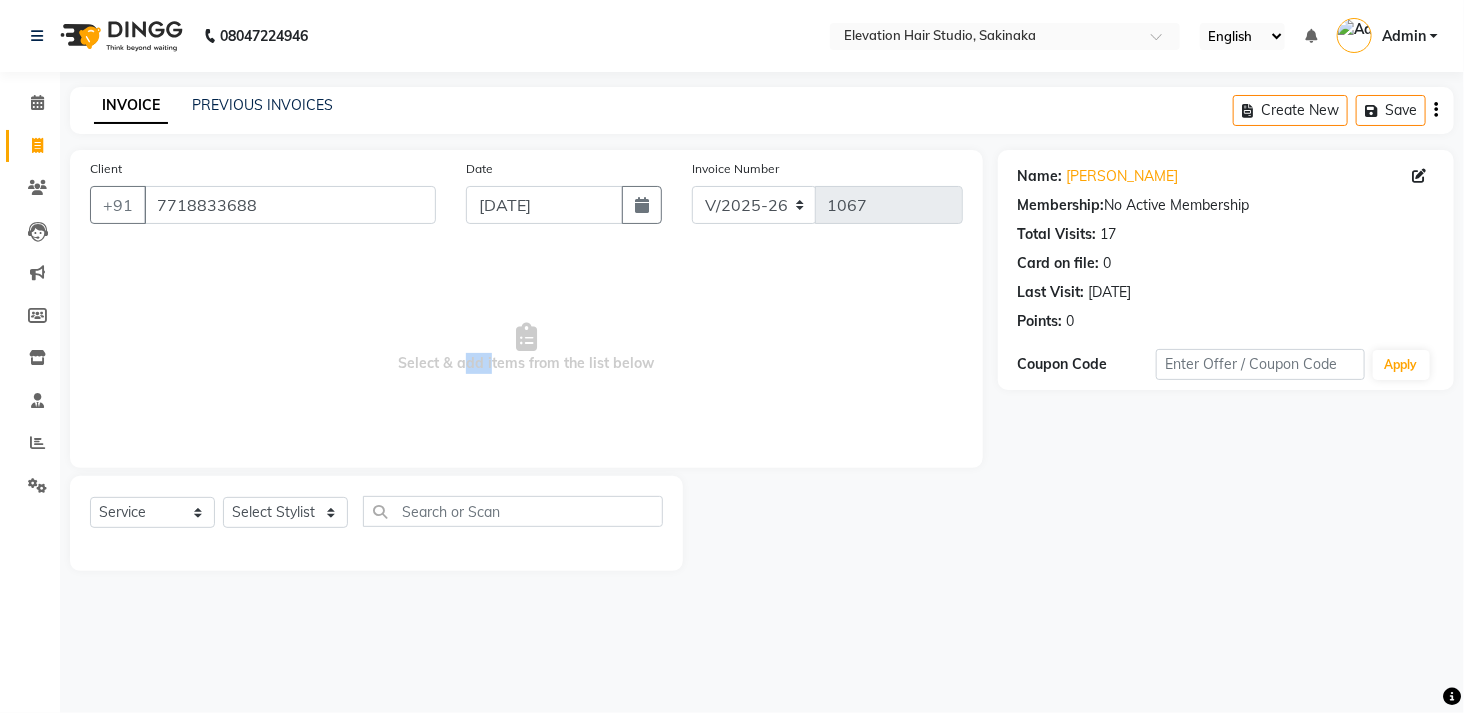 click on "Select & add items from the list below" at bounding box center [526, 348] 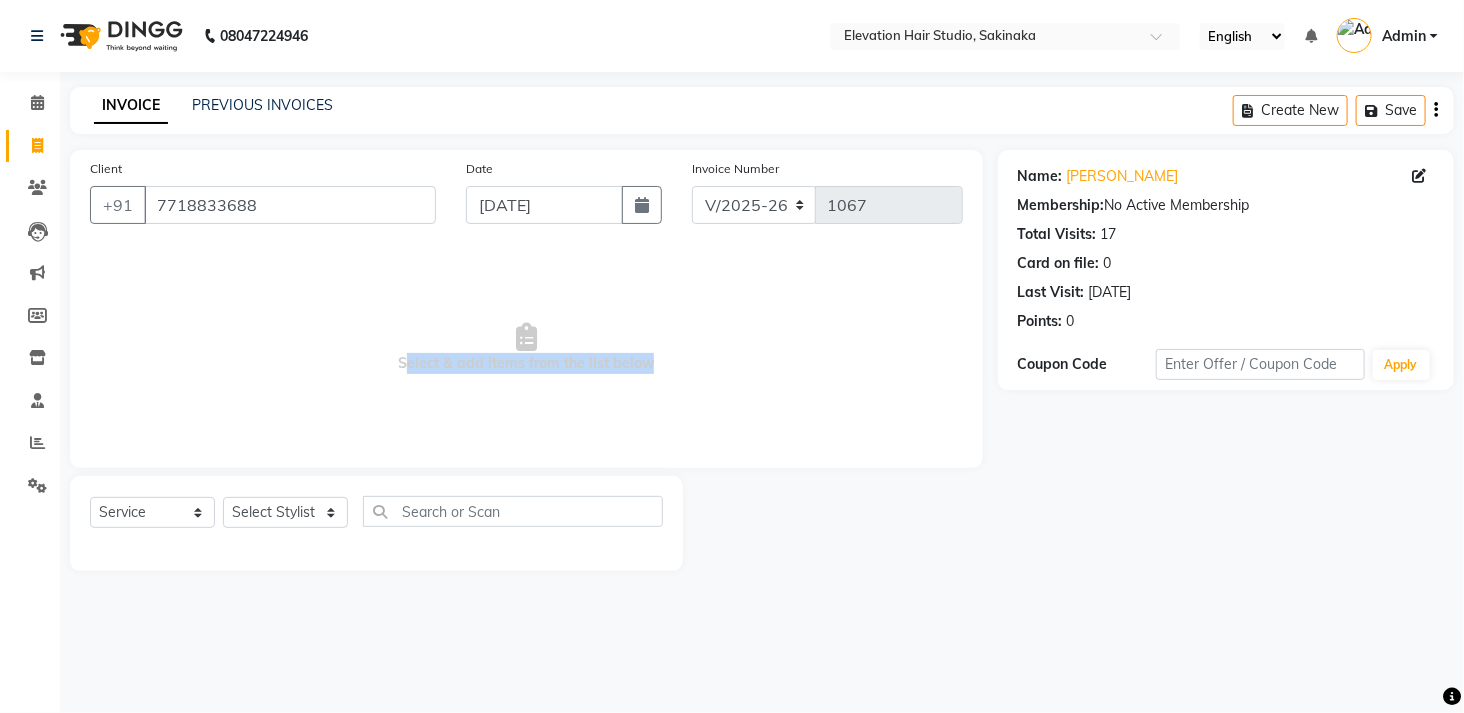 click on "Select & add items from the list below" at bounding box center [526, 348] 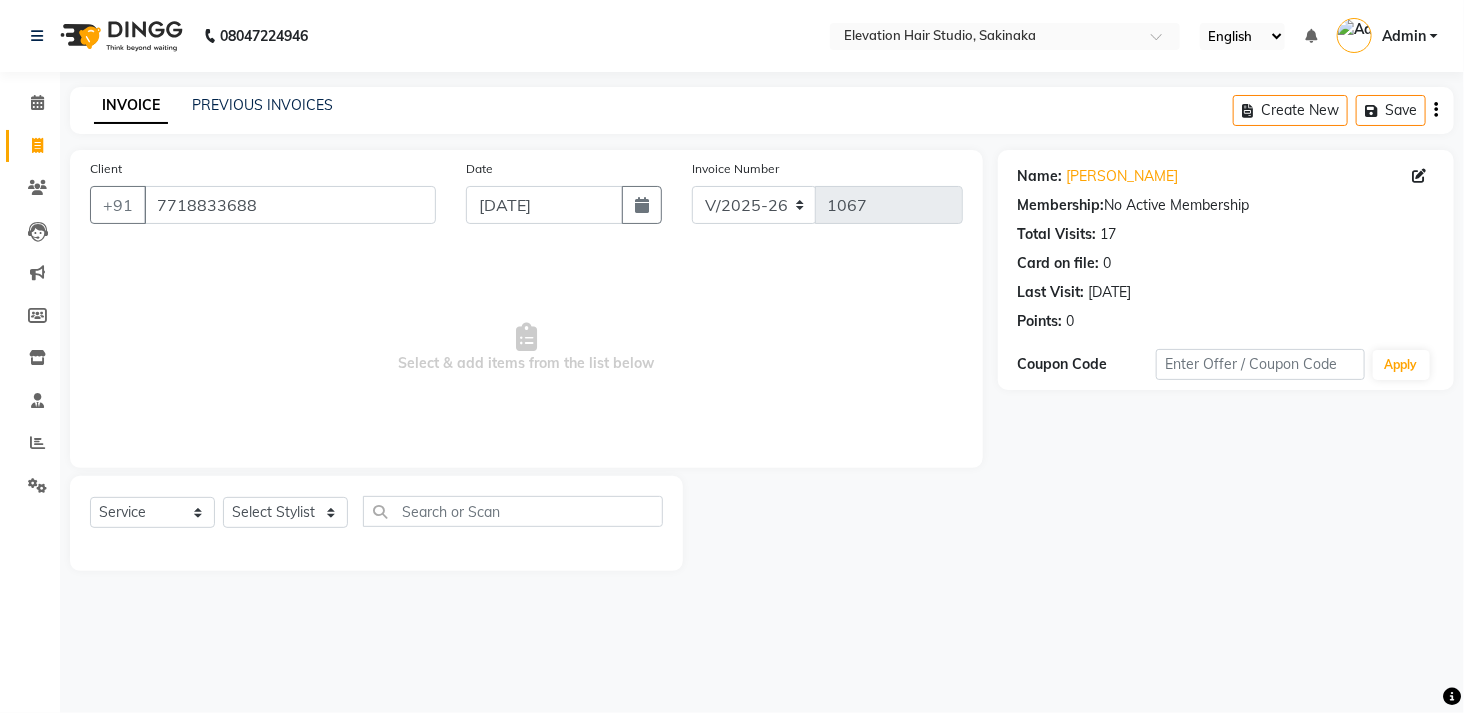 click on "Select & add items from the list below" at bounding box center [526, 348] 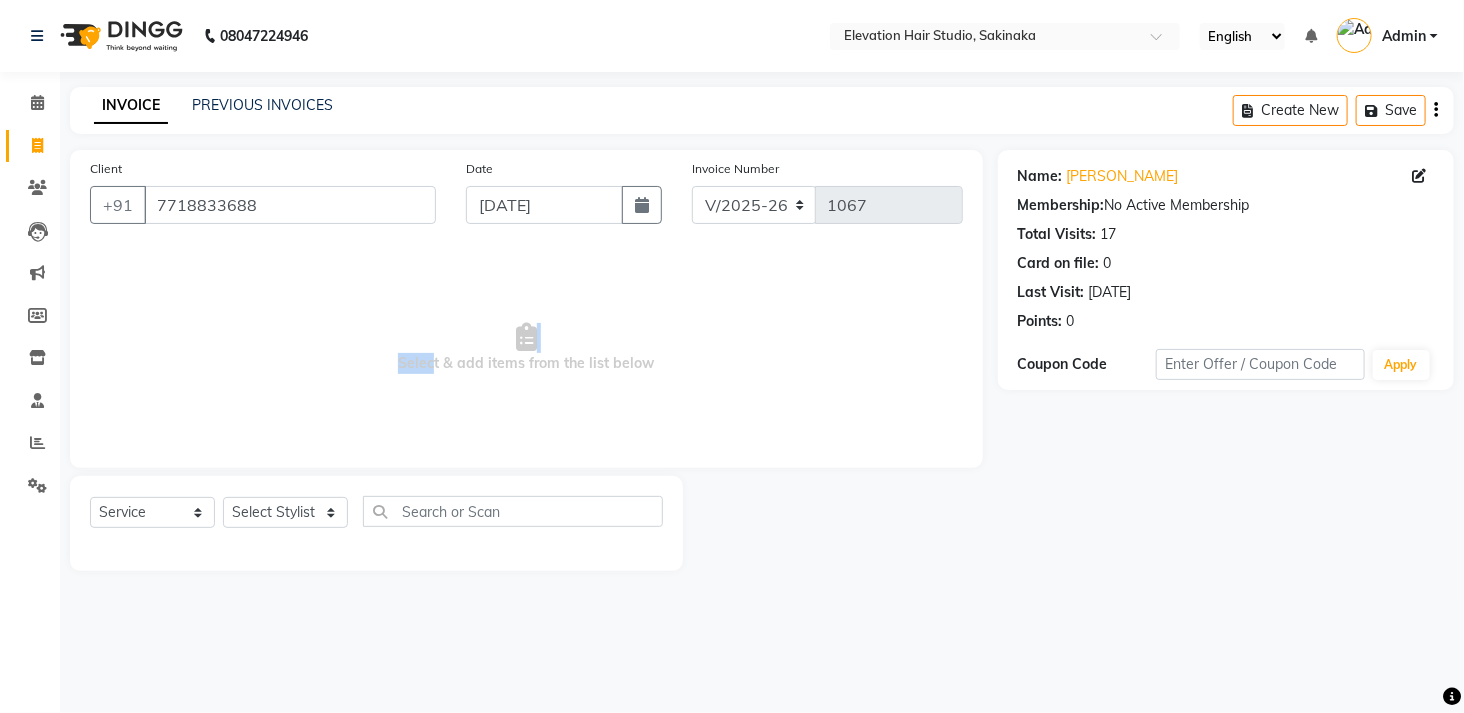 drag, startPoint x: 371, startPoint y: 340, endPoint x: 433, endPoint y: 381, distance: 74.330345 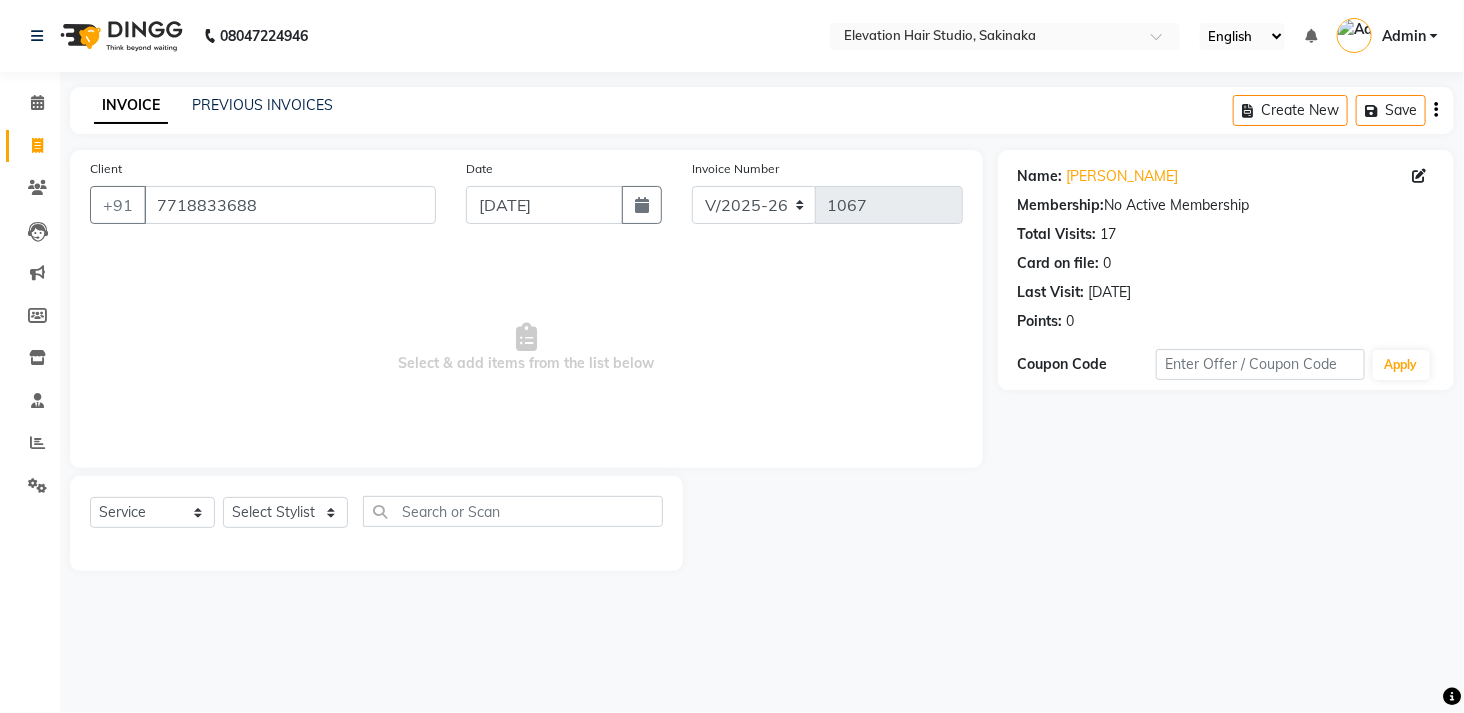 click on "Select & add items from the list below" at bounding box center (526, 348) 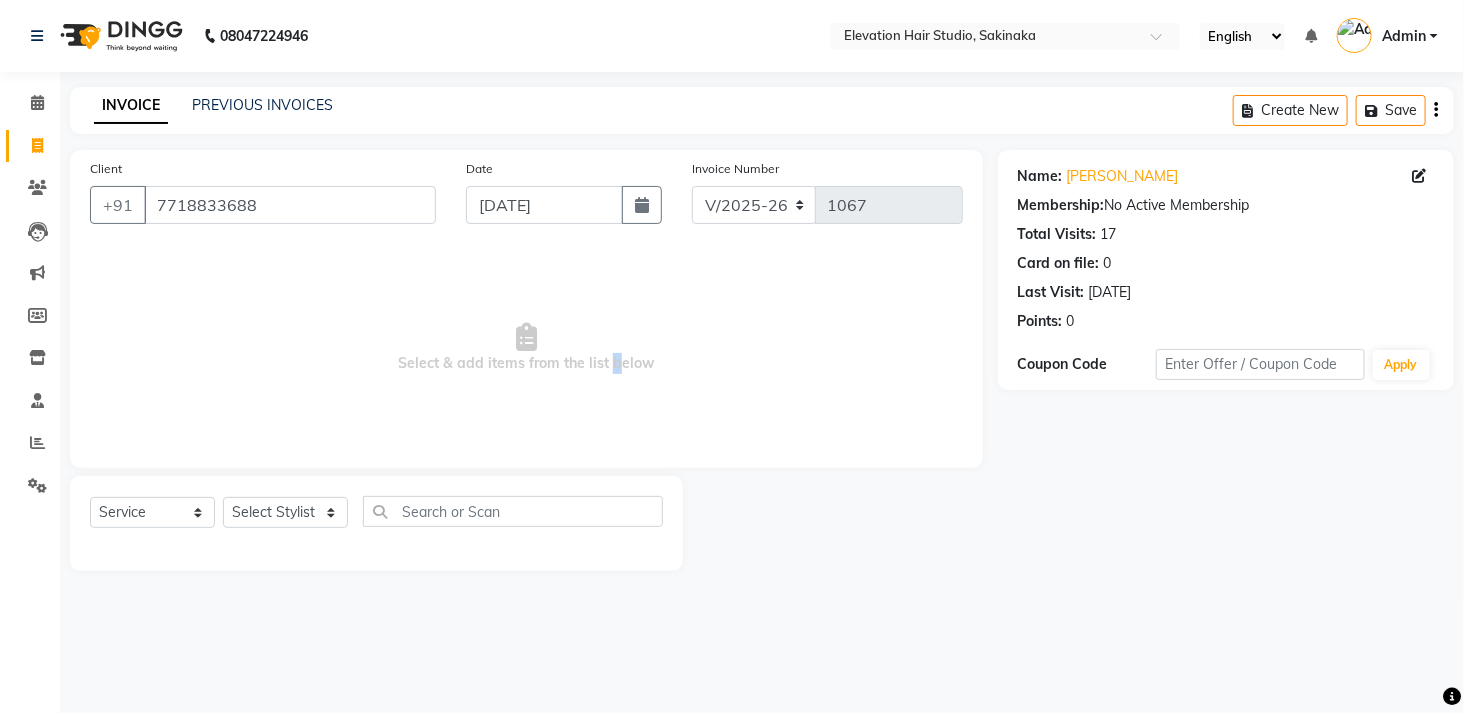 click on "Select & add items from the list below" at bounding box center (526, 348) 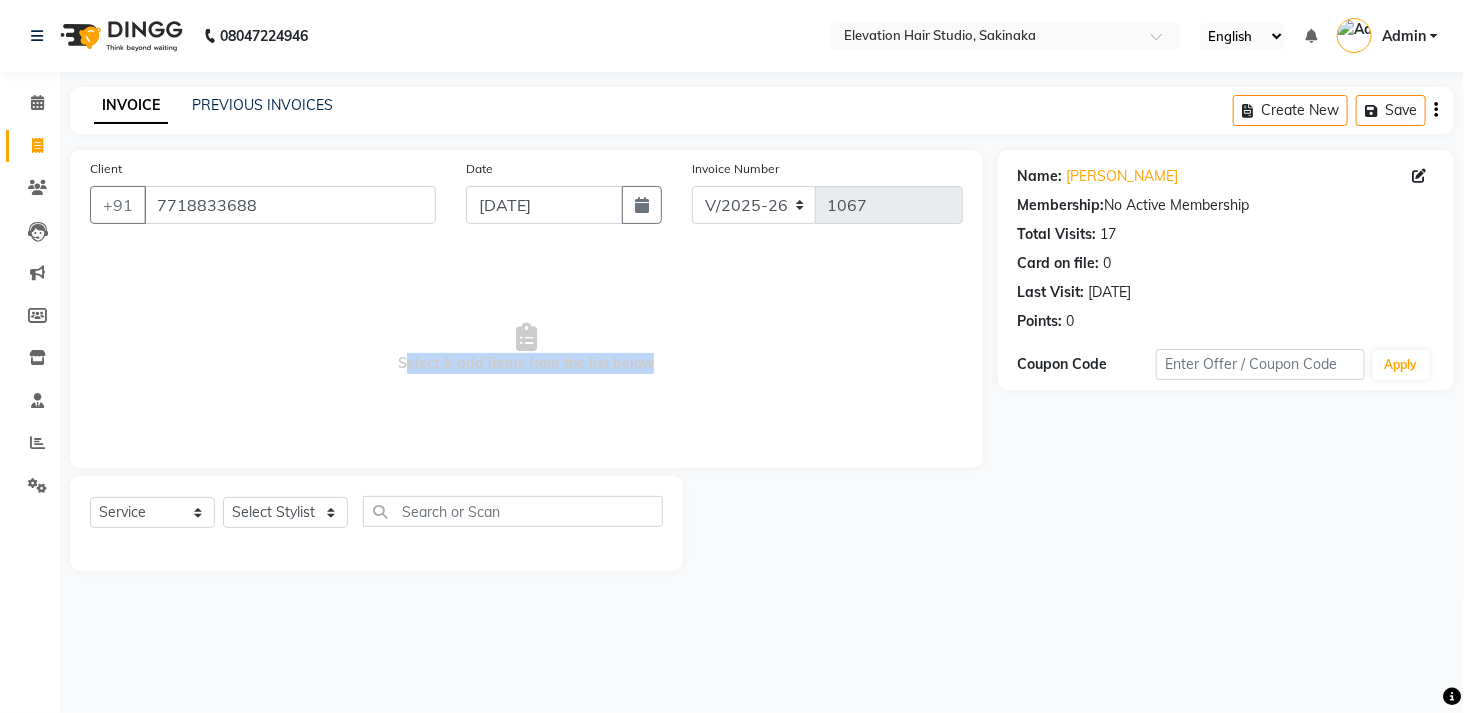 click on "Select & add items from the list below" at bounding box center [526, 348] 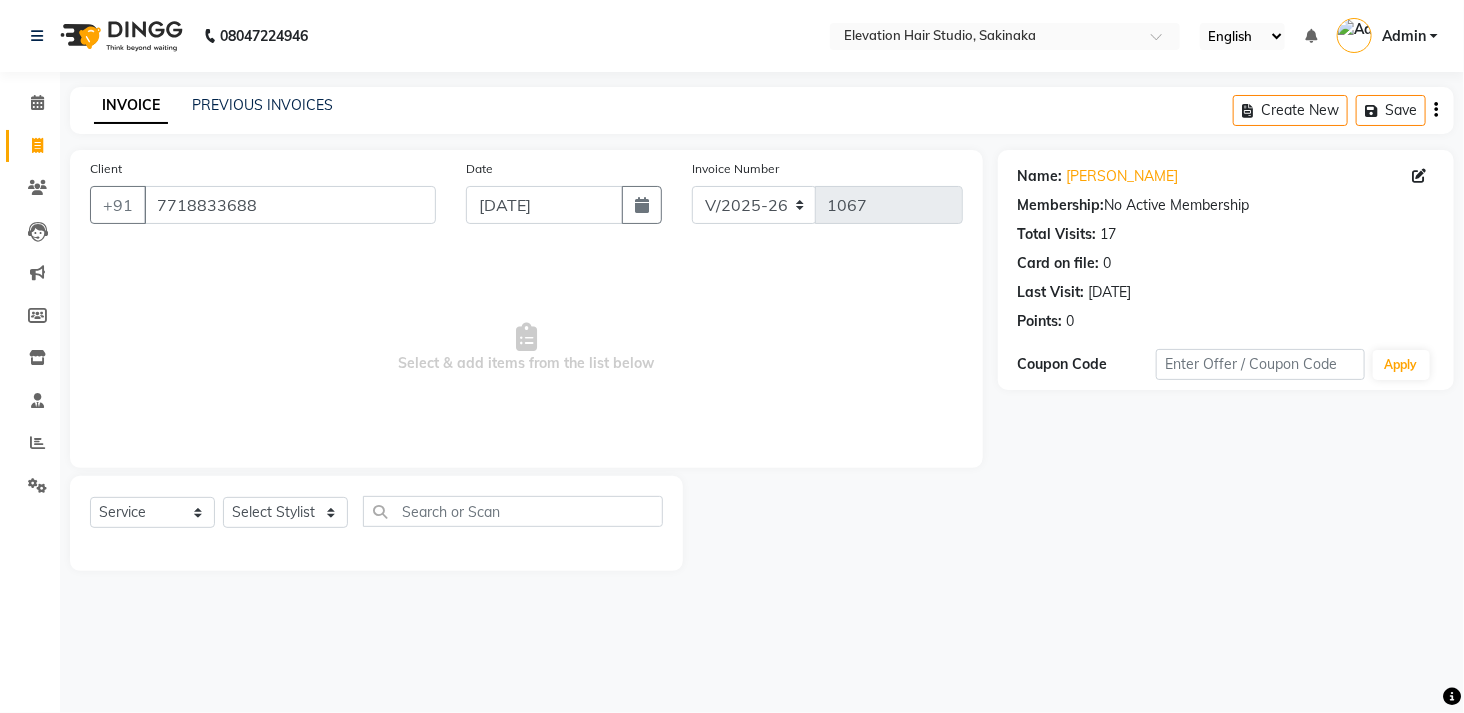 click on "Select & add items from the list below" at bounding box center [526, 348] 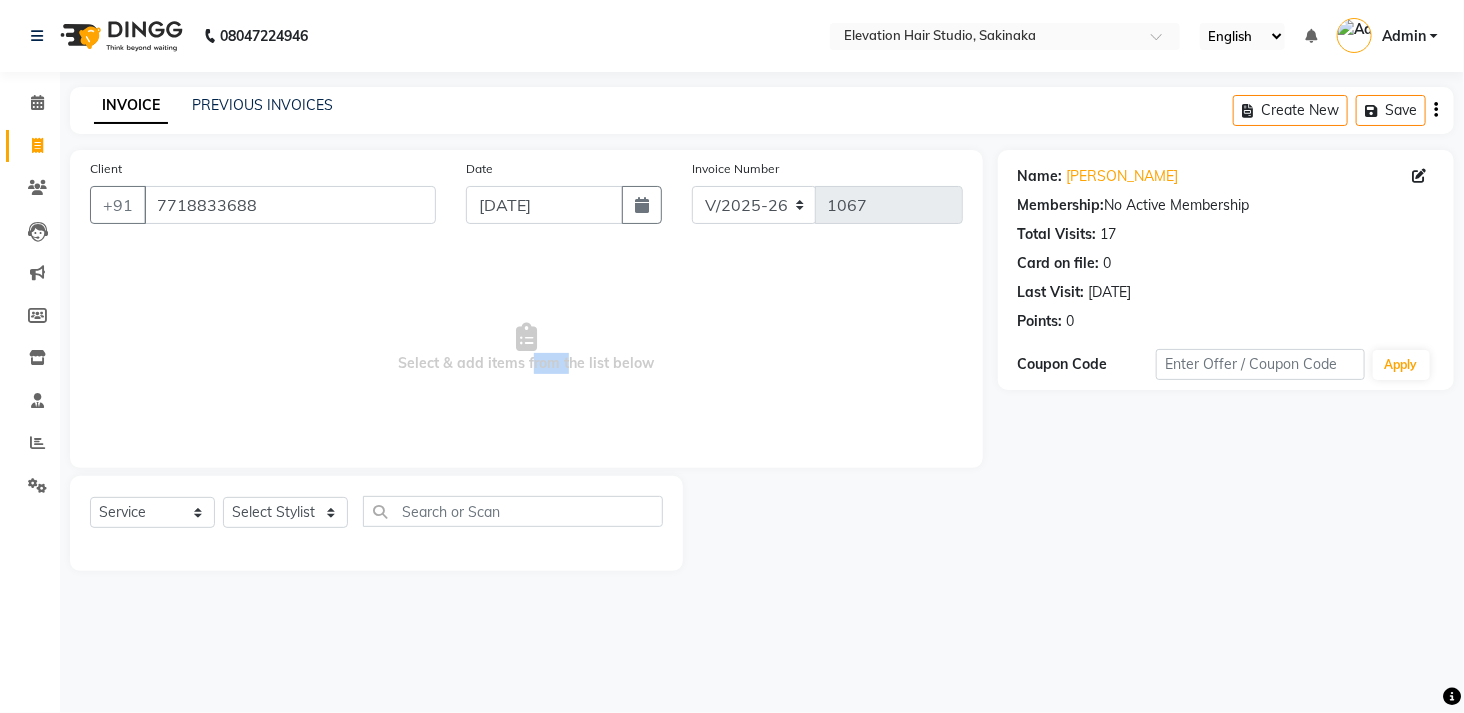 click on "Select & add items from the list below" at bounding box center (526, 348) 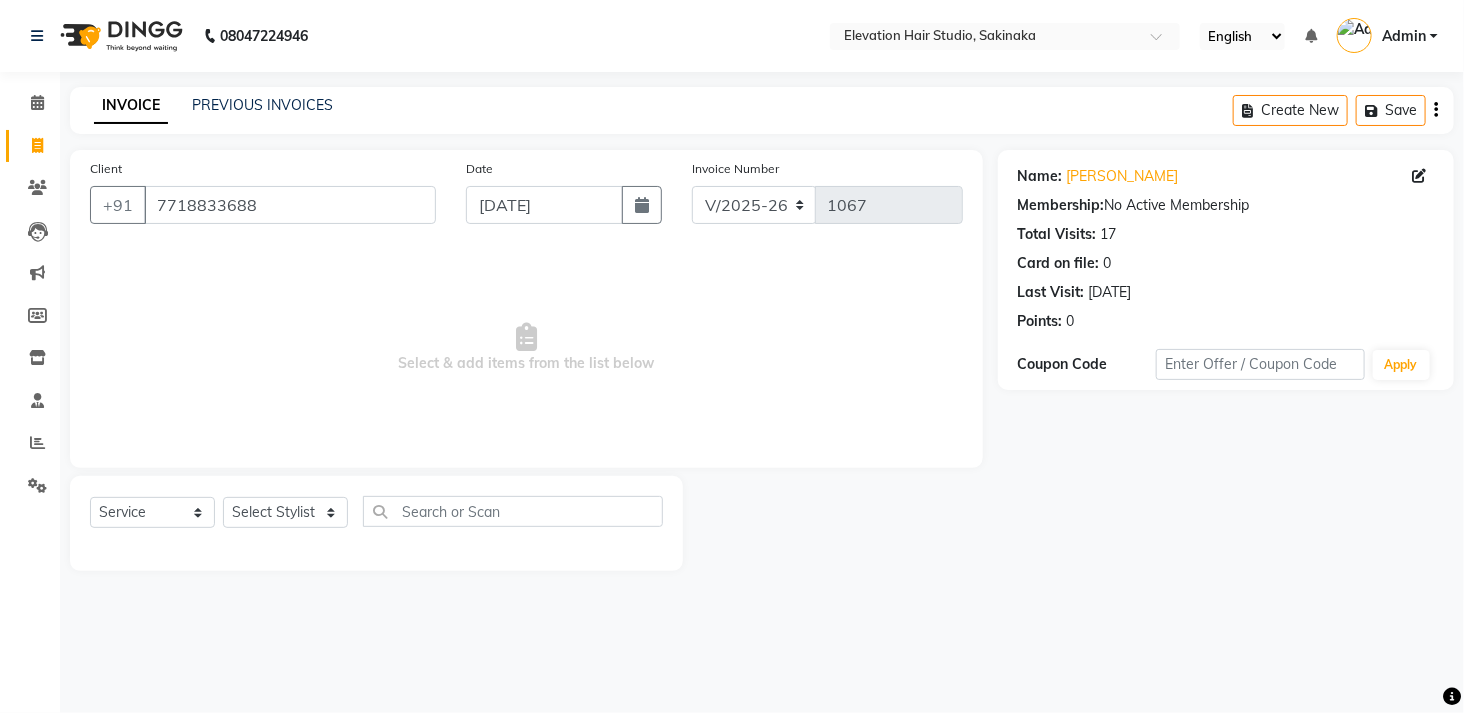 click on "Select & add items from the list below" at bounding box center (526, 348) 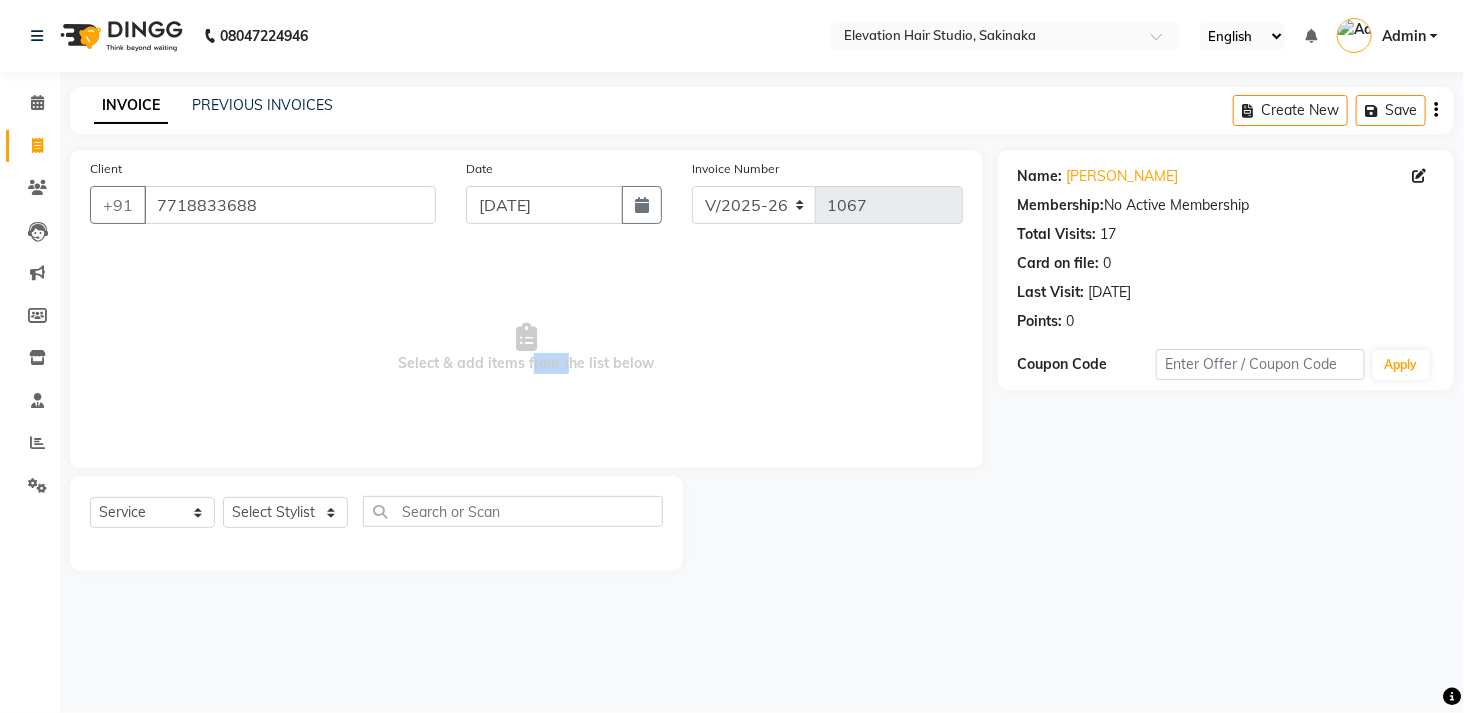 click on "Select & add items from the list below" at bounding box center [526, 348] 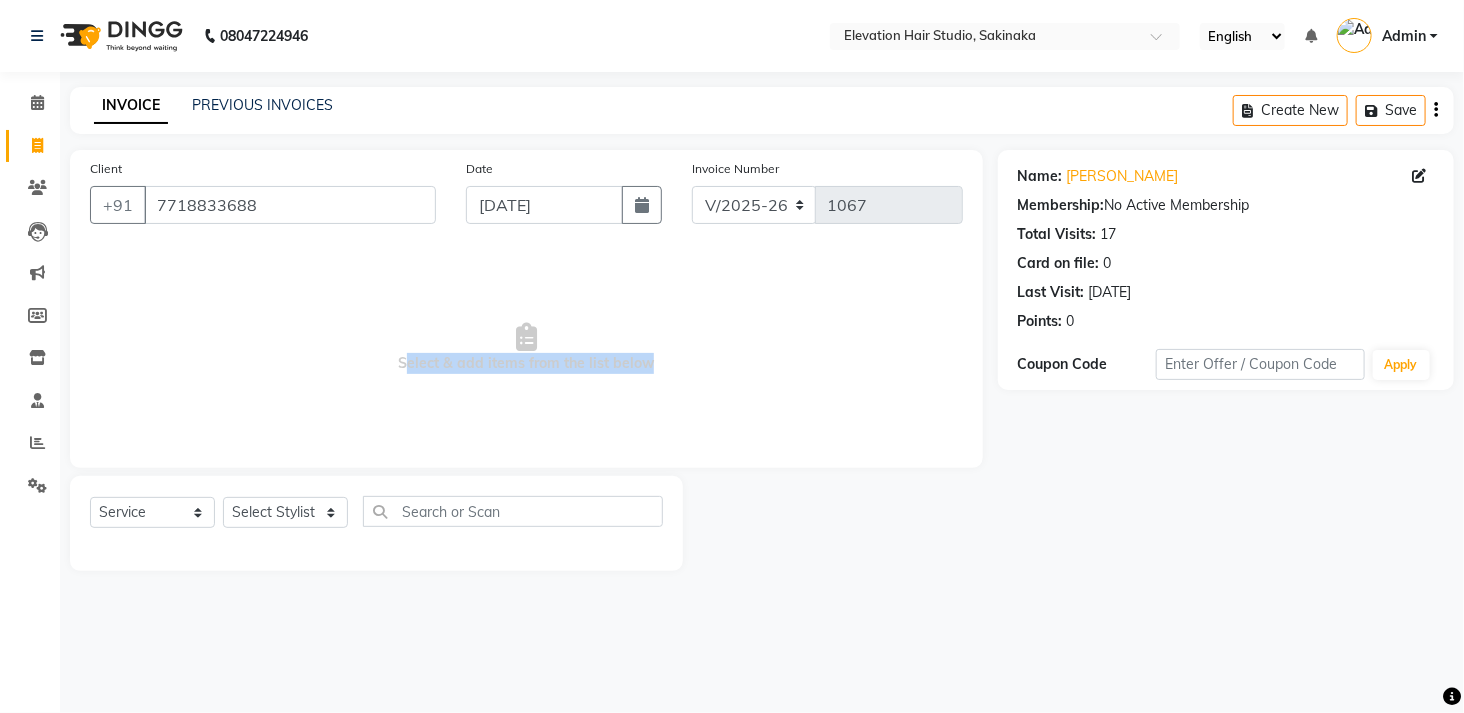 click on "Select & add items from the list below" at bounding box center [526, 348] 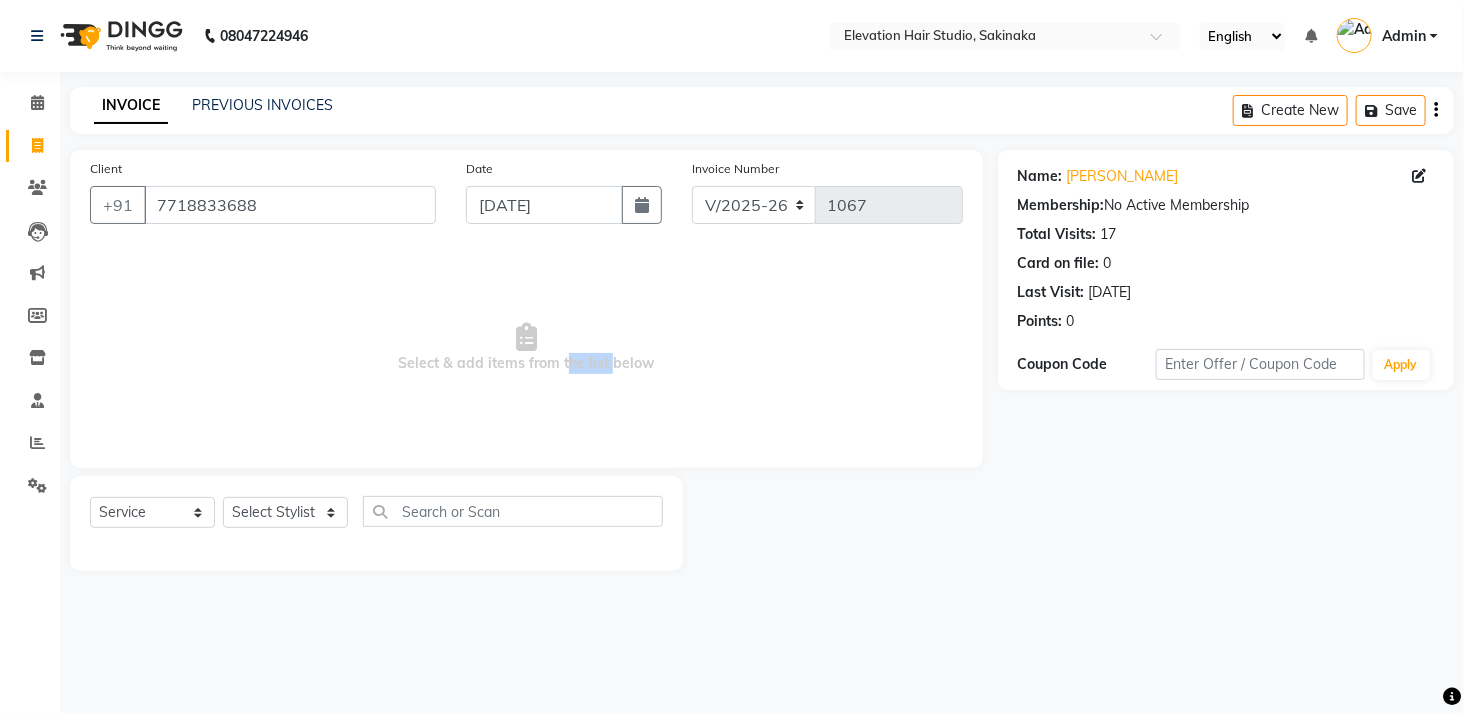 drag, startPoint x: 574, startPoint y: 412, endPoint x: 605, endPoint y: 385, distance: 41.109608 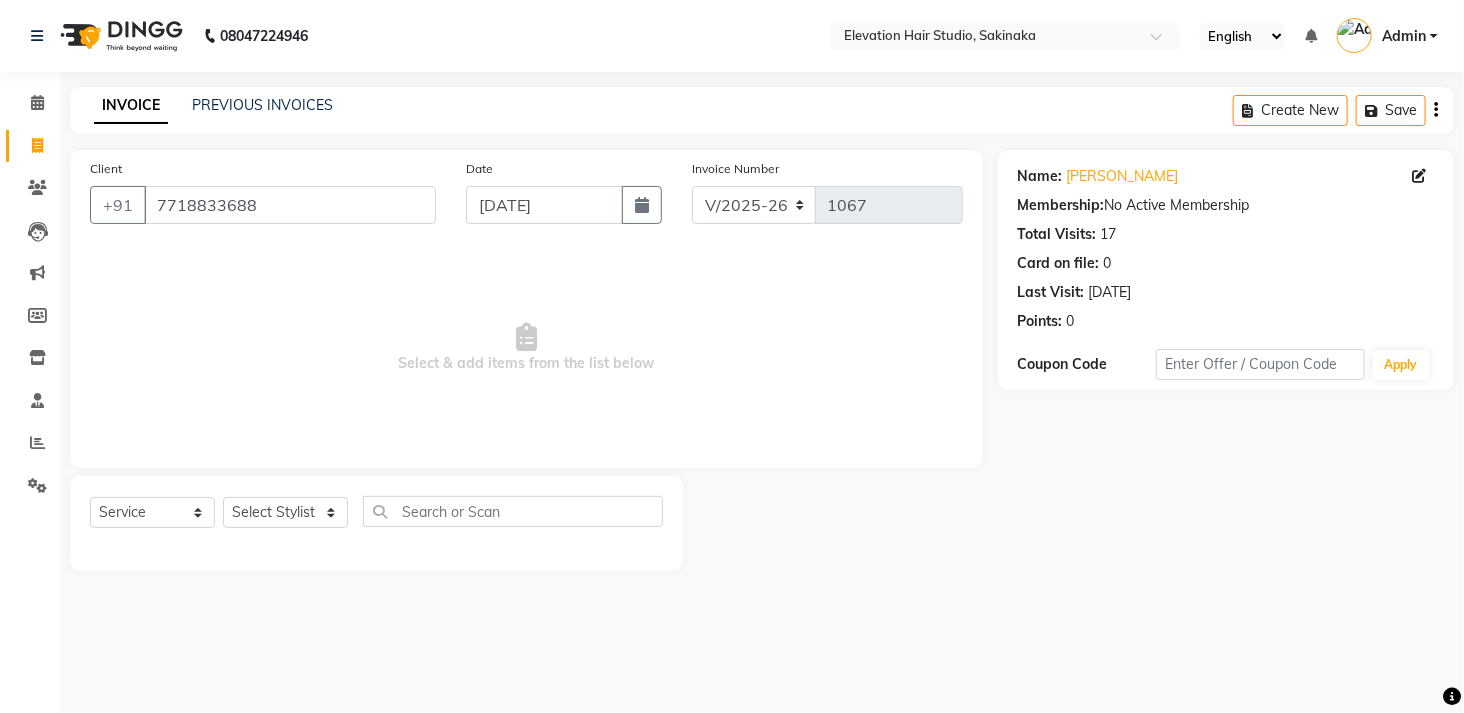click on "Select & add items from the list below" at bounding box center (526, 348) 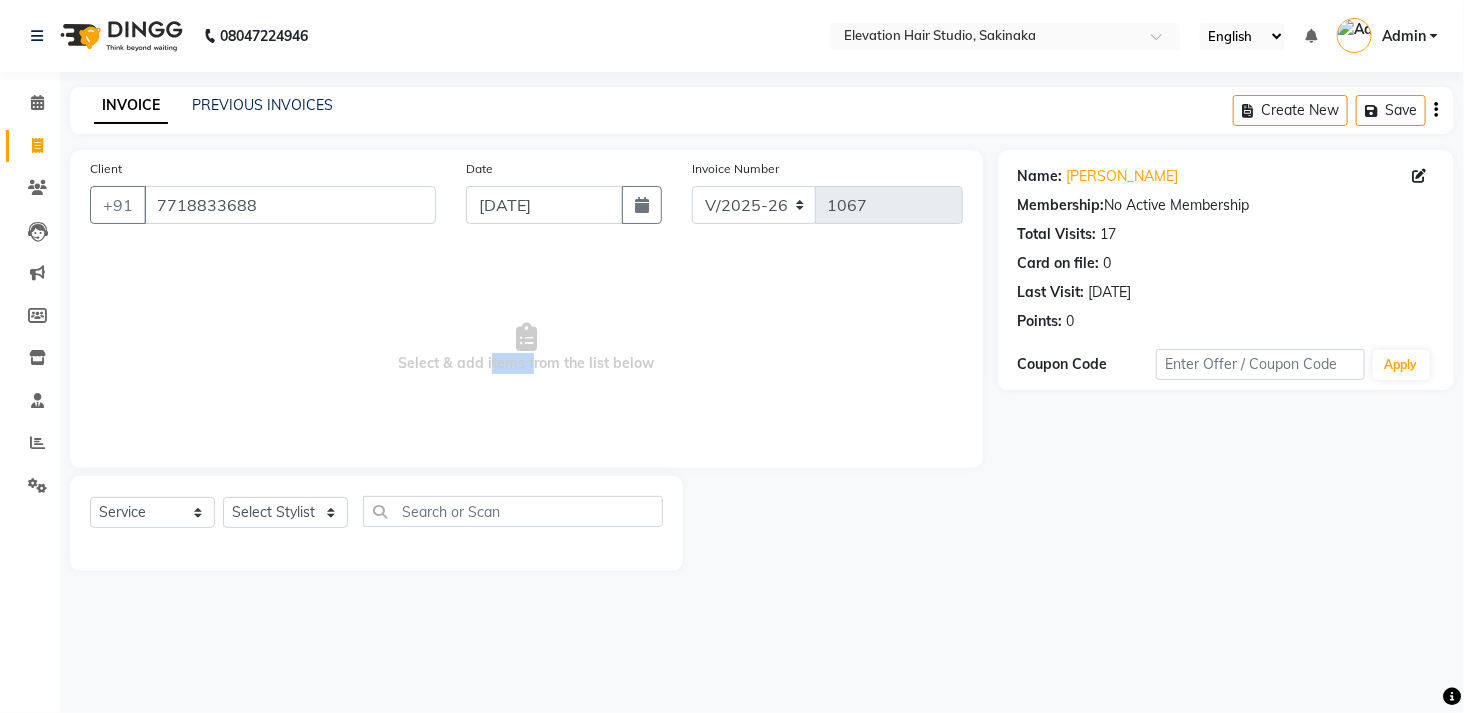click on "Select & add items from the list below" at bounding box center (526, 348) 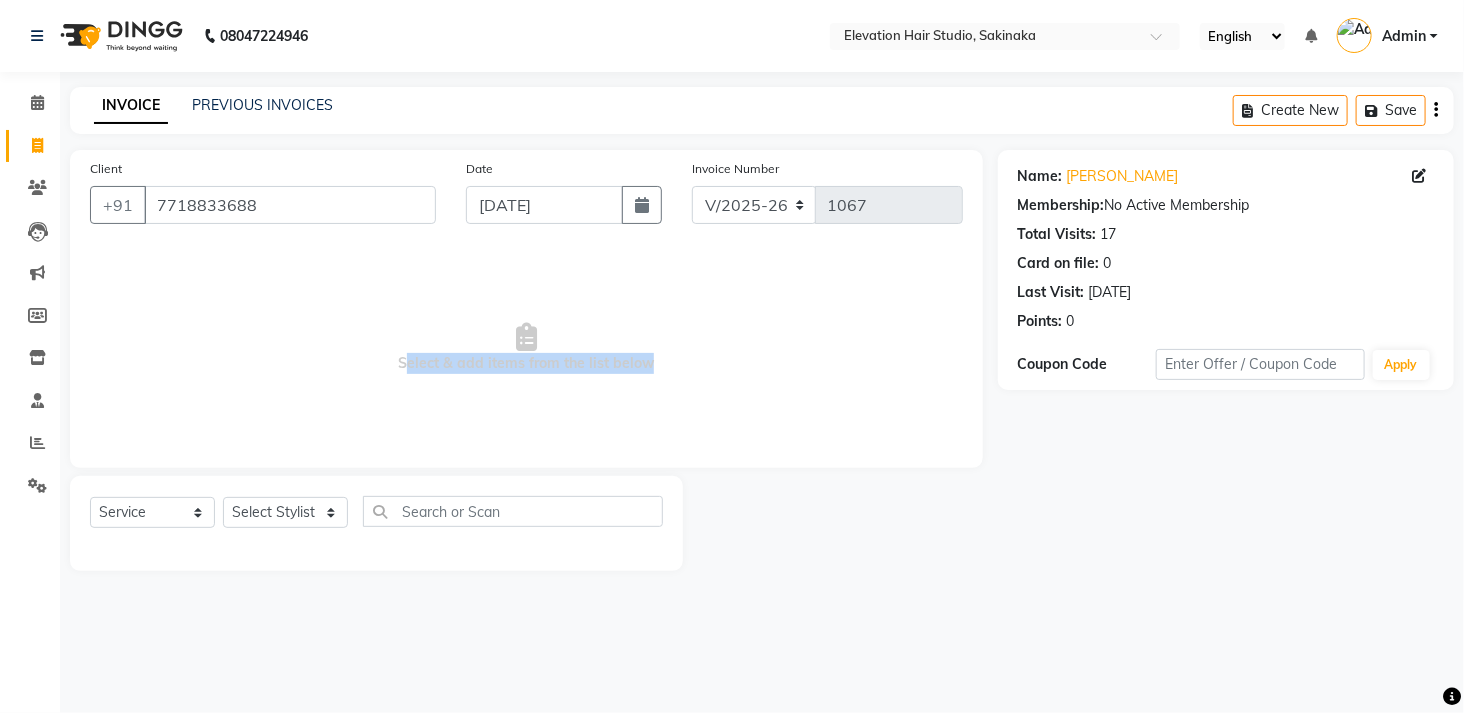 click on "Select & add items from the list below" at bounding box center (526, 348) 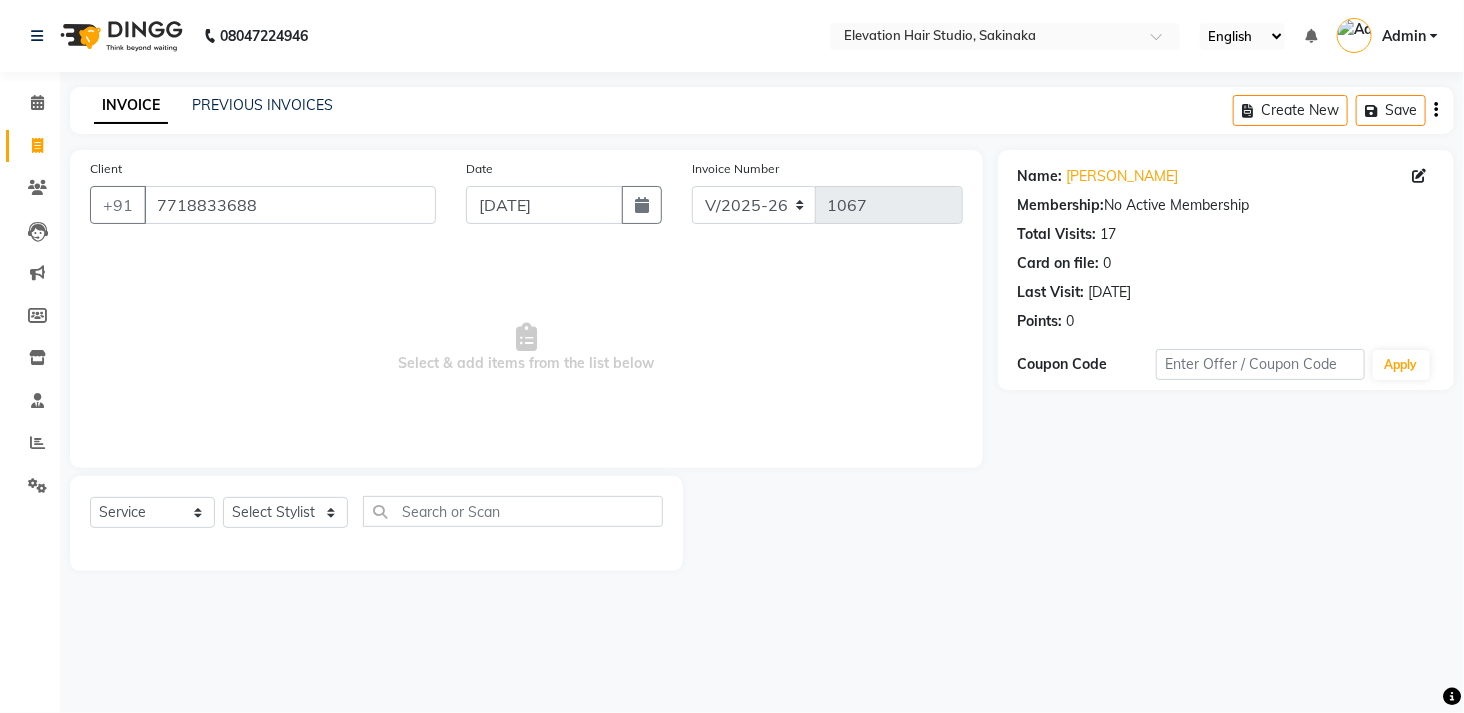 click on "Select & add items from the list below" at bounding box center [526, 348] 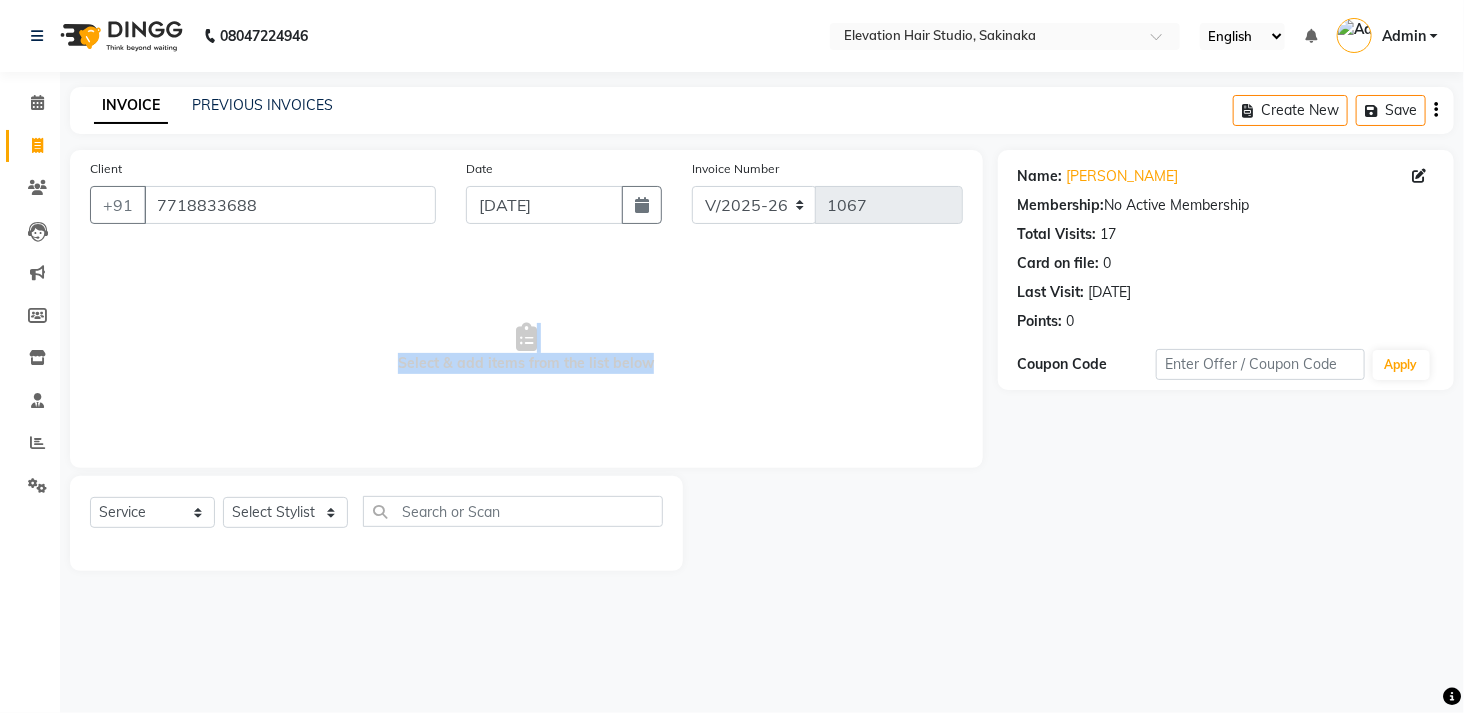 drag, startPoint x: 583, startPoint y: 326, endPoint x: 585, endPoint y: 374, distance: 48.04165 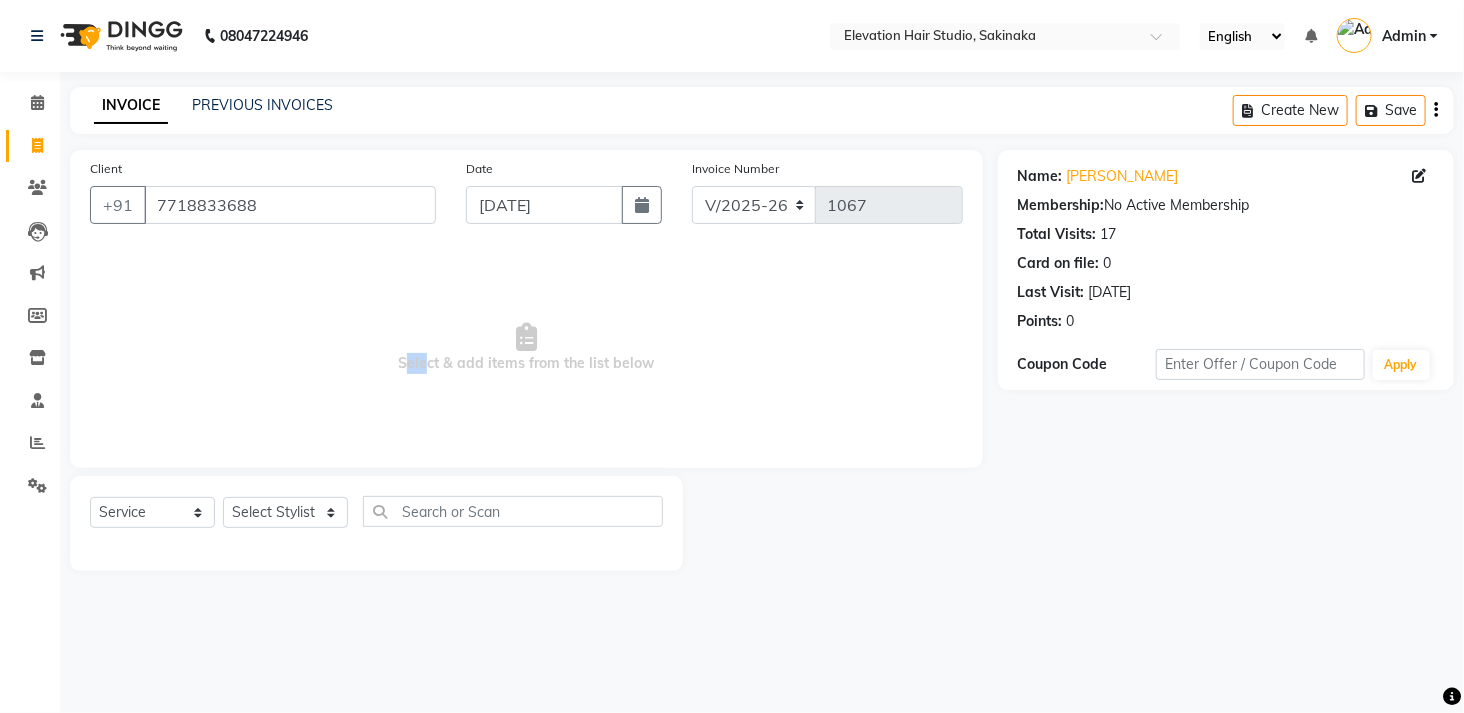 drag, startPoint x: 390, startPoint y: 366, endPoint x: 513, endPoint y: 372, distance: 123.146255 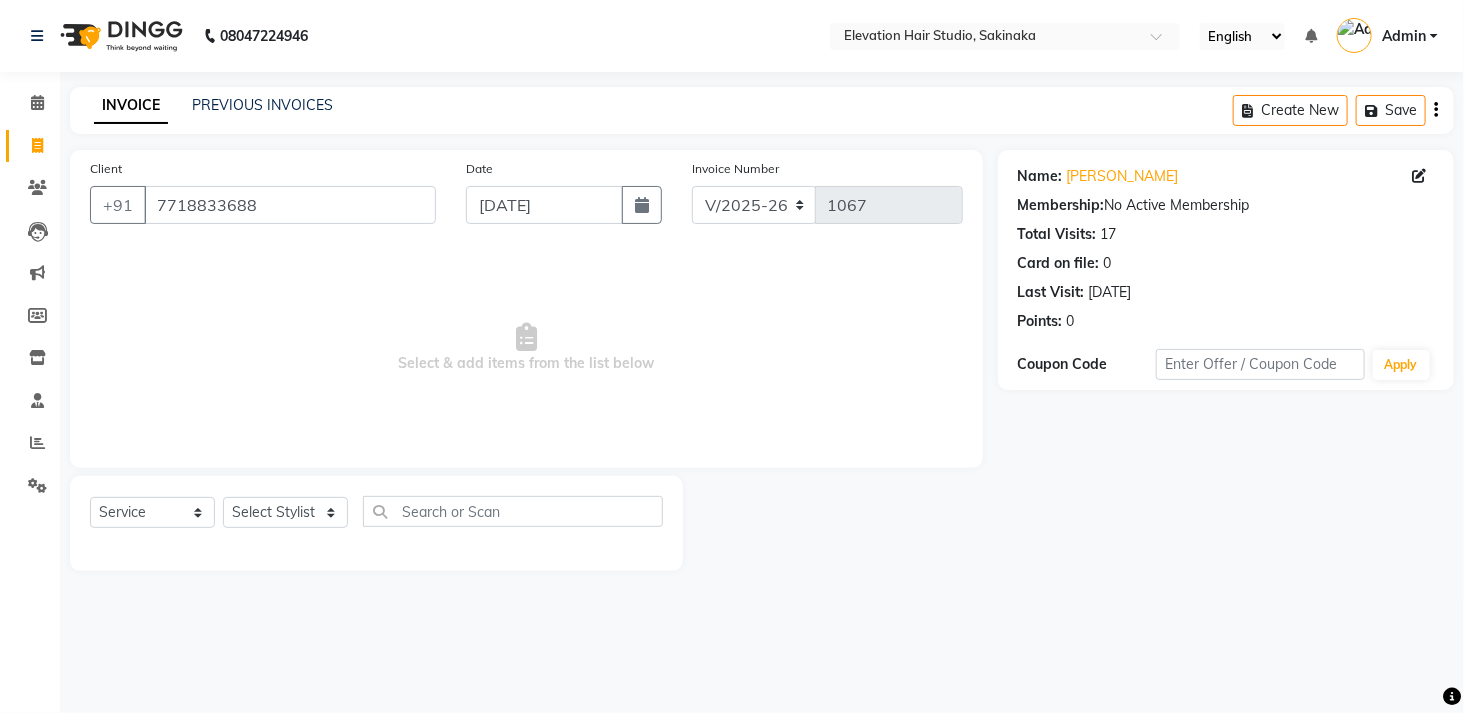 click on "Select & add items from the list below" at bounding box center (526, 348) 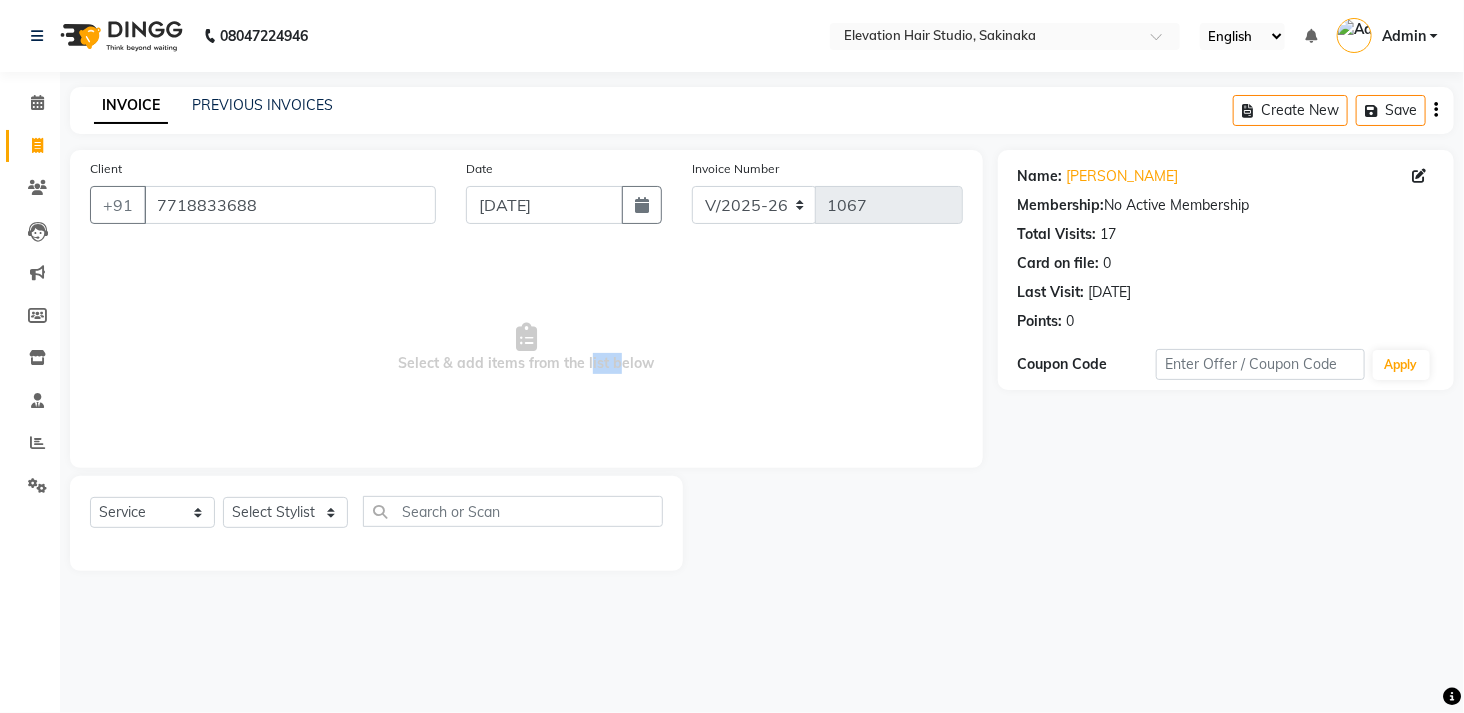 click on "Select & add items from the list below" at bounding box center [526, 348] 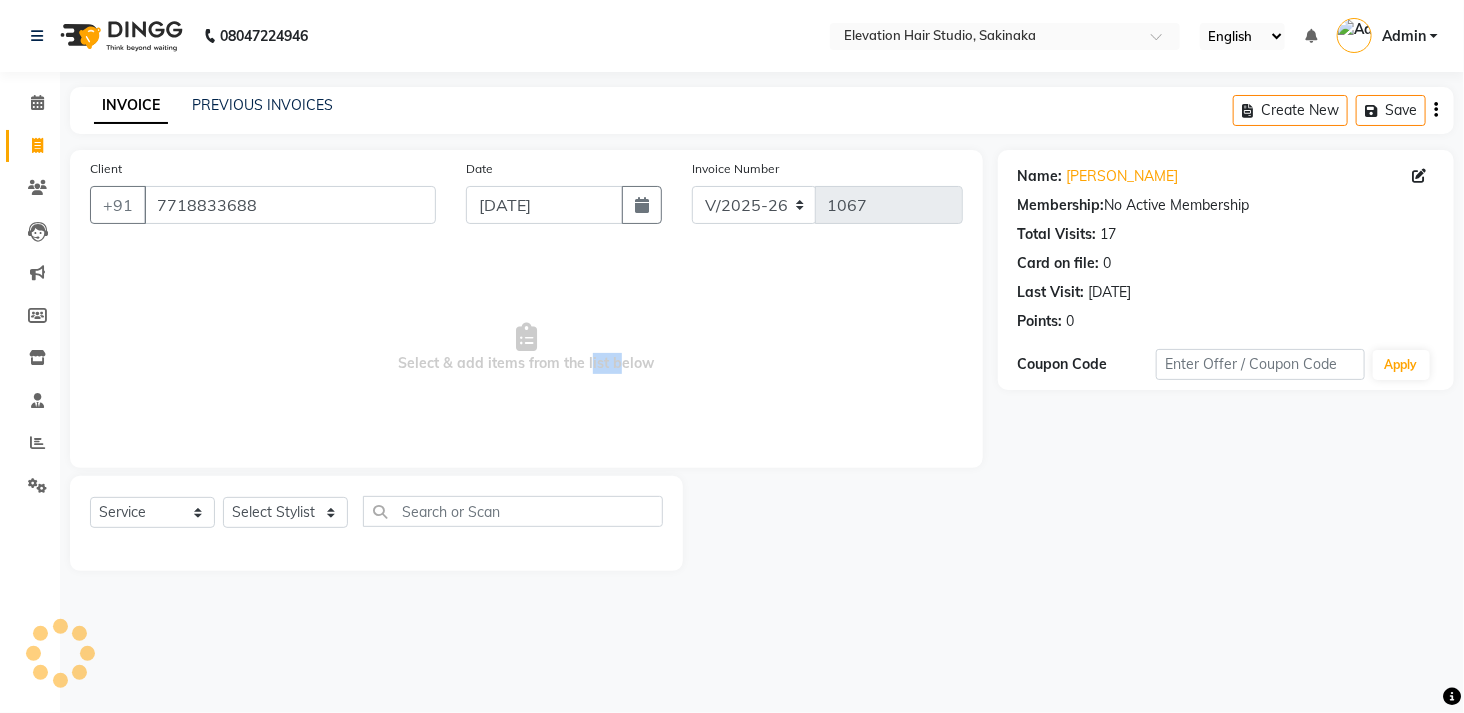 click on "Select & add items from the list below" at bounding box center [526, 348] 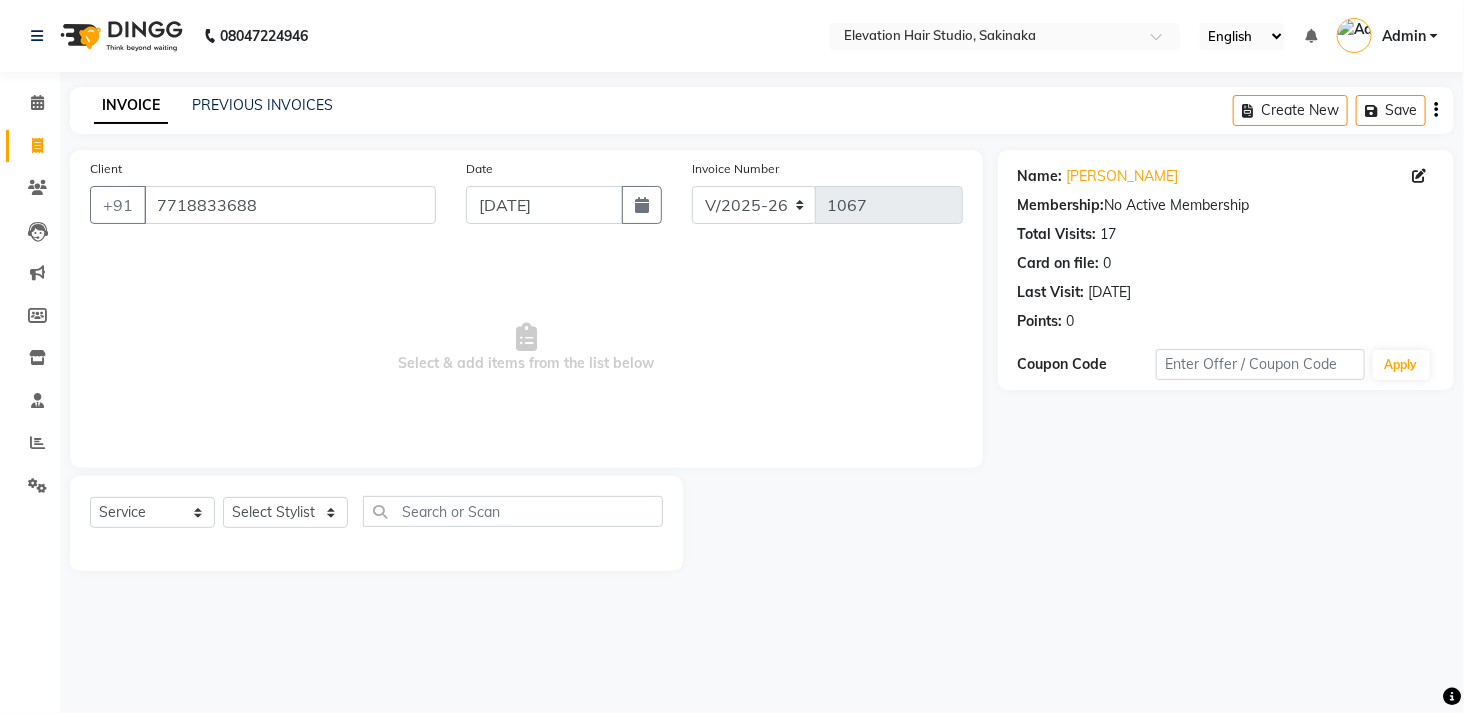 click on "Select & add items from the list below" at bounding box center (526, 348) 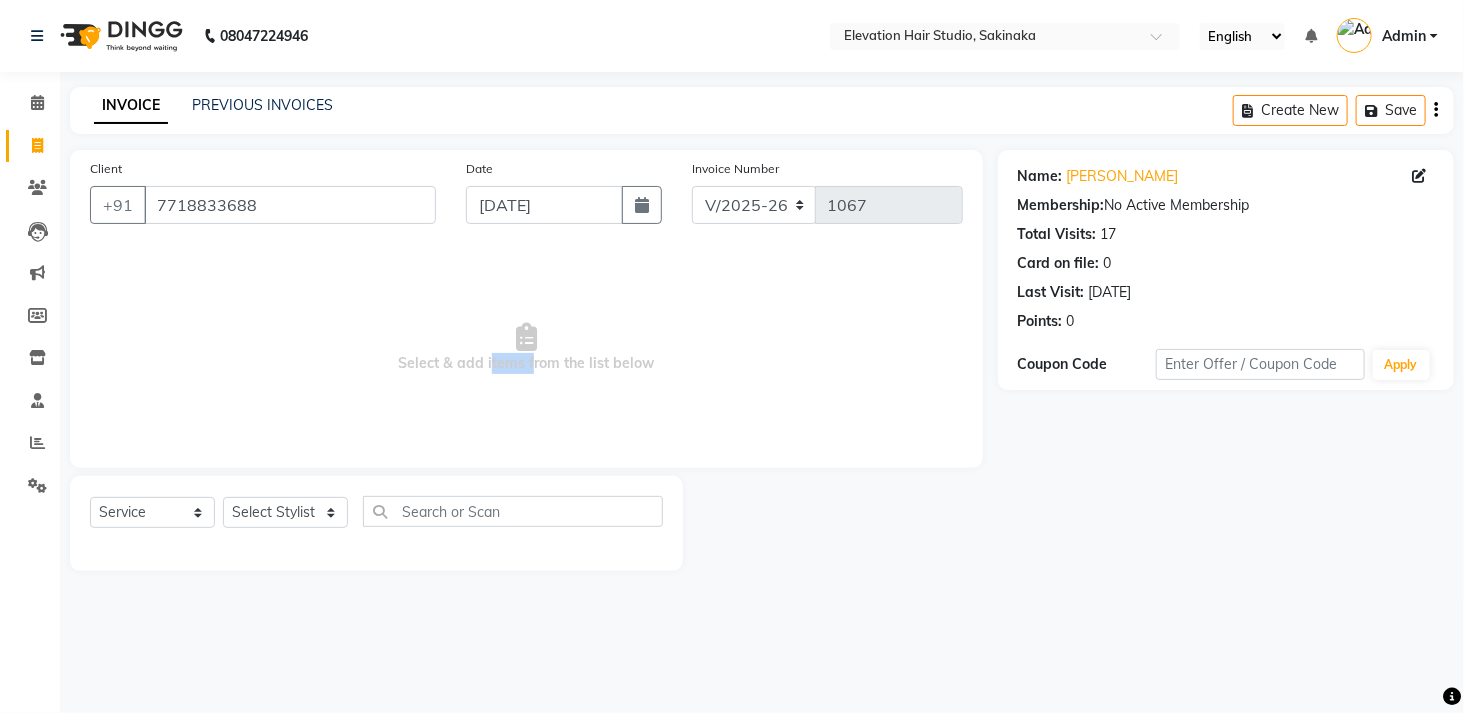 click on "Select & add items from the list below" at bounding box center (526, 348) 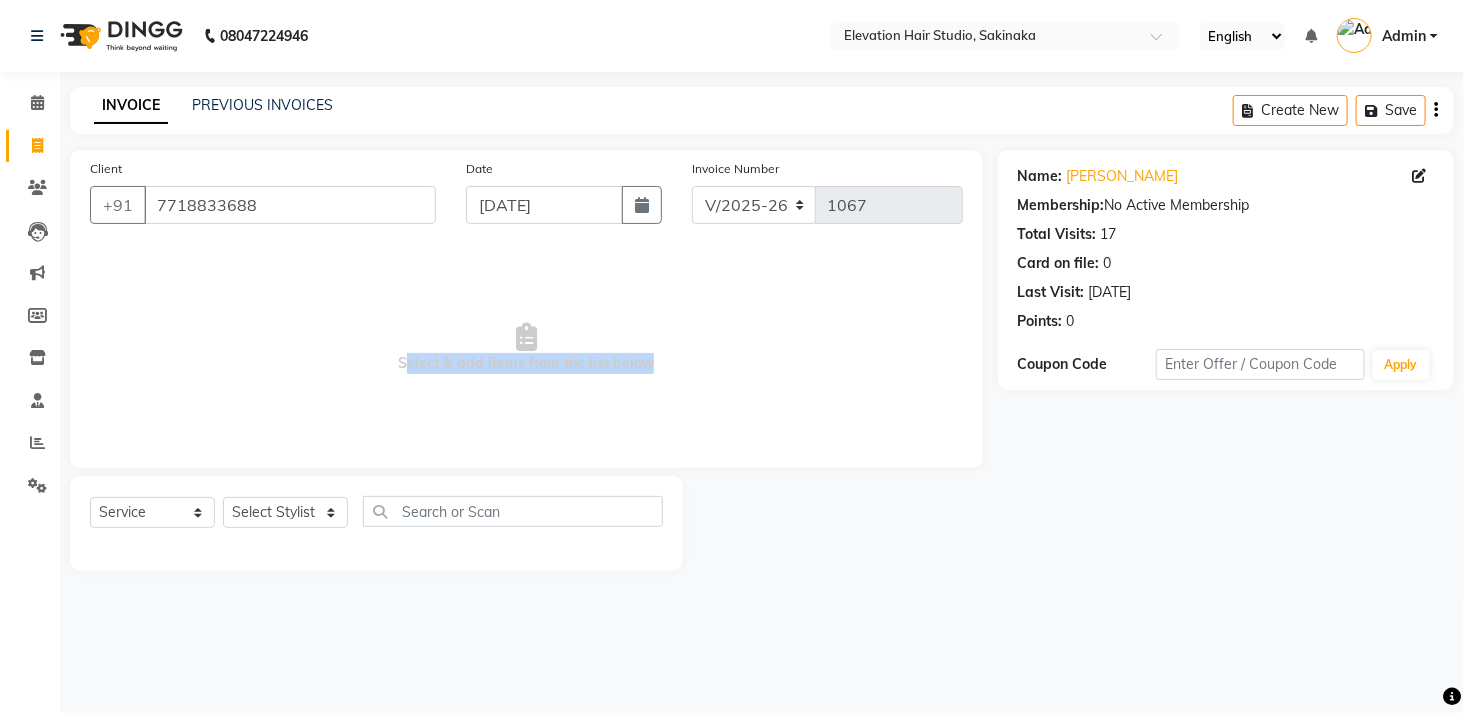 click on "Select & add items from the list below" at bounding box center (526, 348) 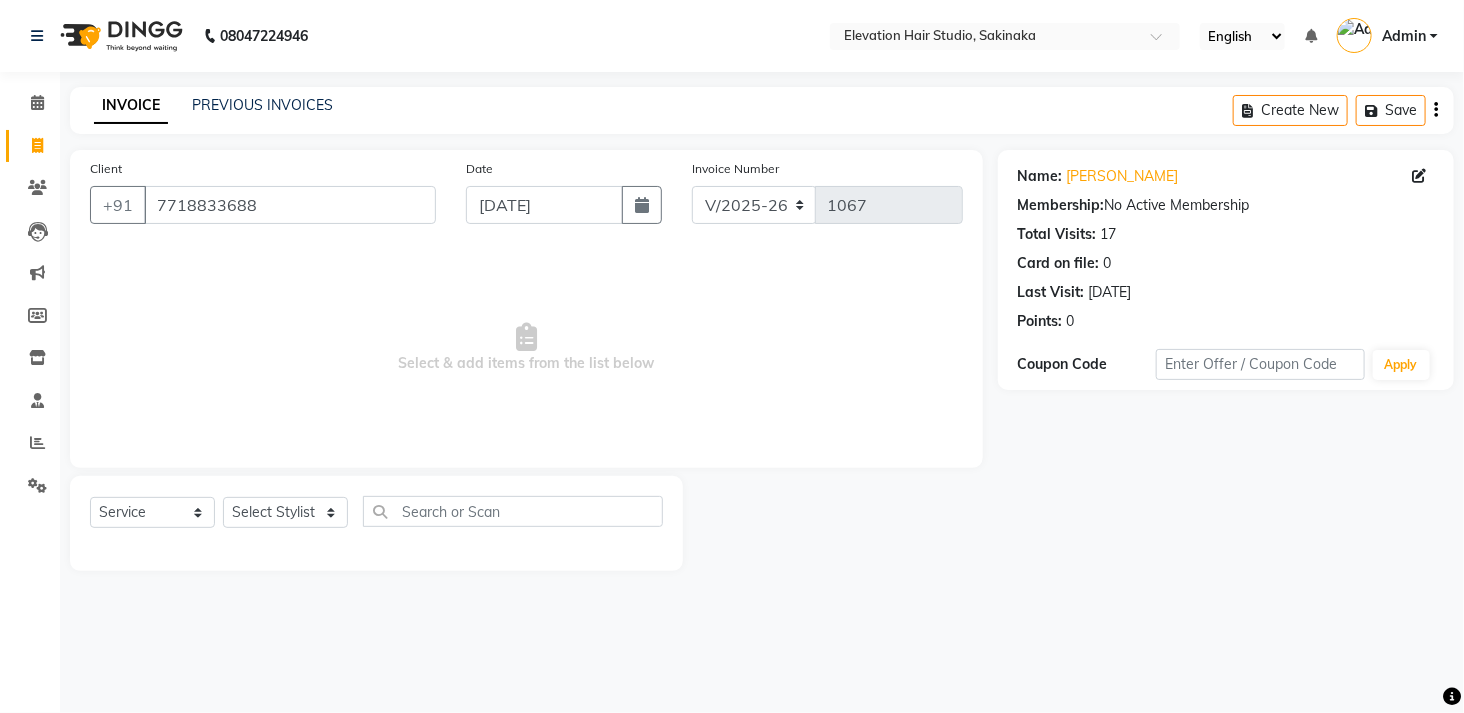 click on "Select & add items from the list below" at bounding box center [526, 348] 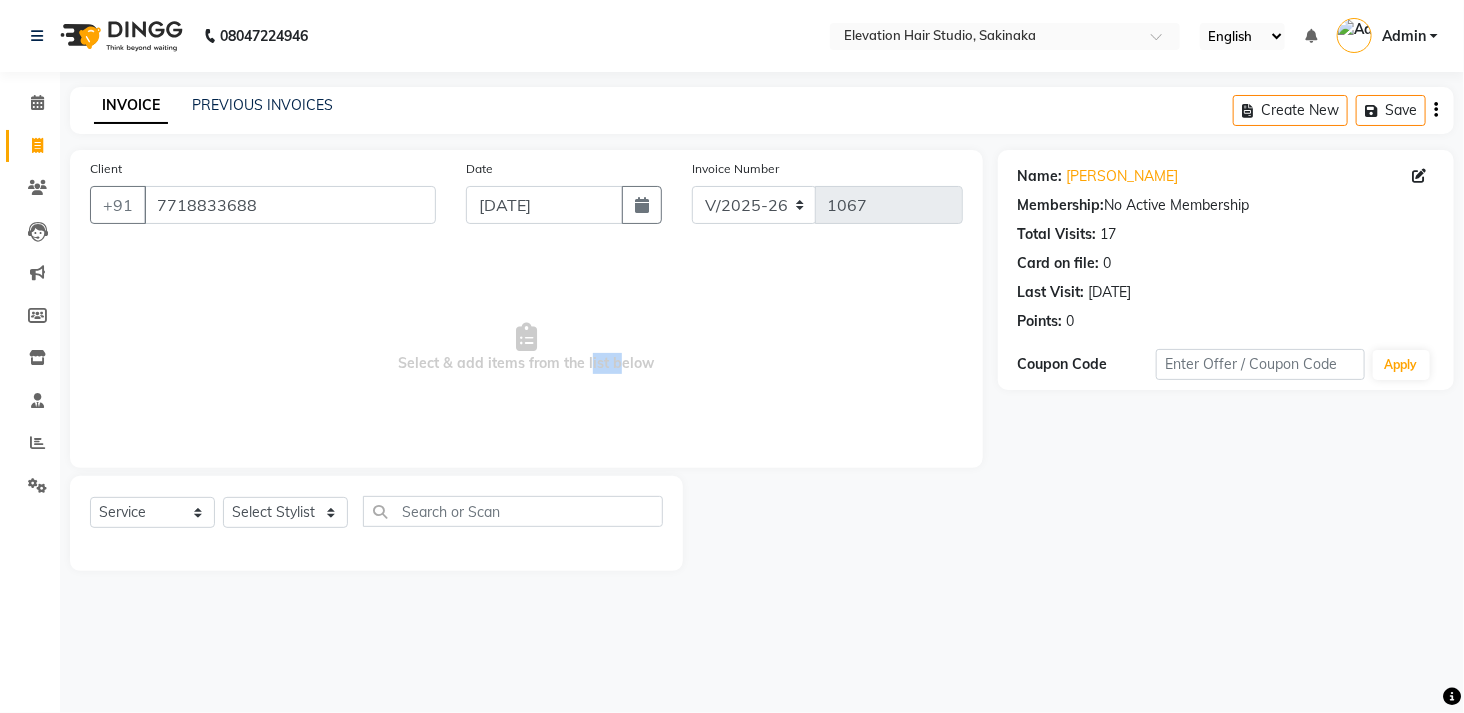click on "Select & add items from the list below" at bounding box center (526, 348) 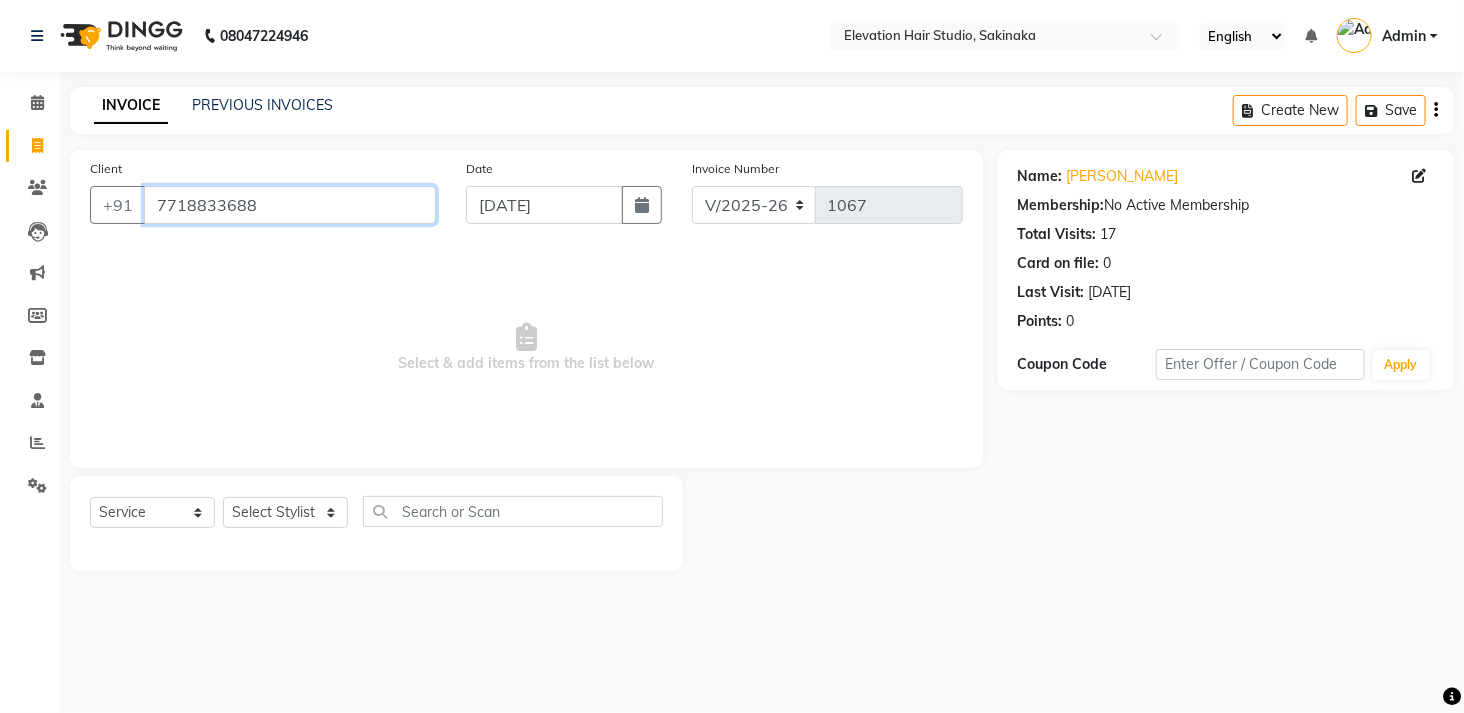 click on "7718833688" at bounding box center [290, 205] 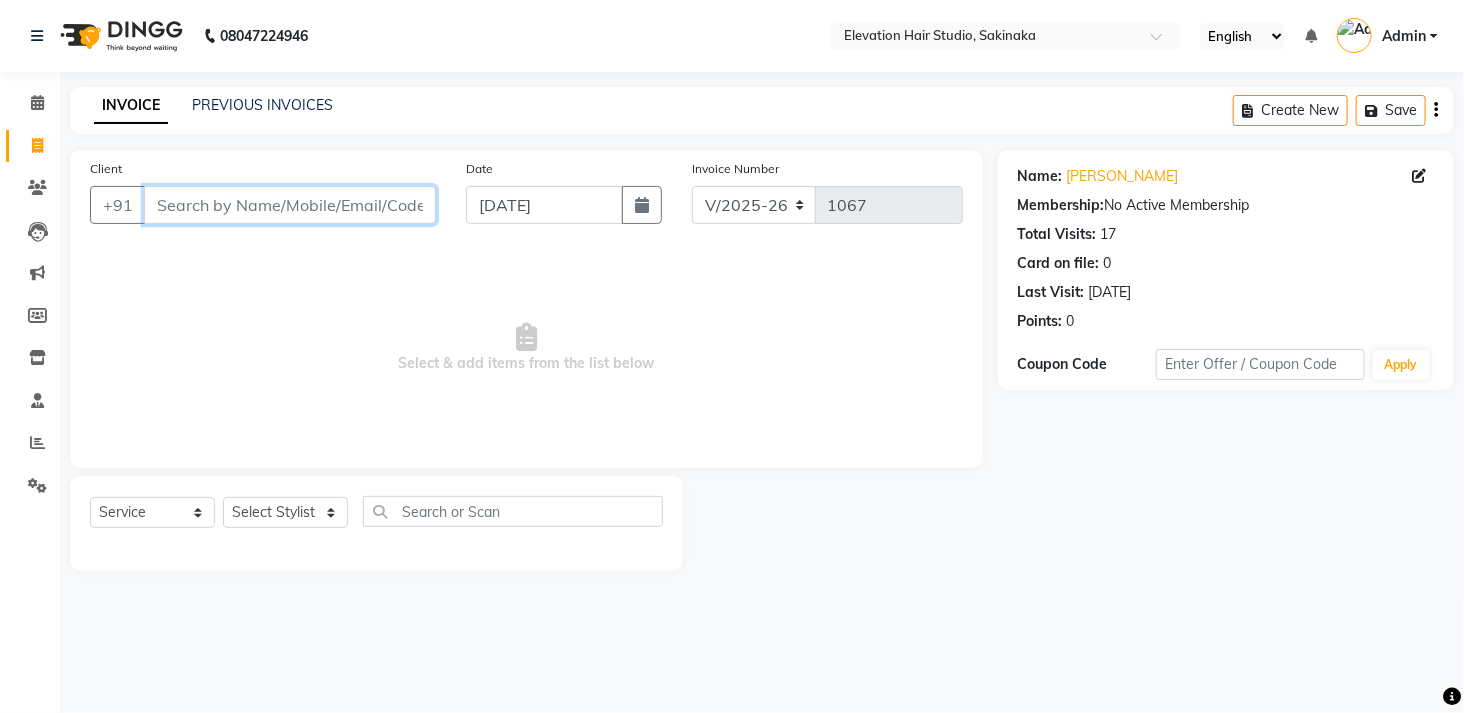 type on "s" 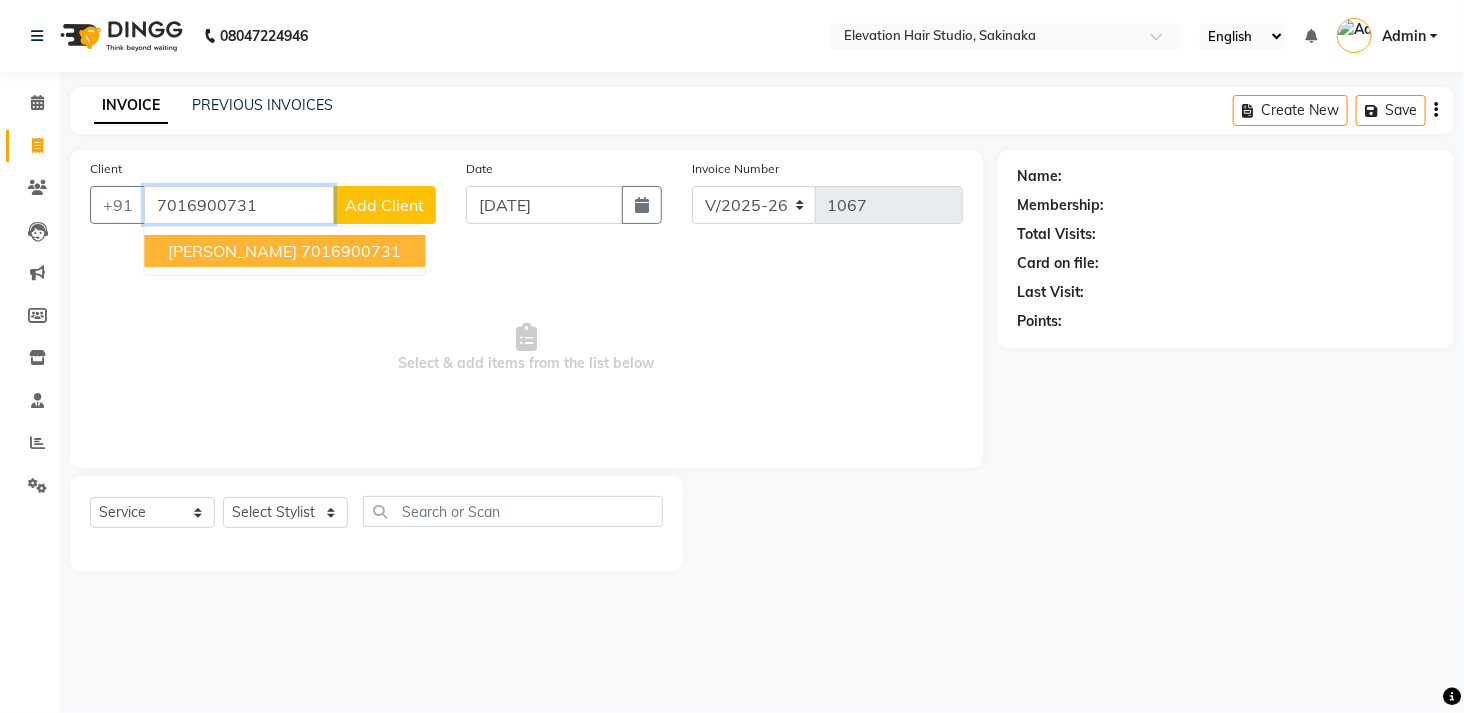 type on "7016900731" 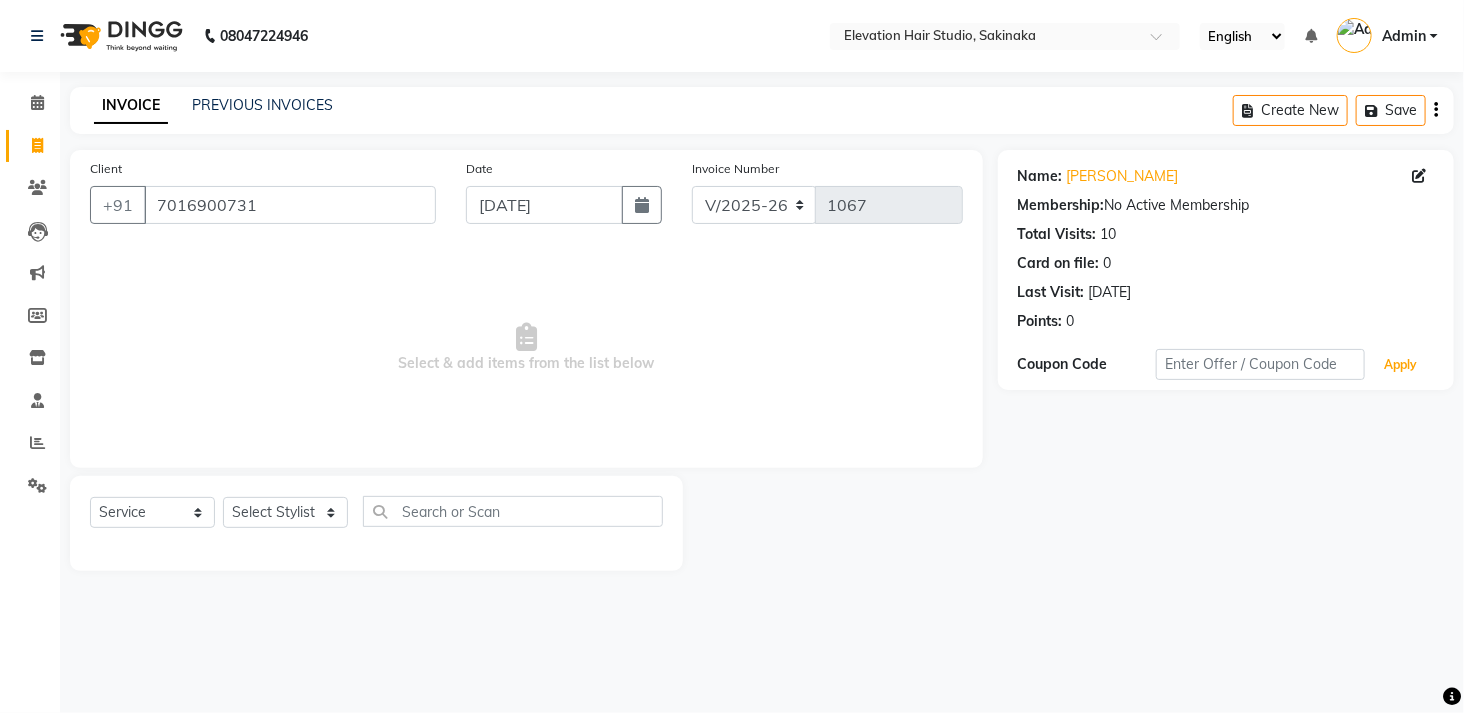 type 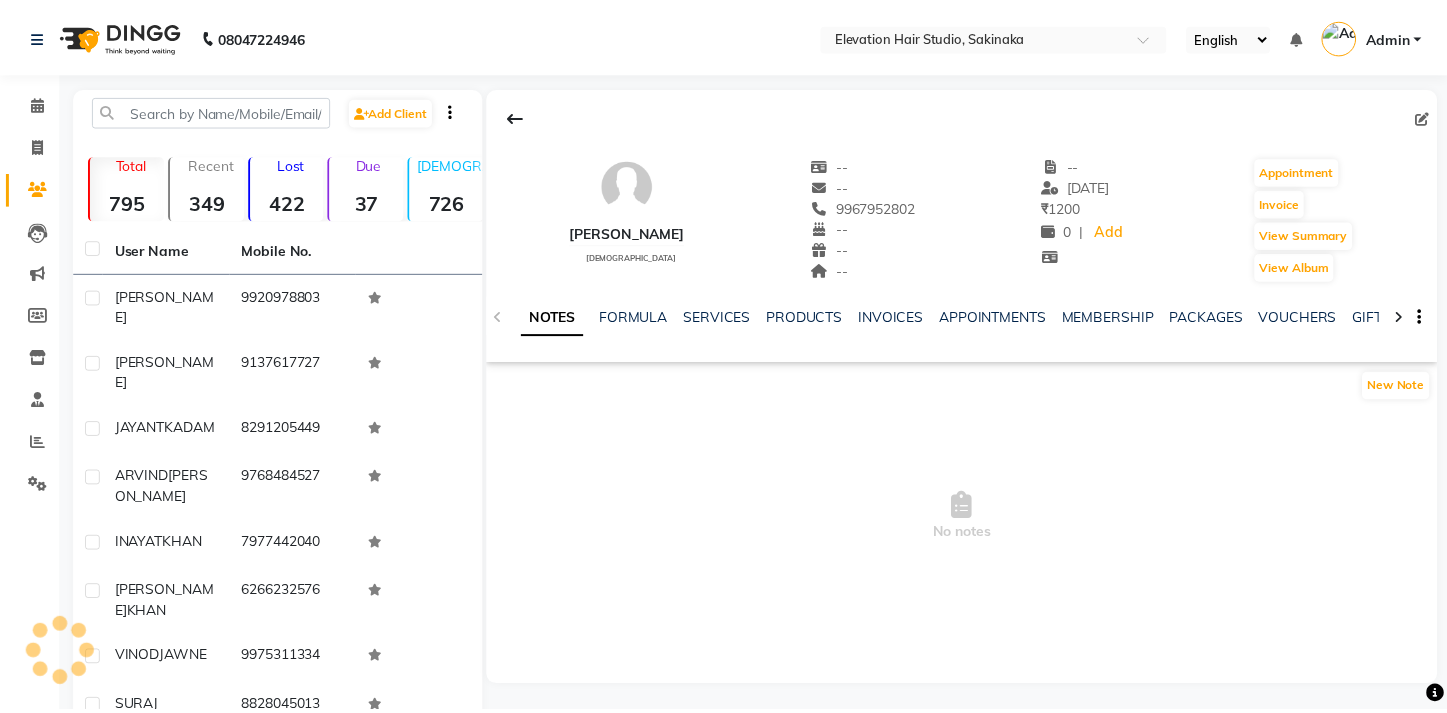 scroll, scrollTop: 0, scrollLeft: 0, axis: both 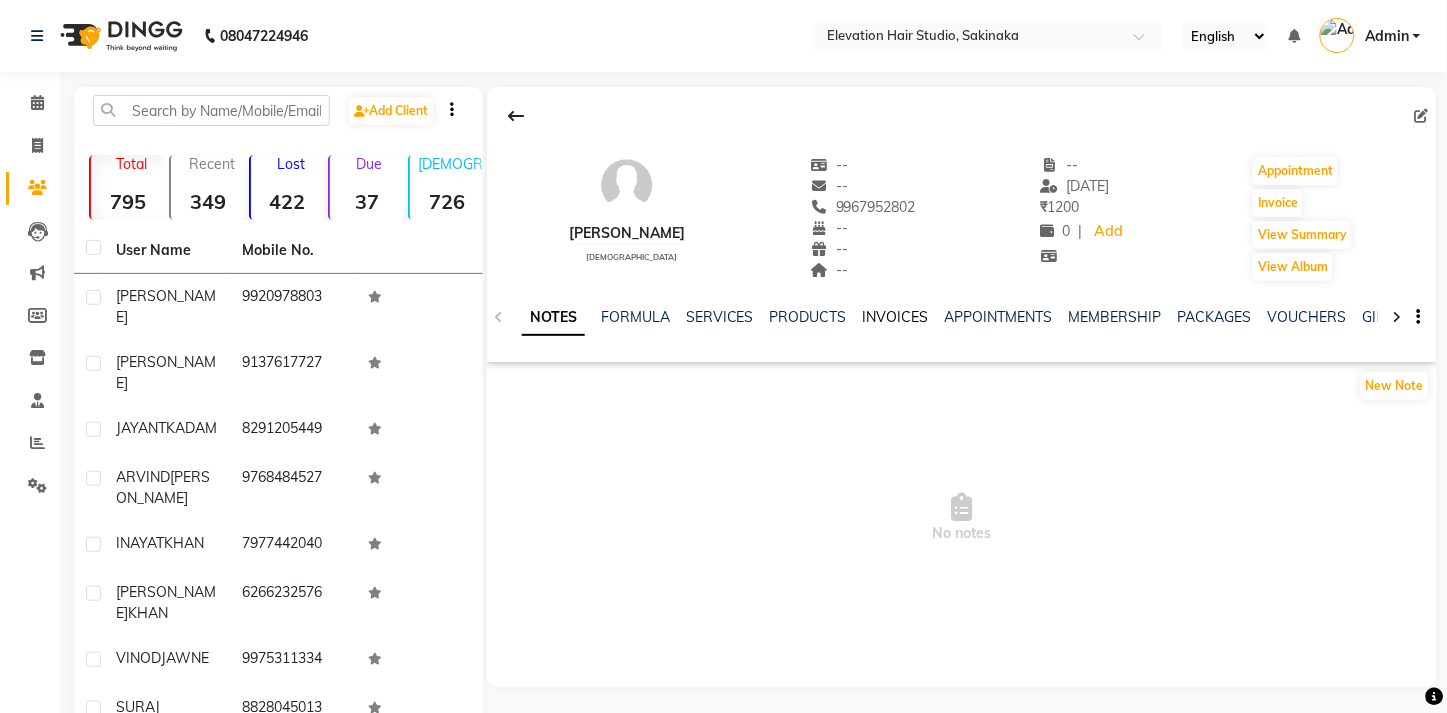 click on "INVOICES" 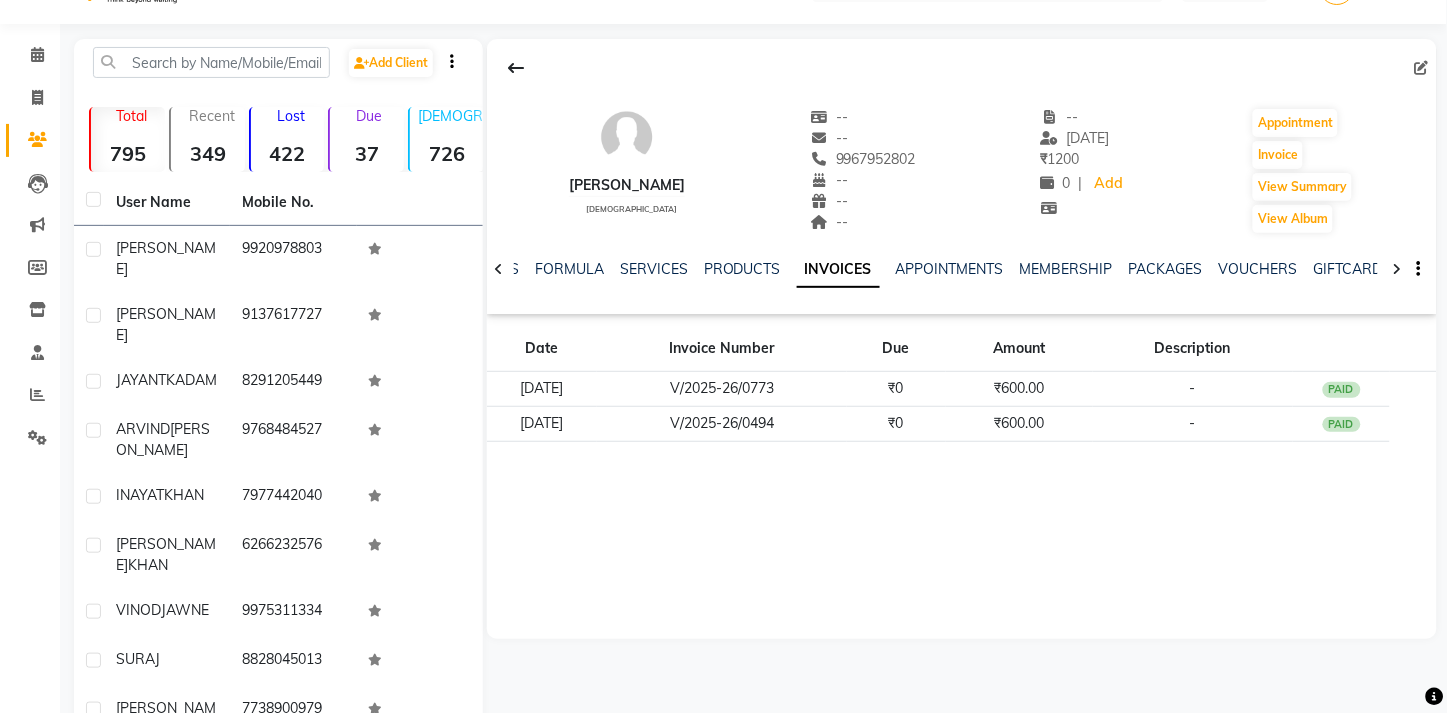 scroll, scrollTop: 50, scrollLeft: 0, axis: vertical 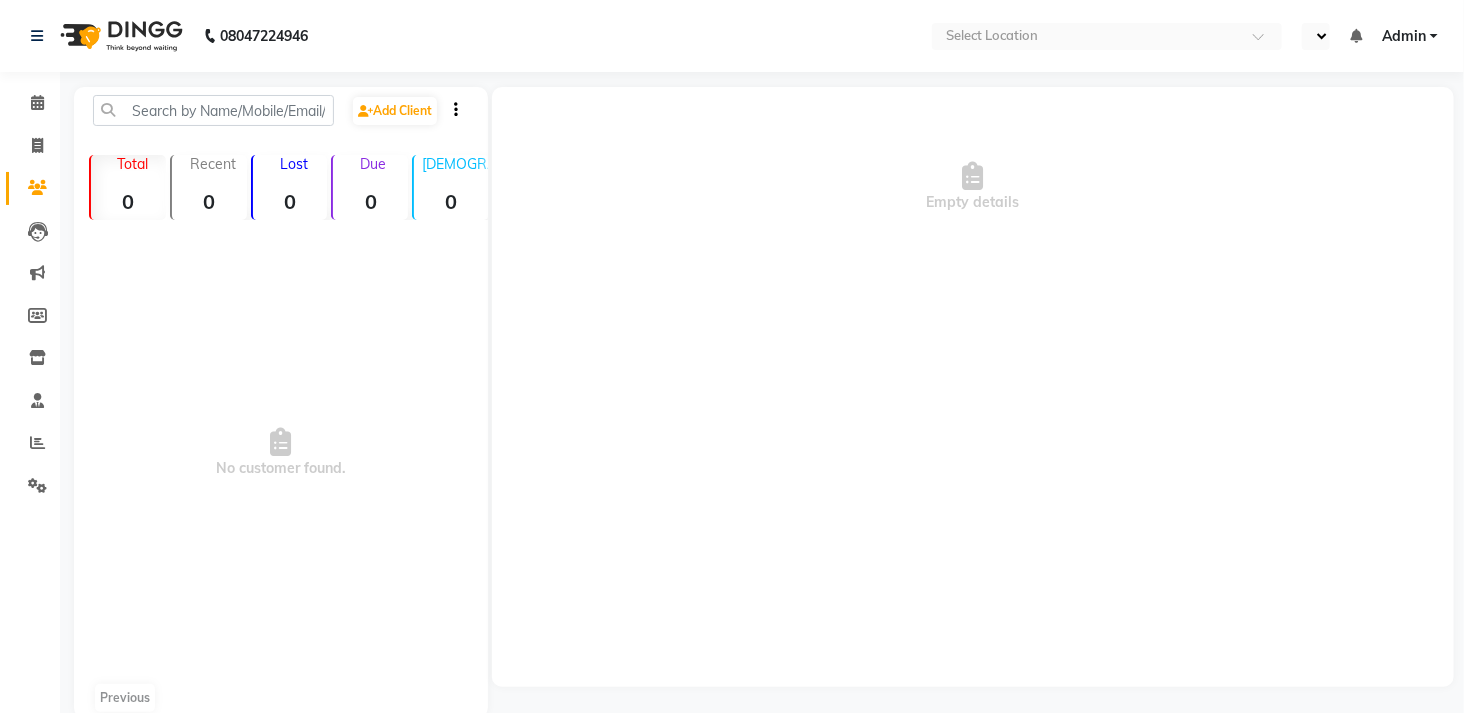 select on "en" 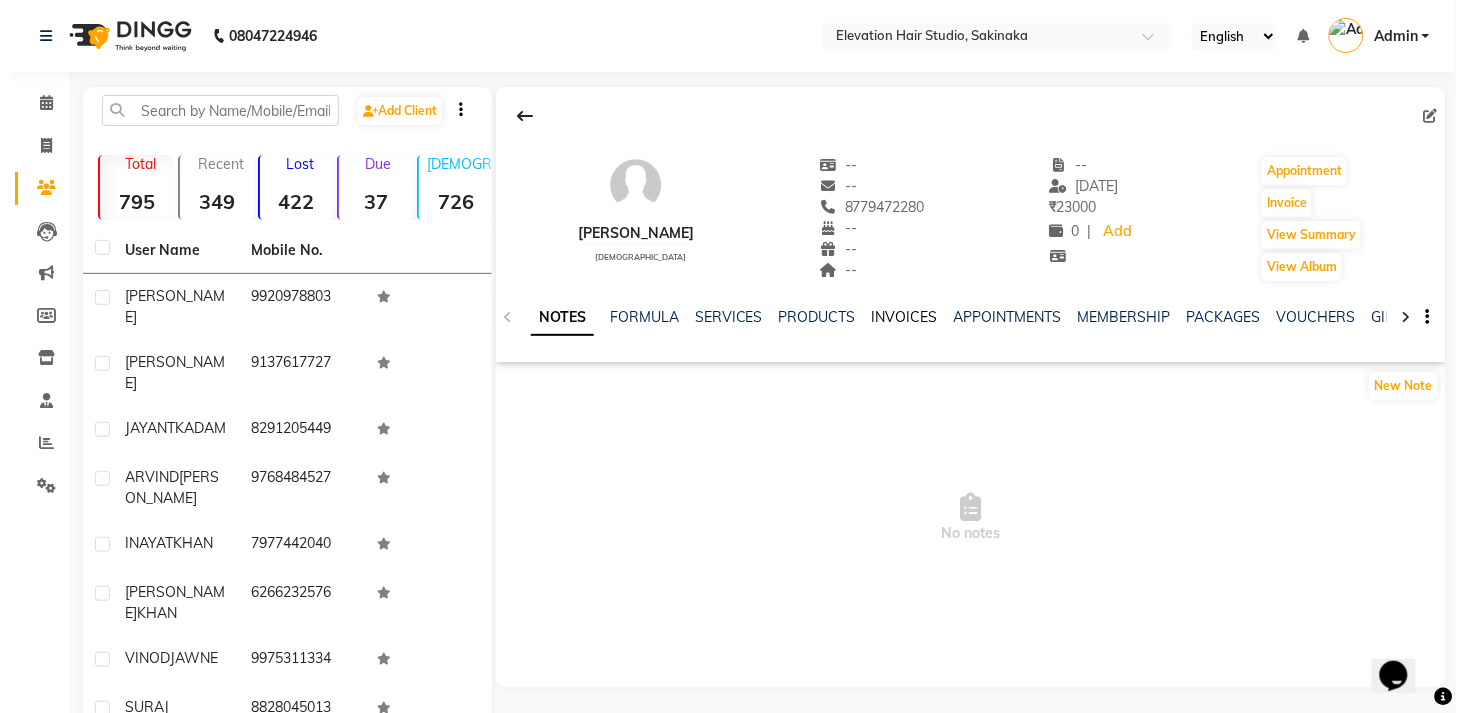 scroll, scrollTop: 0, scrollLeft: 0, axis: both 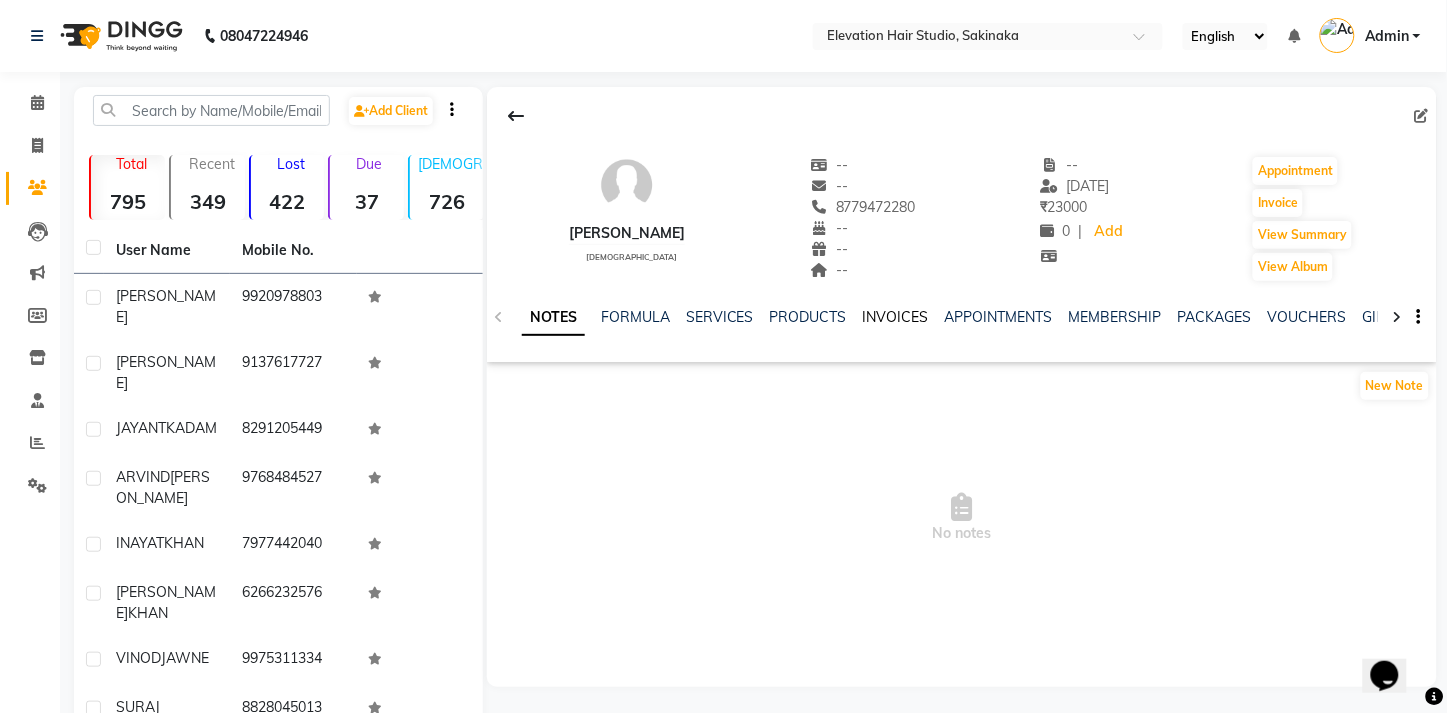 click on "INVOICES" 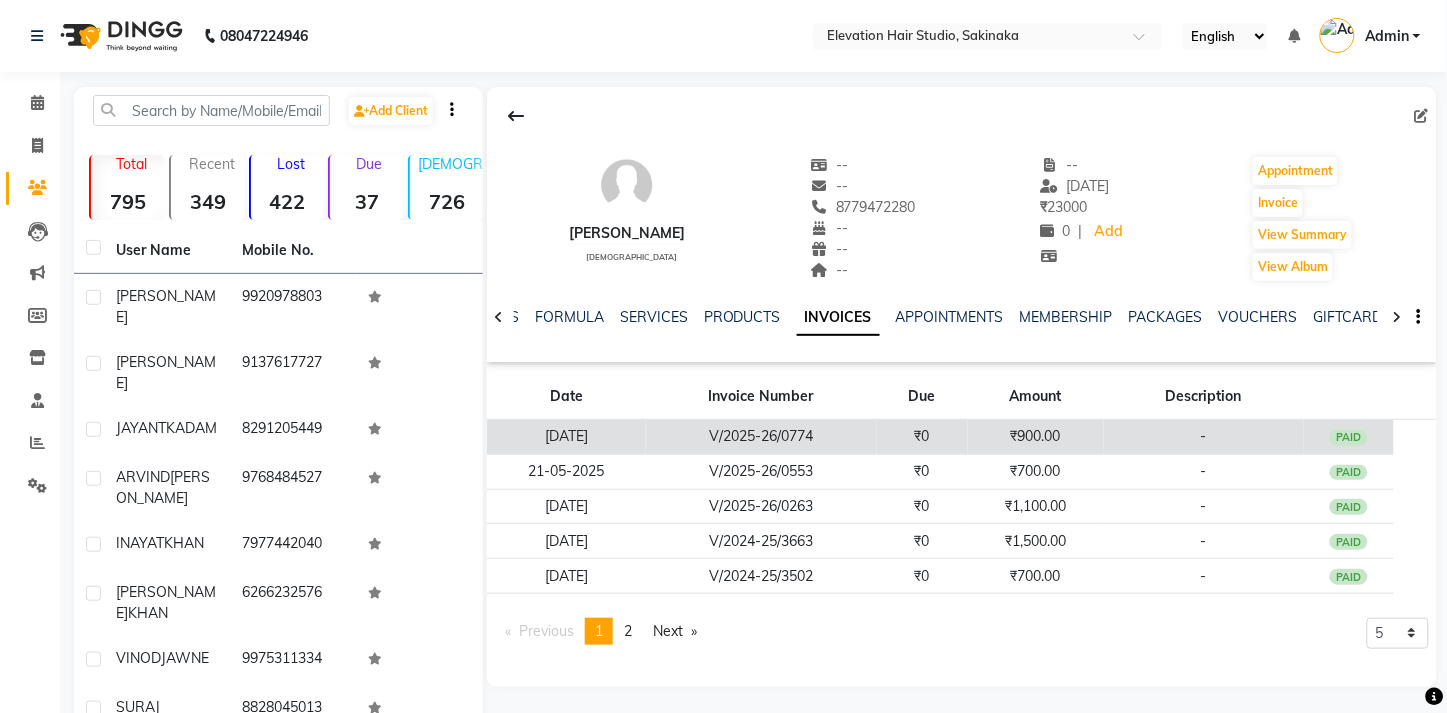 click on "V/2025-26/0774" 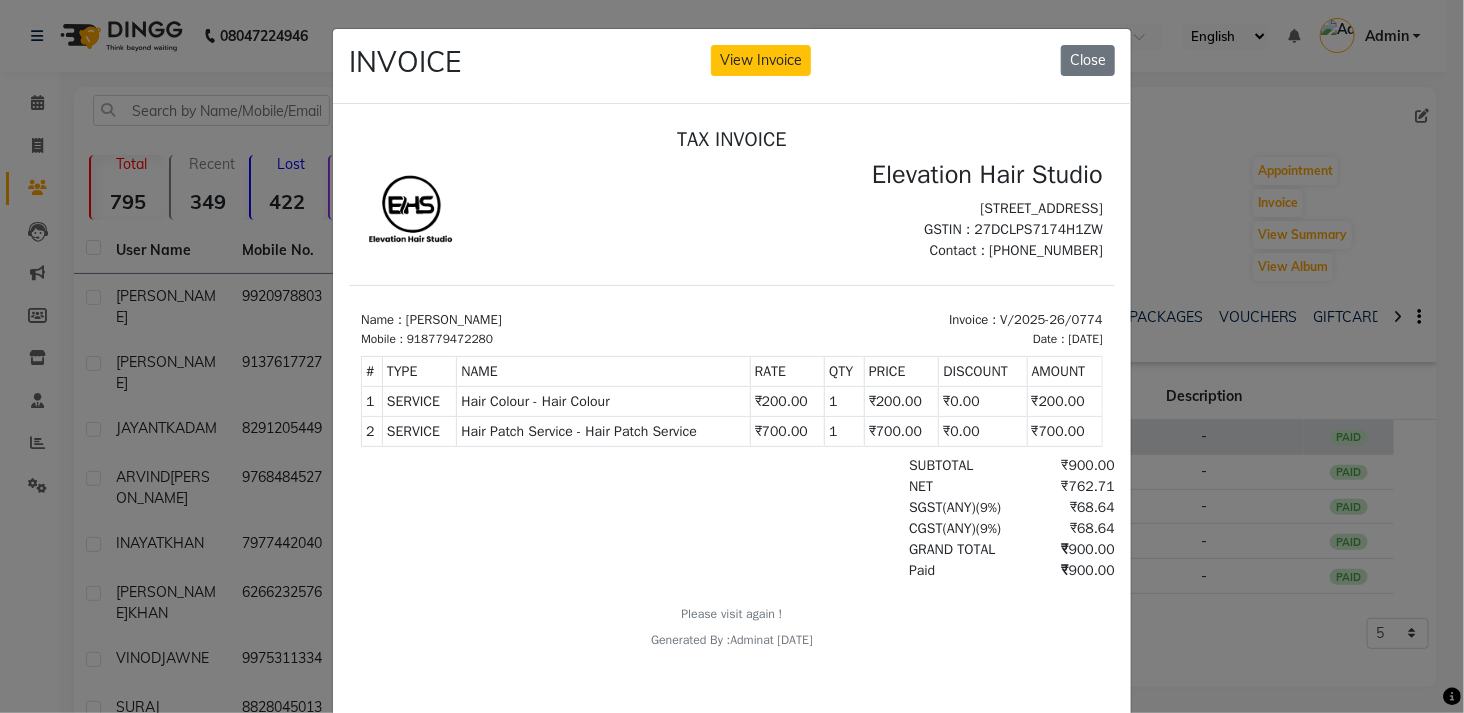 scroll, scrollTop: 0, scrollLeft: 0, axis: both 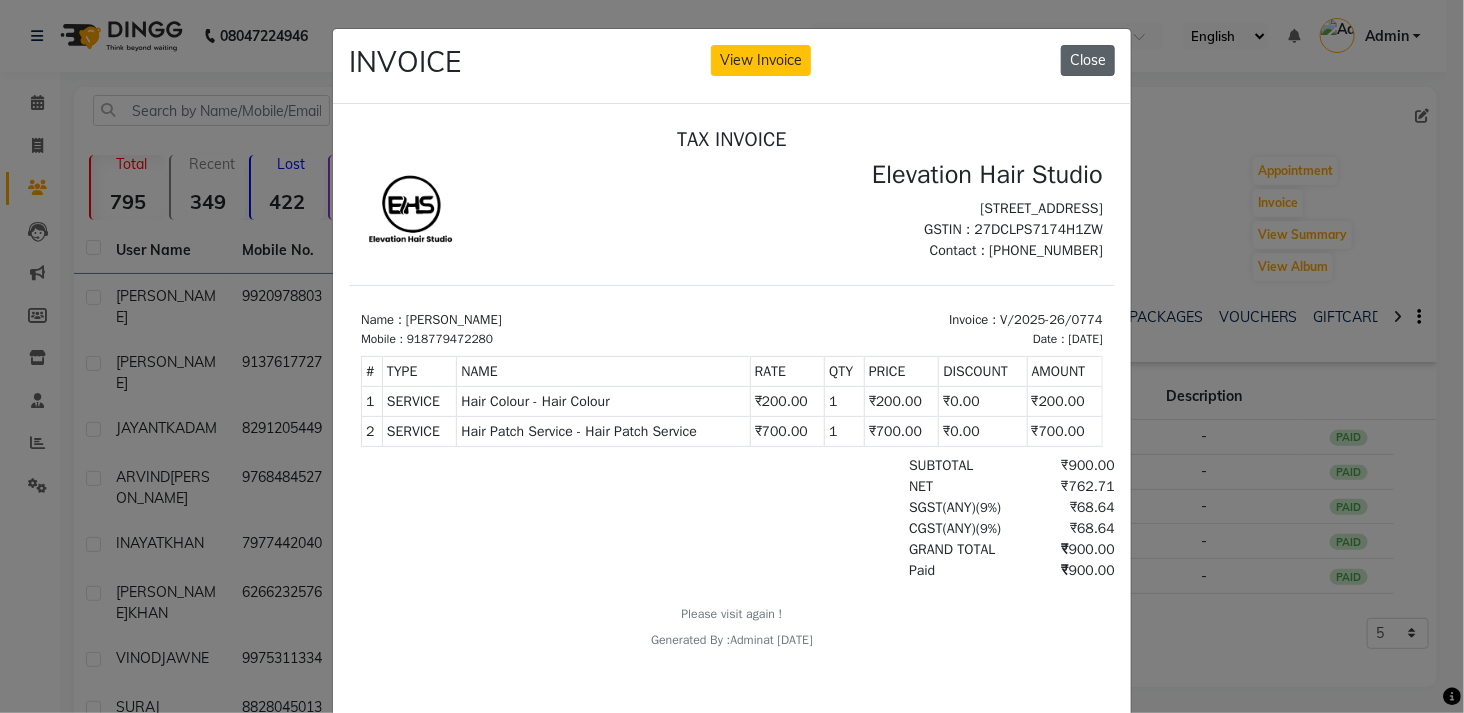 click on "Close" 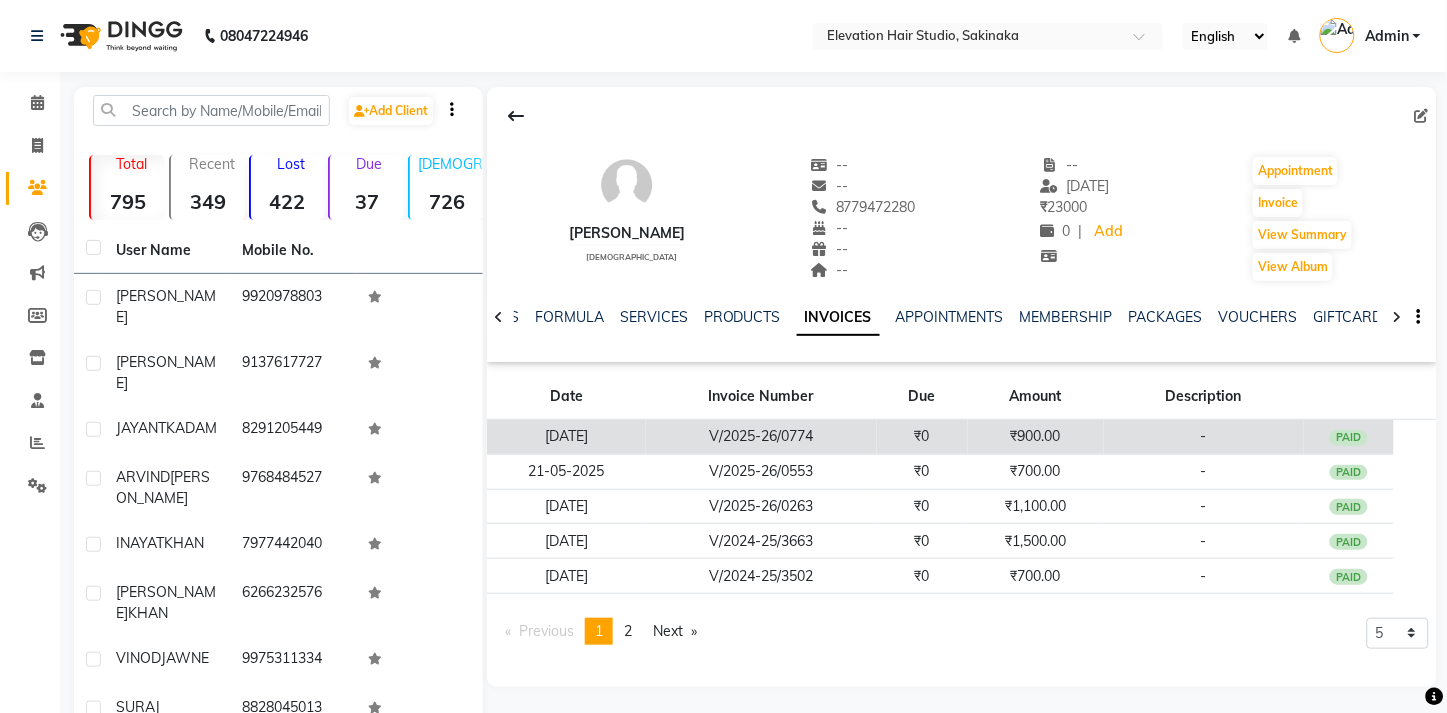 click on "V/2025-26/0774" 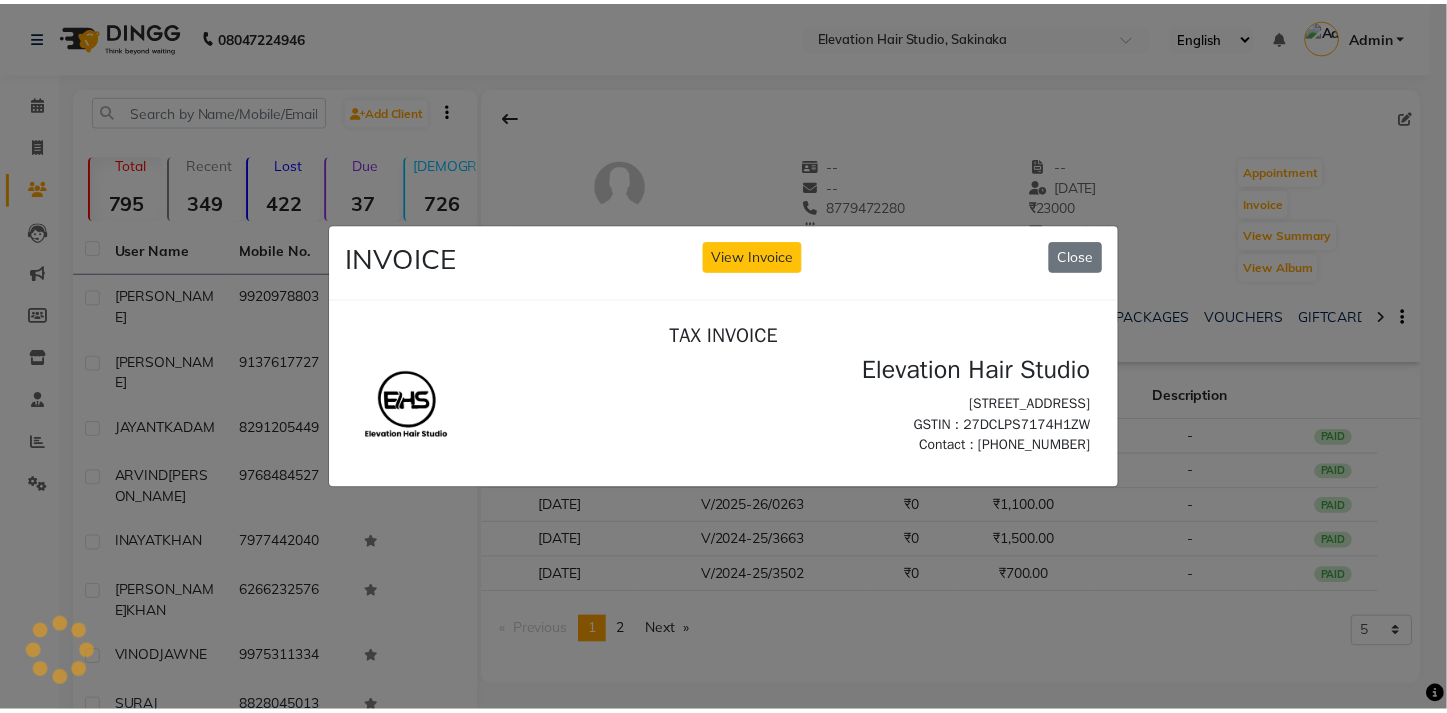 scroll, scrollTop: 0, scrollLeft: 0, axis: both 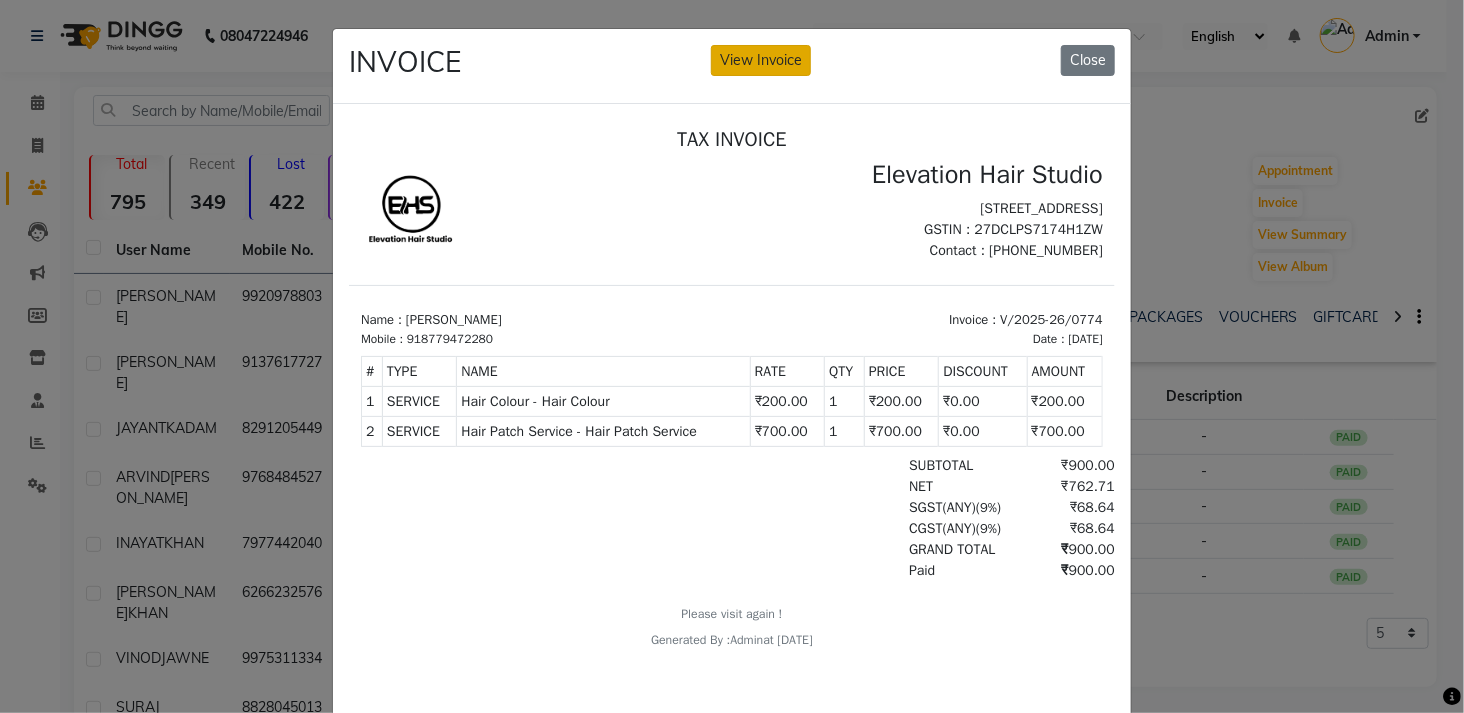 click on "View Invoice" 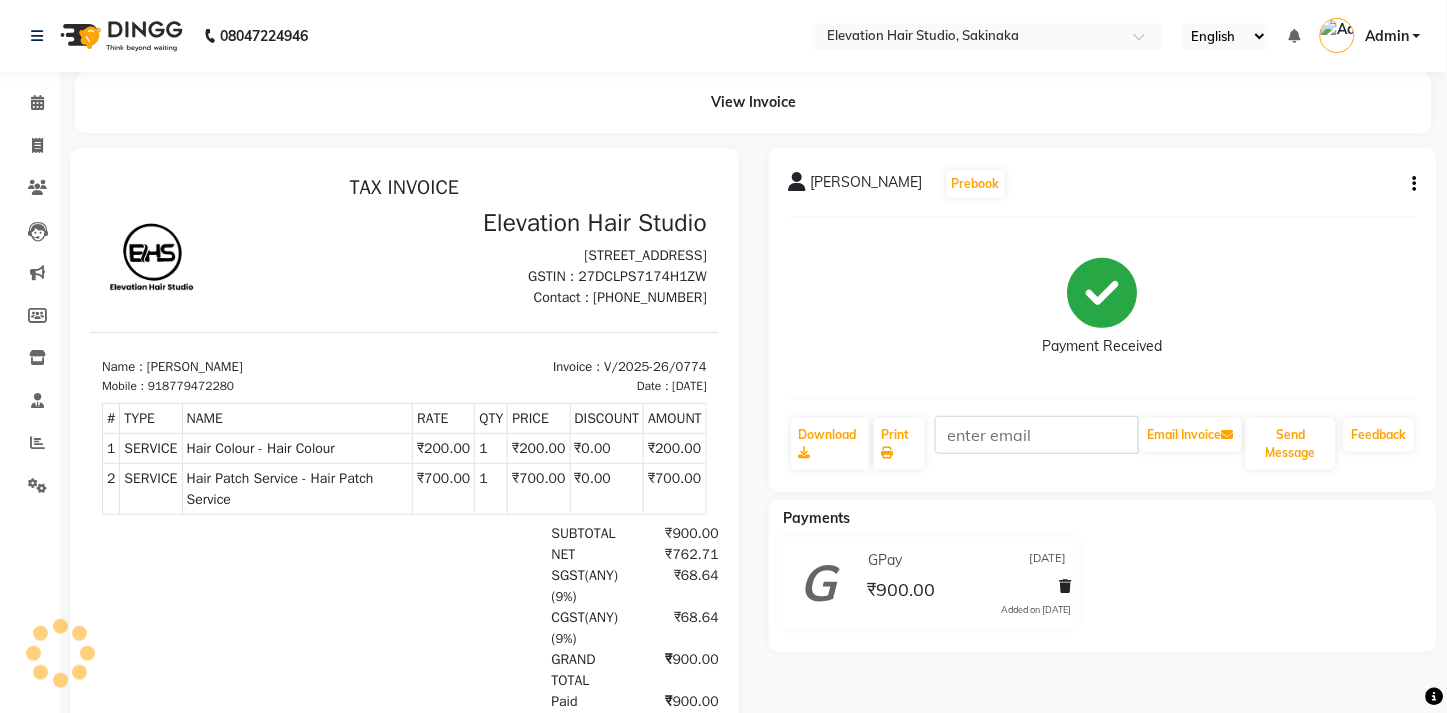 scroll, scrollTop: 0, scrollLeft: 0, axis: both 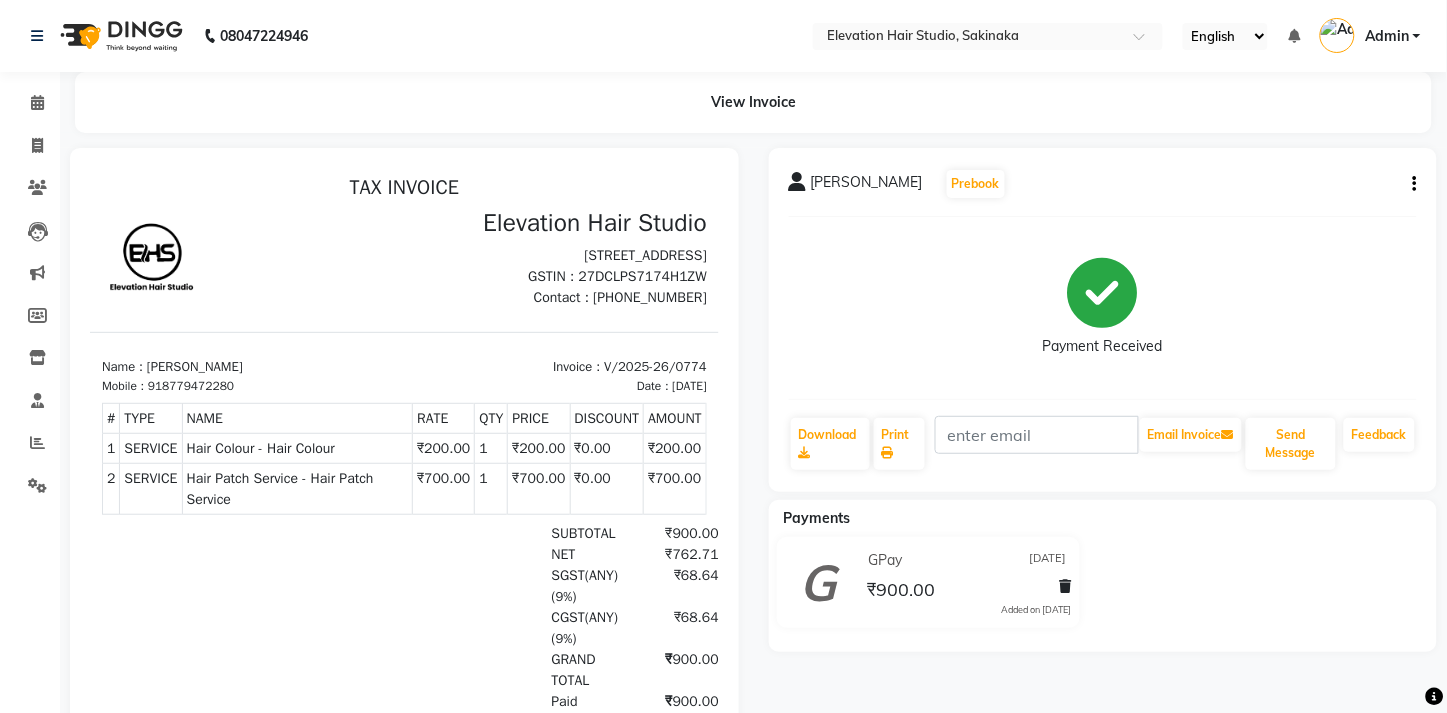 click on "ROSHAN DSOUZA  Prebook   Payment Received  Download  Print   Email Invoice   Send Message Feedback" 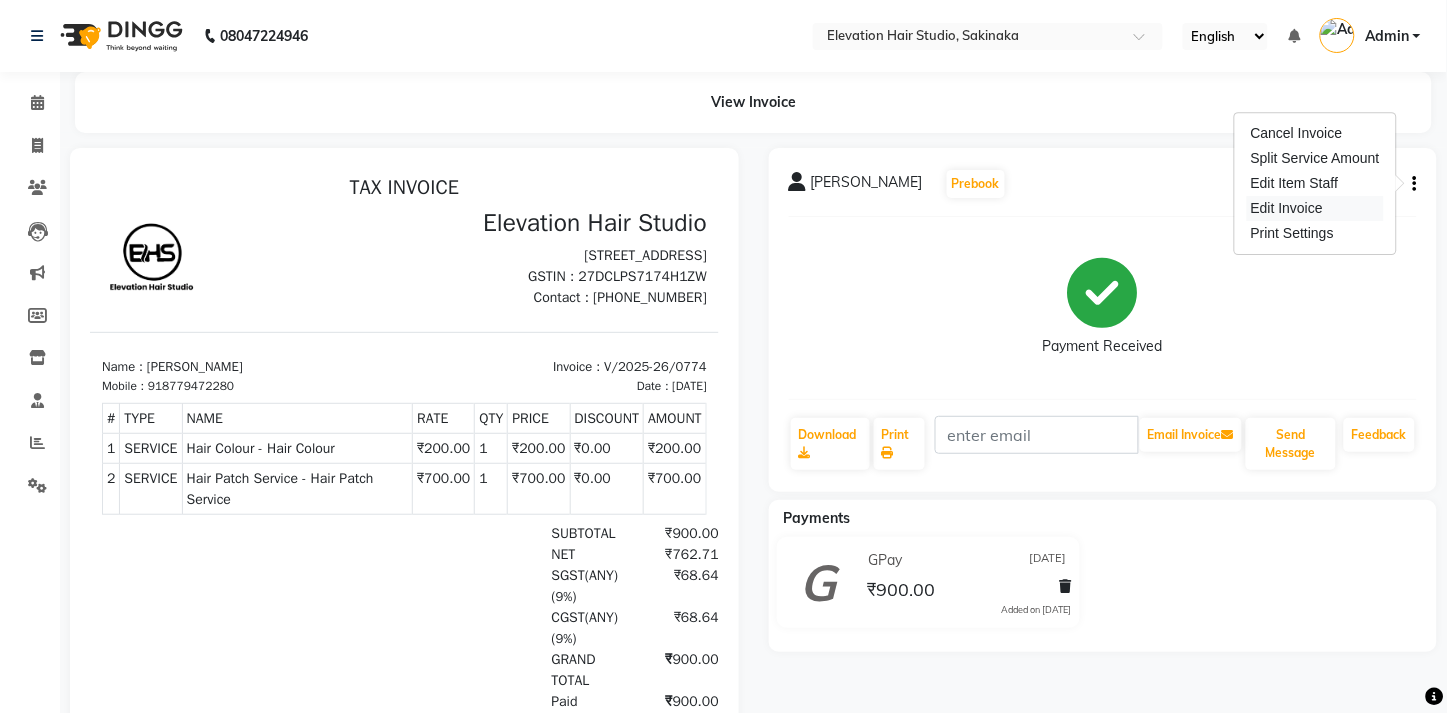 click on "Edit Invoice" at bounding box center (1315, 208) 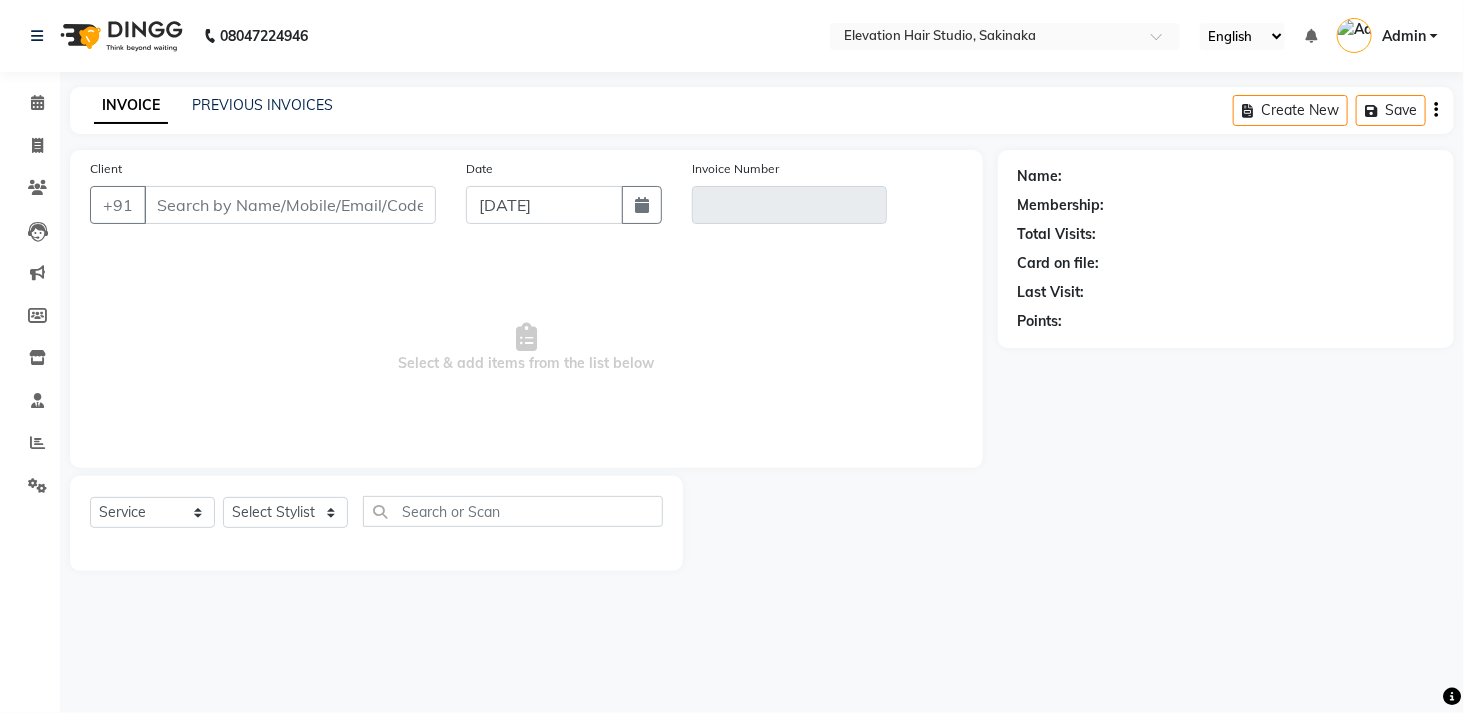 type on "8779472280" 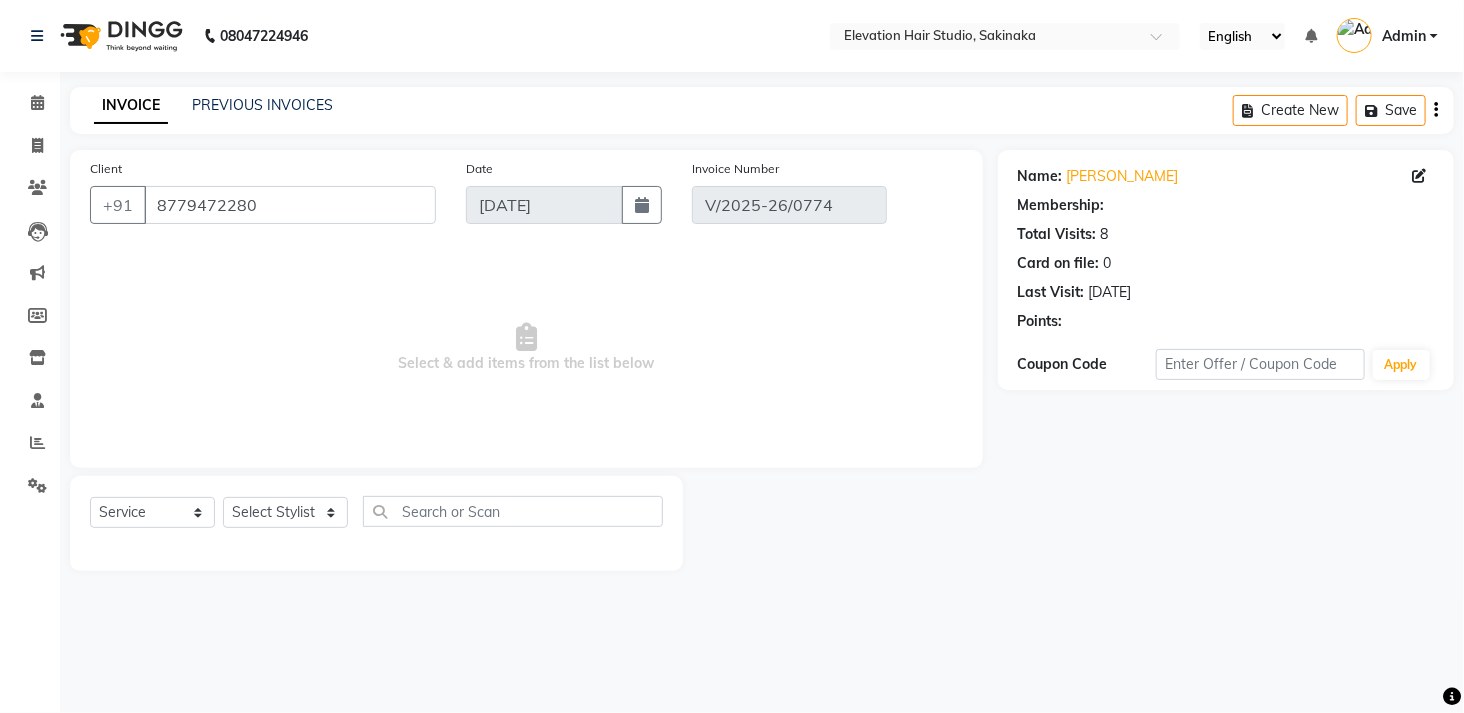 type on "[DATE]" 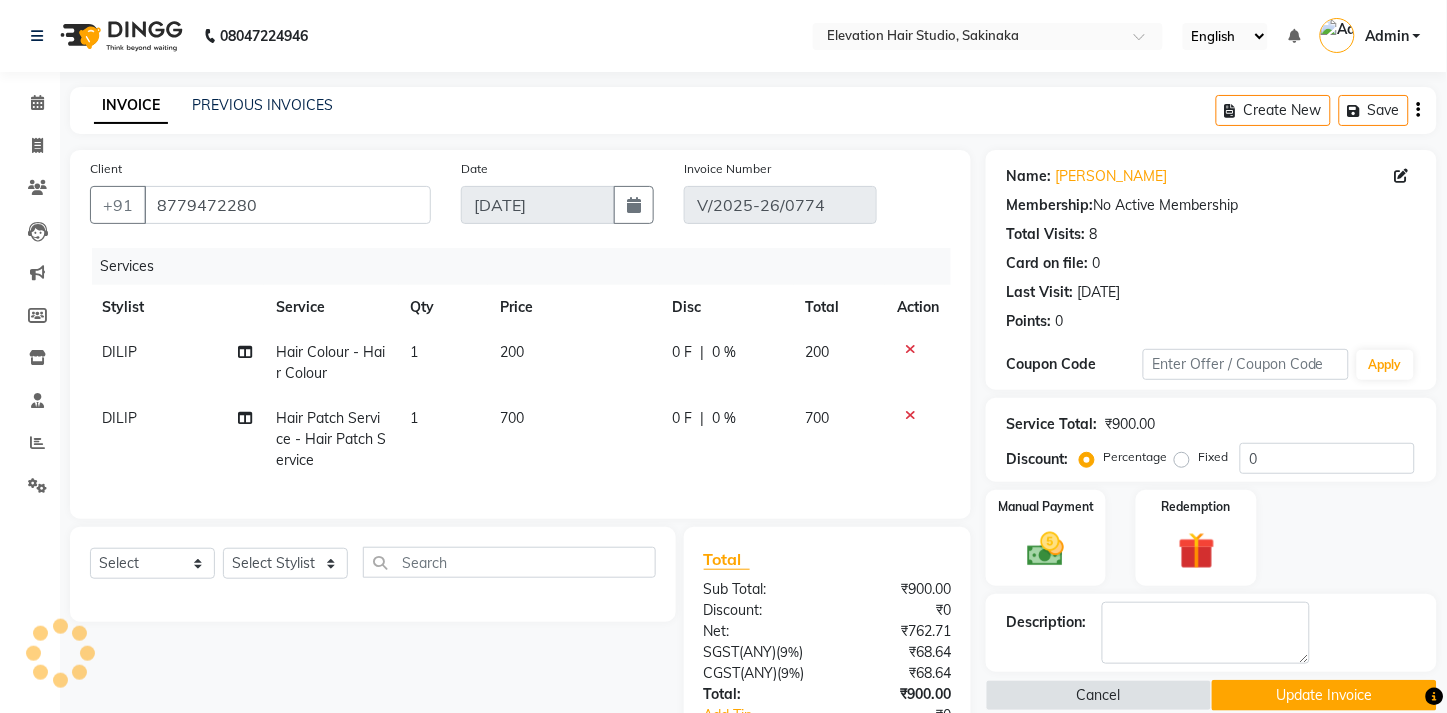 scroll, scrollTop: 196, scrollLeft: 0, axis: vertical 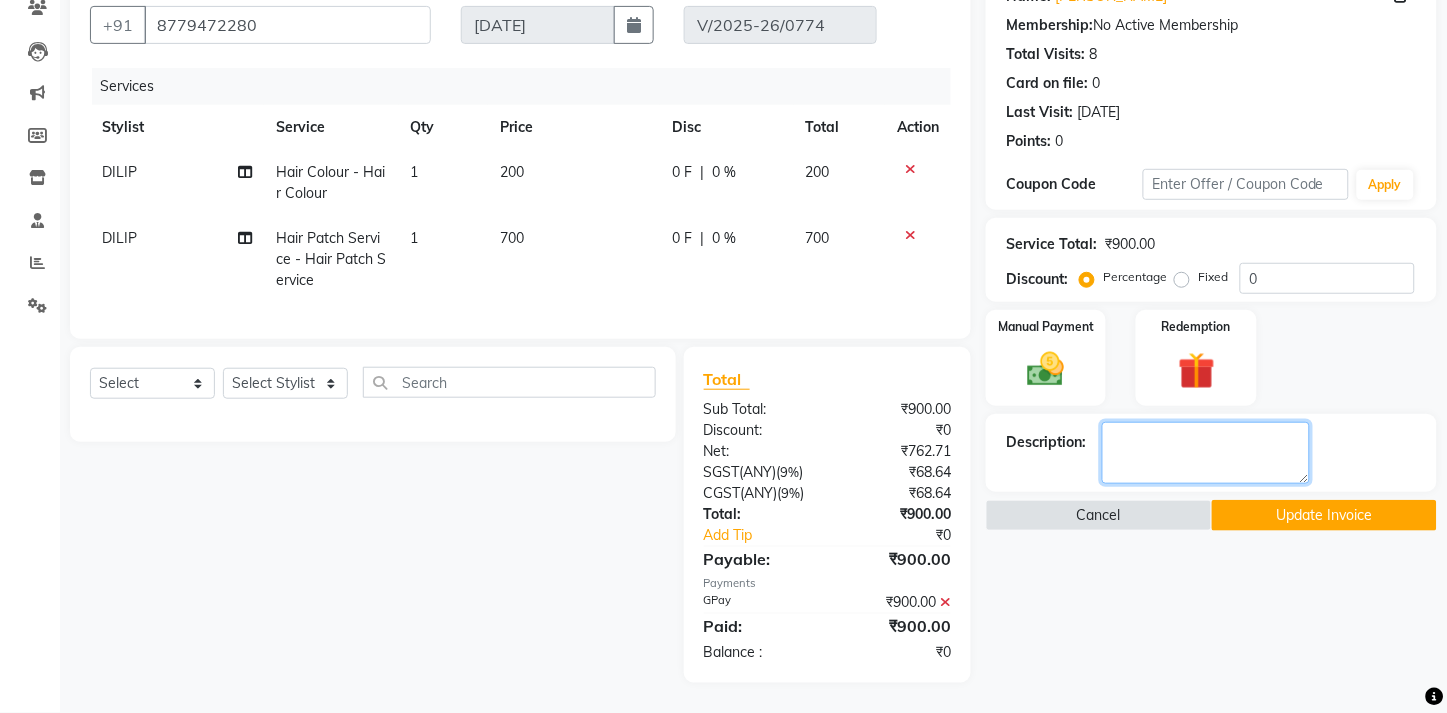 click 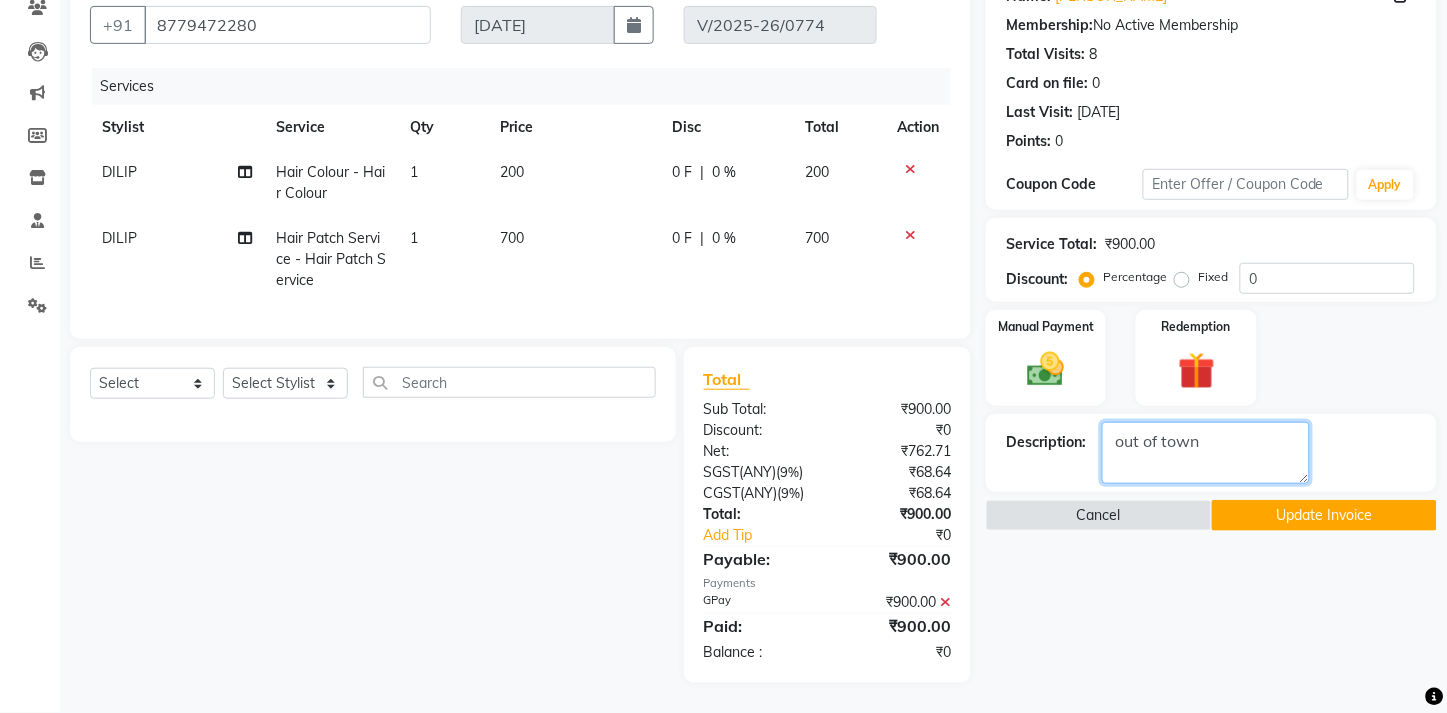 type on "out of town" 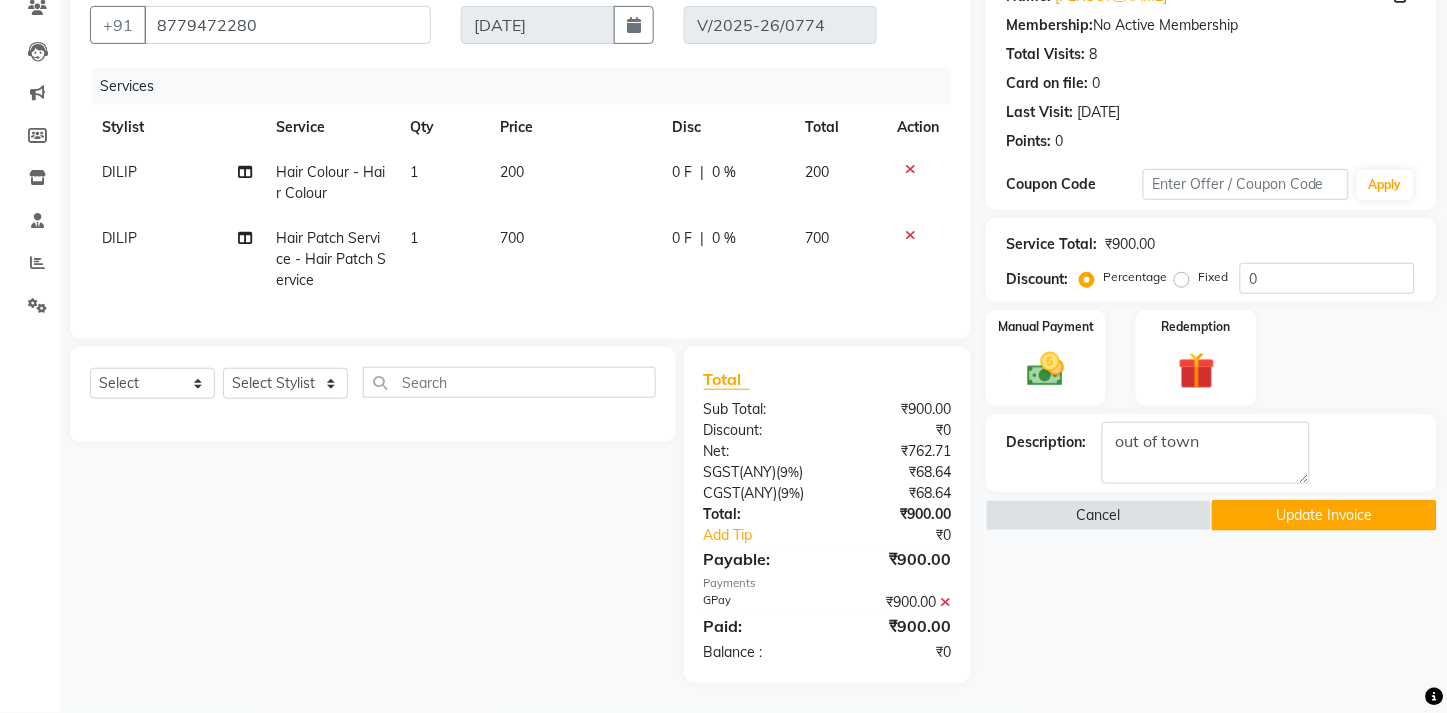 click on "Name: Roshan Dsouza Membership:  No Active Membership  Total Visits:  8 Card on file:  0 Last Visit:   11-06-2025 Points:   0  Coupon Code Apply Service Total:  ₹900.00  Discount:  Percentage   Fixed  0 Manual Payment Redemption Description:                   Cancel   Update Invoice" 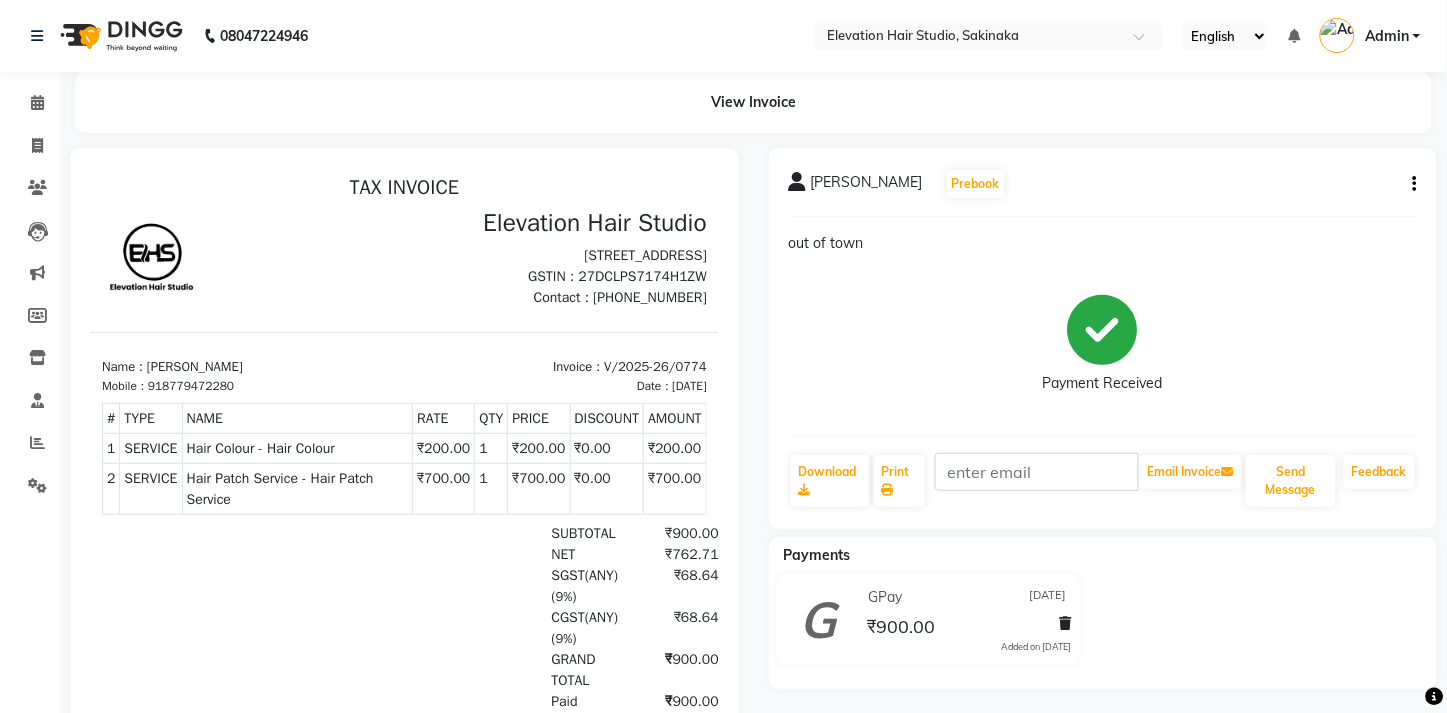 scroll, scrollTop: 0, scrollLeft: 0, axis: both 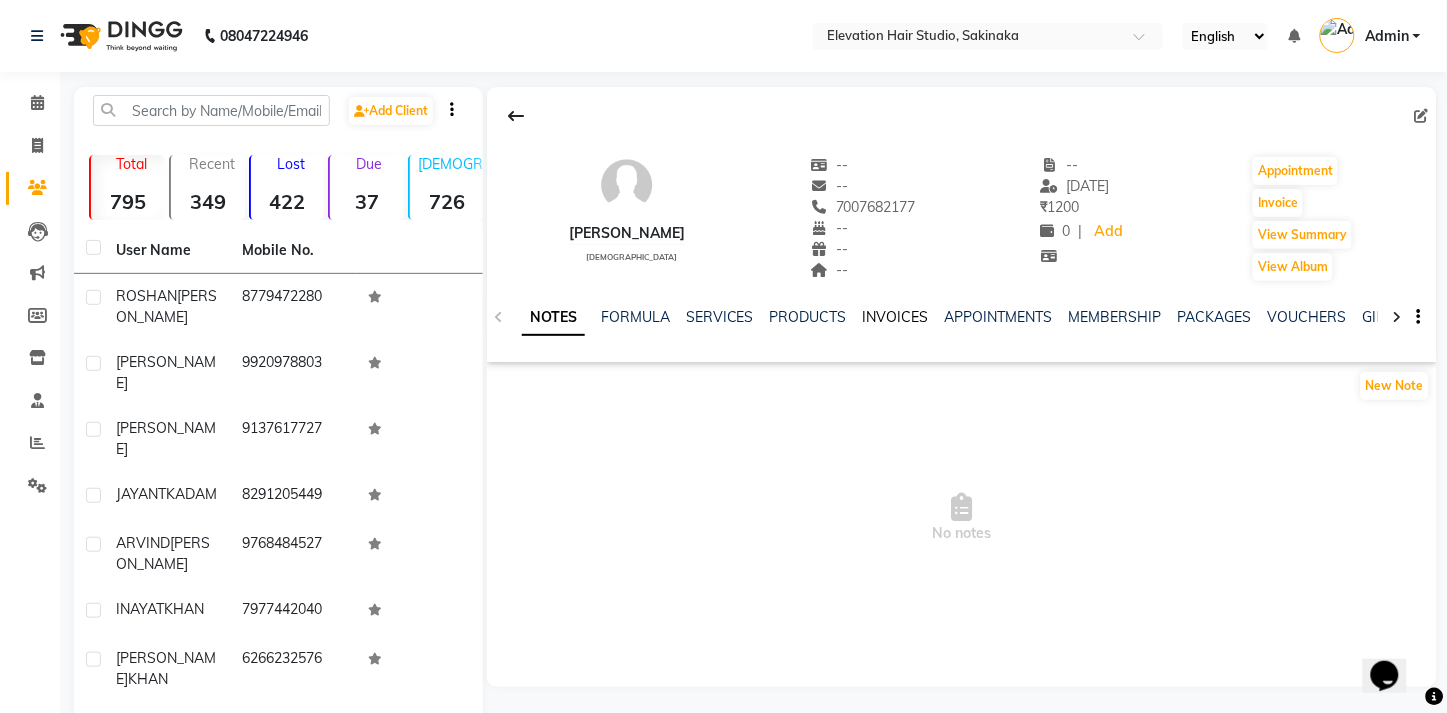 click on "INVOICES" 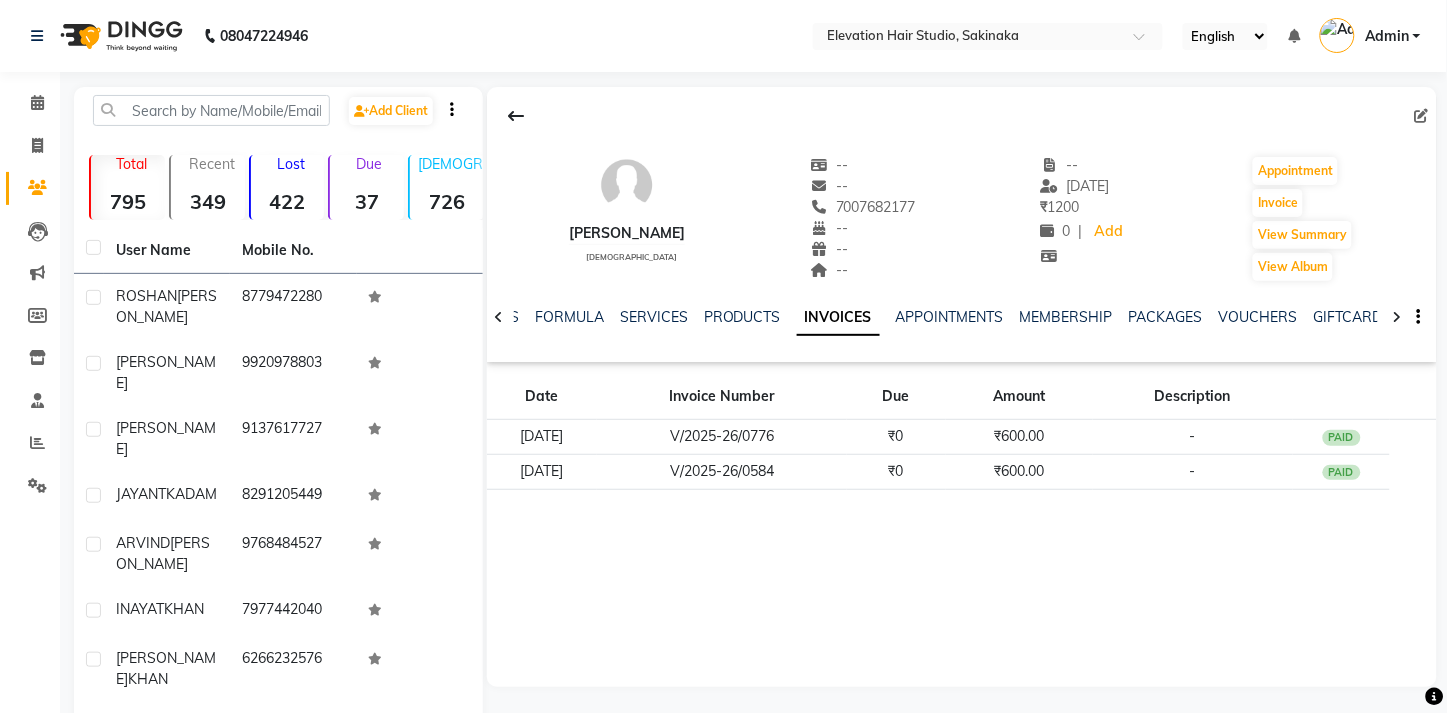 click 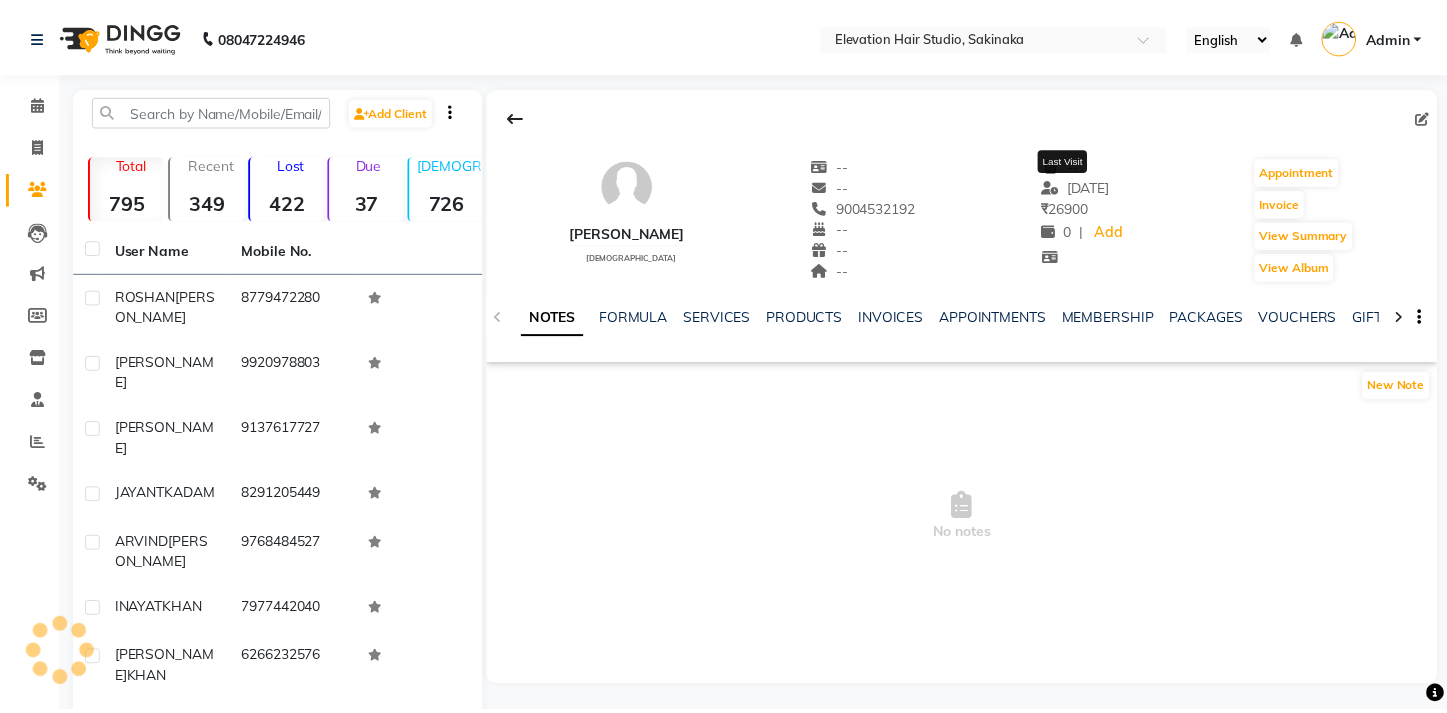 scroll, scrollTop: 0, scrollLeft: 0, axis: both 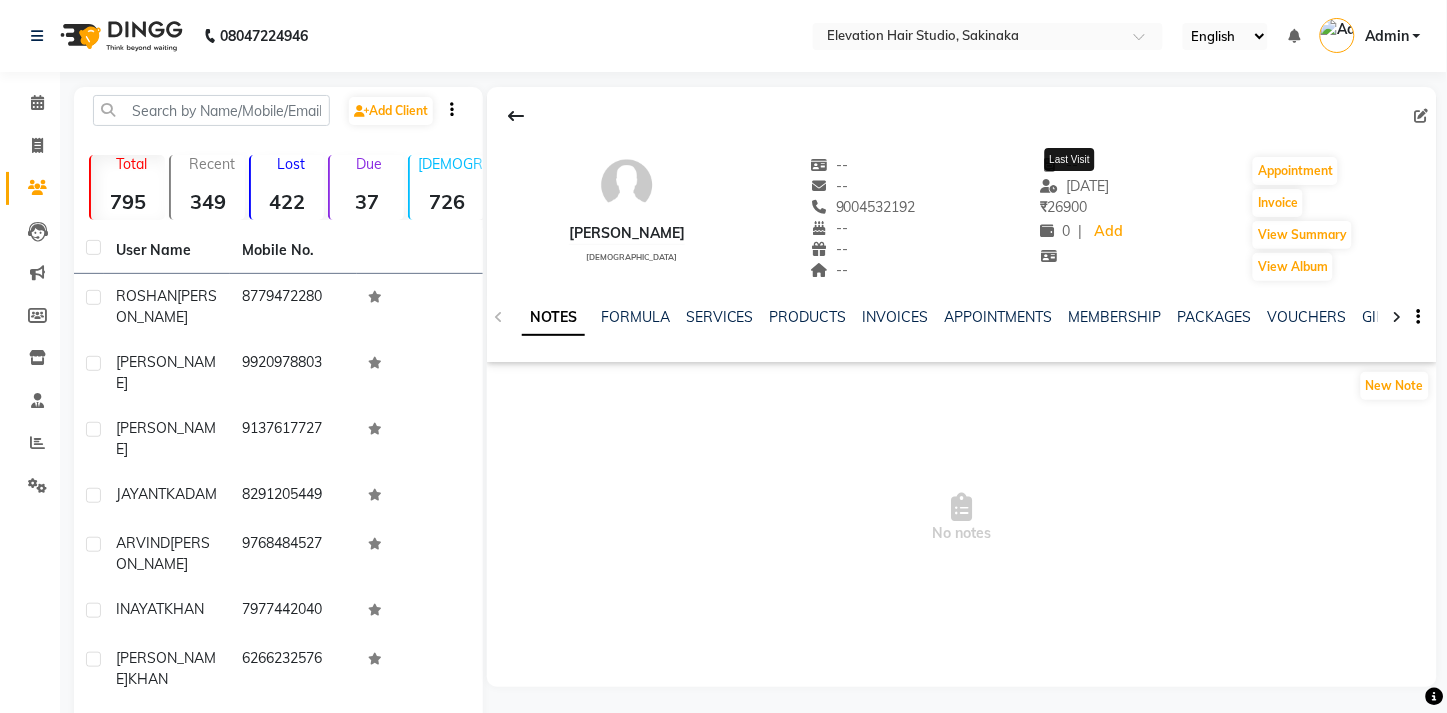 click on "[DATE]" 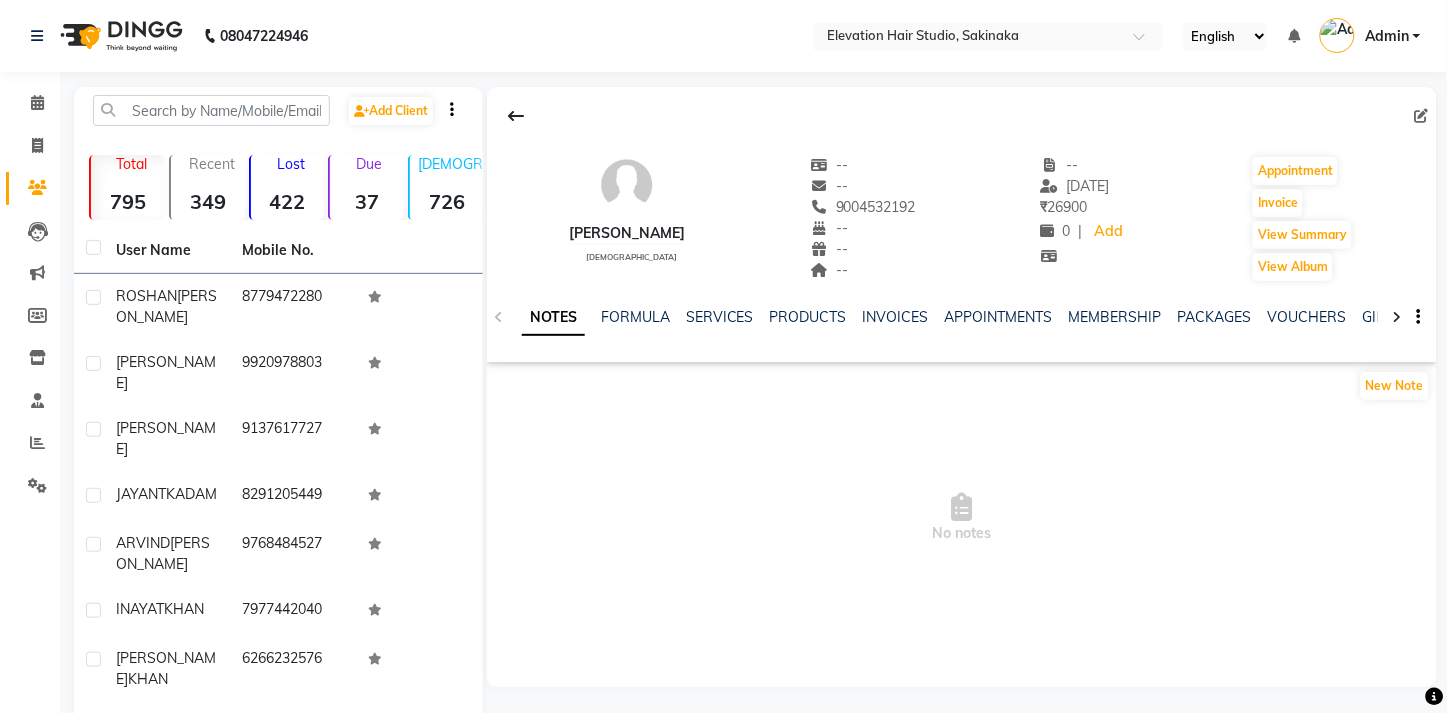 click on "[DATE]" 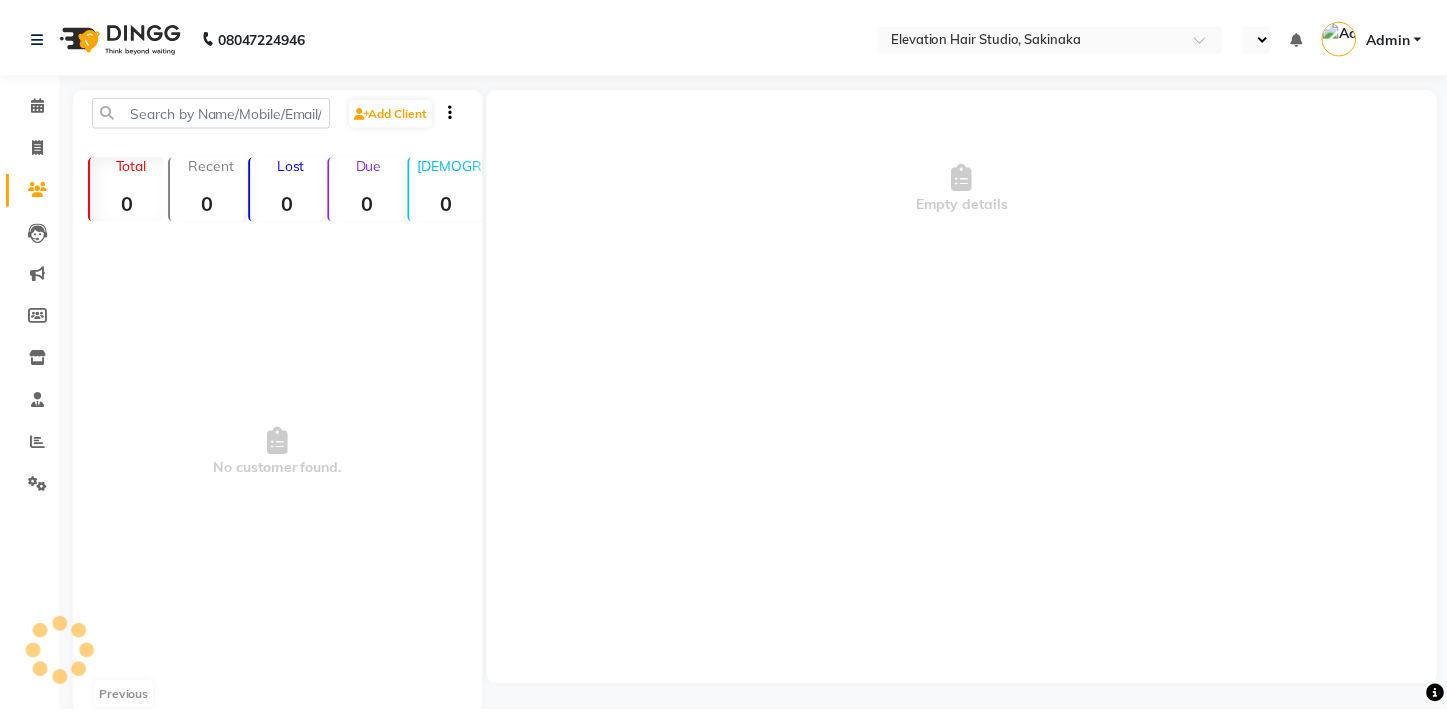 scroll, scrollTop: 0, scrollLeft: 0, axis: both 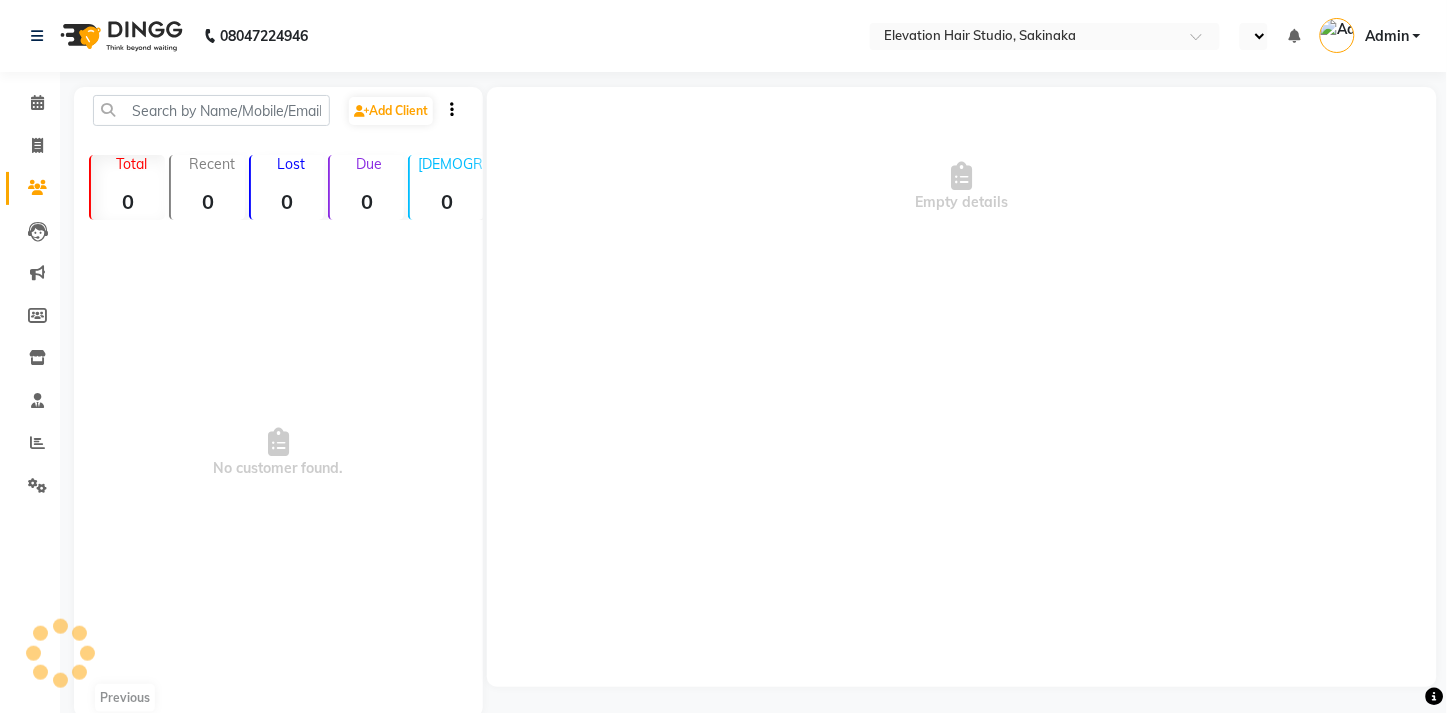 select on "en" 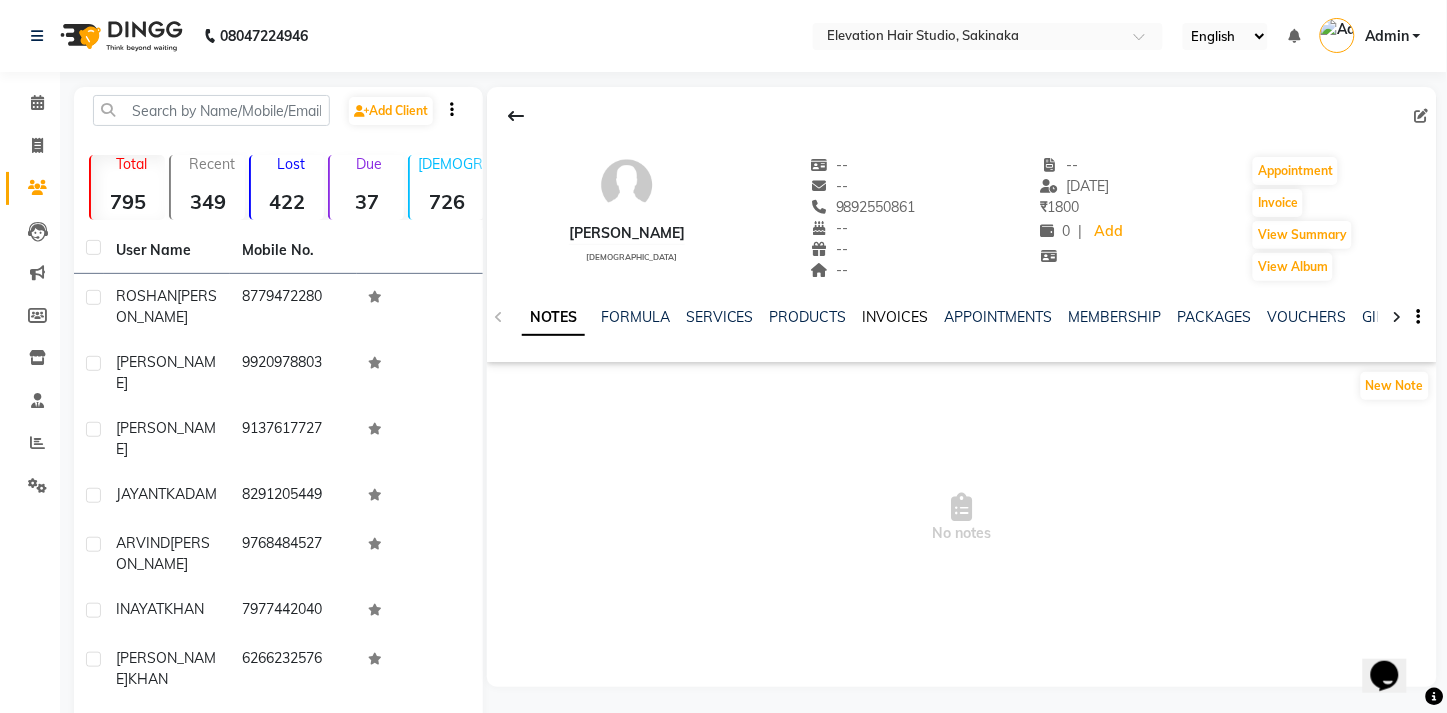 scroll, scrollTop: 0, scrollLeft: 0, axis: both 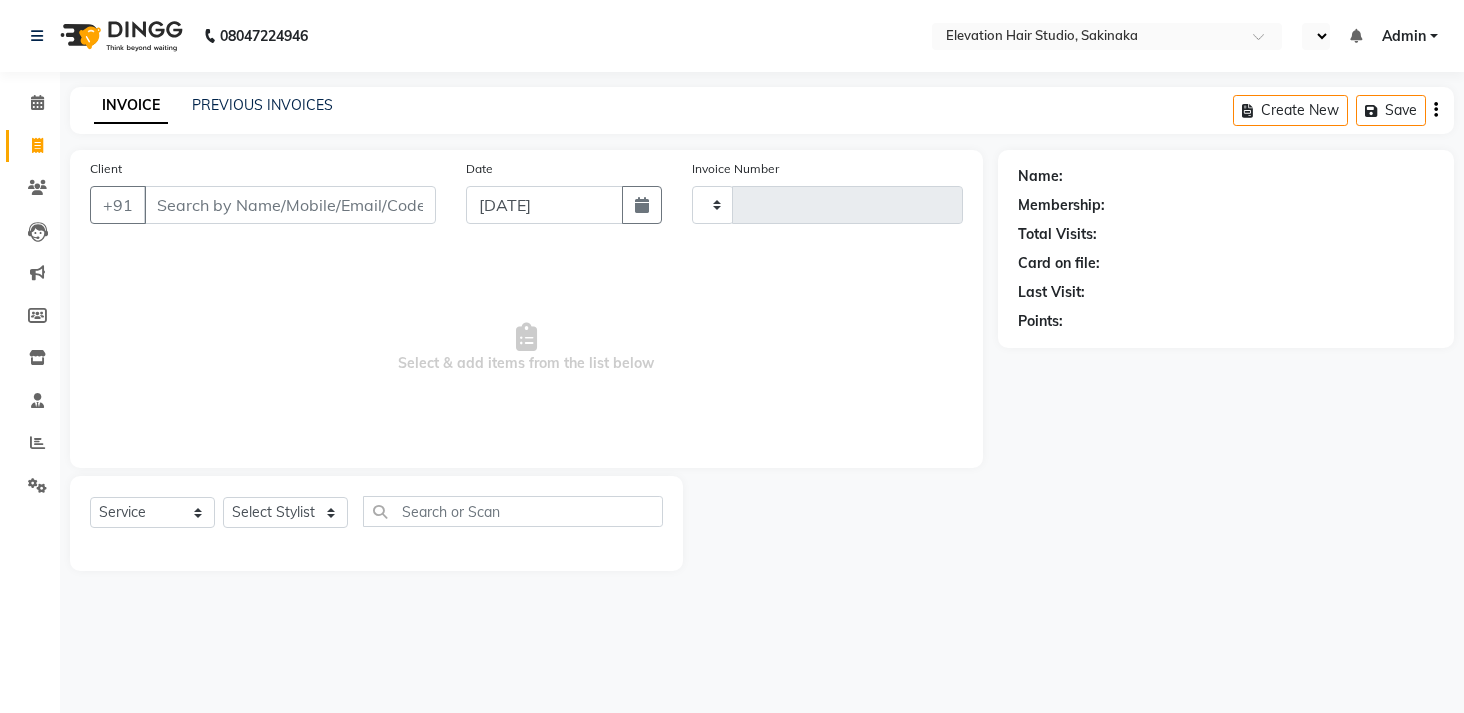 select on "service" 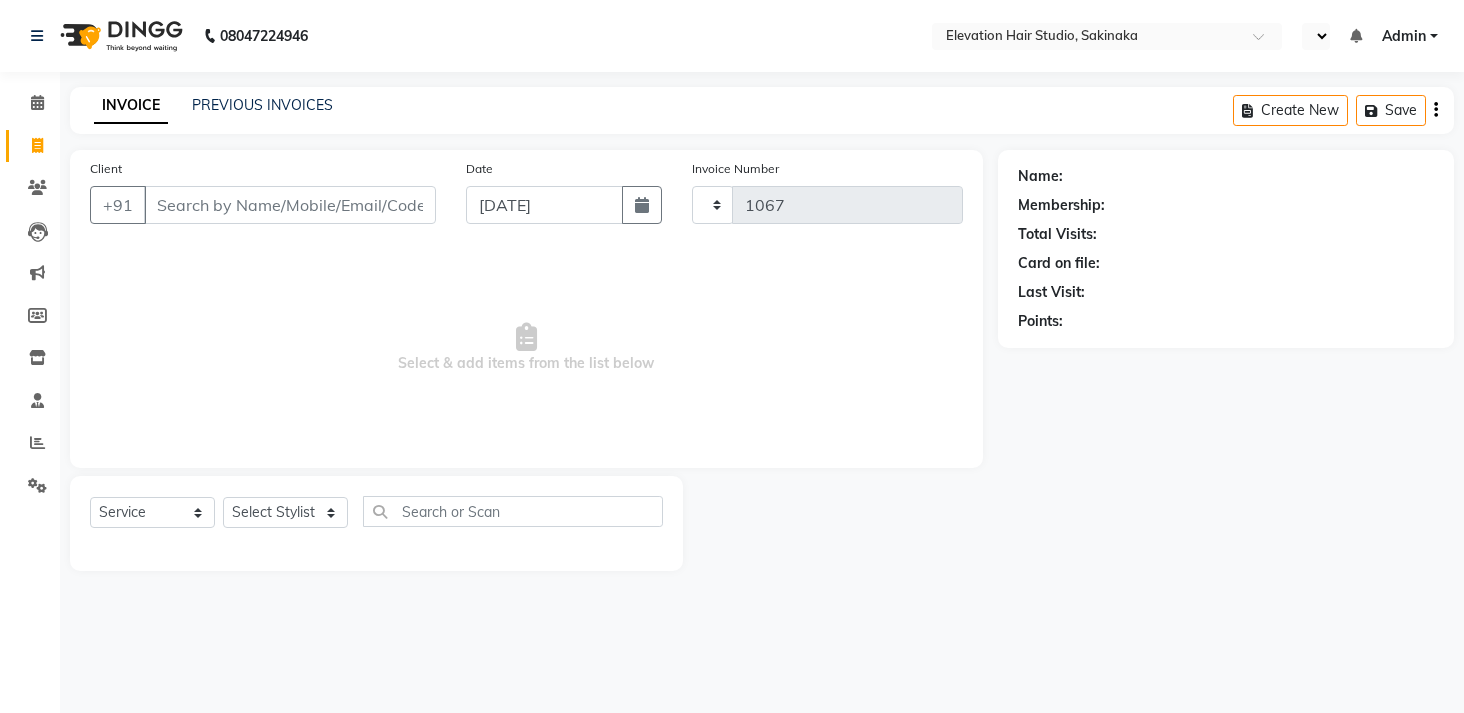 scroll, scrollTop: 0, scrollLeft: 0, axis: both 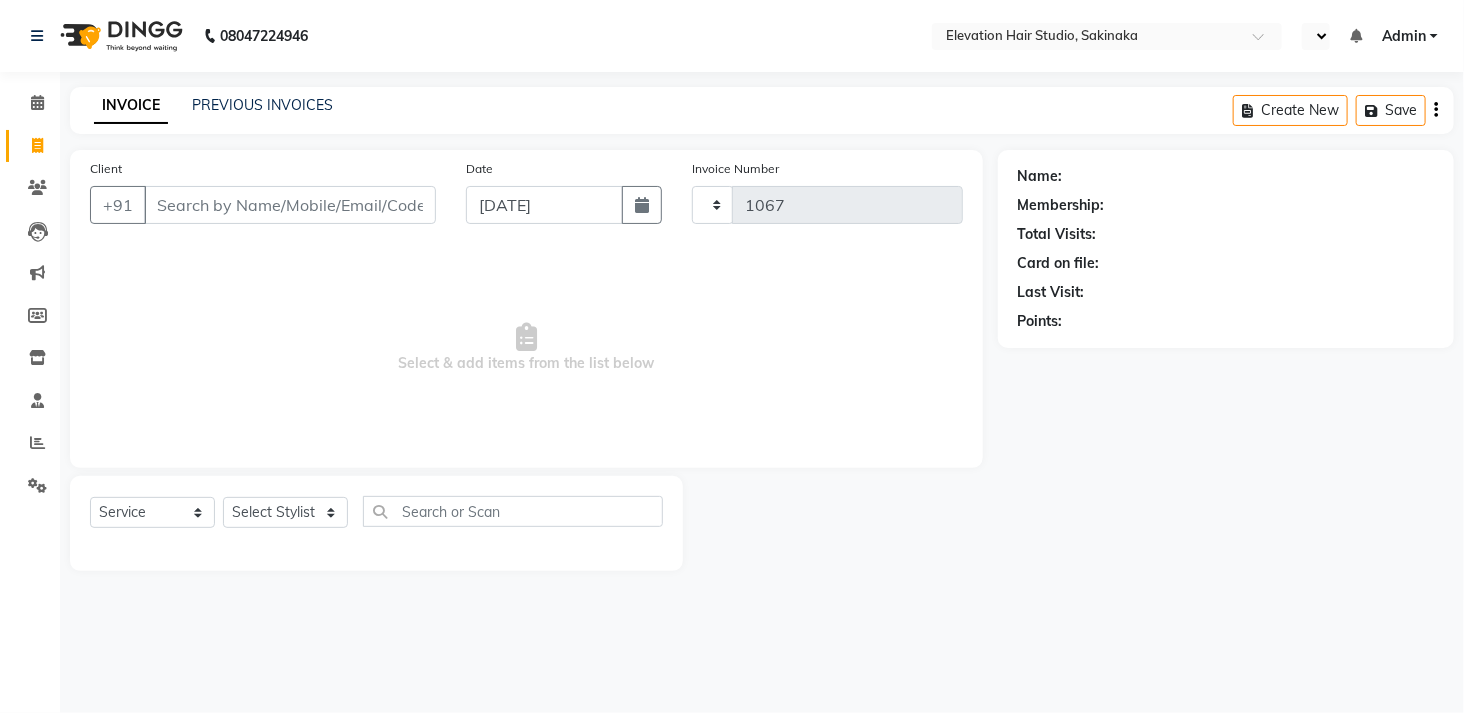 select on "en" 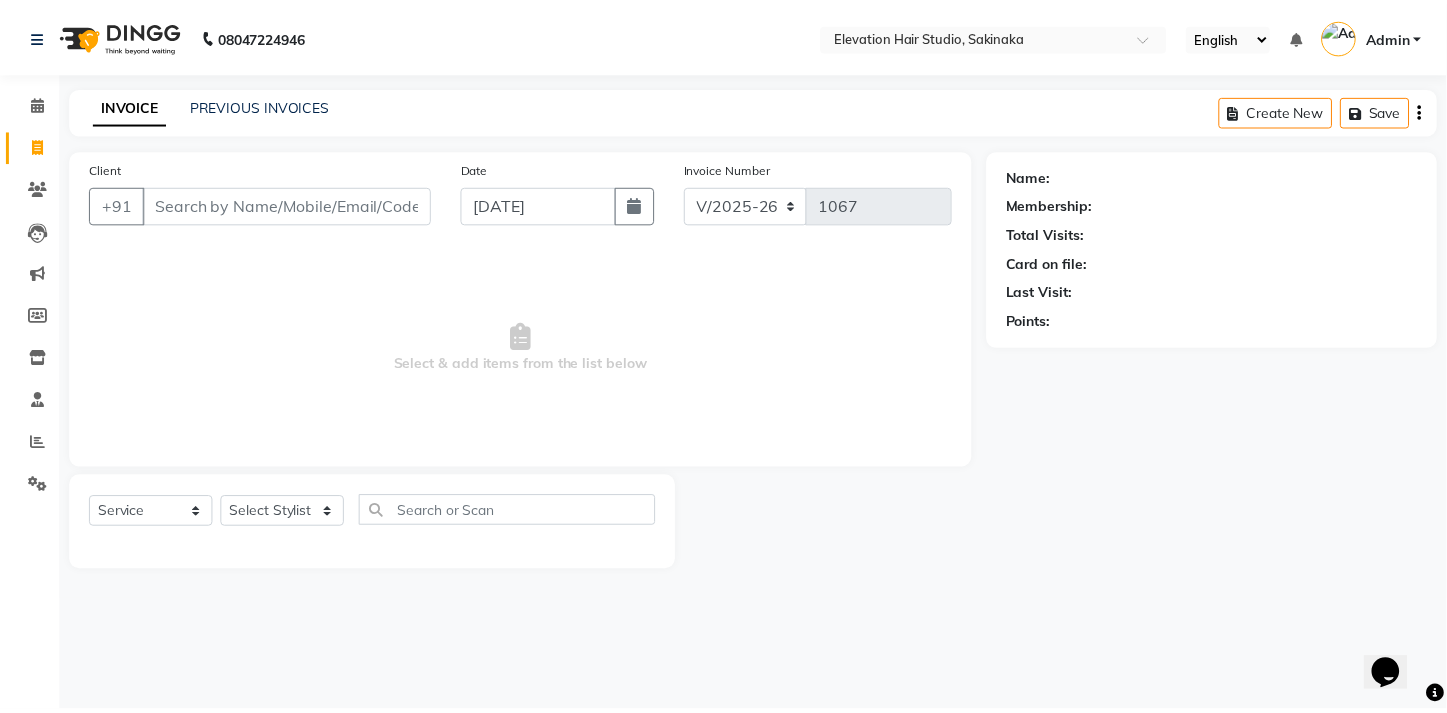 scroll, scrollTop: 0, scrollLeft: 0, axis: both 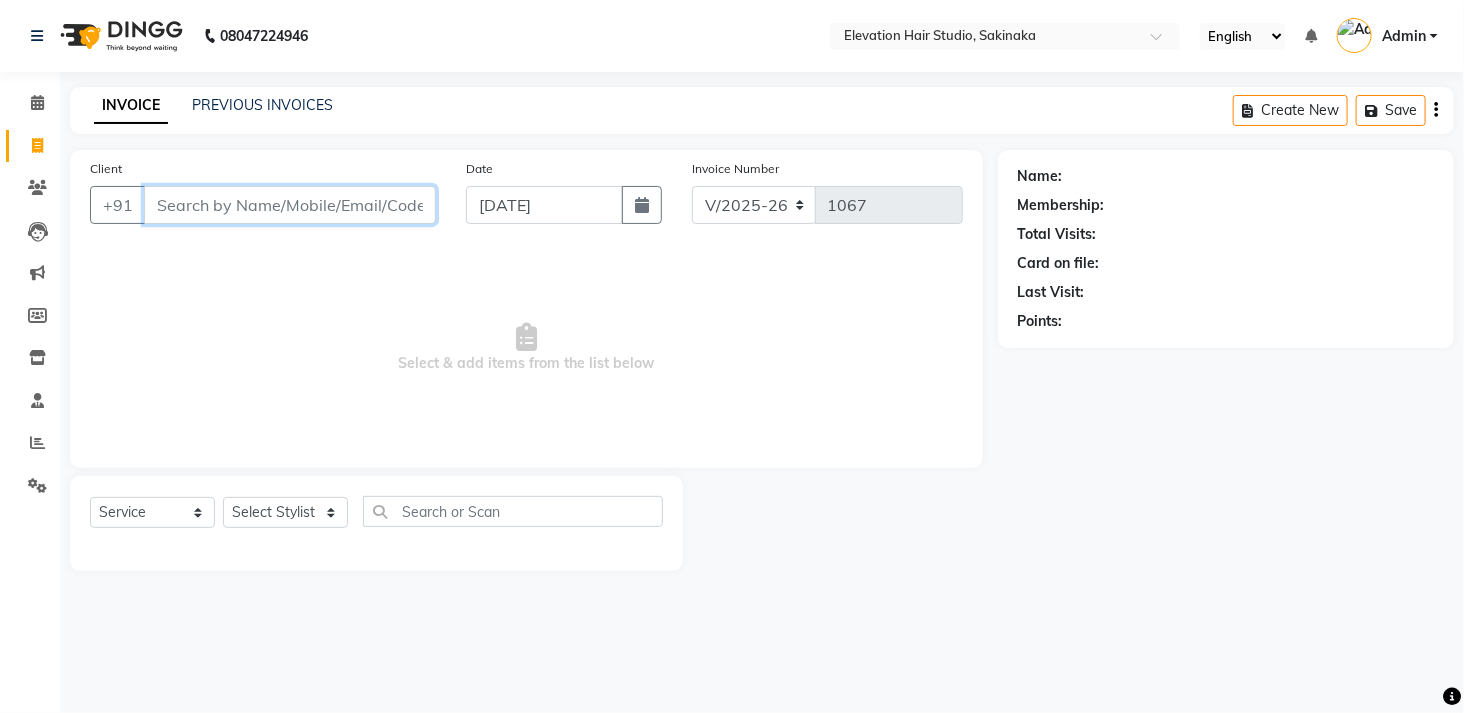 click on "Client" at bounding box center [290, 205] 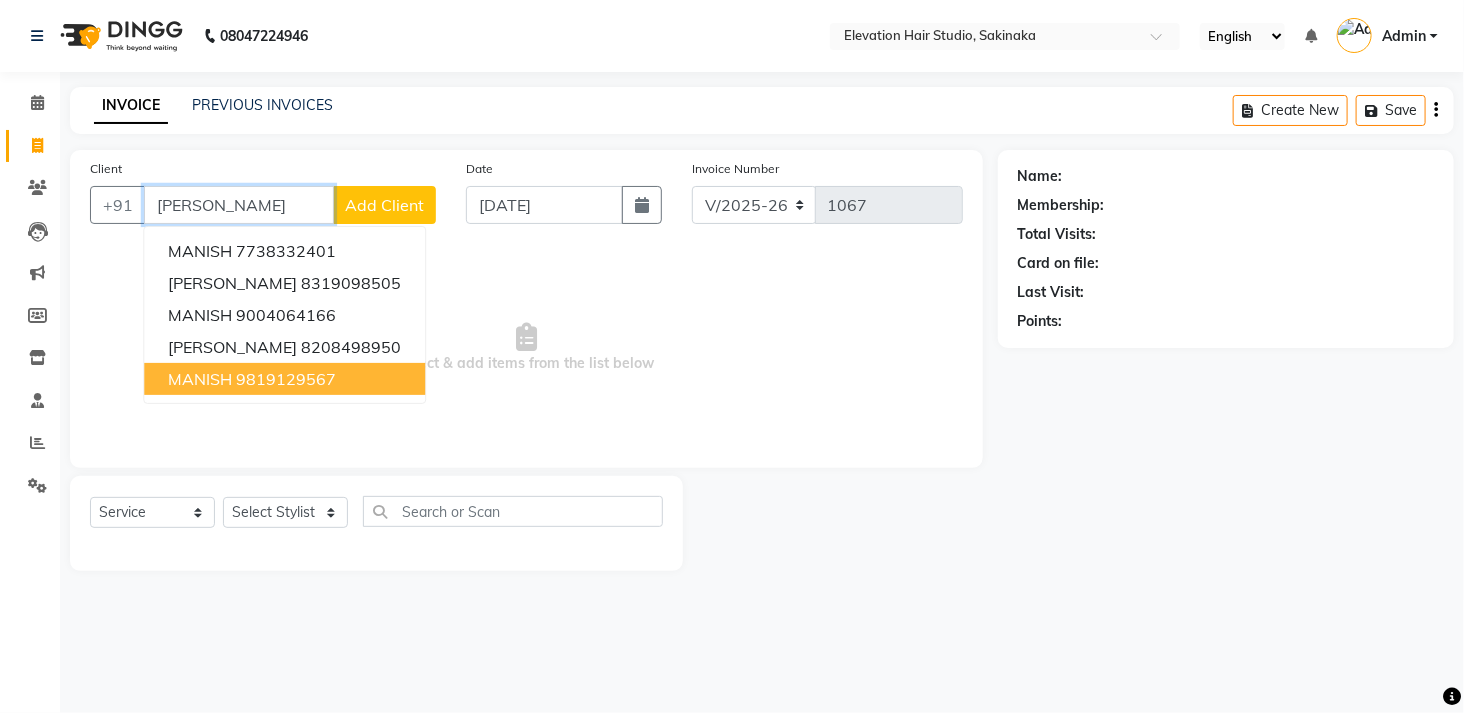 click on "MANISH  9819129567" at bounding box center [284, 379] 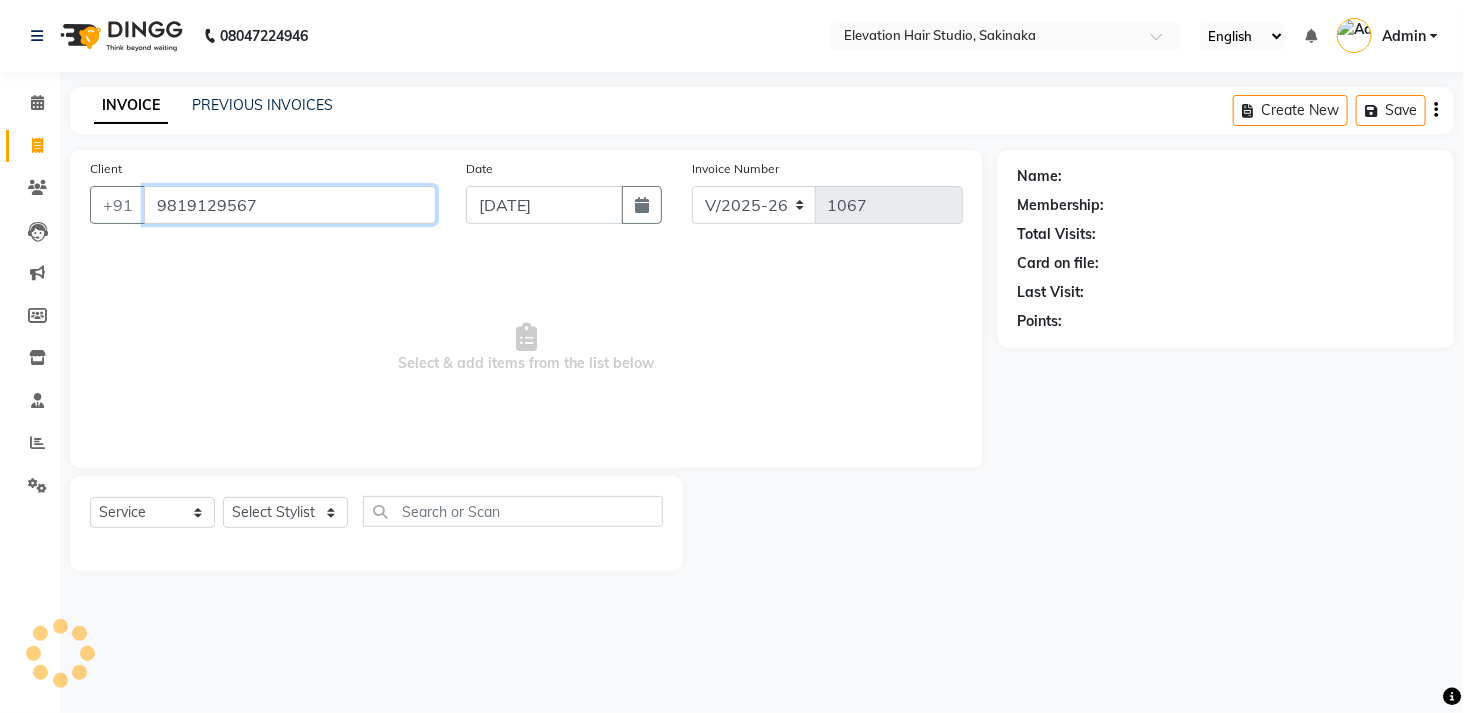 type on "9819129567" 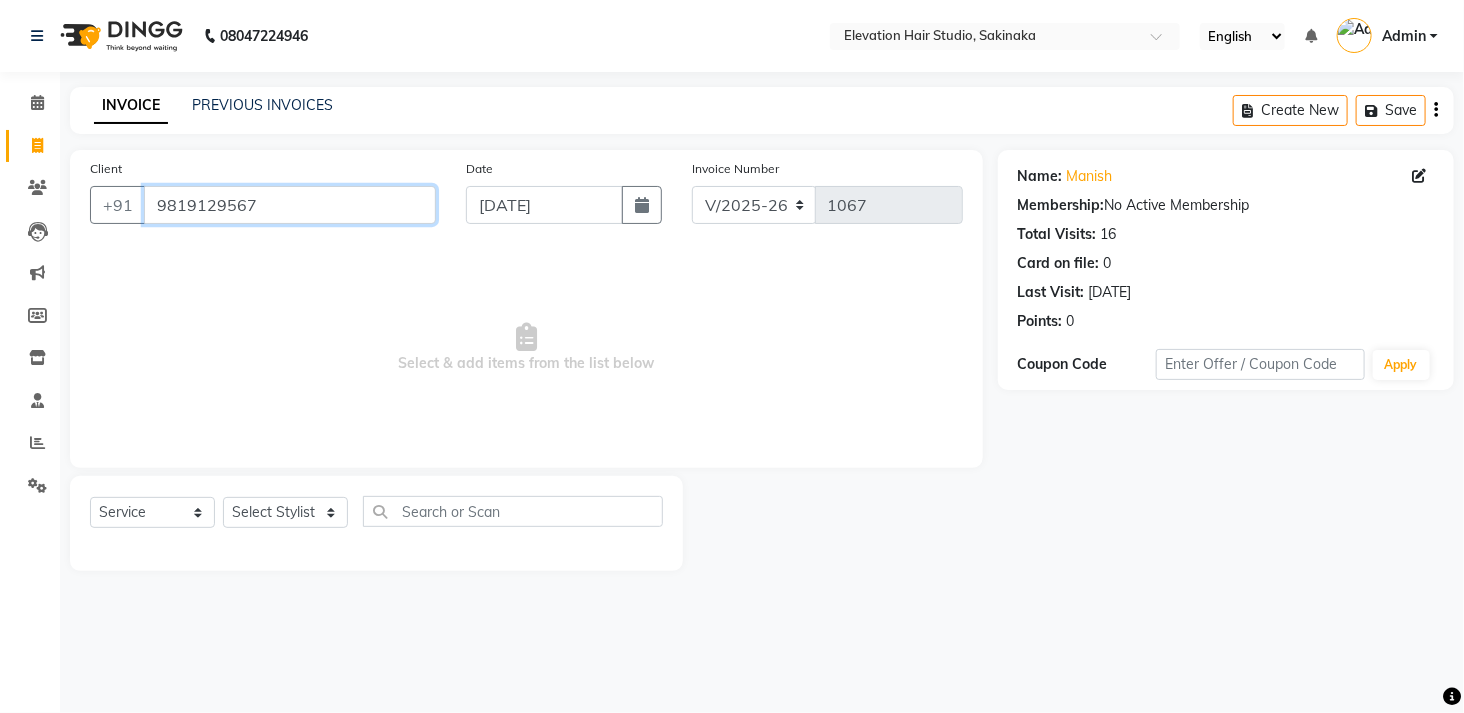 click on "9819129567" at bounding box center (290, 205) 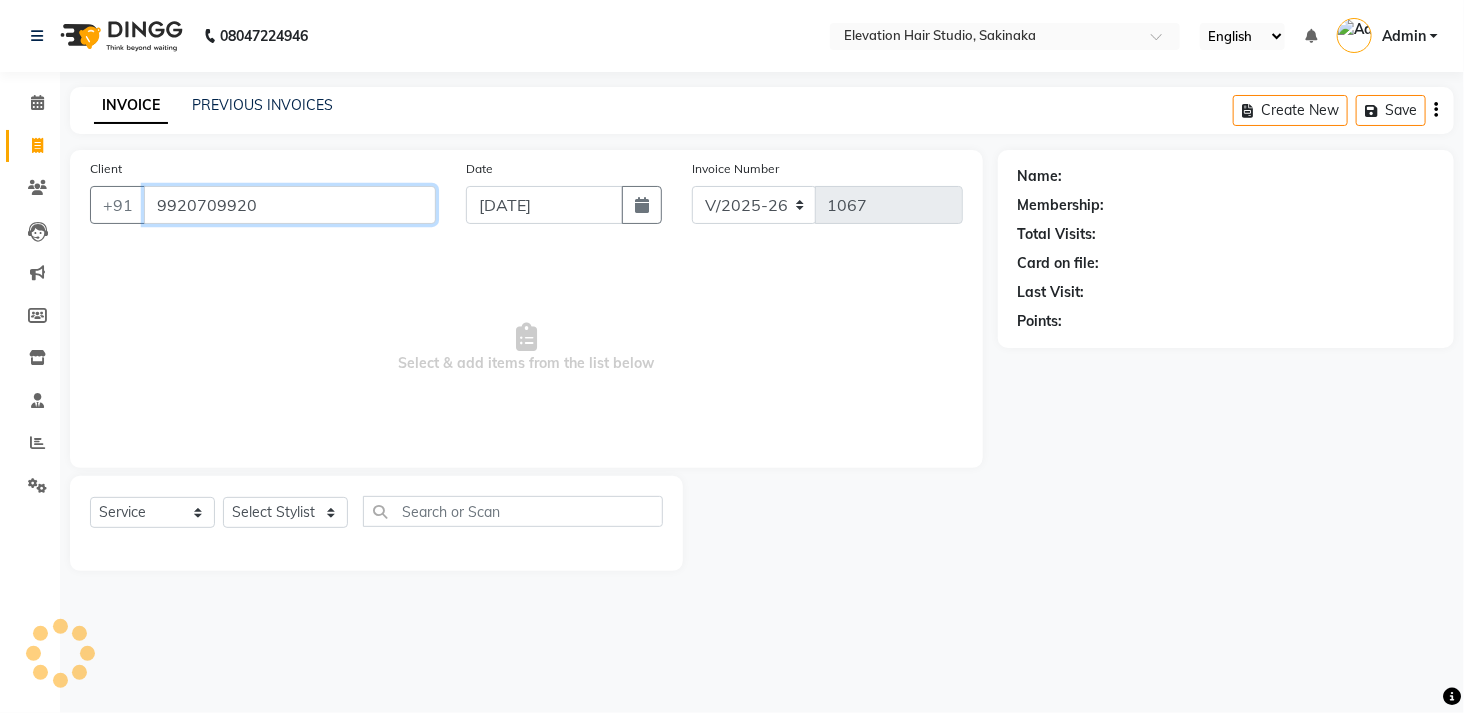 type on "9920709920" 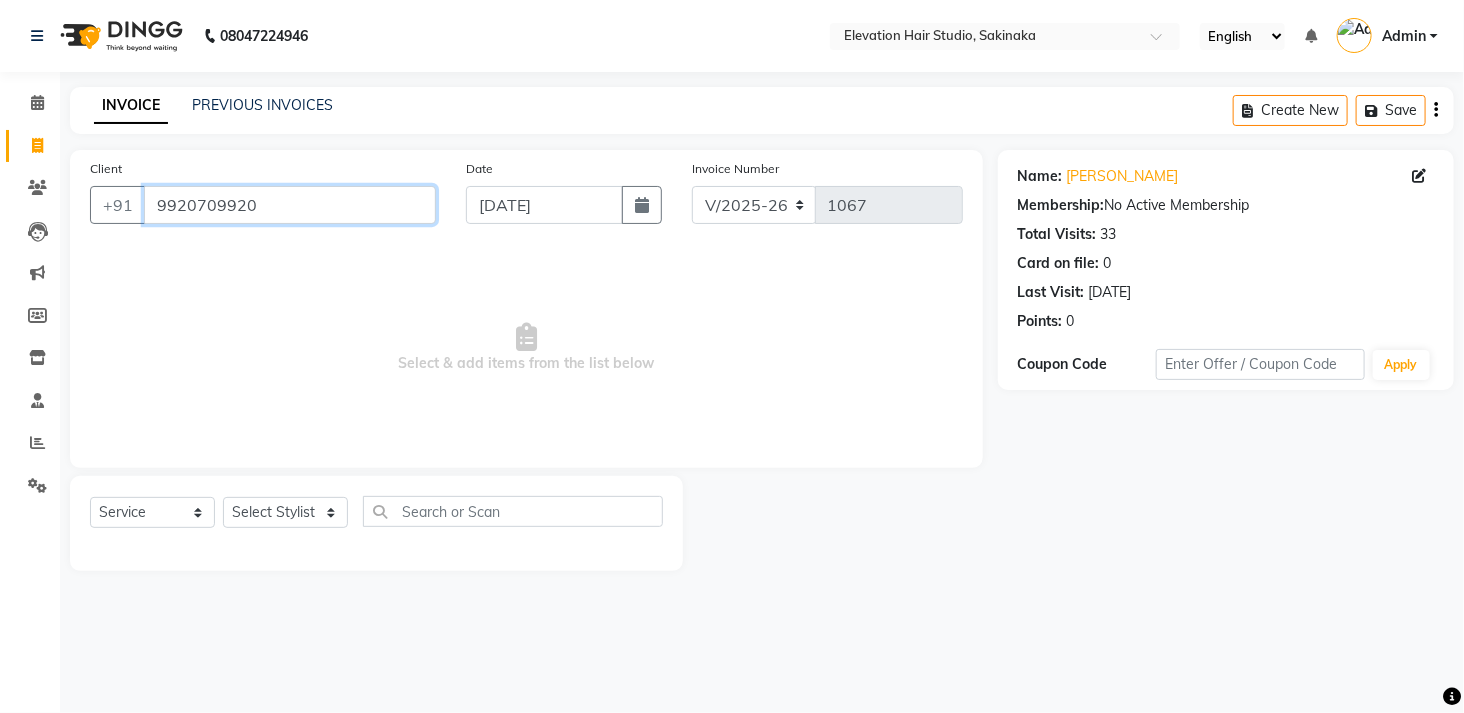click on "9920709920" at bounding box center (290, 205) 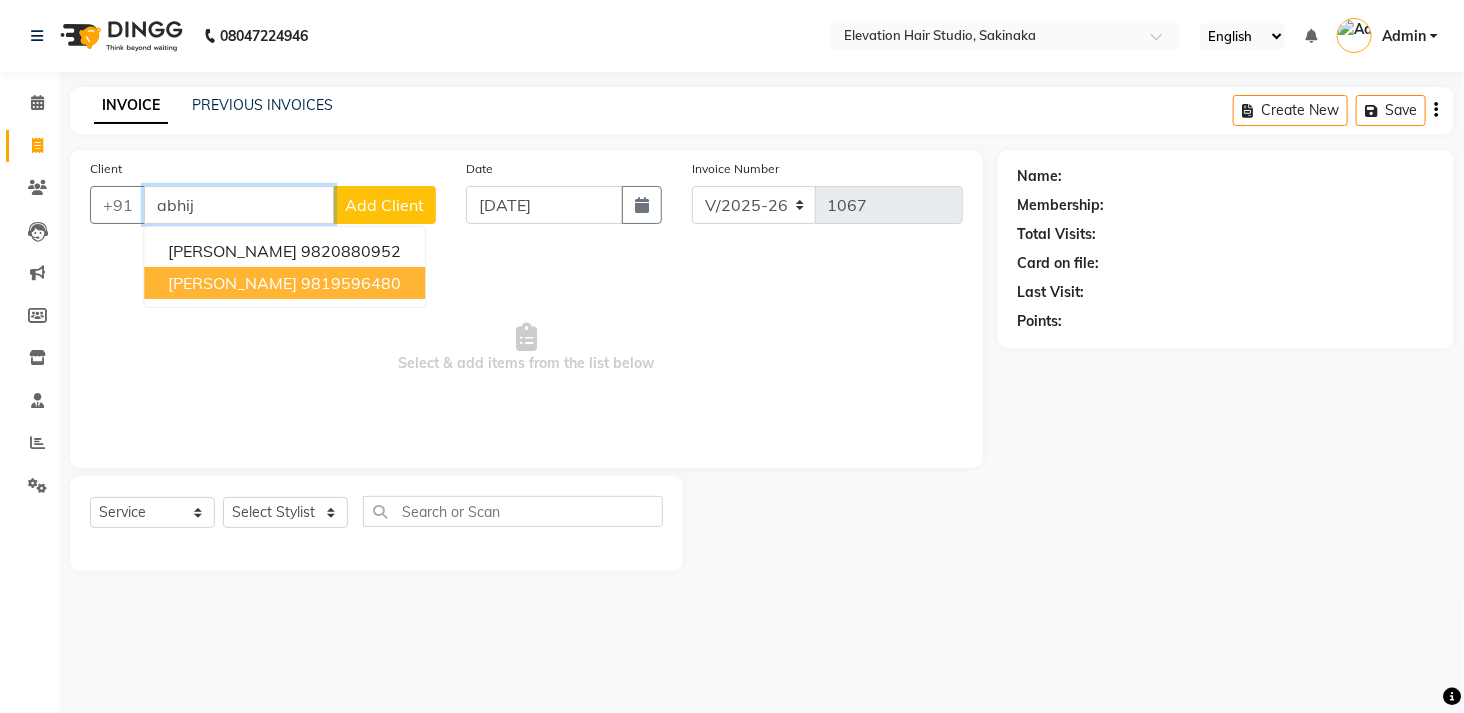click on "9819596480" at bounding box center [351, 283] 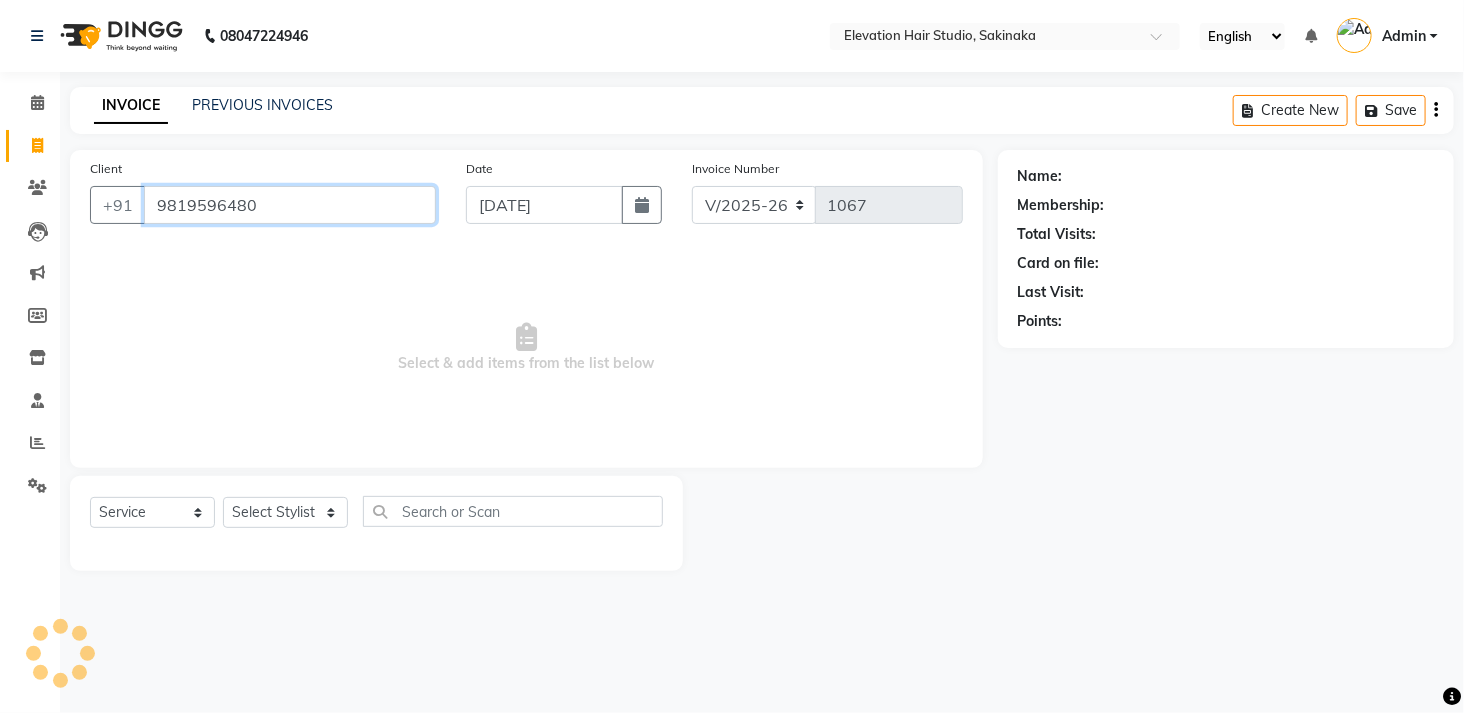 type on "9819596480" 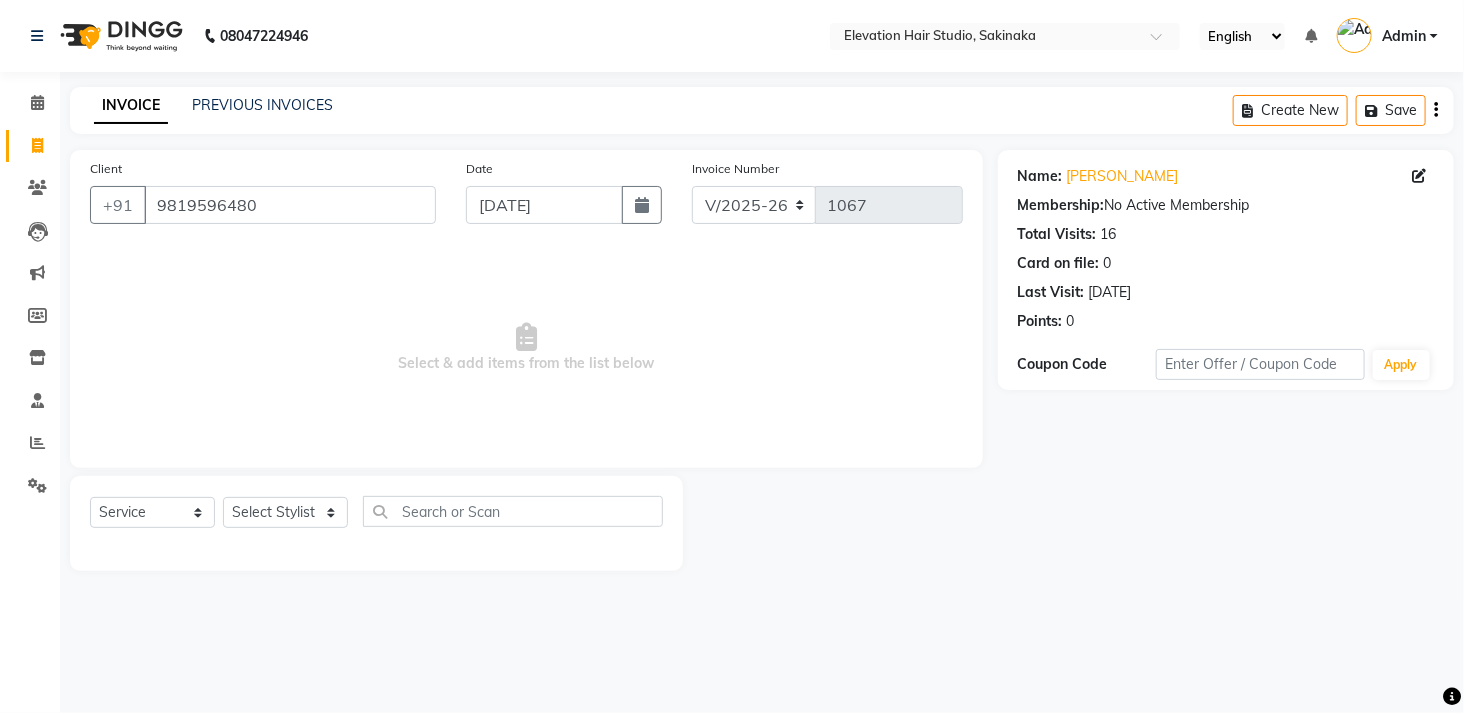 click on "PREVIOUS INVOICES" 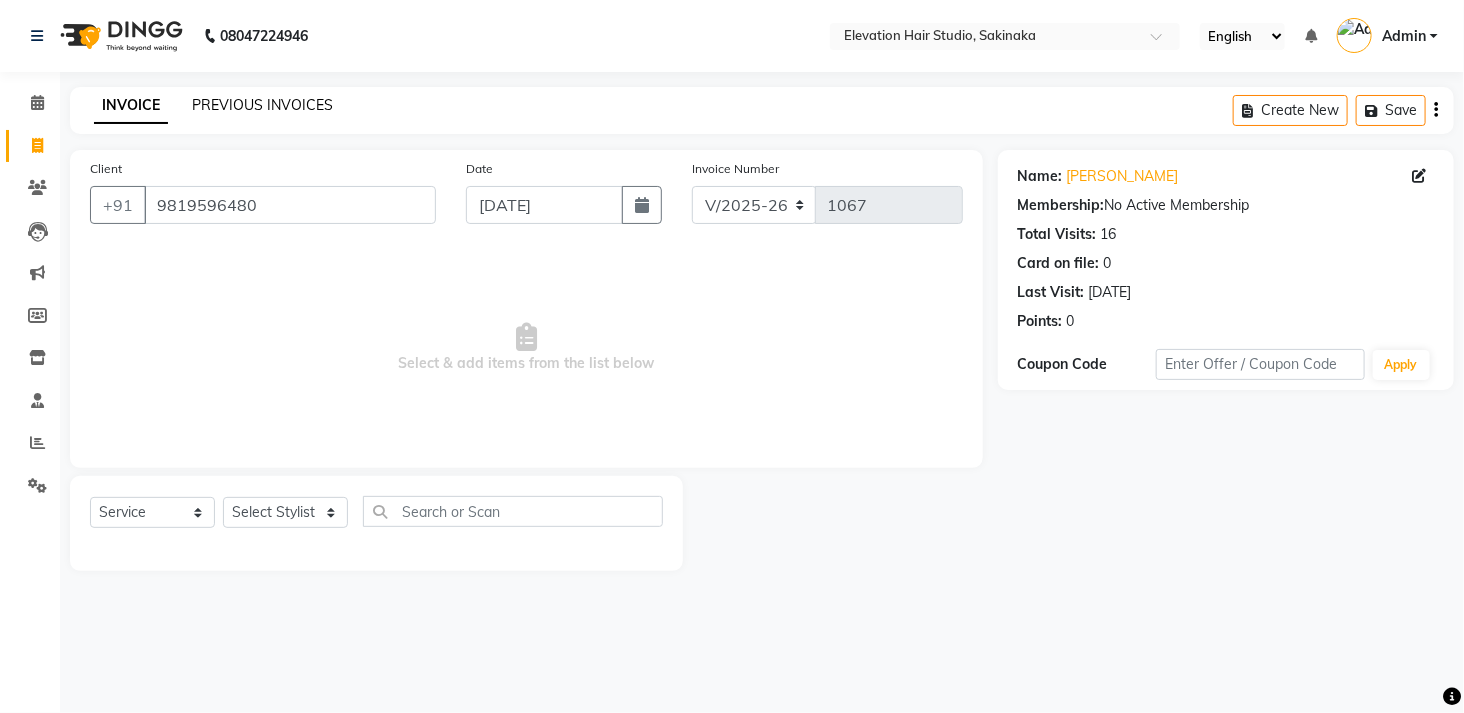 click on "PREVIOUS INVOICES" 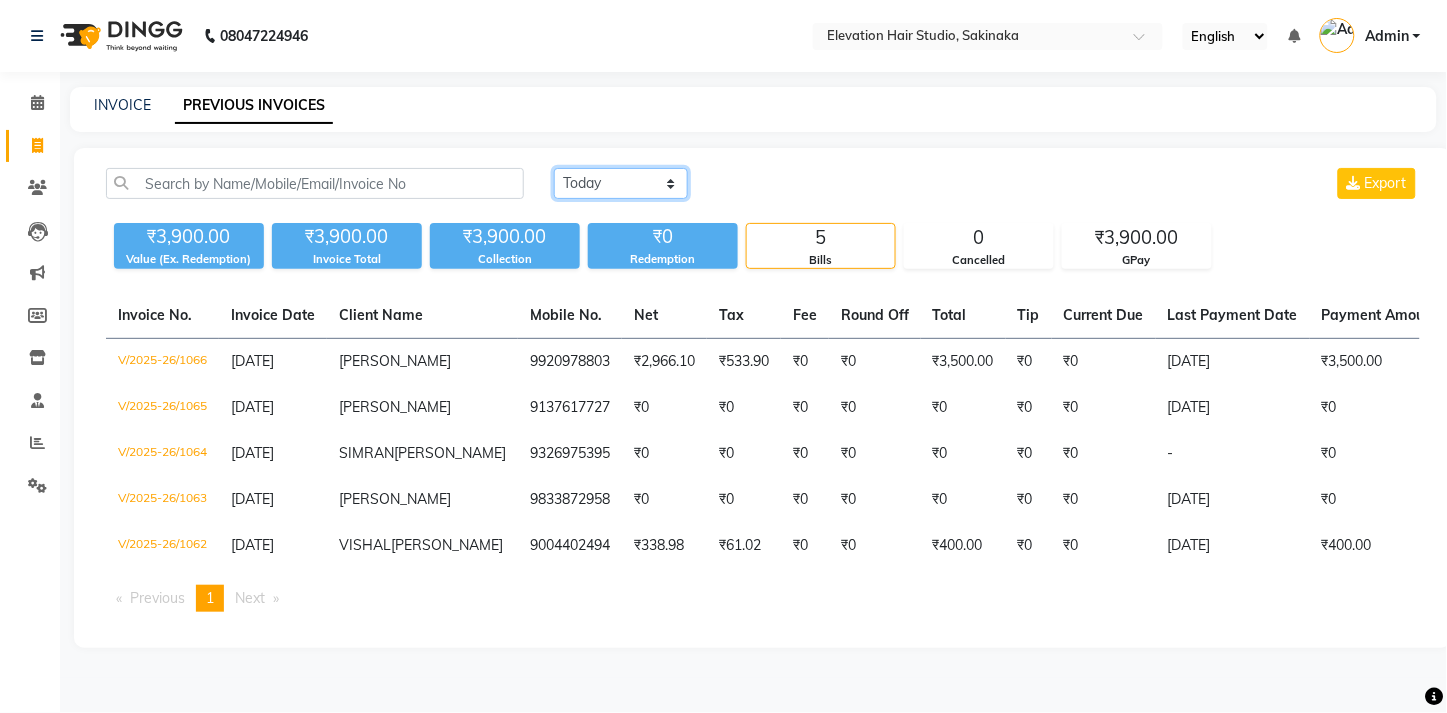 drag, startPoint x: 668, startPoint y: 191, endPoint x: 656, endPoint y: 274, distance: 83.86298 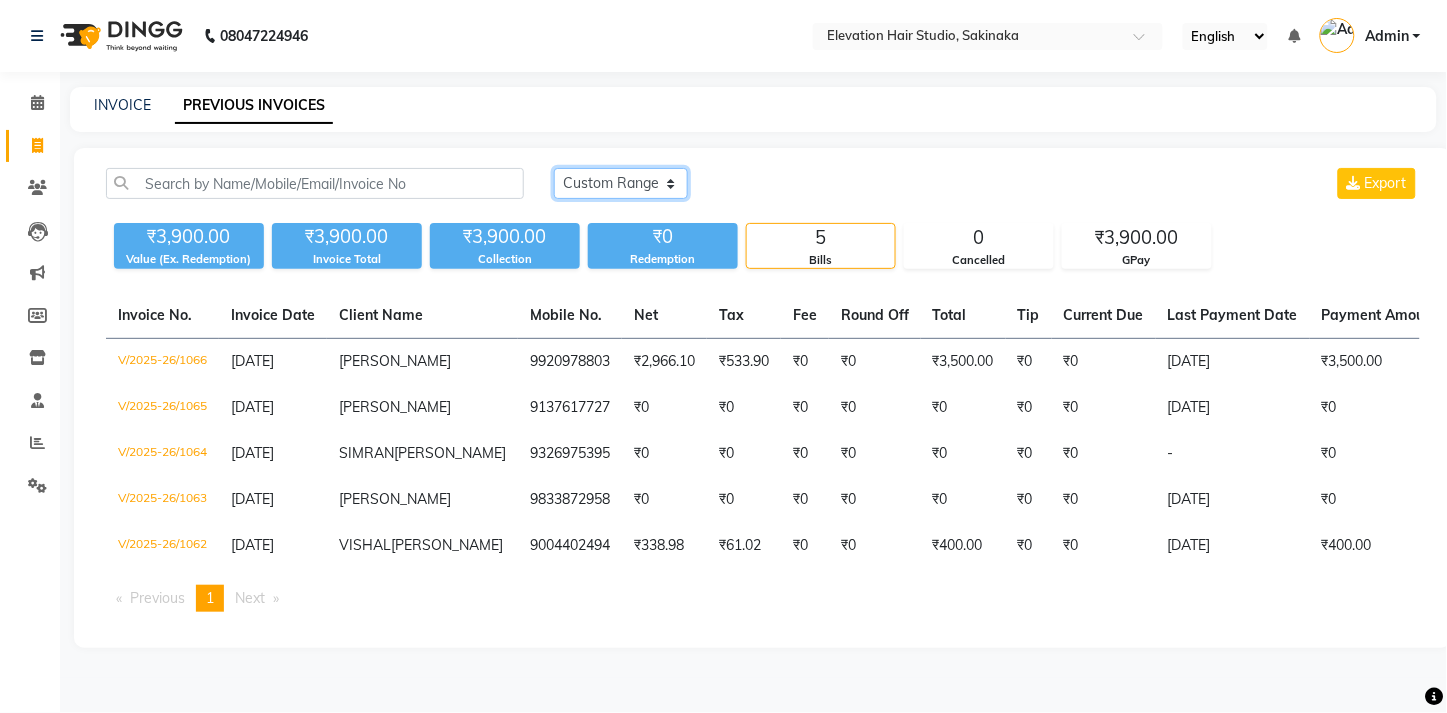 click on "Today Yesterday Custom Range" 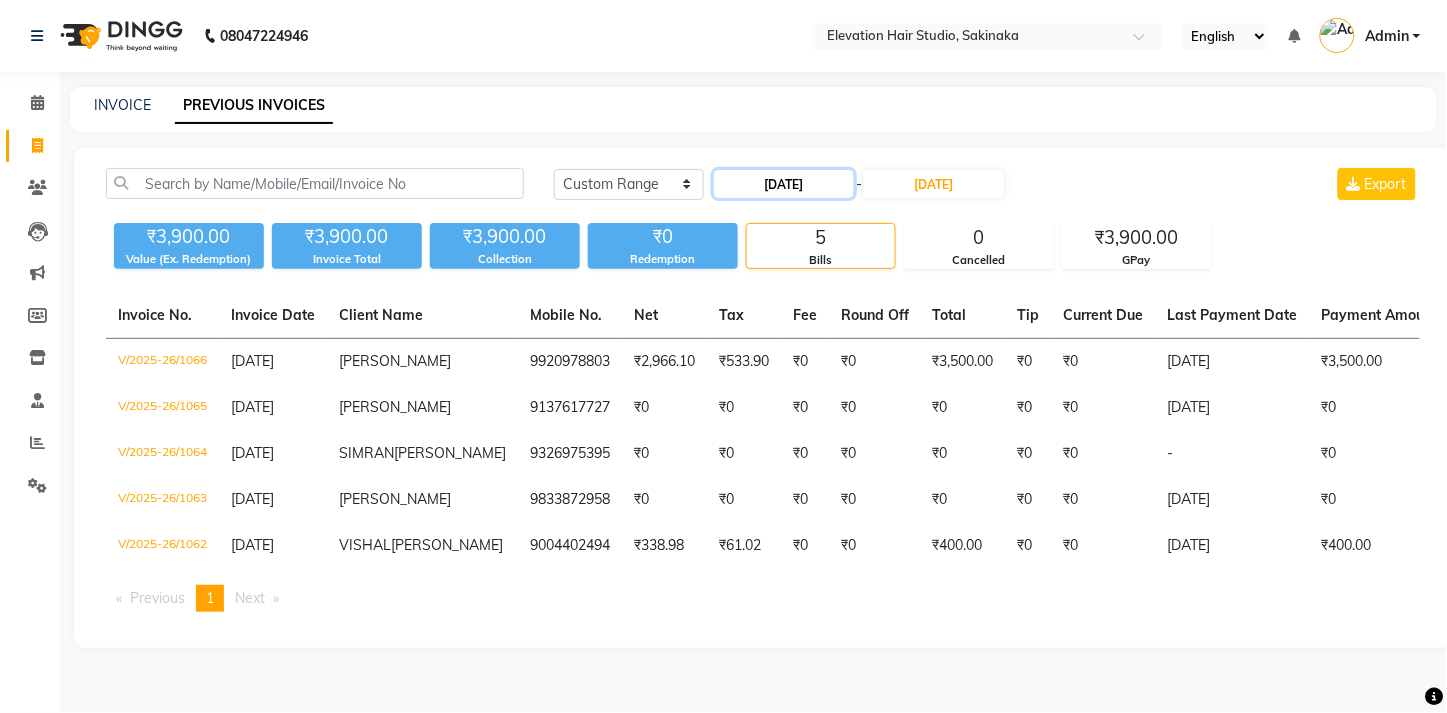 click on "[DATE]" 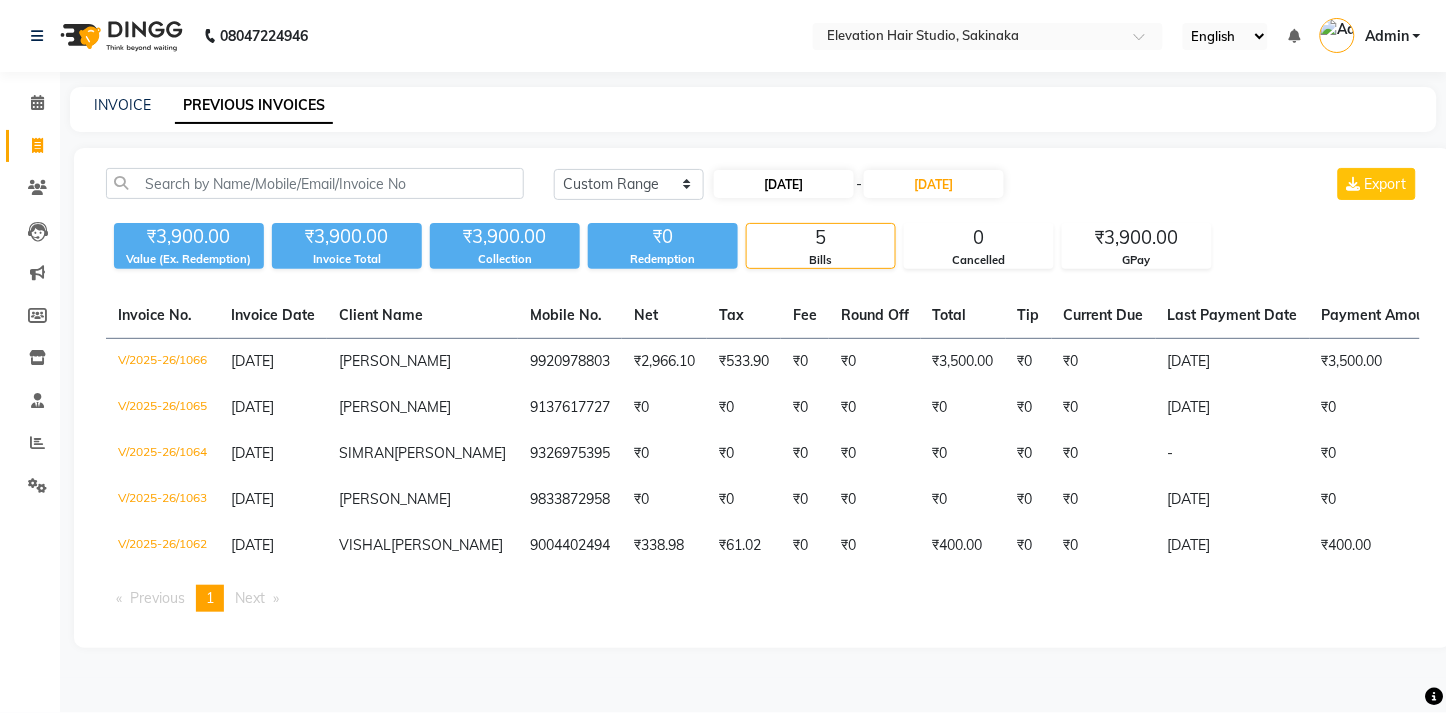 select on "7" 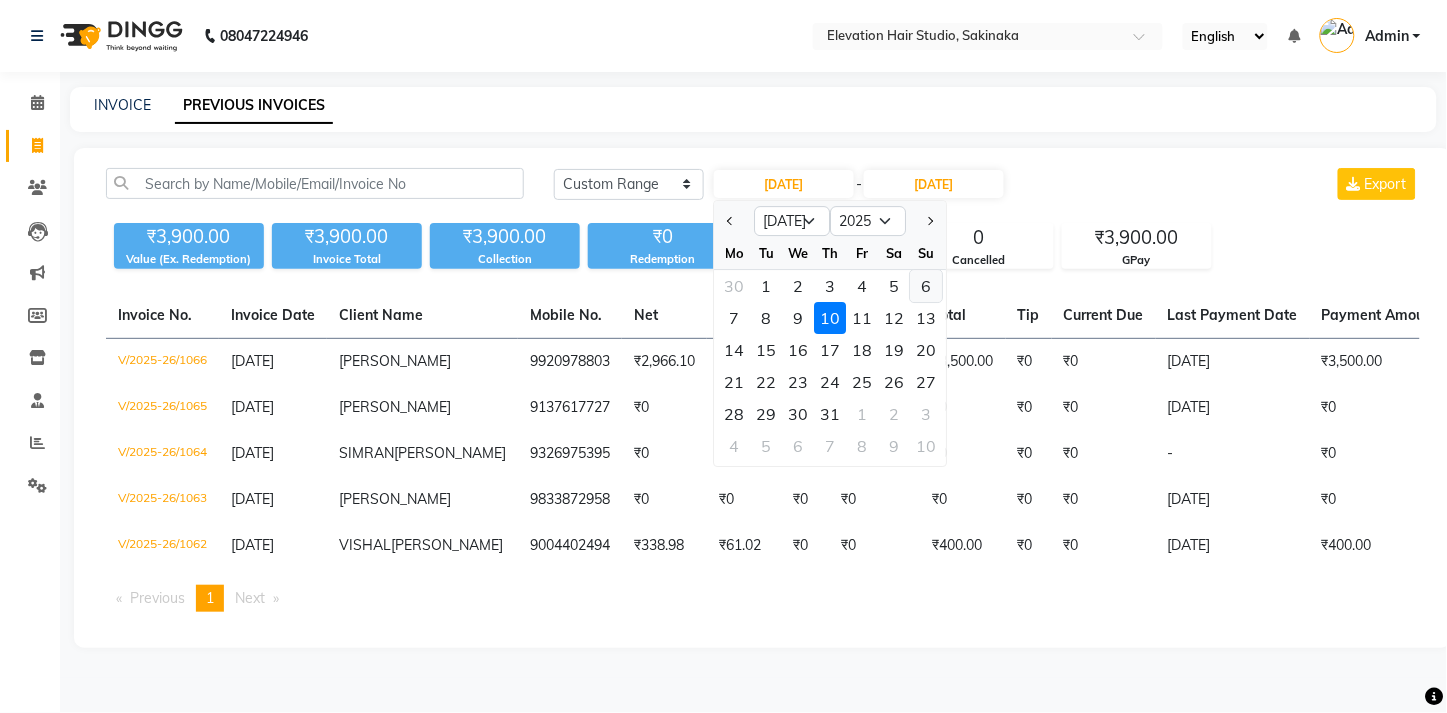 click on "6" 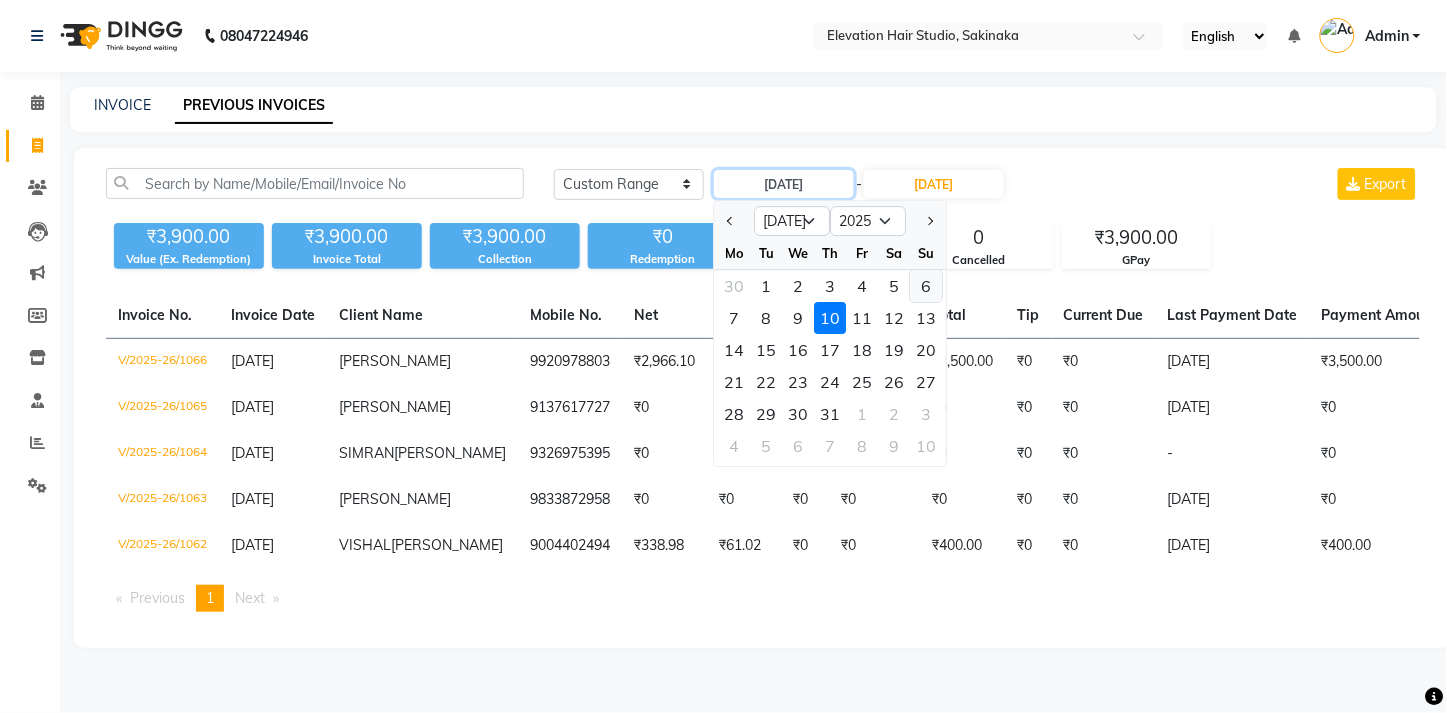 type on "06-07-2025" 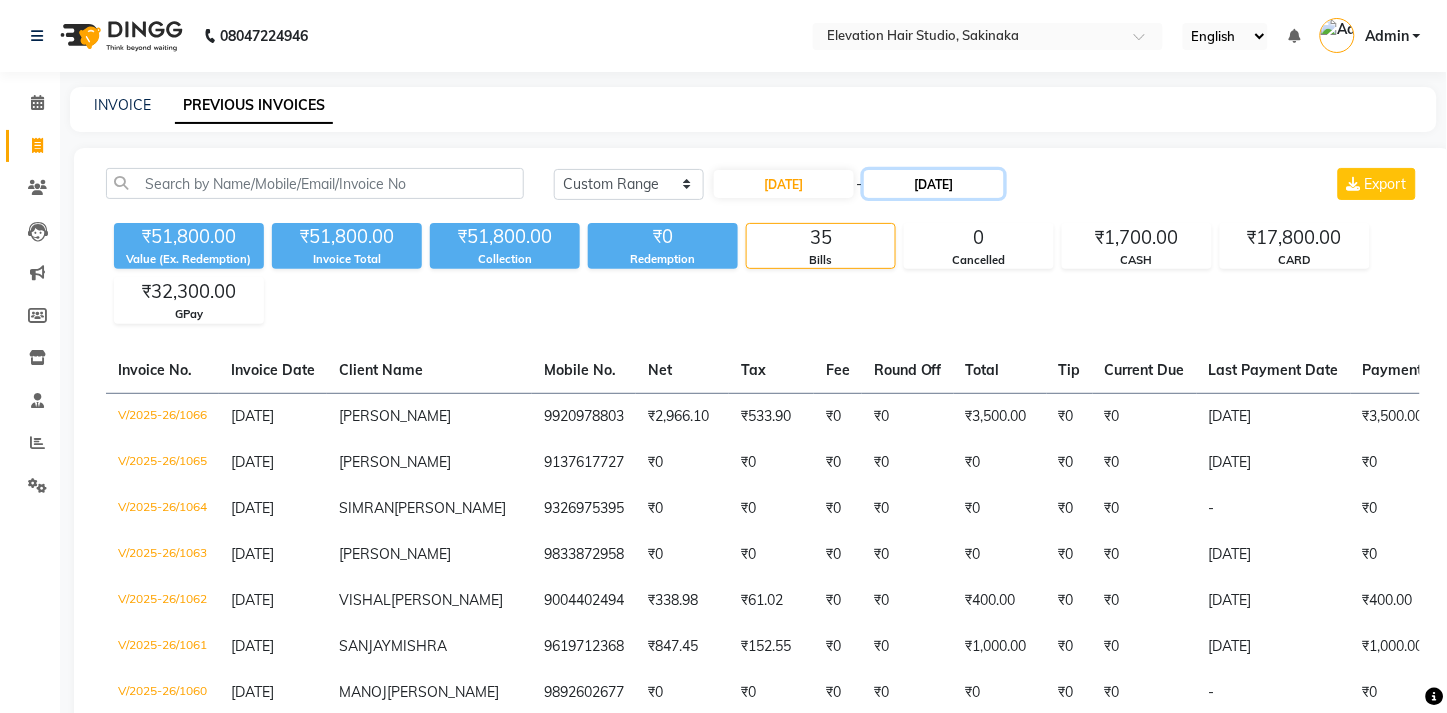 click on "[DATE]" 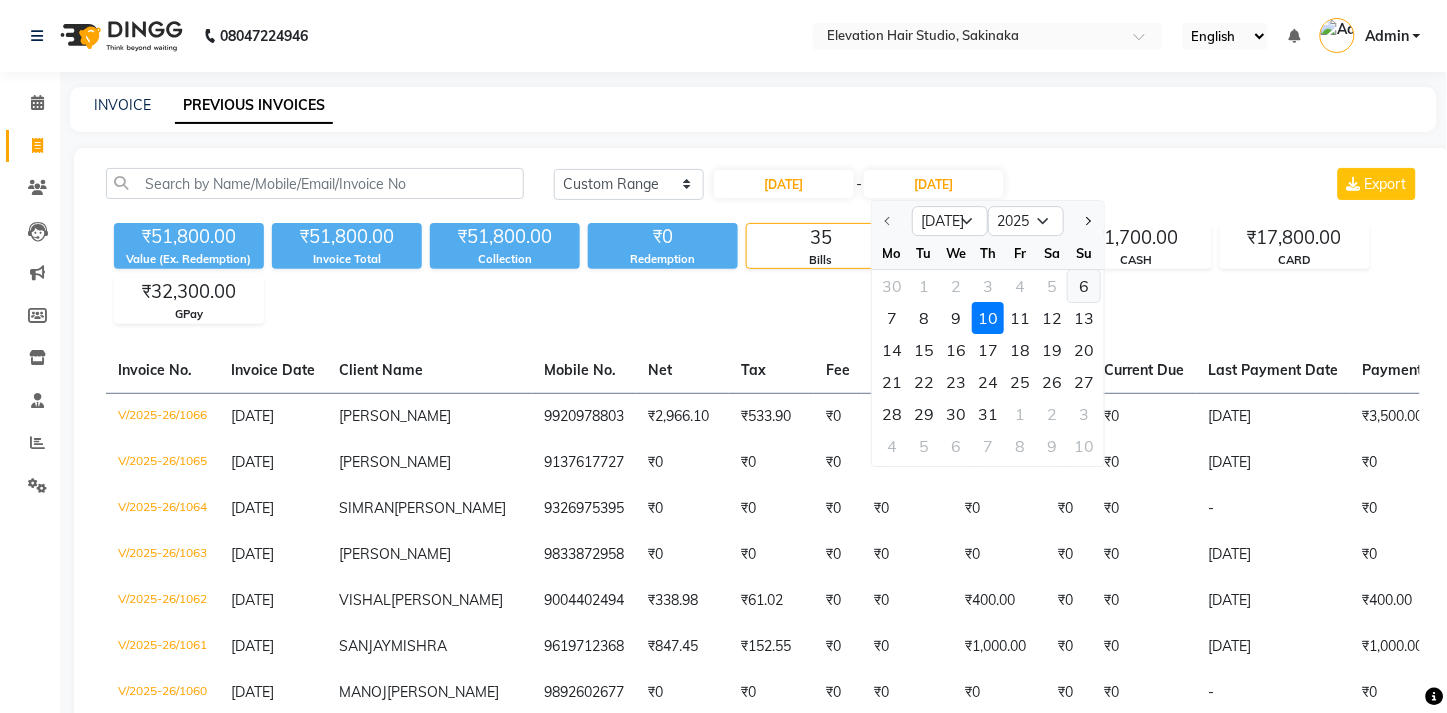 click on "6" 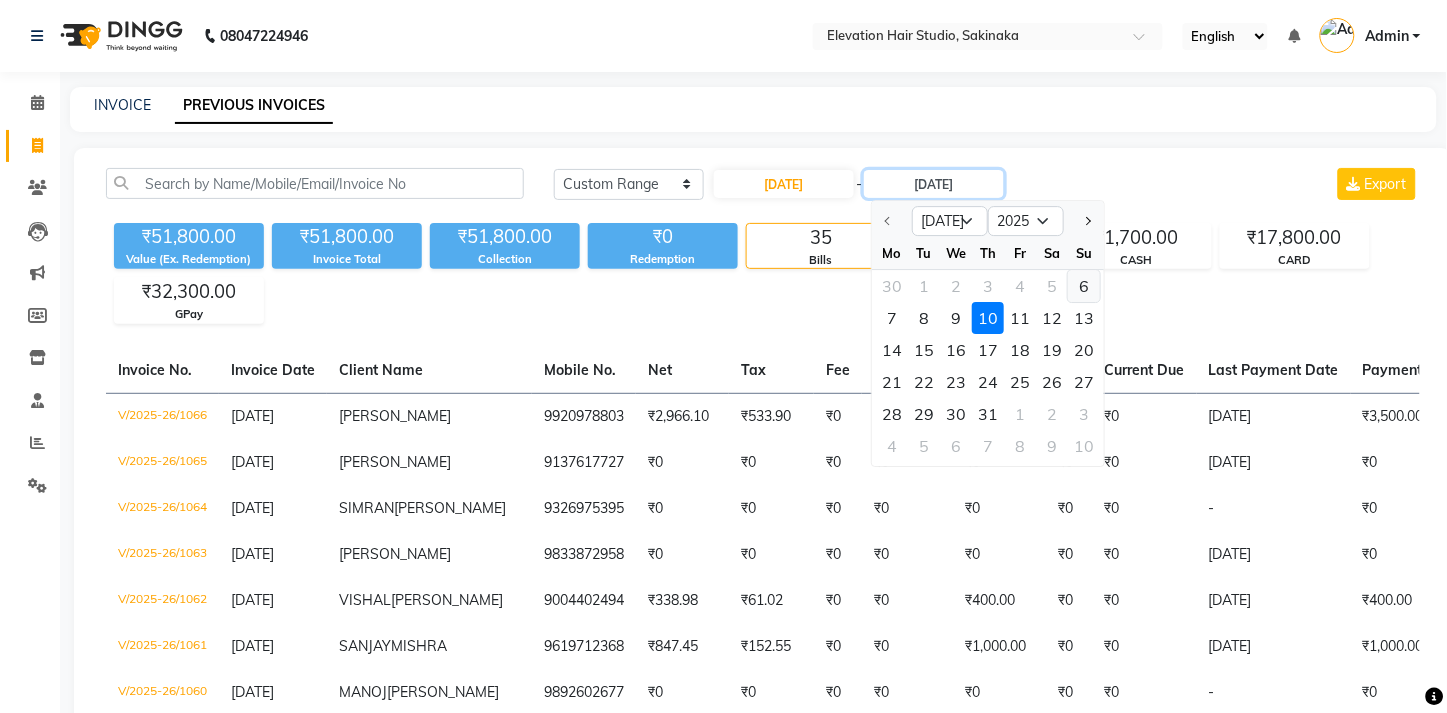 type on "06-07-2025" 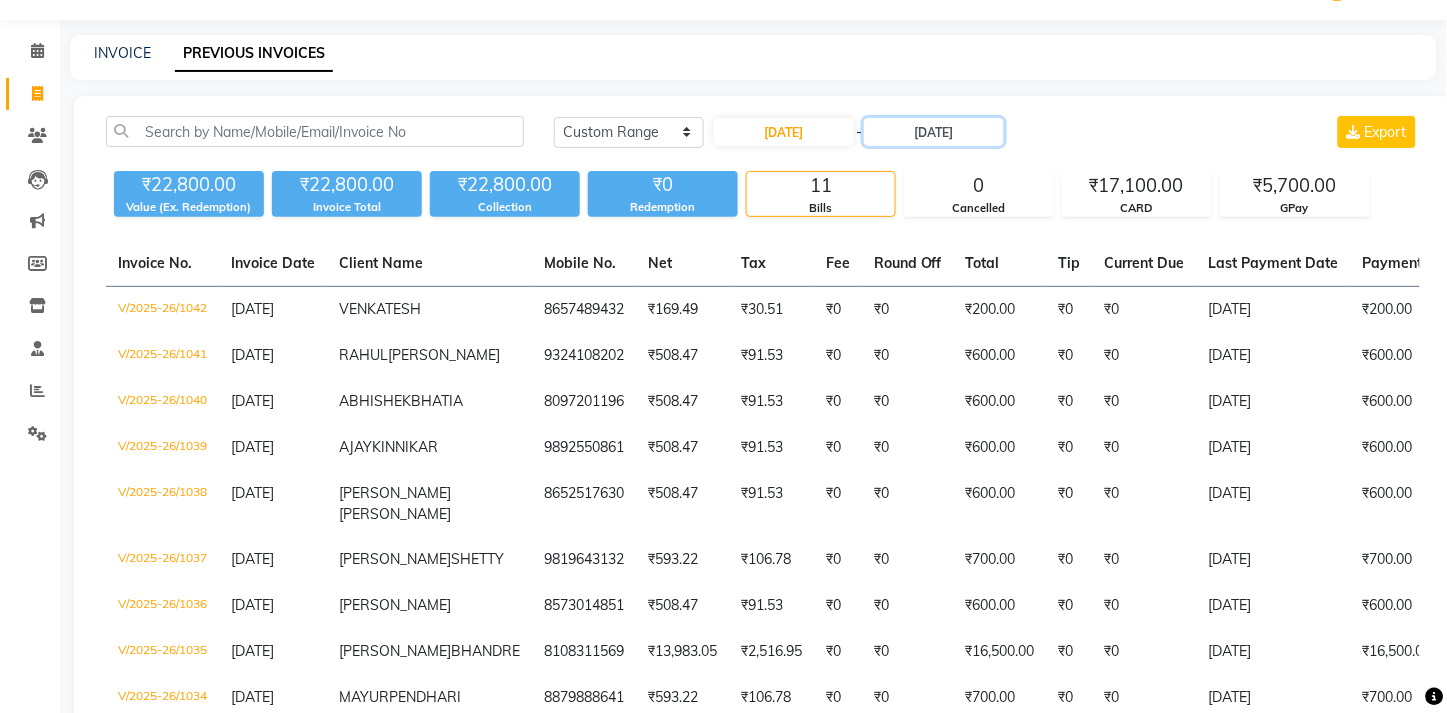 scroll, scrollTop: 0, scrollLeft: 0, axis: both 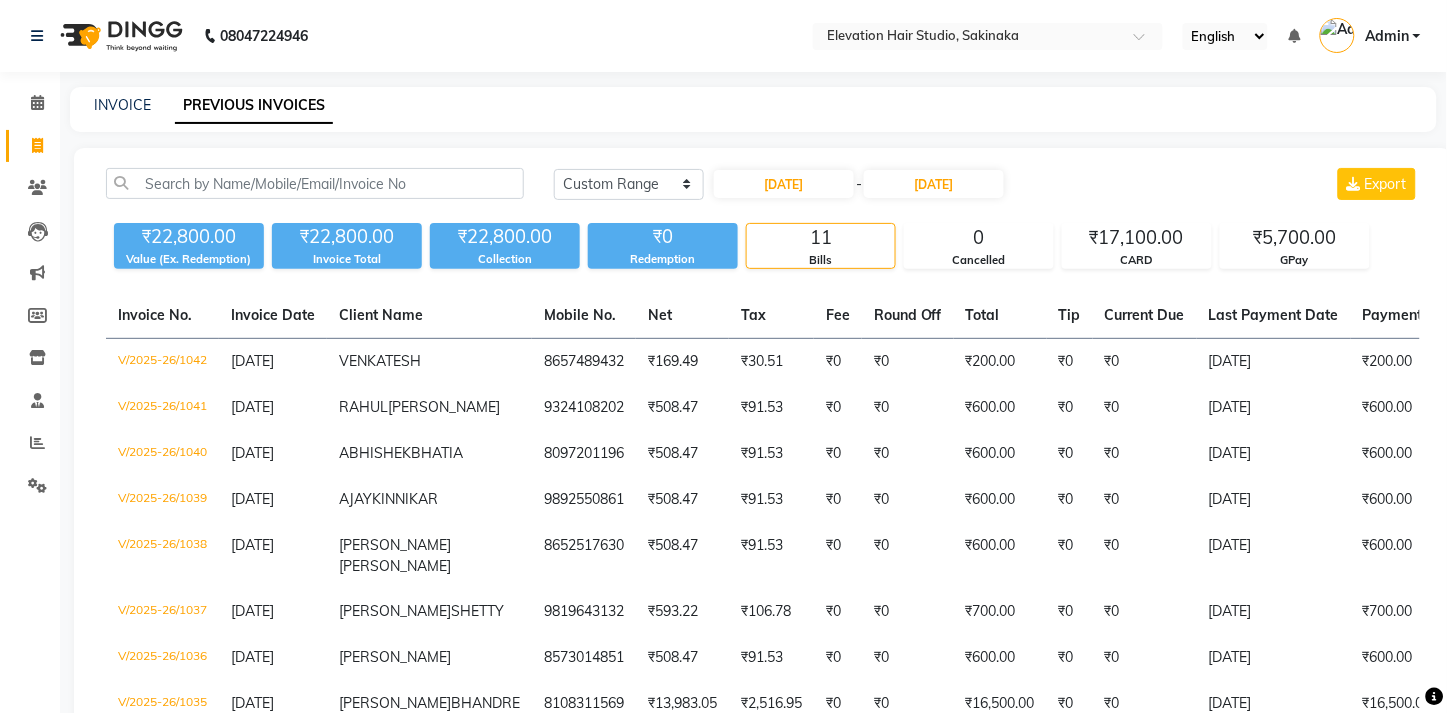 click on "INVOICE PREVIOUS INVOICES" 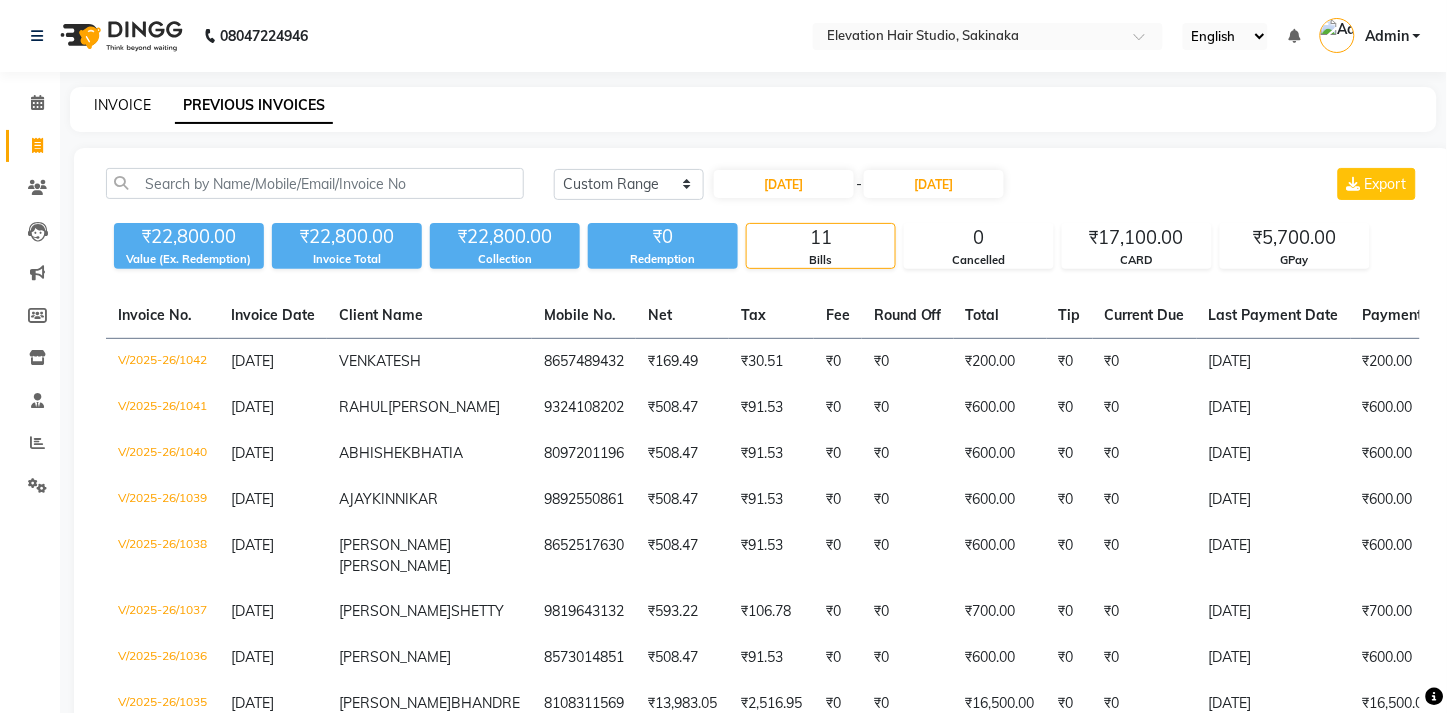 click on "INVOICE" 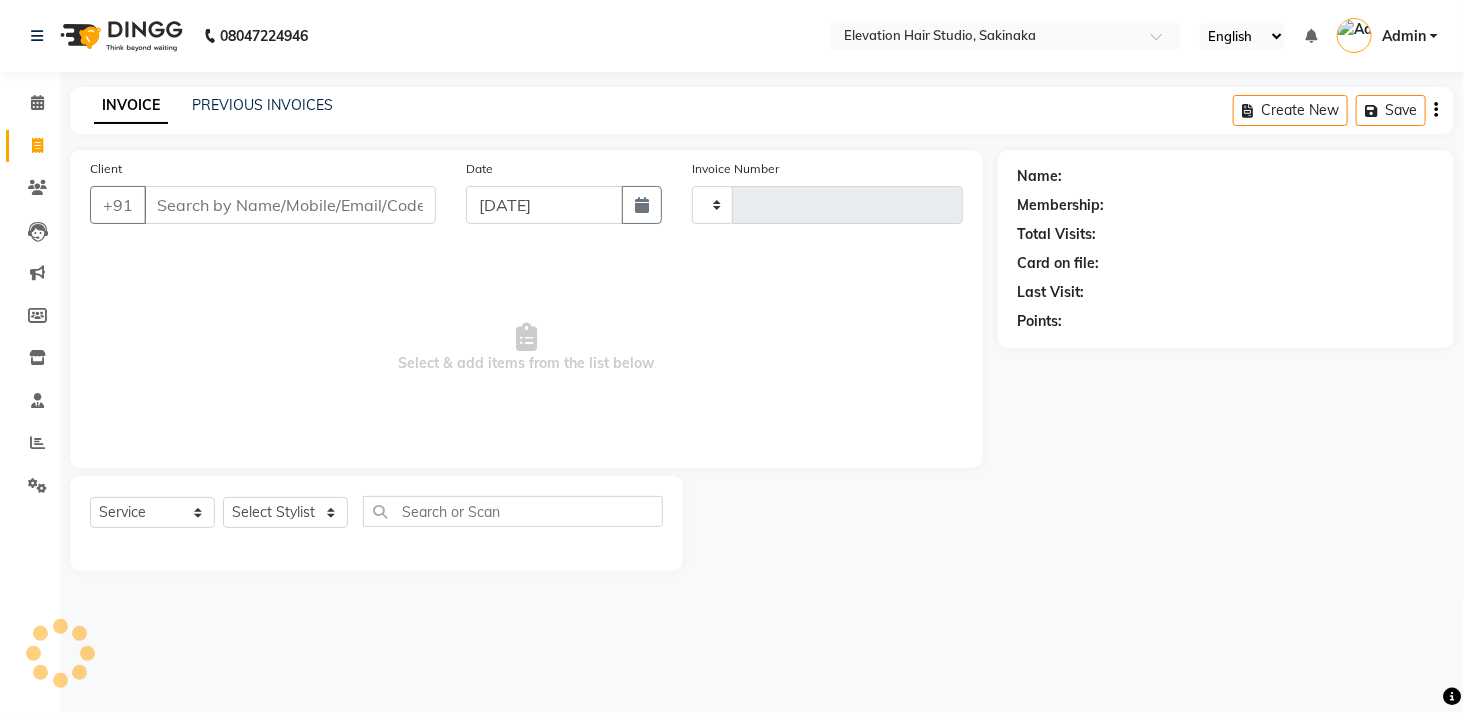 type on "1067" 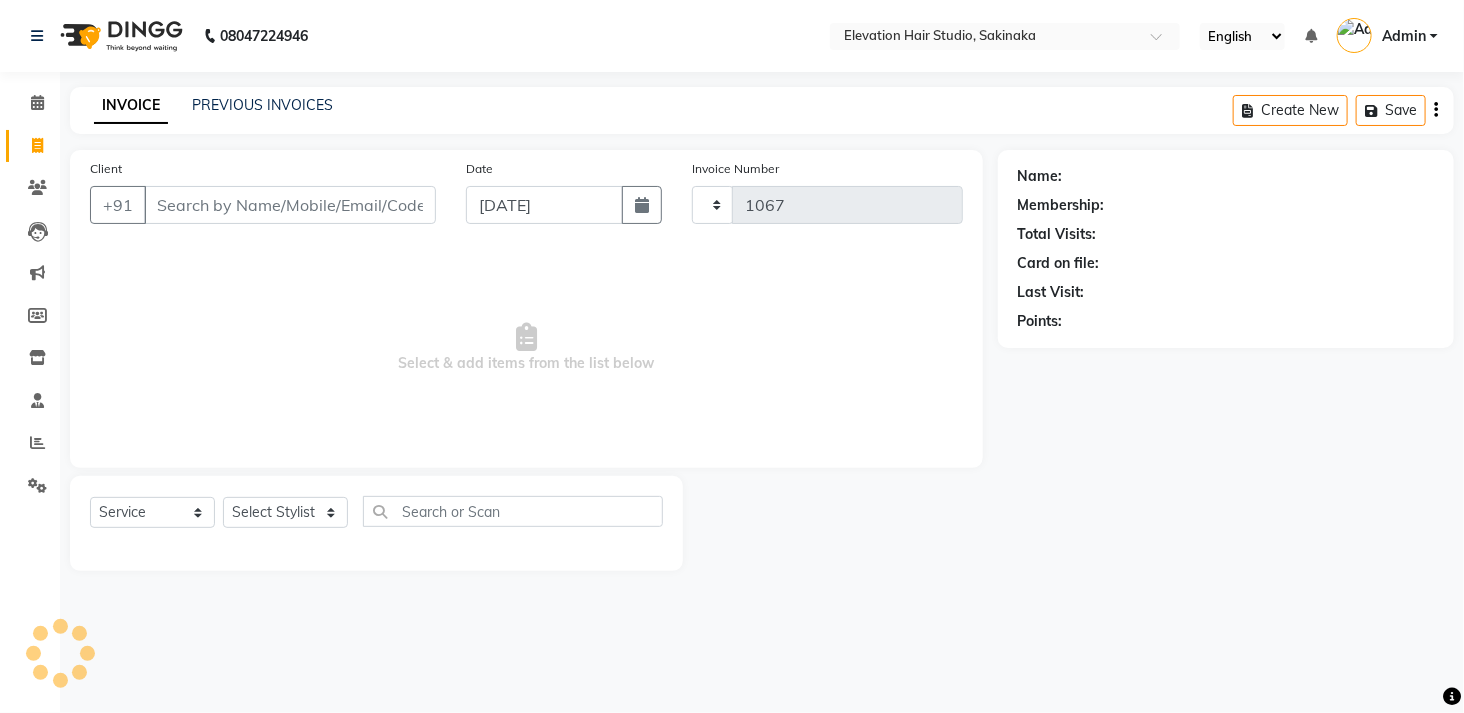 select on "4949" 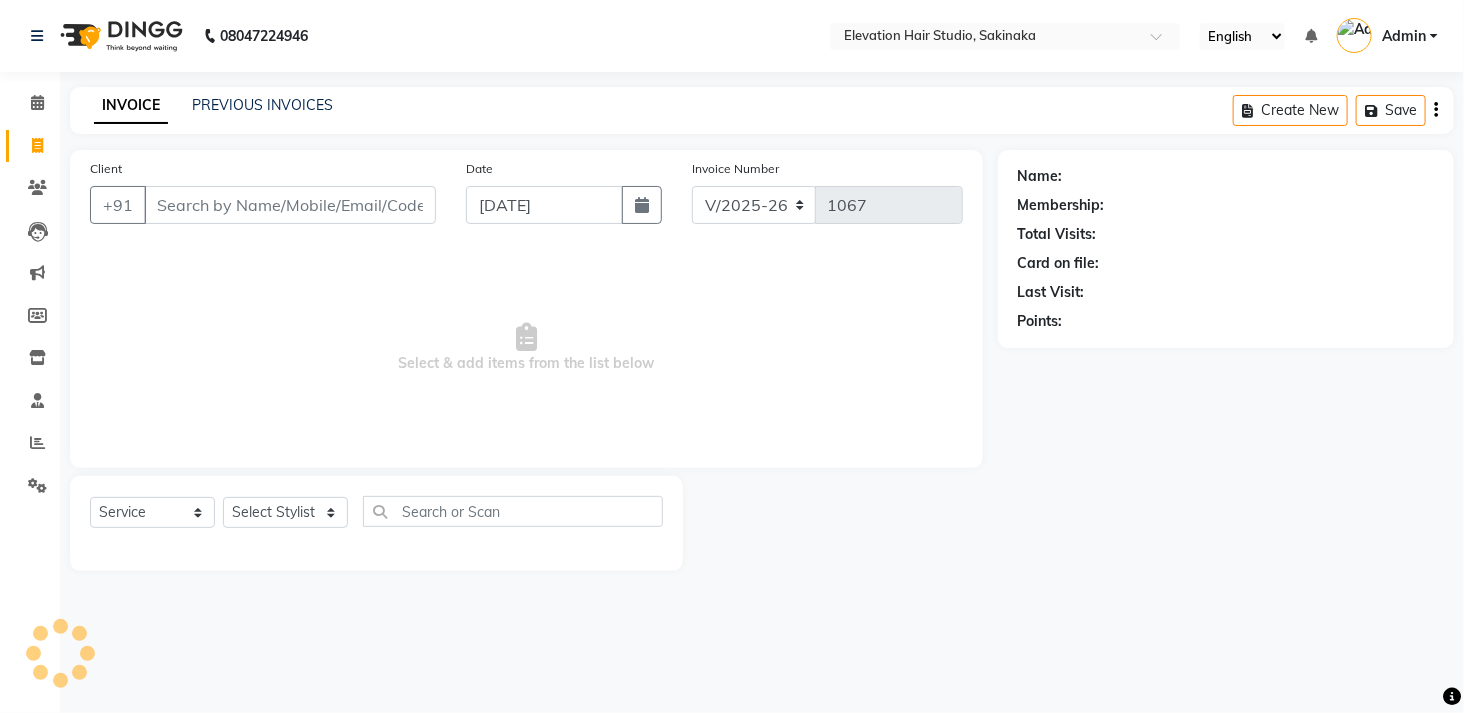click on "Client" at bounding box center (290, 205) 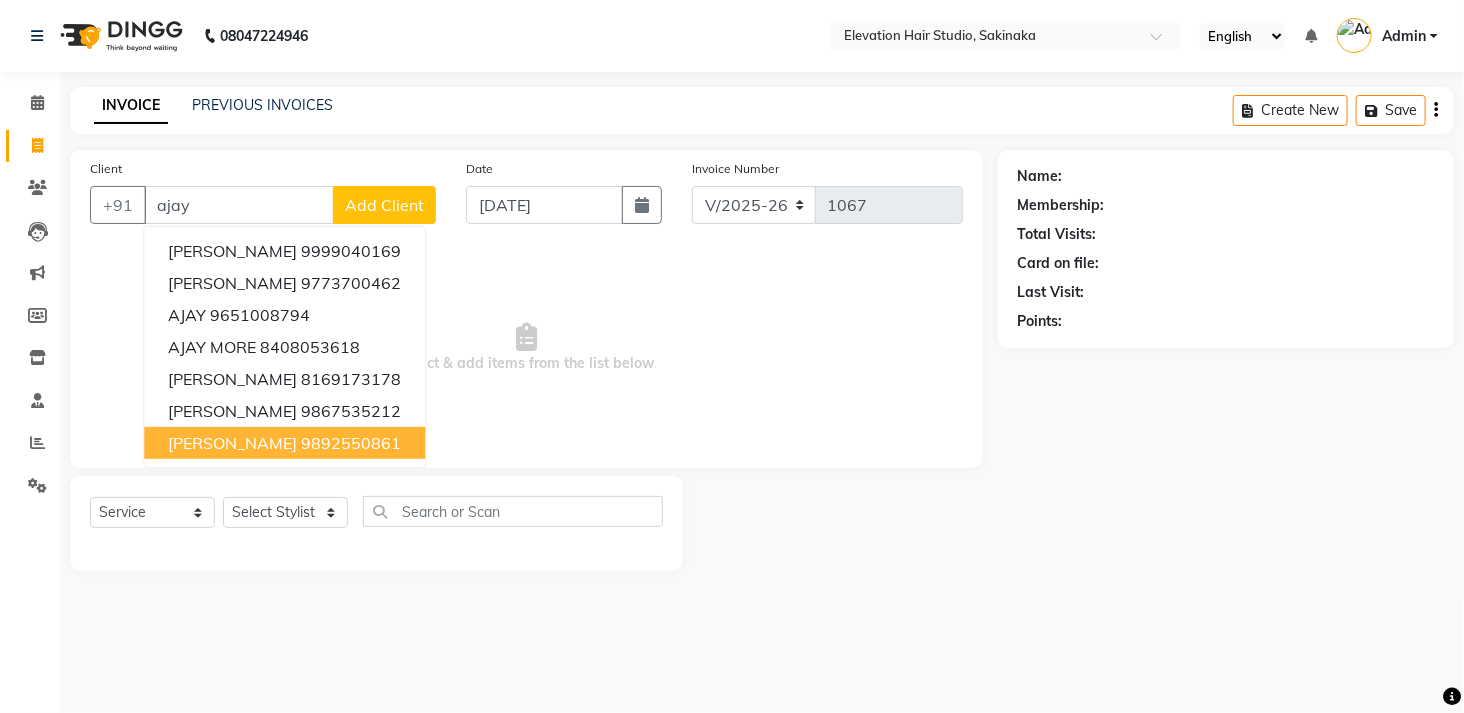 click on "AJAY KINNIKAR" at bounding box center (232, 443) 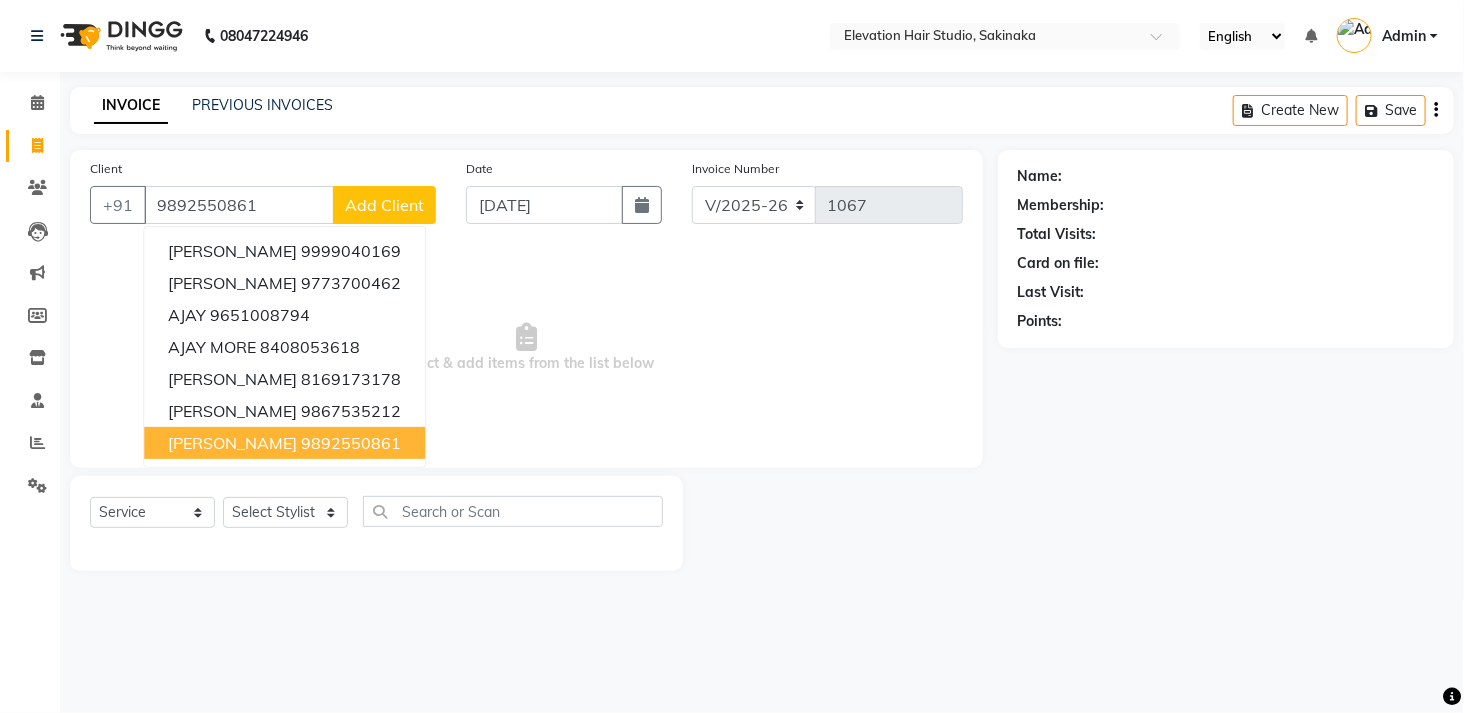 type on "9892550861" 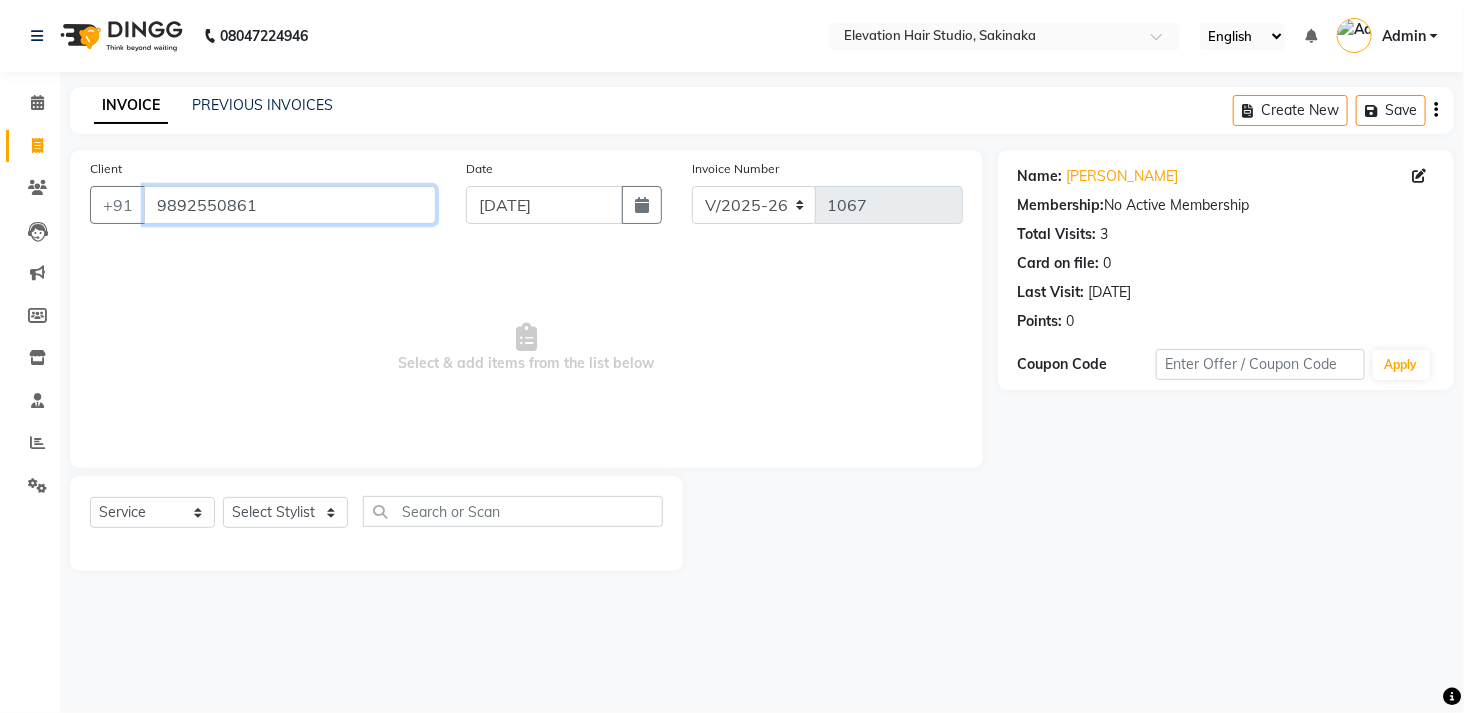 click on "9892550861" at bounding box center [290, 205] 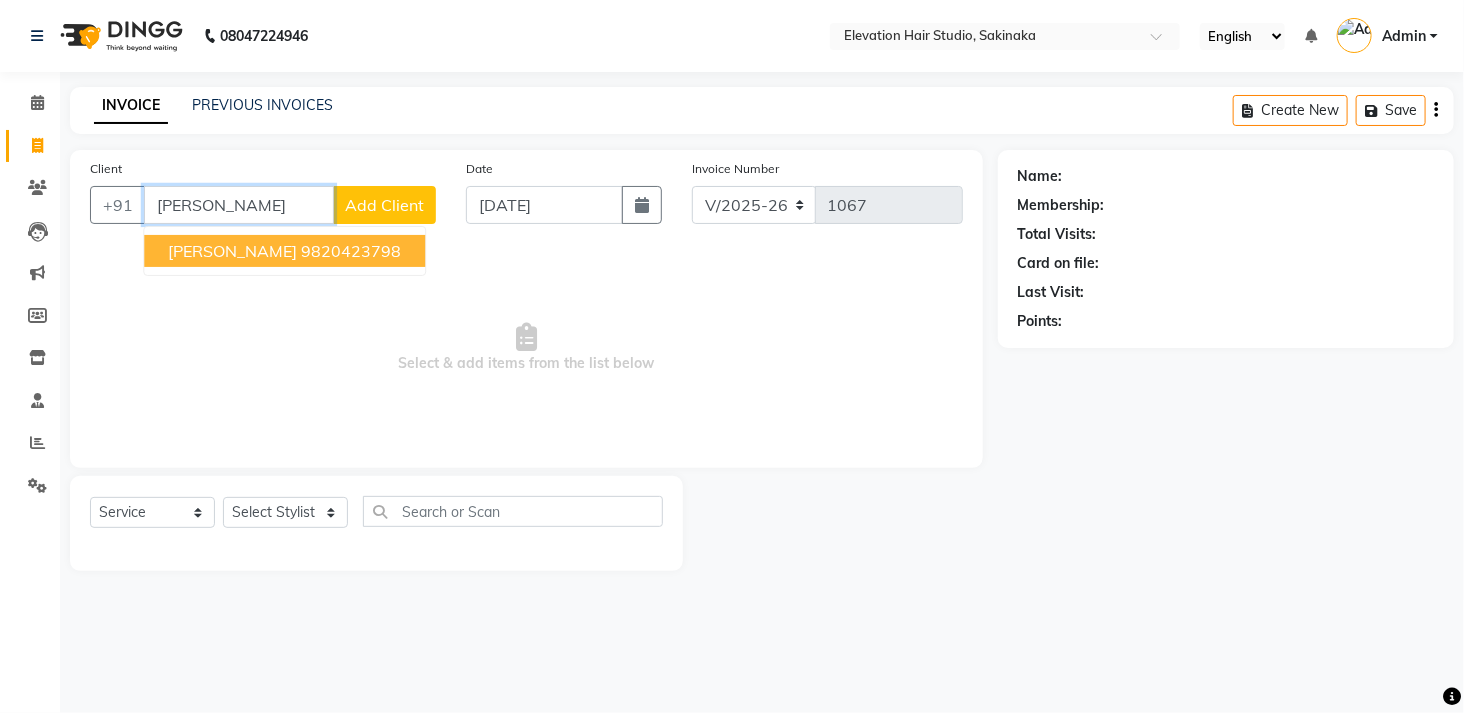 click on "AMEY VELAWDEKAR" at bounding box center (232, 251) 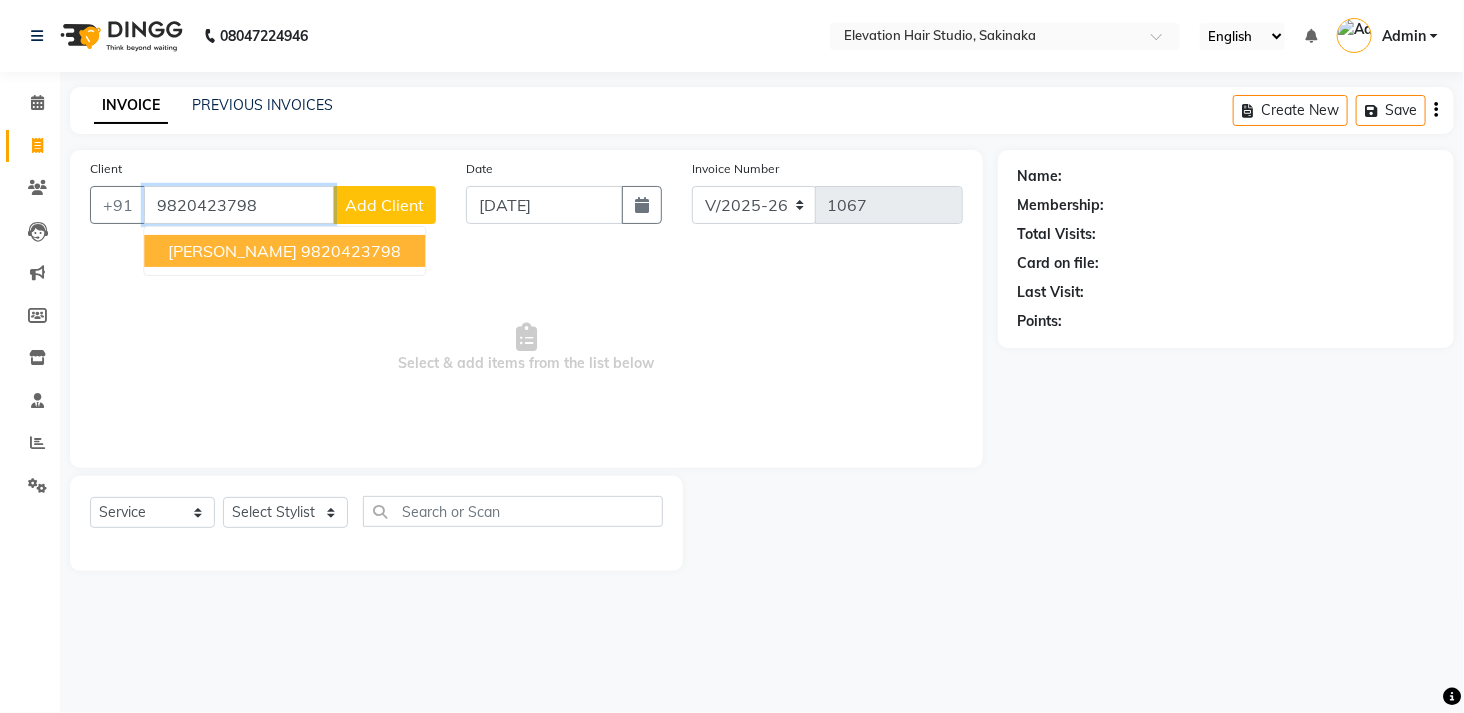 type on "9820423798" 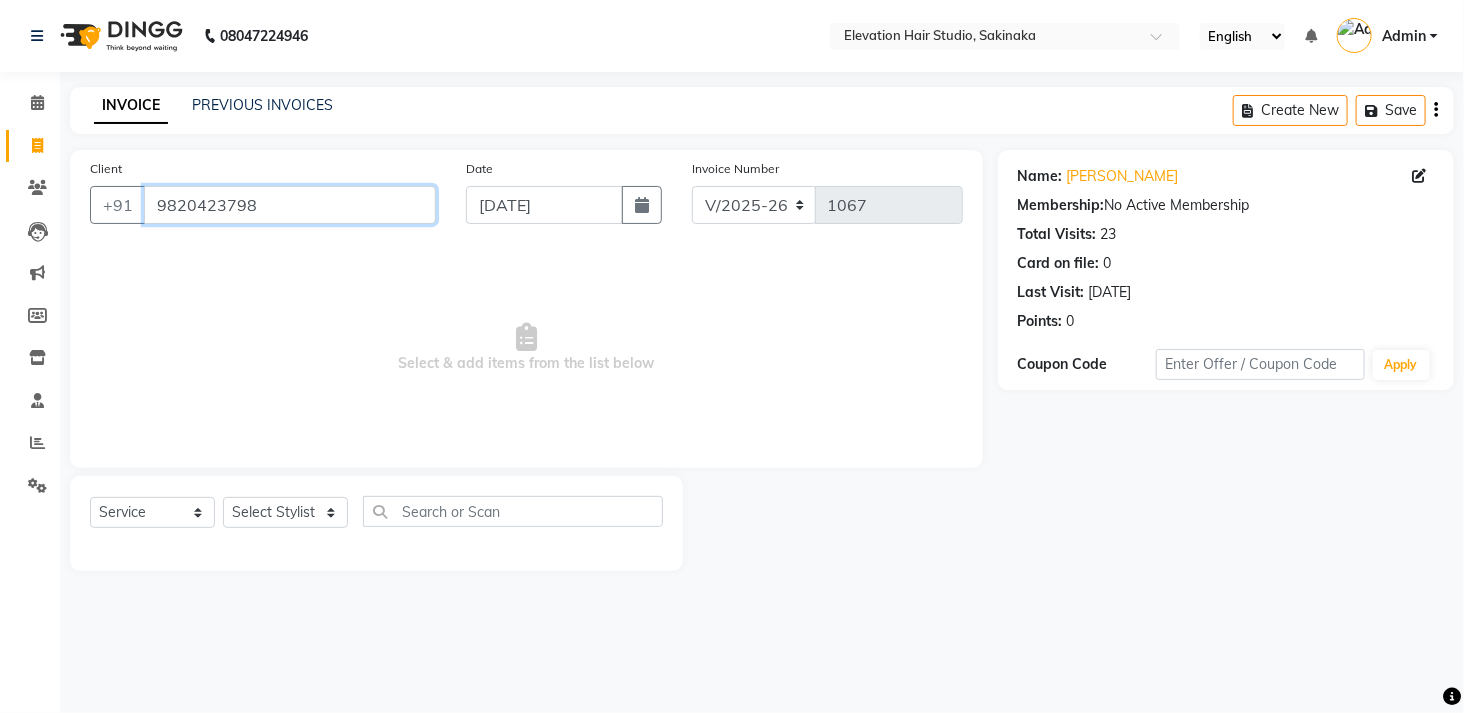 click on "9820423798" at bounding box center (290, 205) 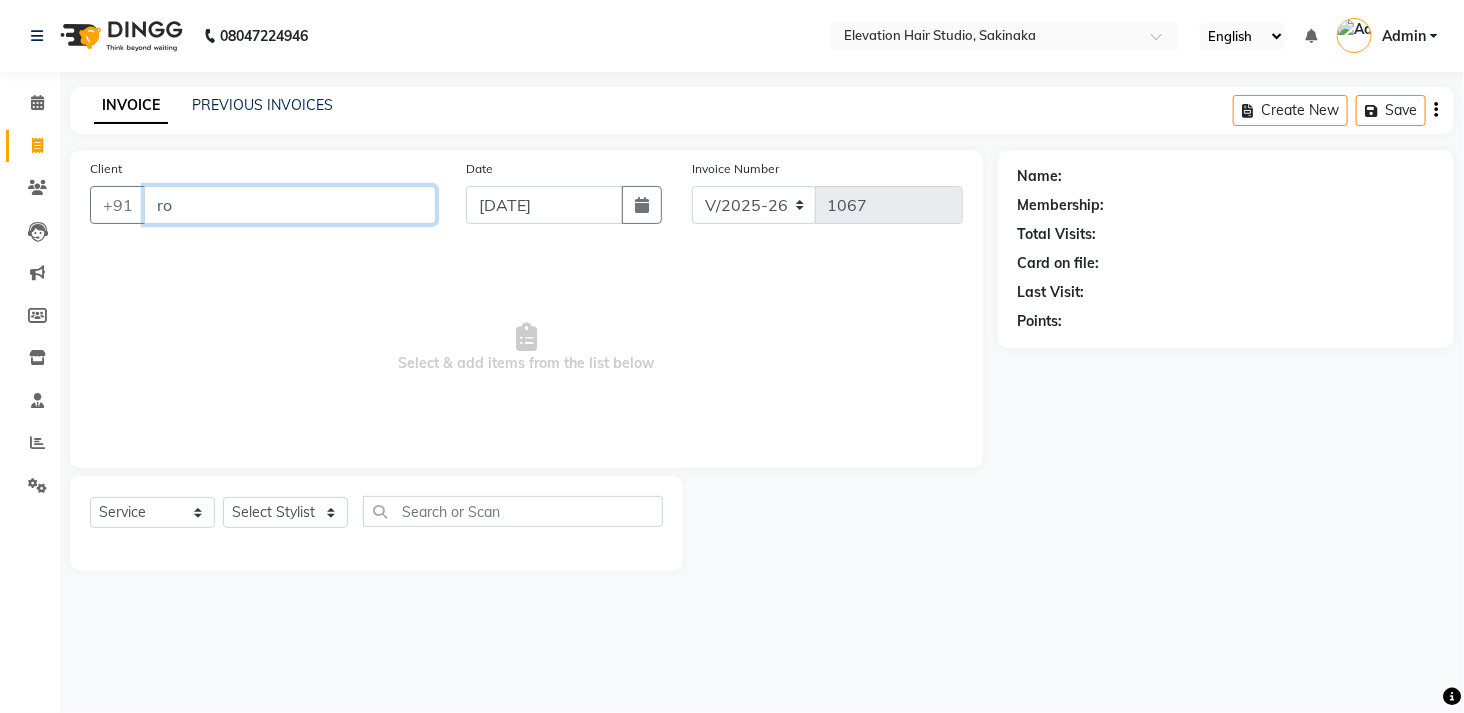 type on "r" 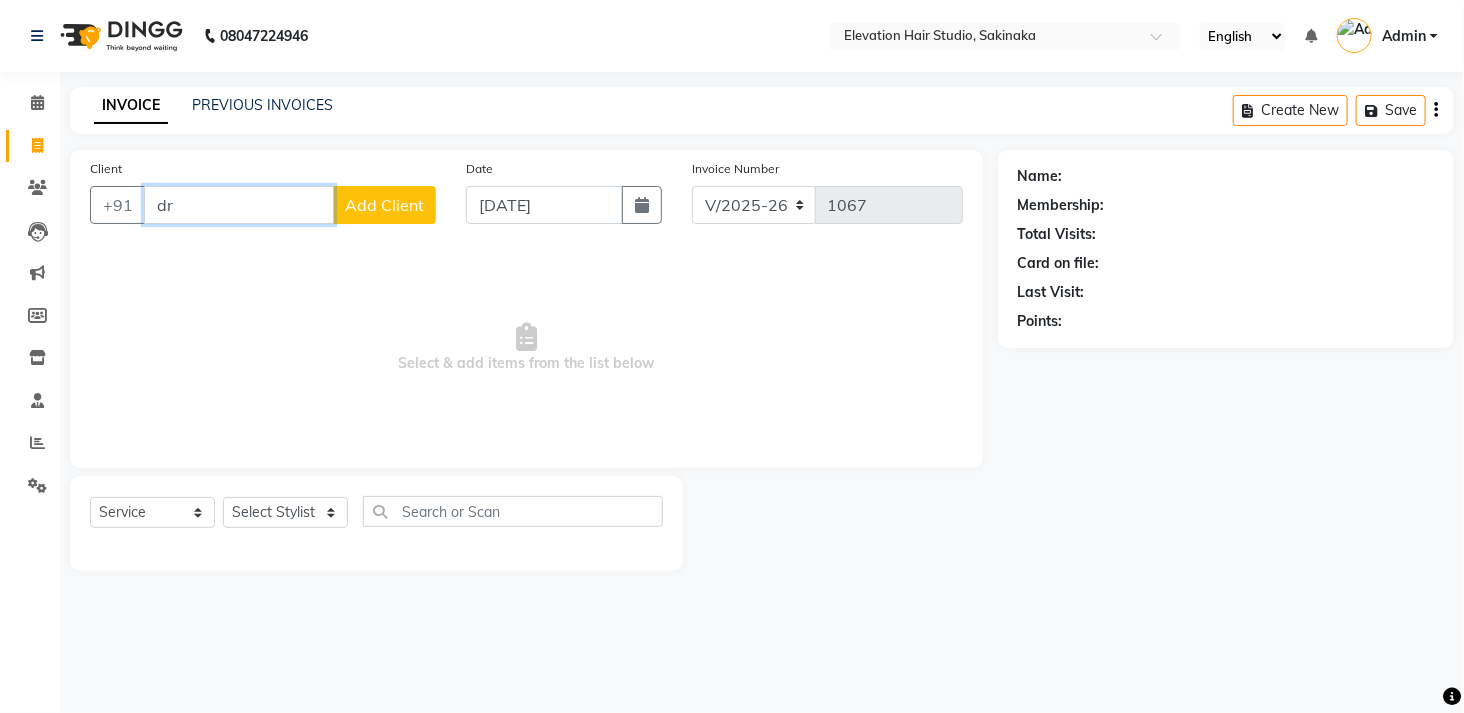 type on "d" 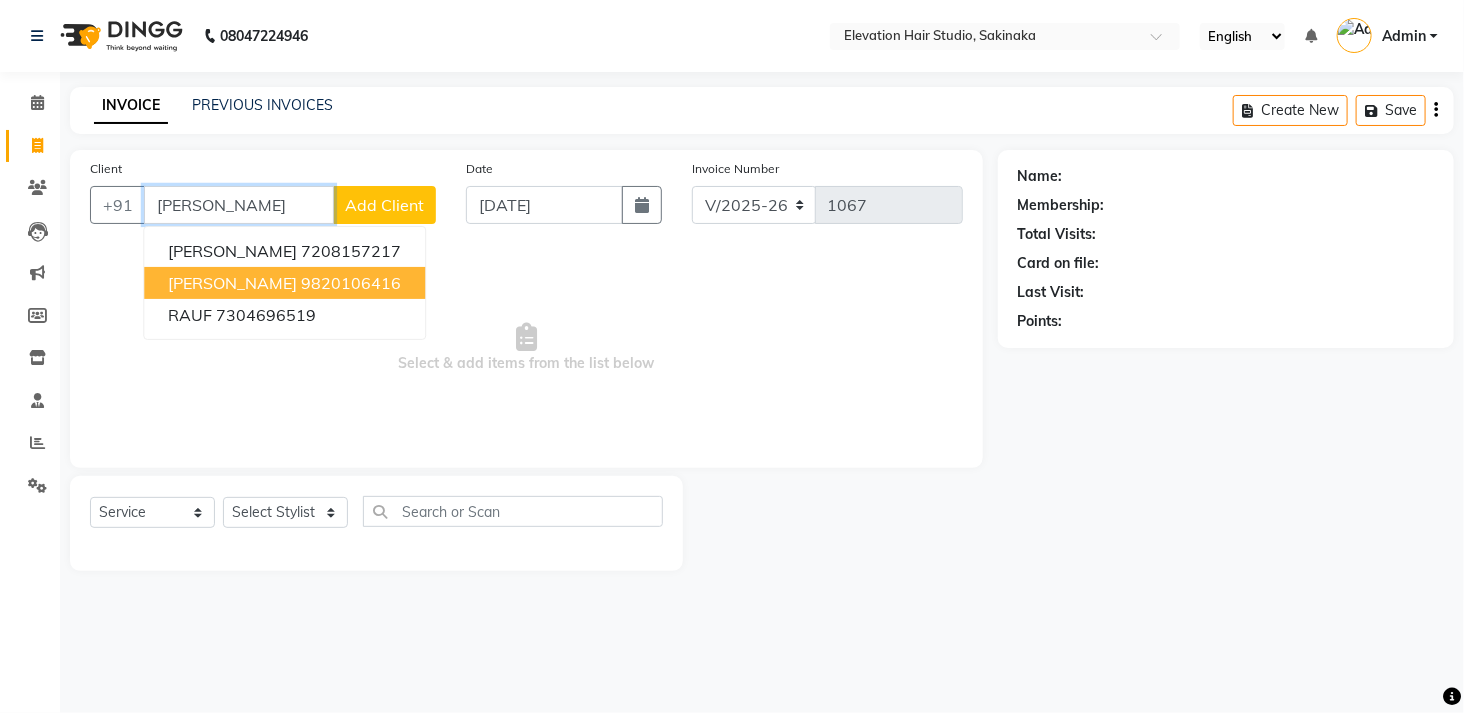click on "RAUNAK  9820106416" at bounding box center (284, 283) 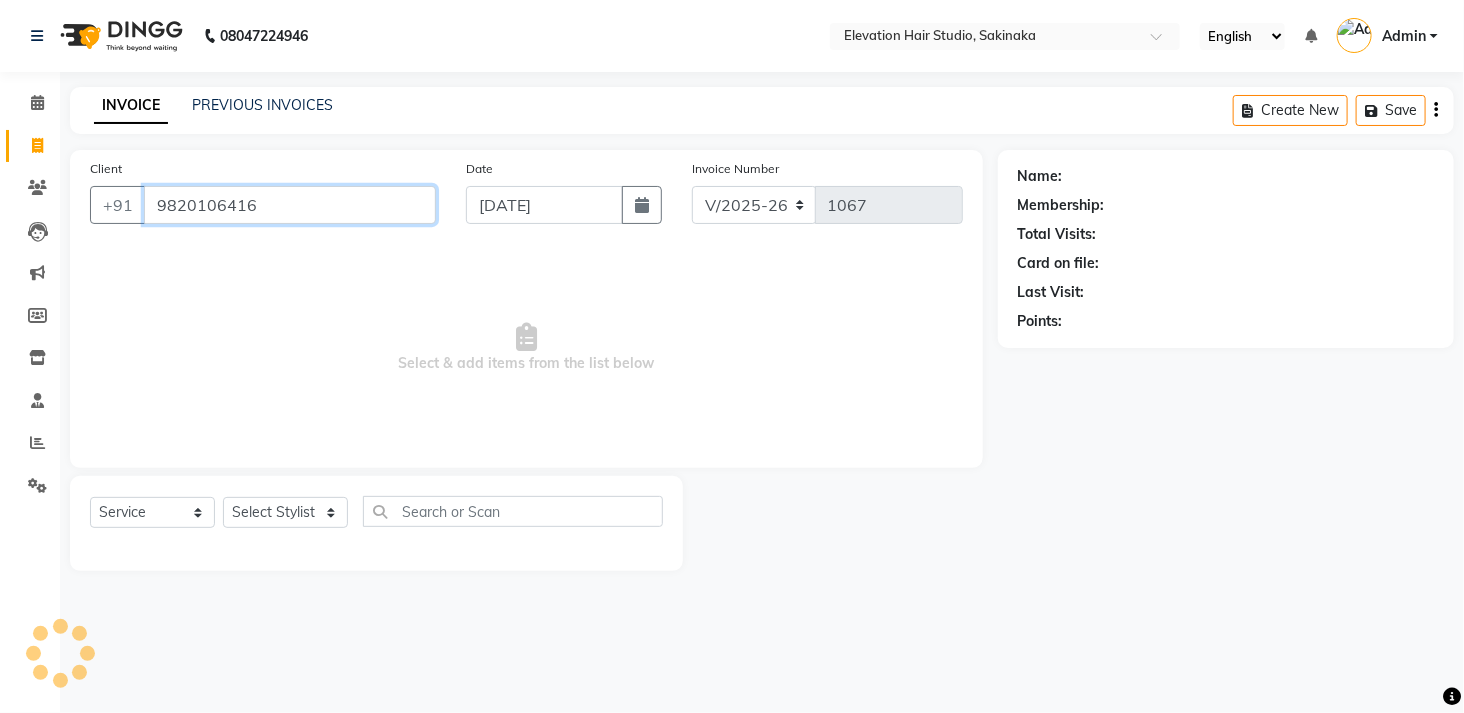 type on "9820106416" 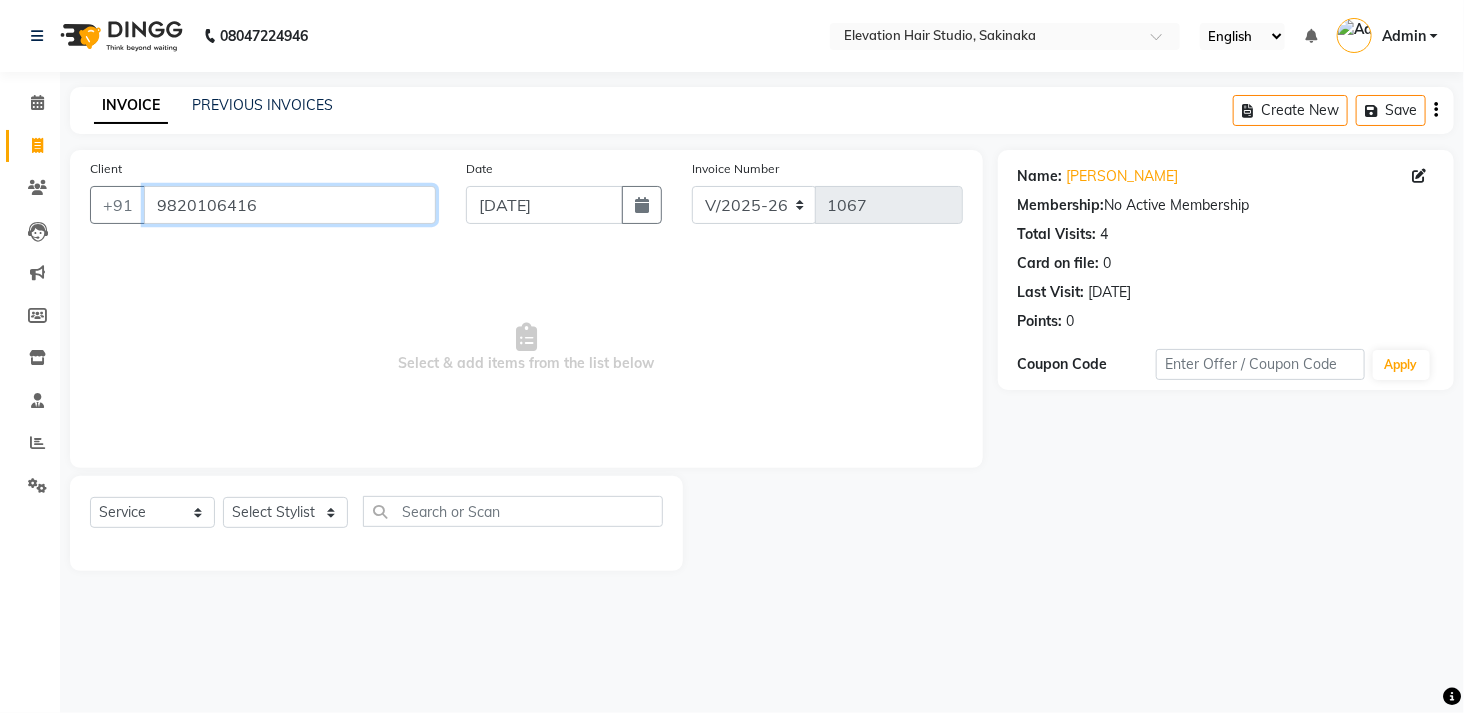 click on "9820106416" at bounding box center [290, 205] 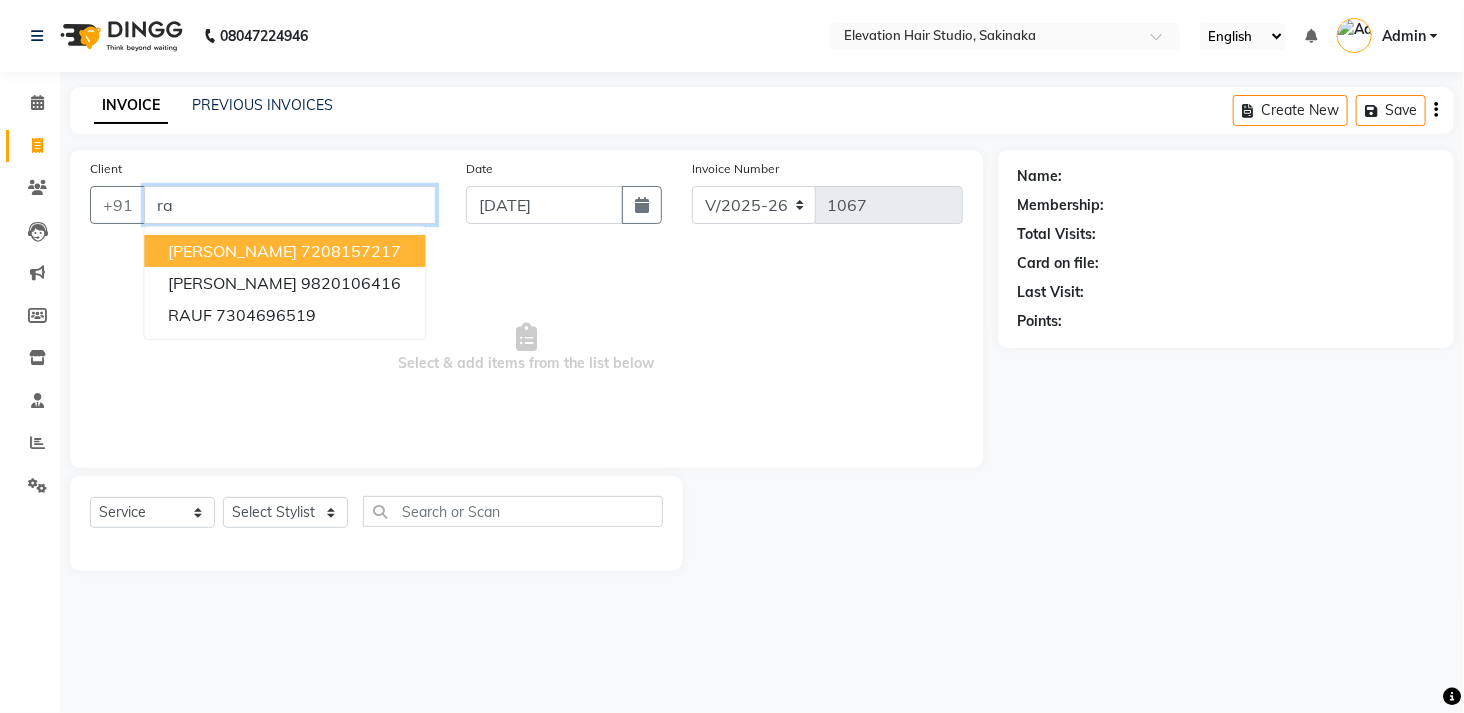 type on "r" 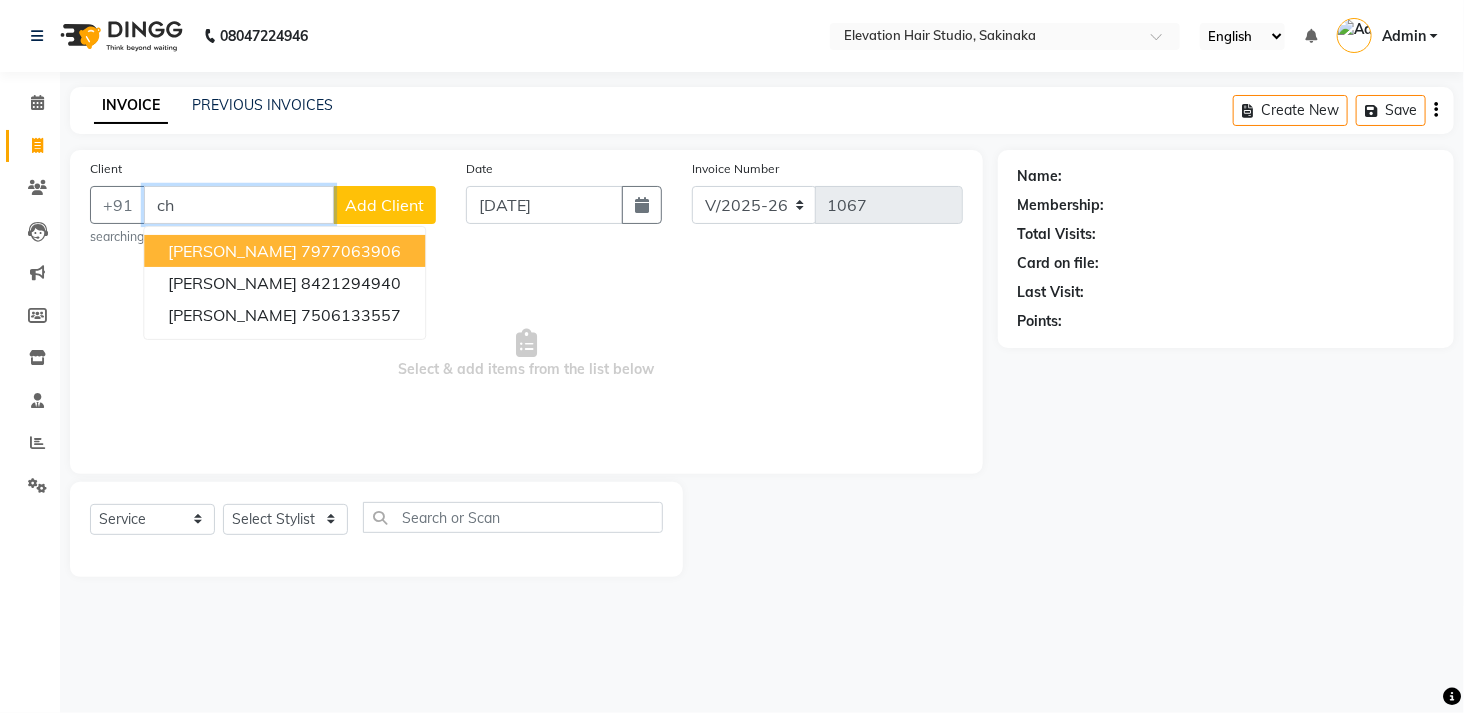 type on "c" 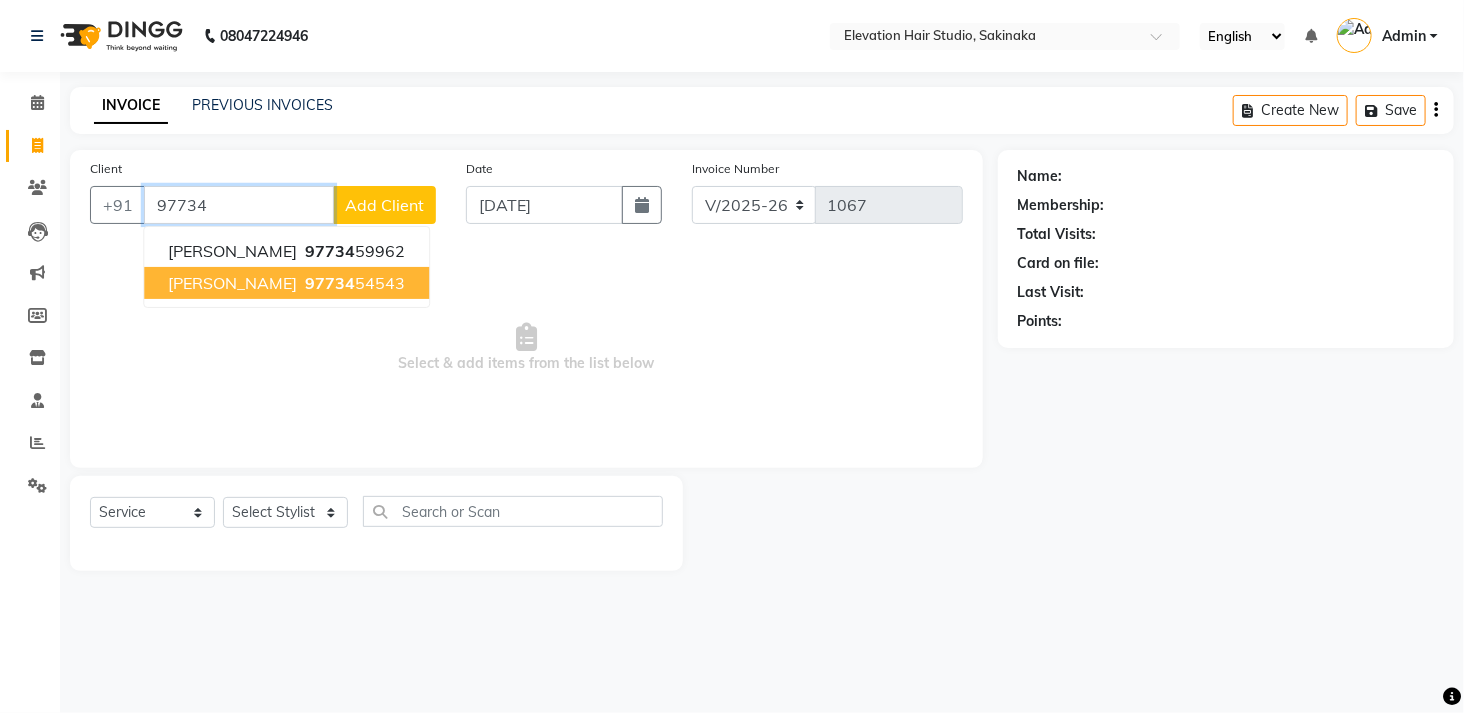 click on "RONAK CHAUHAN   97734 54543" at bounding box center (286, 283) 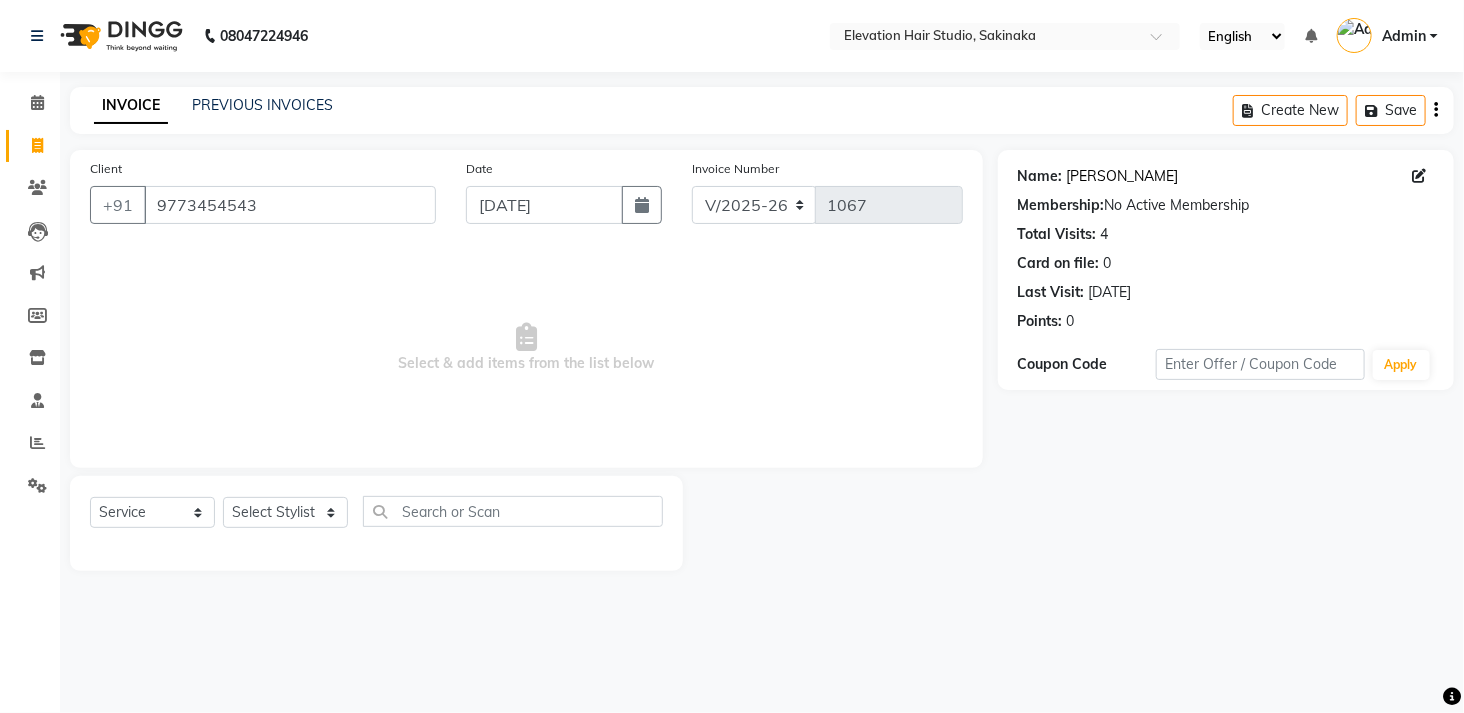 click on "Ronak Chauhan" 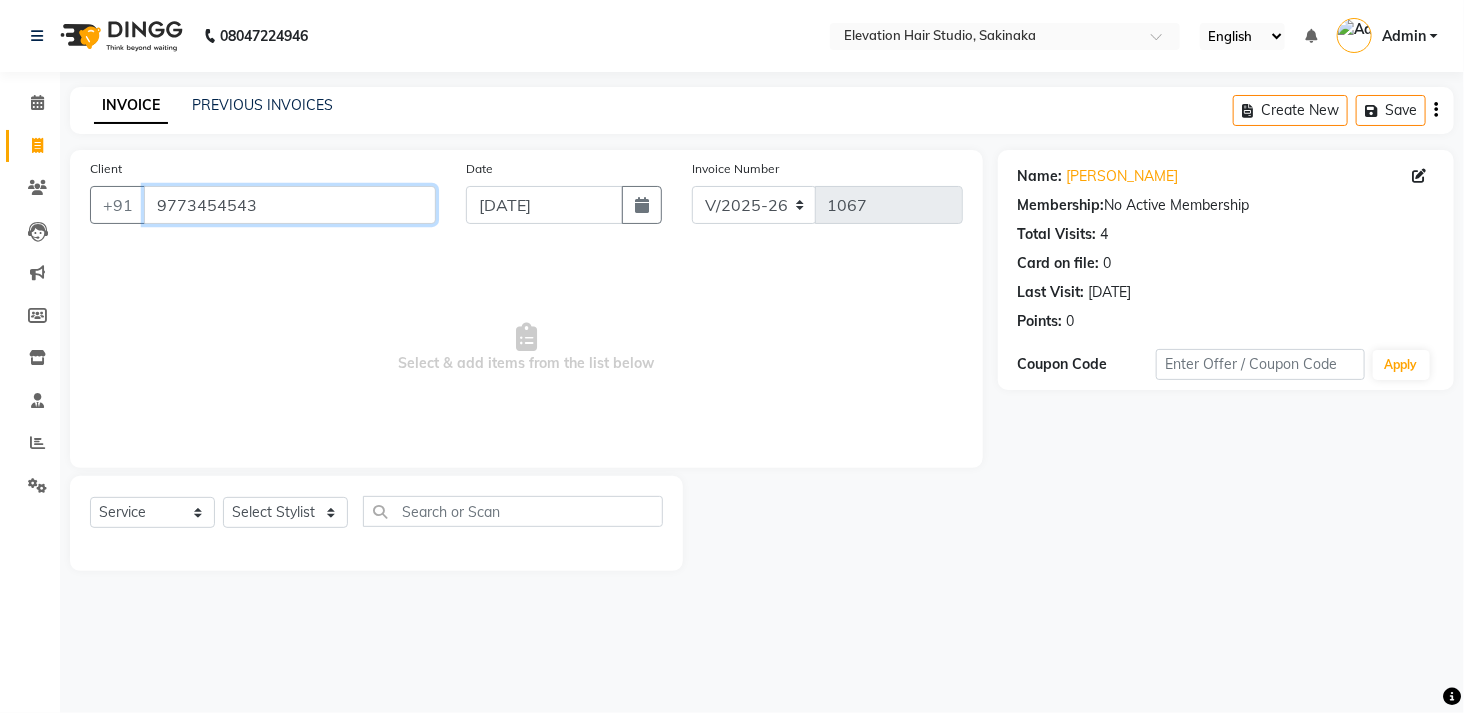 click on "9773454543" at bounding box center [290, 205] 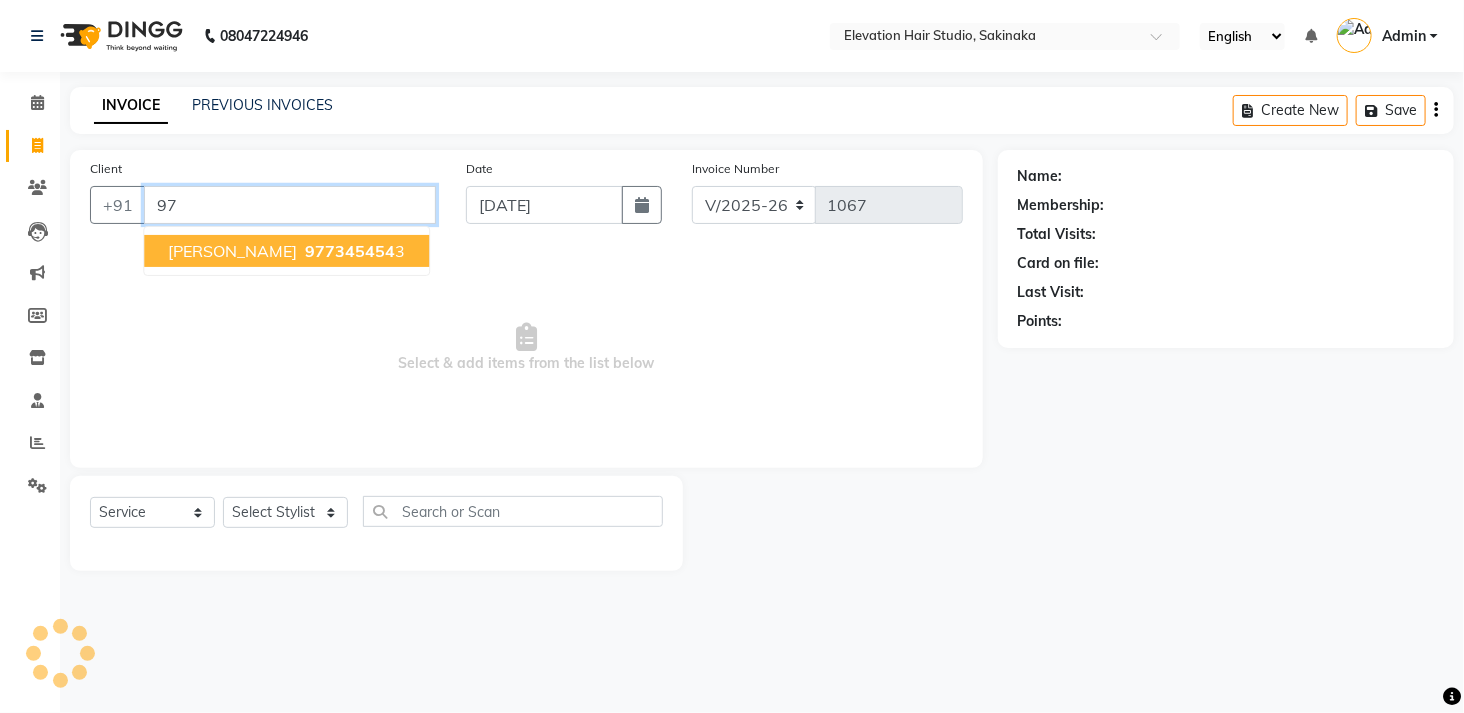 type on "9" 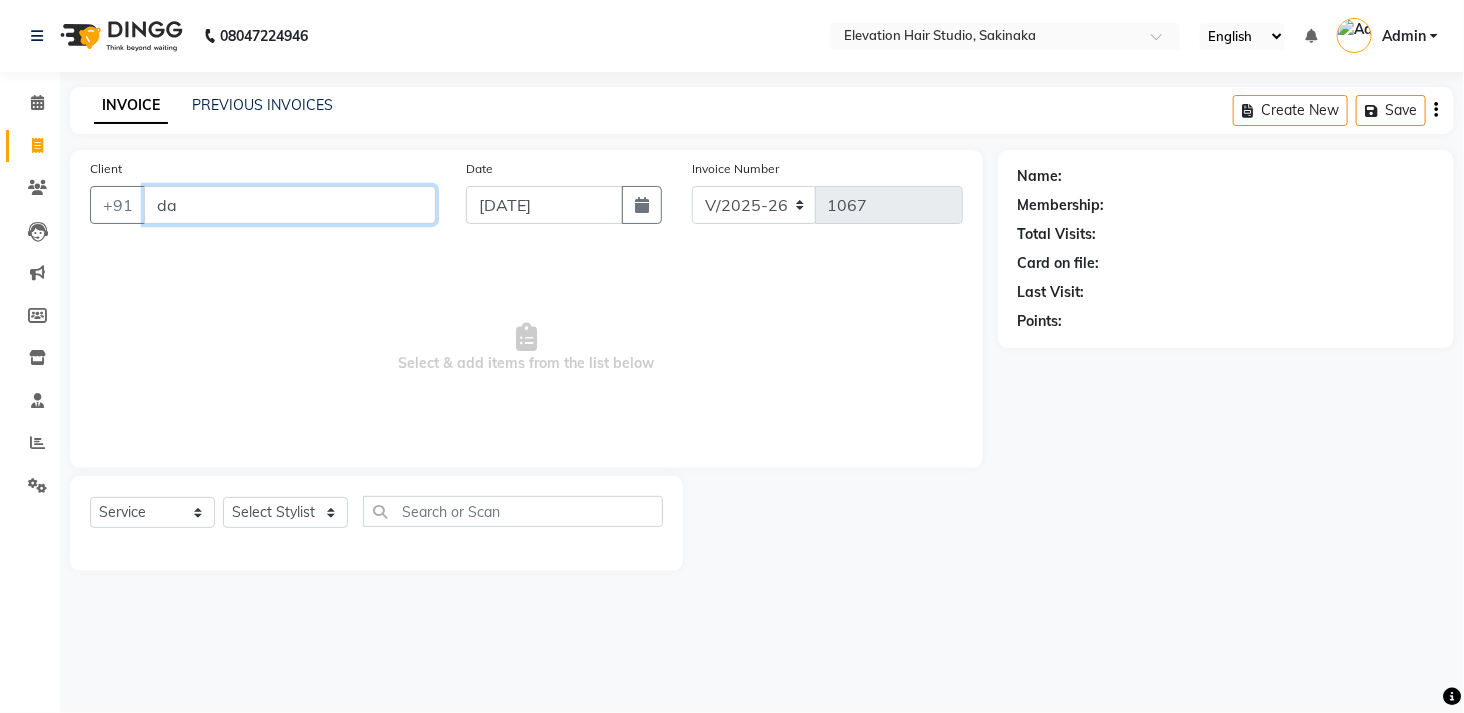 type on "d" 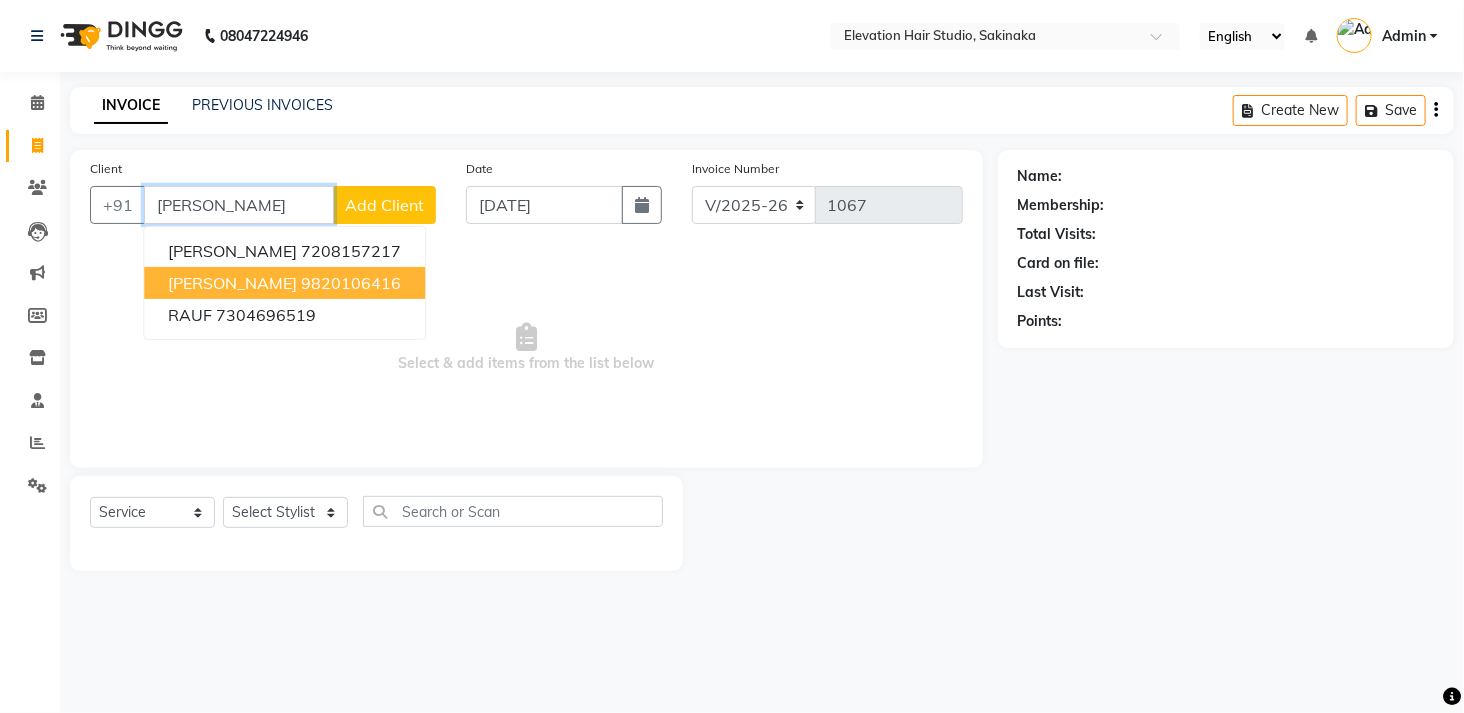 click on "RAUNAK  9820106416" at bounding box center (284, 283) 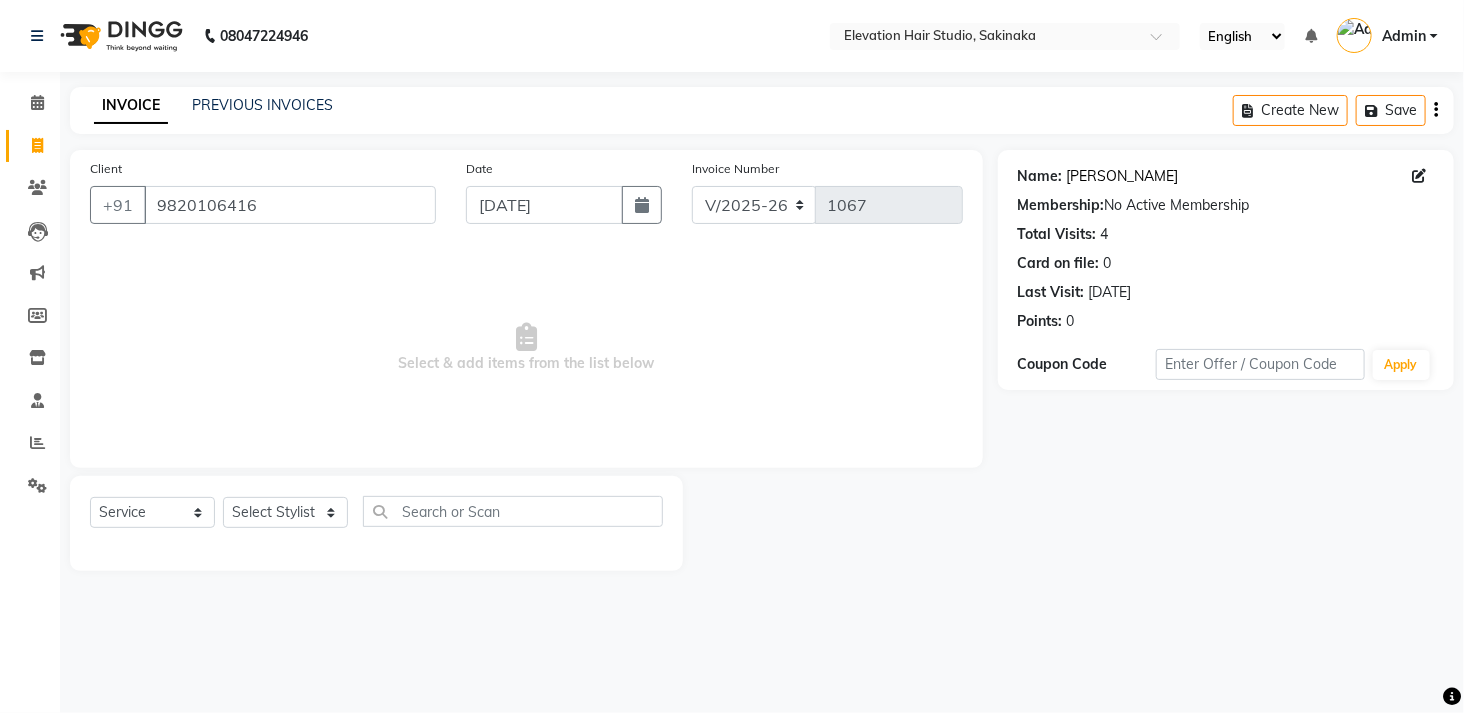 click on "Raunak" 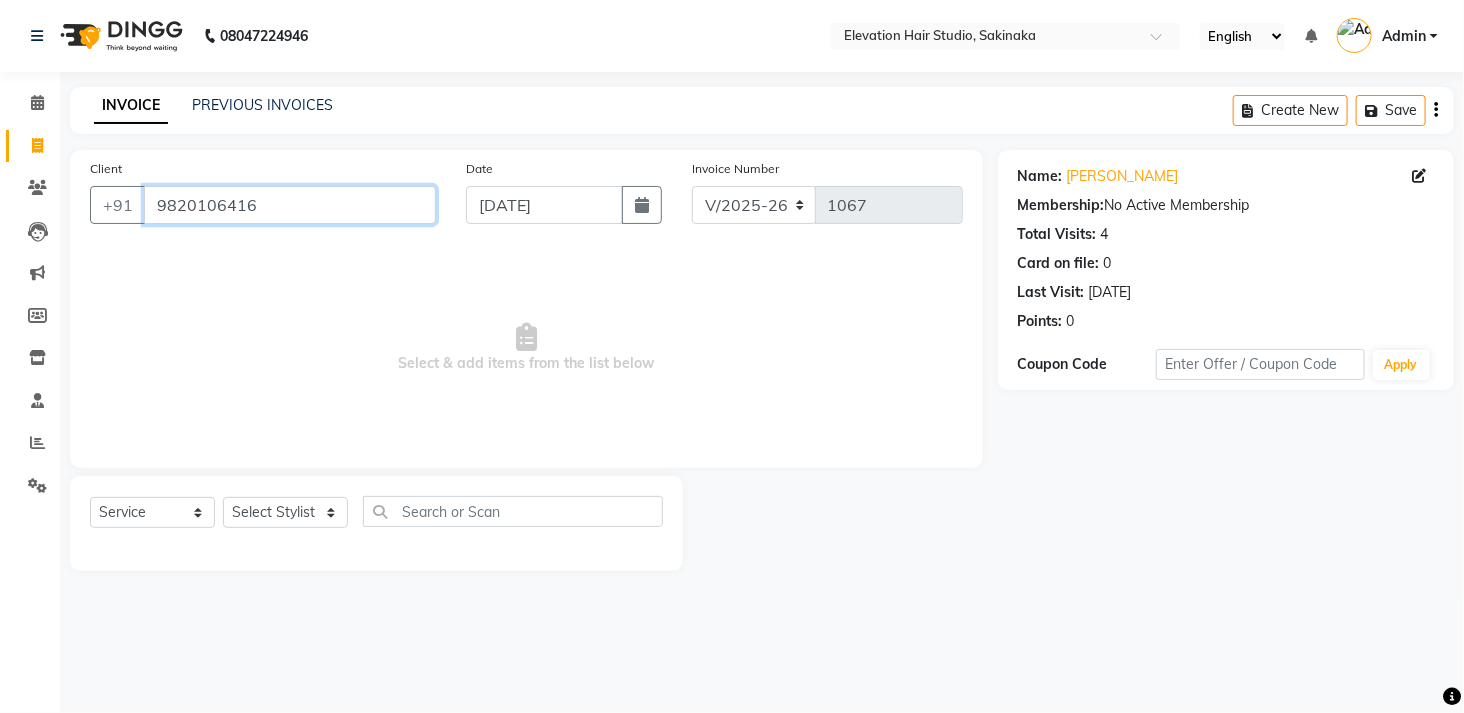 click on "9820106416" at bounding box center (290, 205) 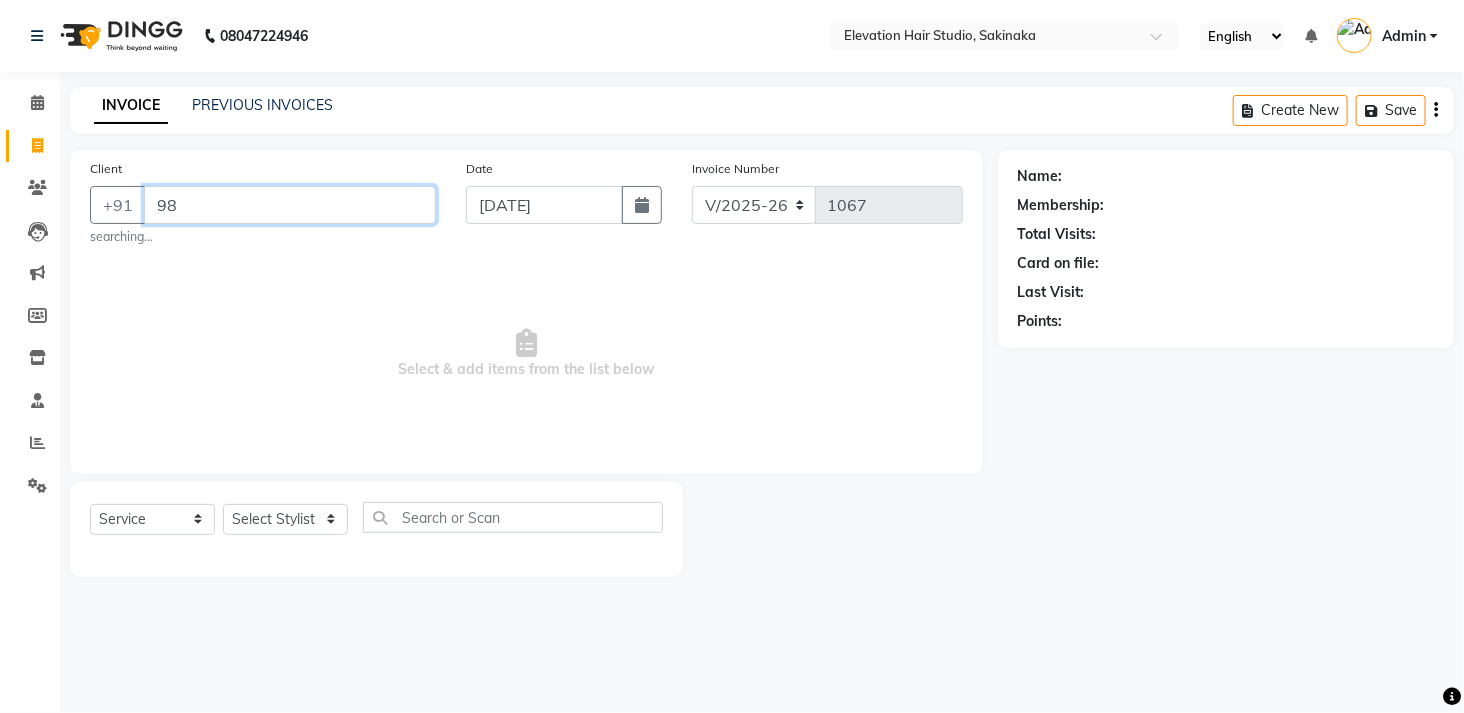 type on "9" 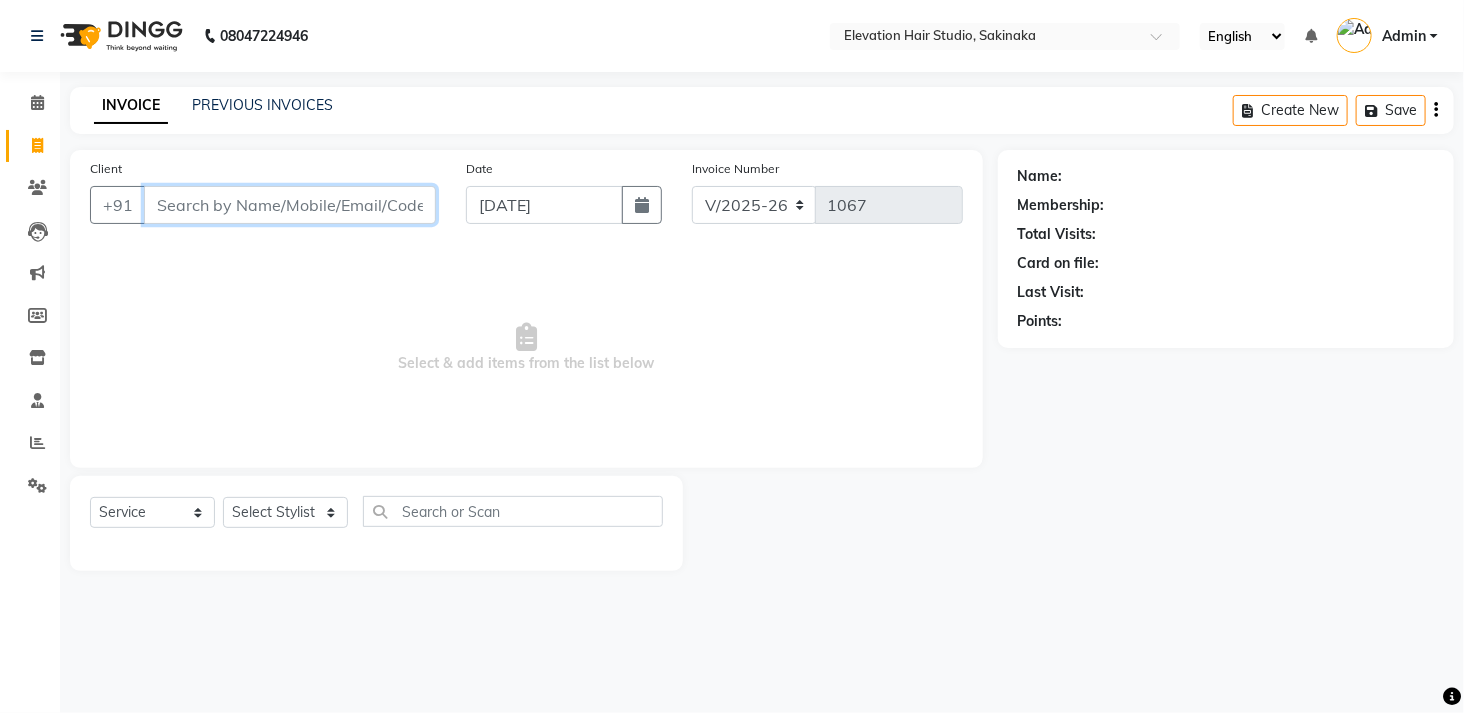 type on "d" 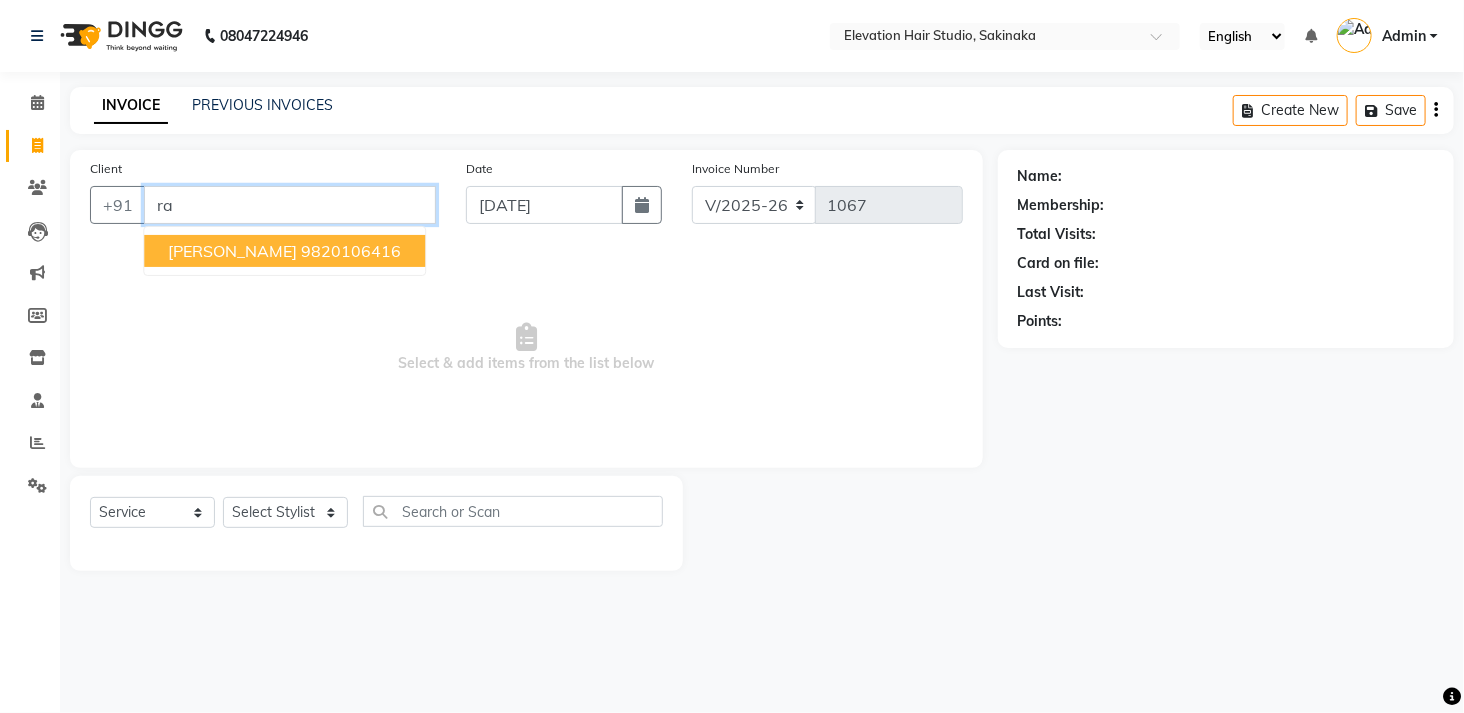 type on "r" 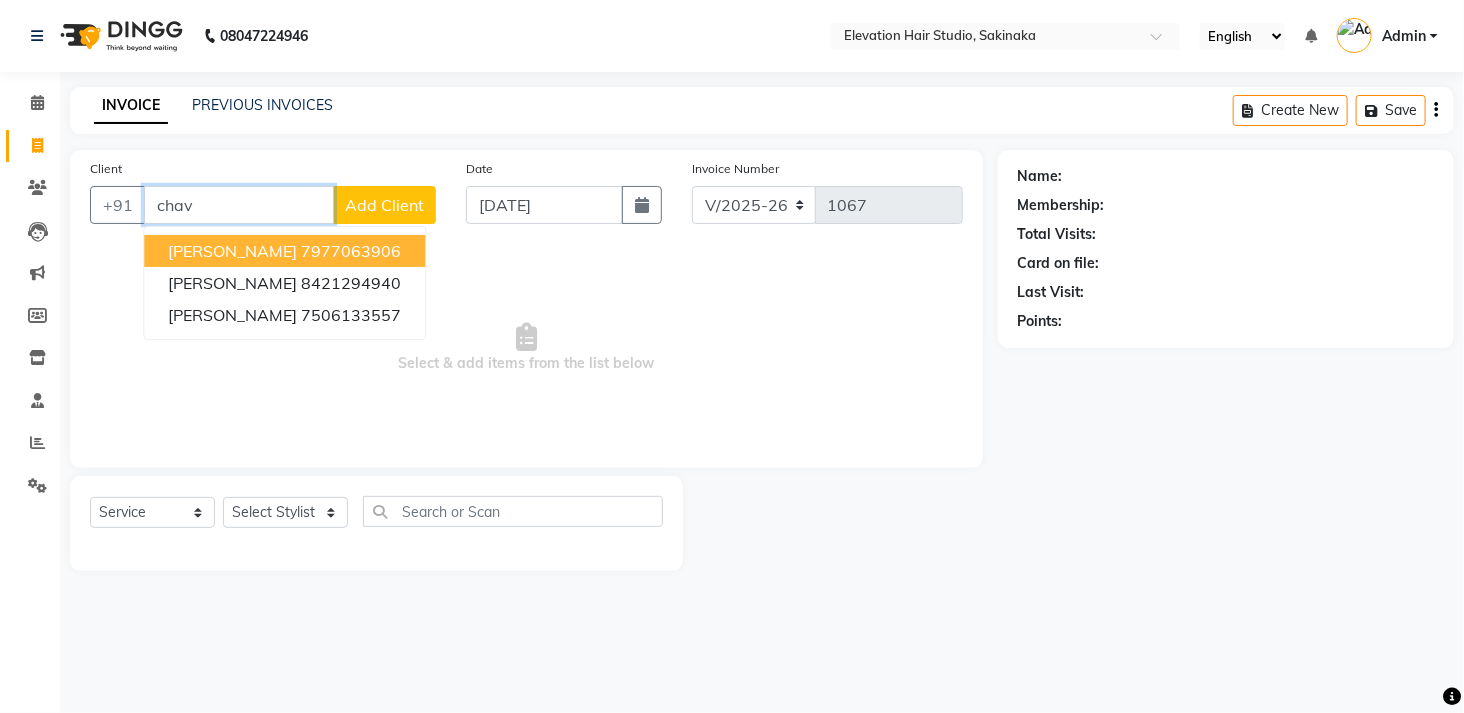 click on "RAVINDAR CHAVAN  7977063906 AMAR CHAVAN  8421294940 RUBINDER CHAVAN  7506133557" at bounding box center (284, 283) 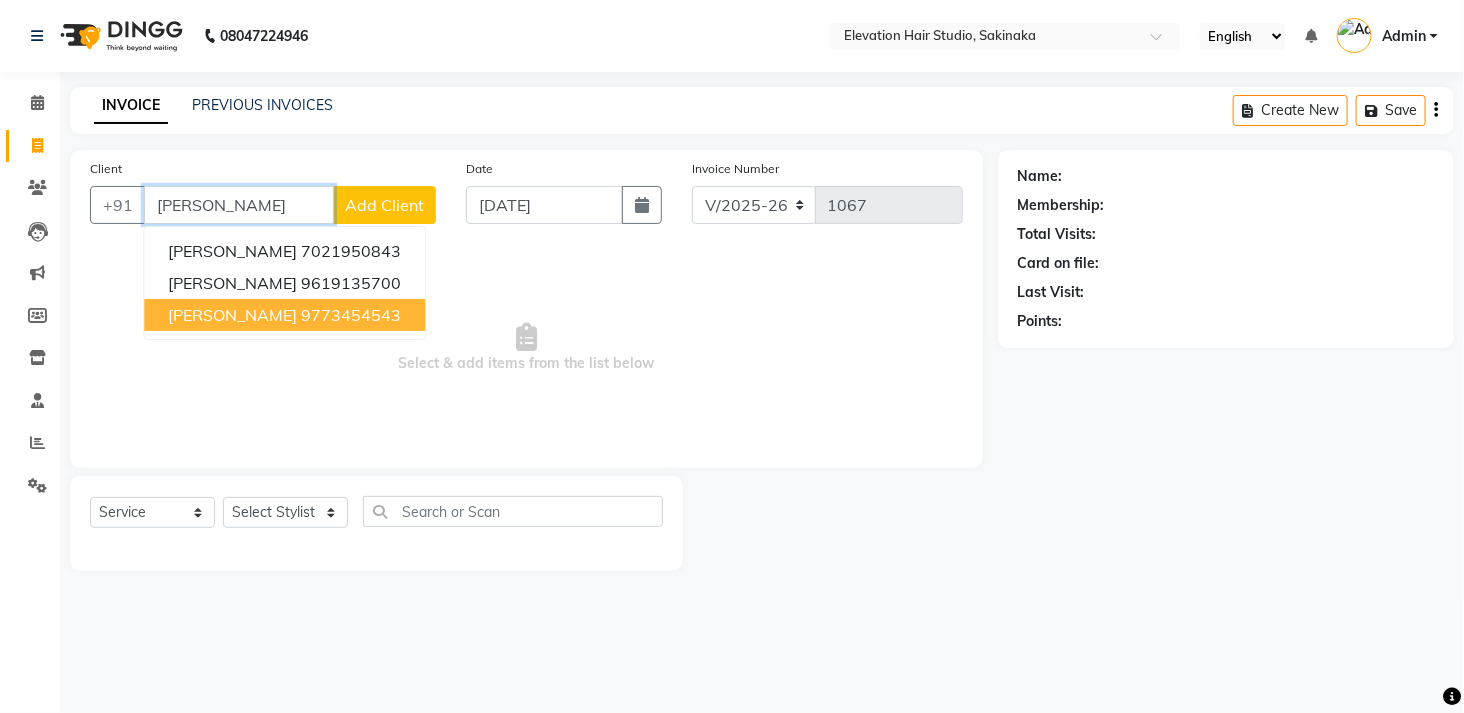 click on "RONAK CHAUHAN" at bounding box center [232, 315] 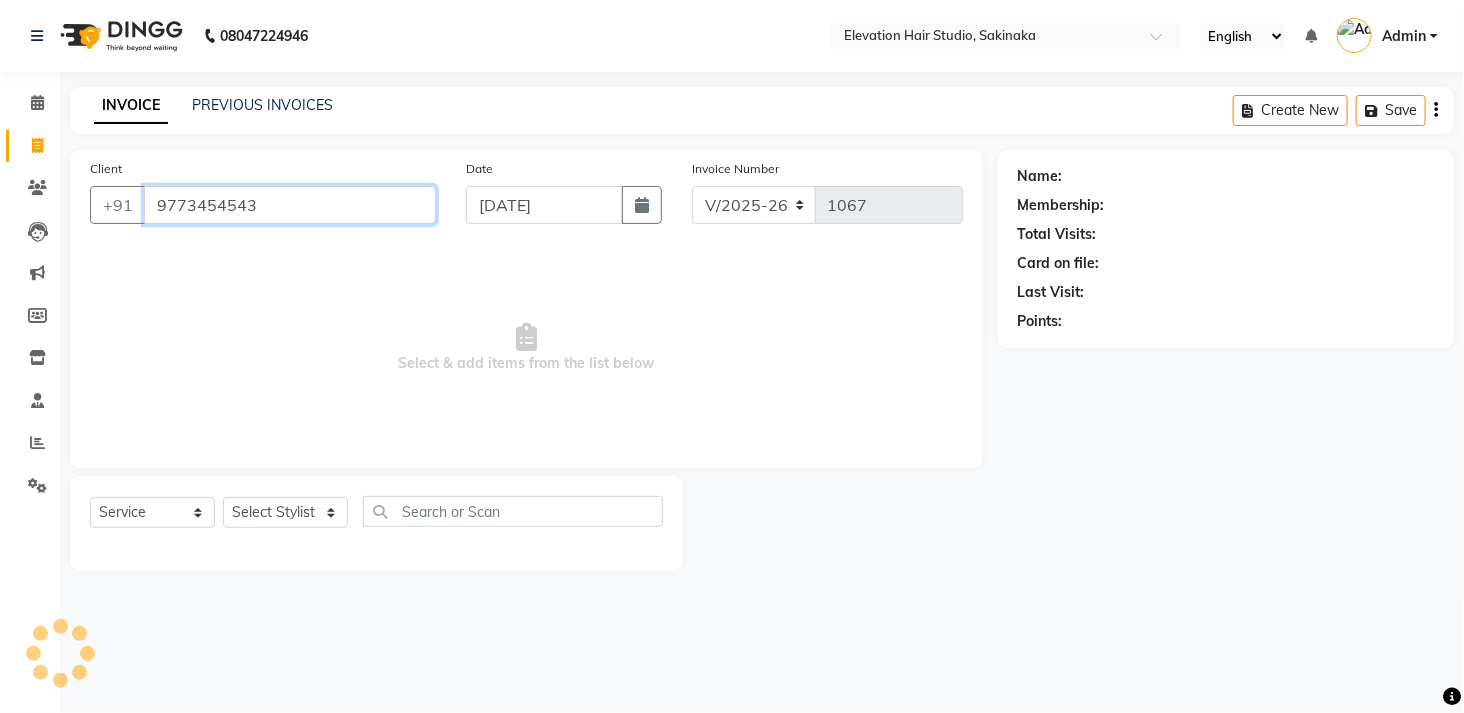 type on "9773454543" 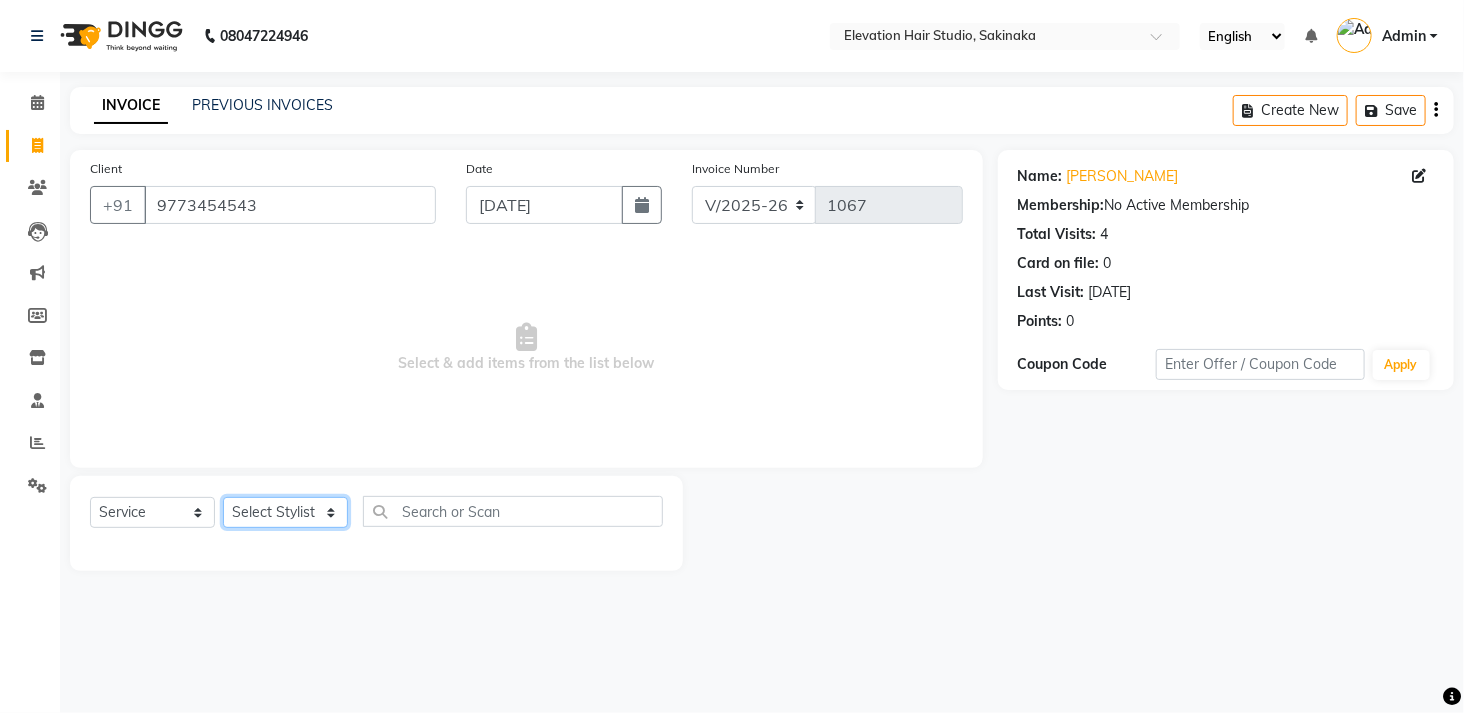 click on "Select Stylist Admin (EHS Thane) ANEES  [PERSON_NAME]  PRIYA [PERSON_NAME]  [PERSON_NAME] [PERSON_NAME]" 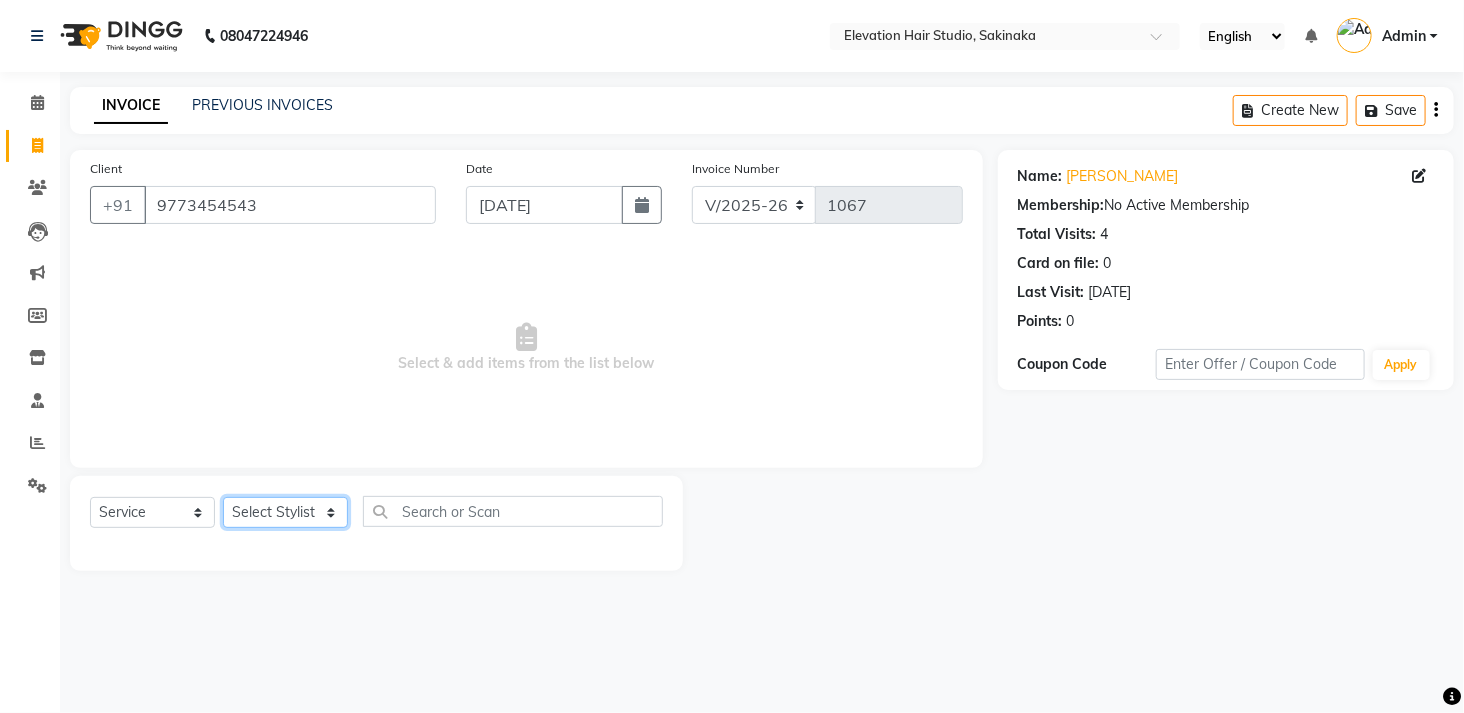 select on "84316" 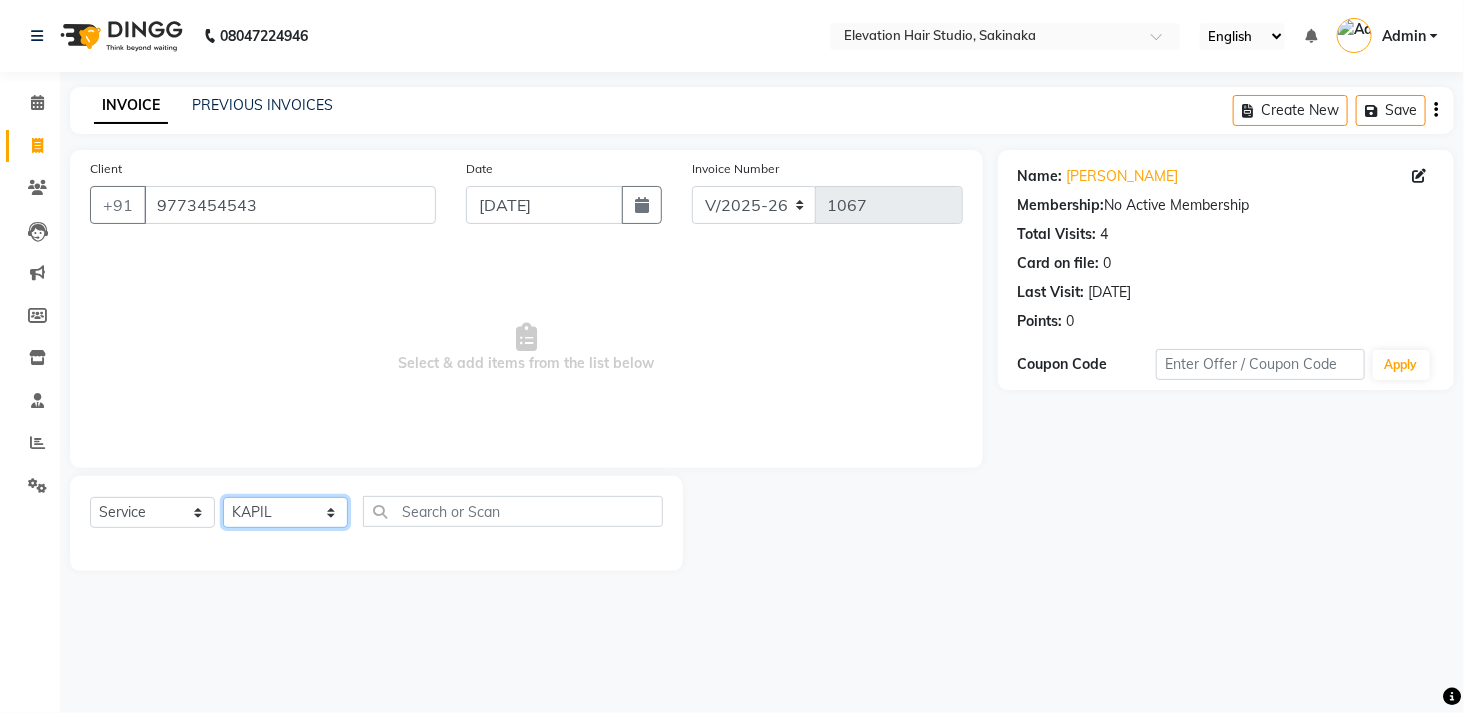 click on "Select Stylist Admin (EHS Thane) ANEES  [PERSON_NAME]  PRIYA [PERSON_NAME]  [PERSON_NAME] [PERSON_NAME]" 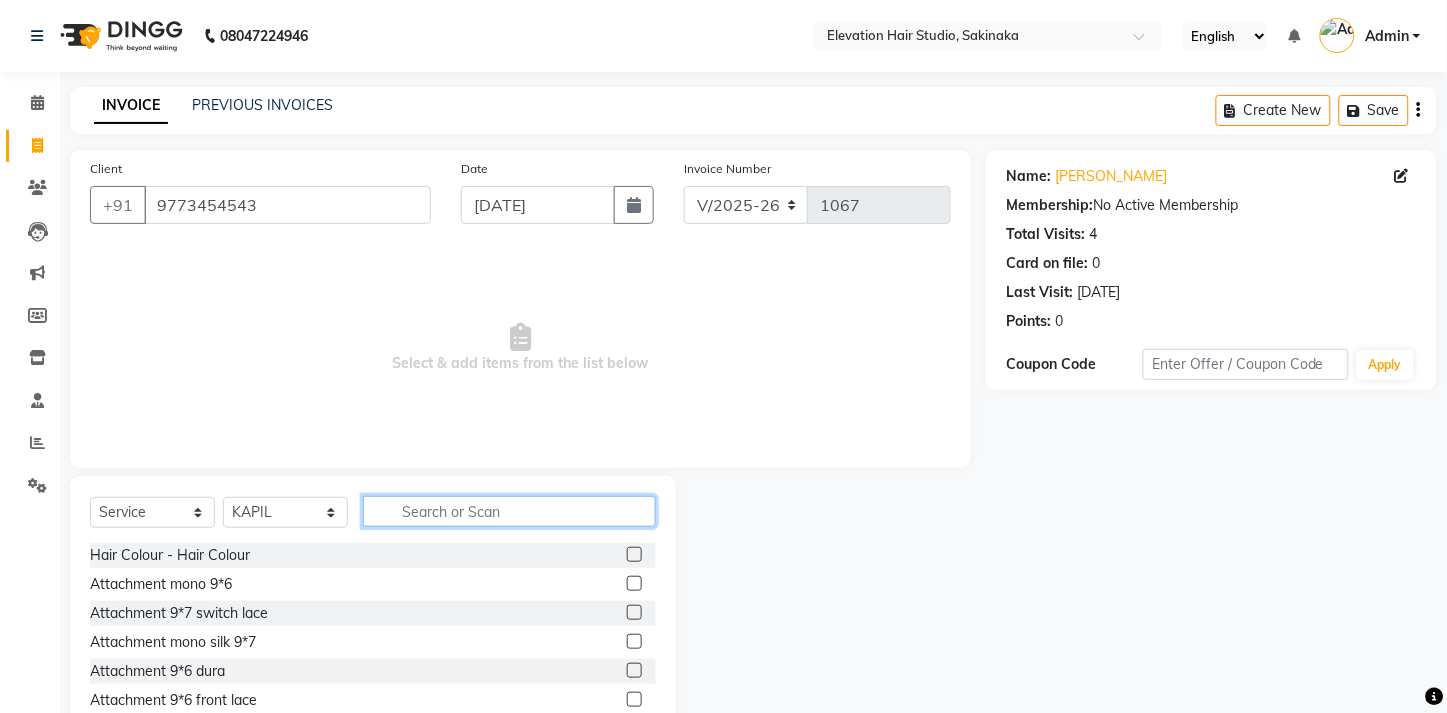 click 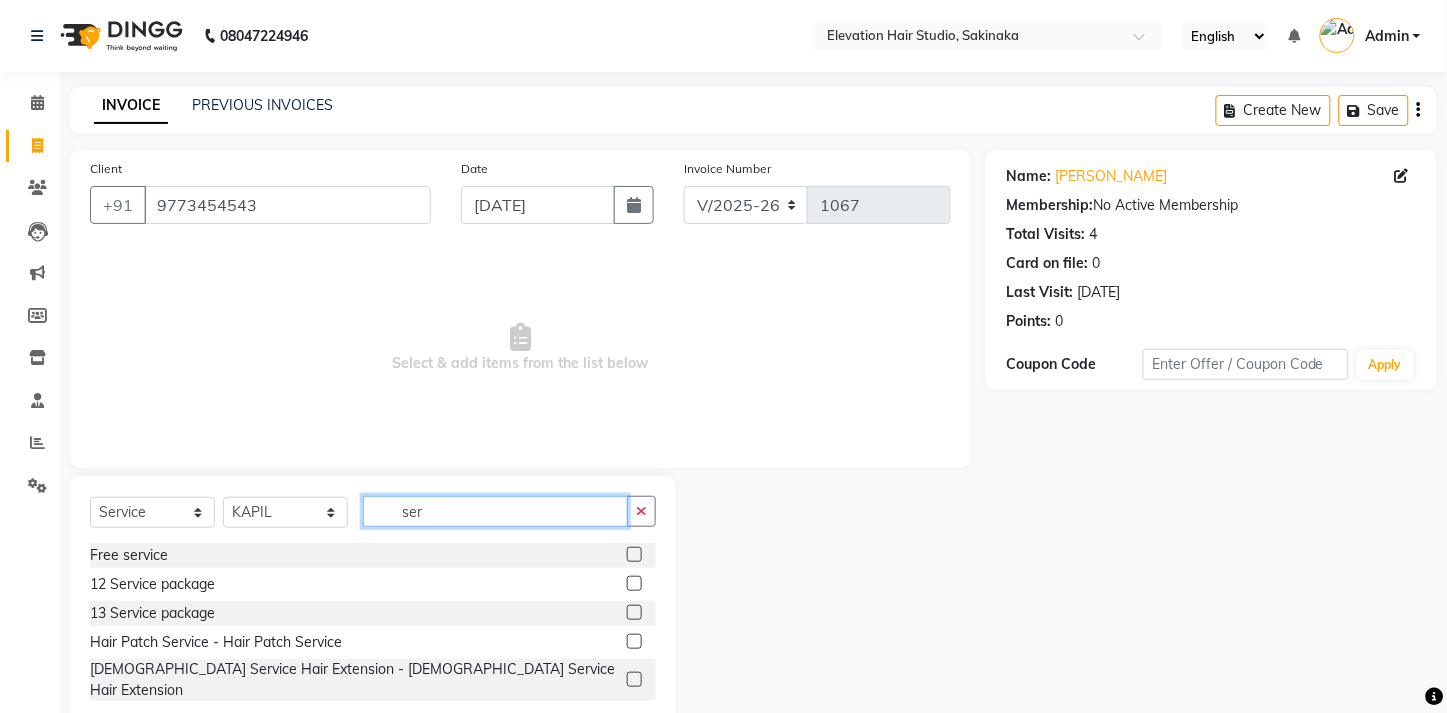 type on "ser" 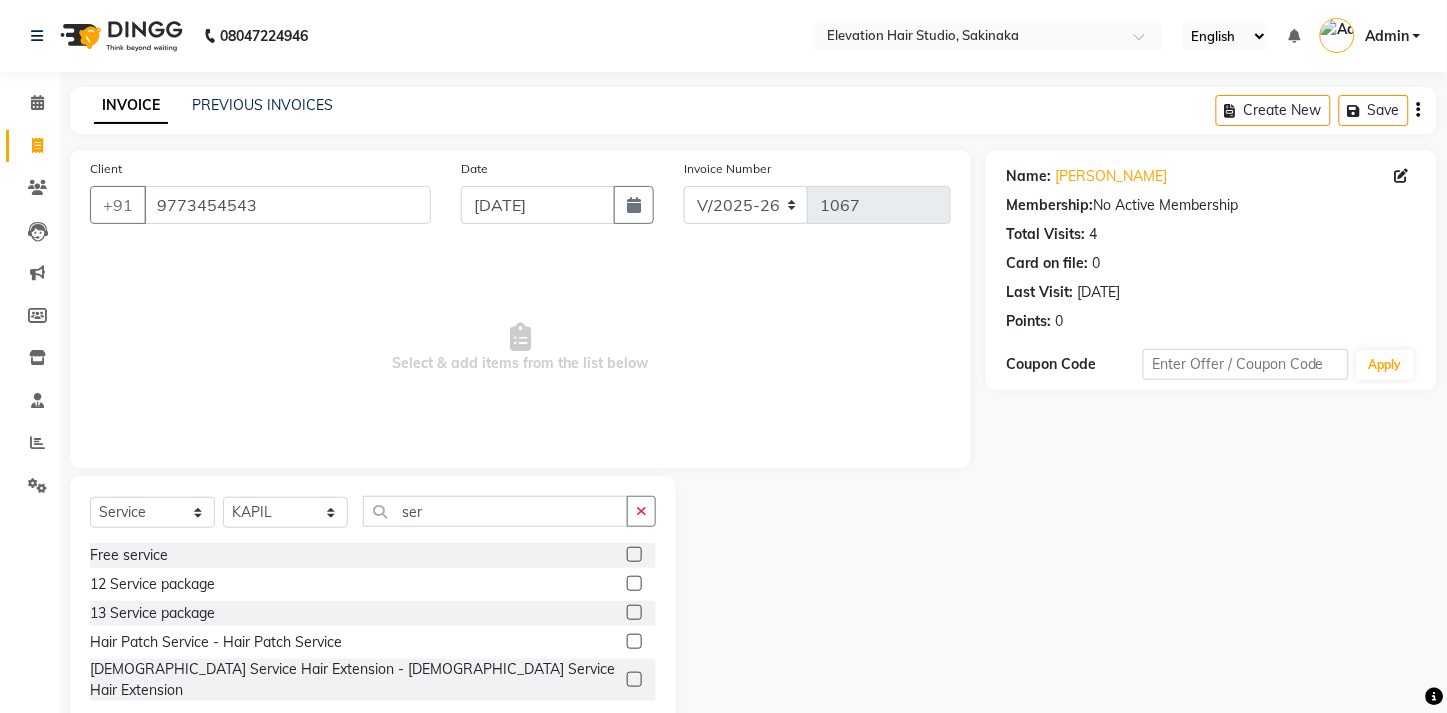 click 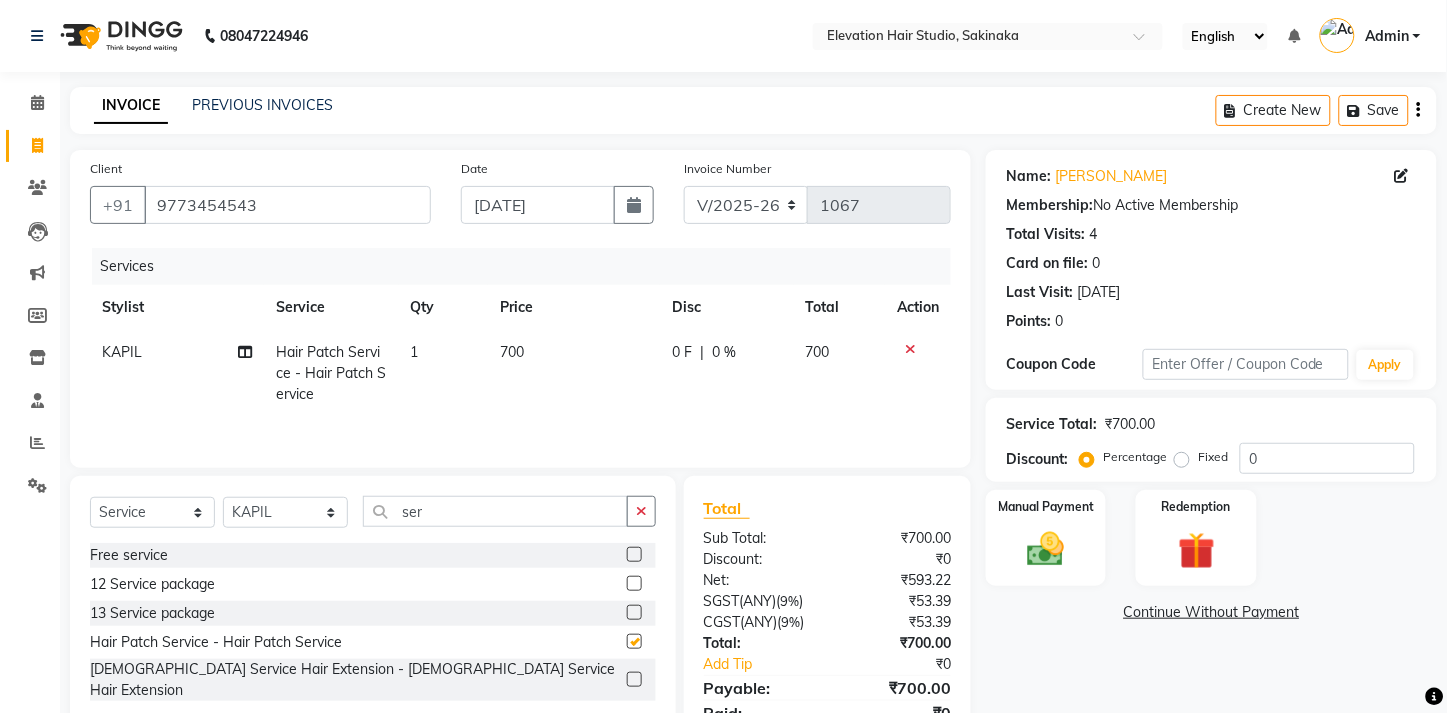 checkbox on "false" 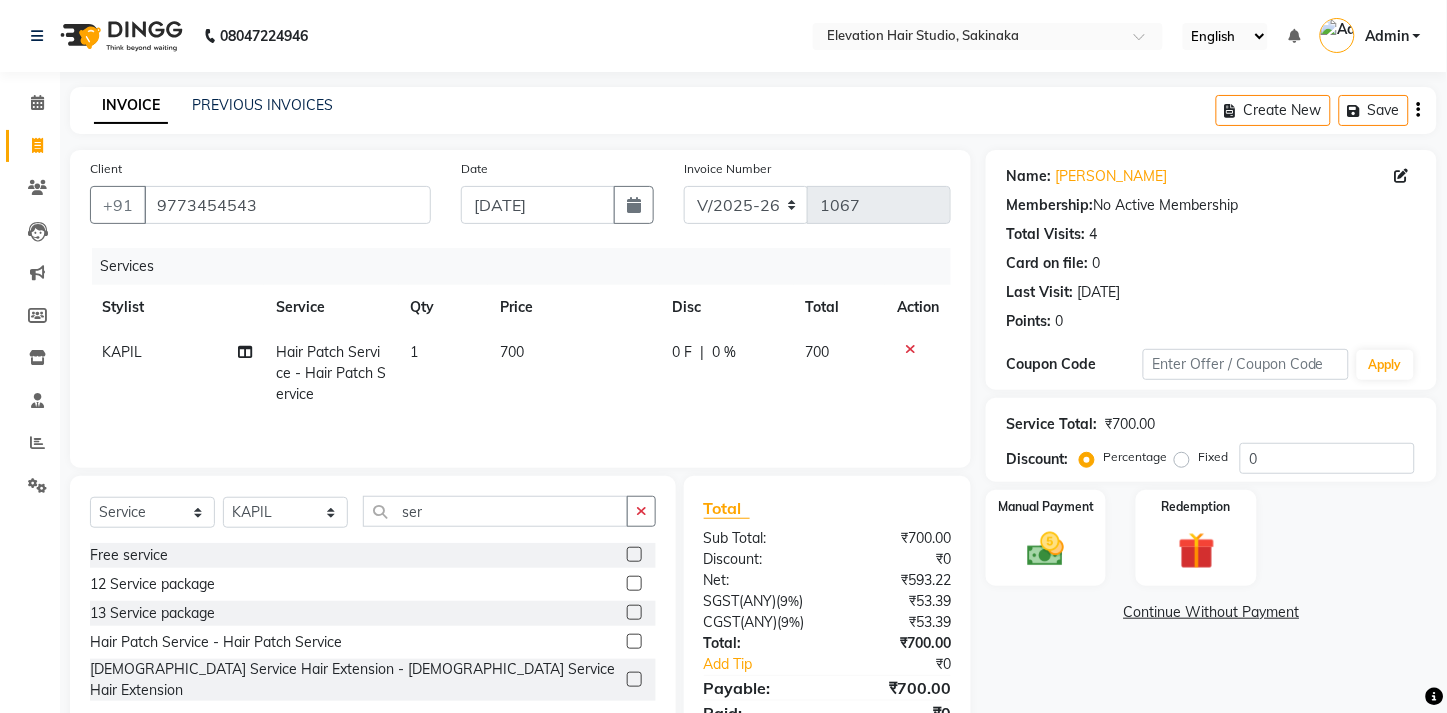 click on "700" 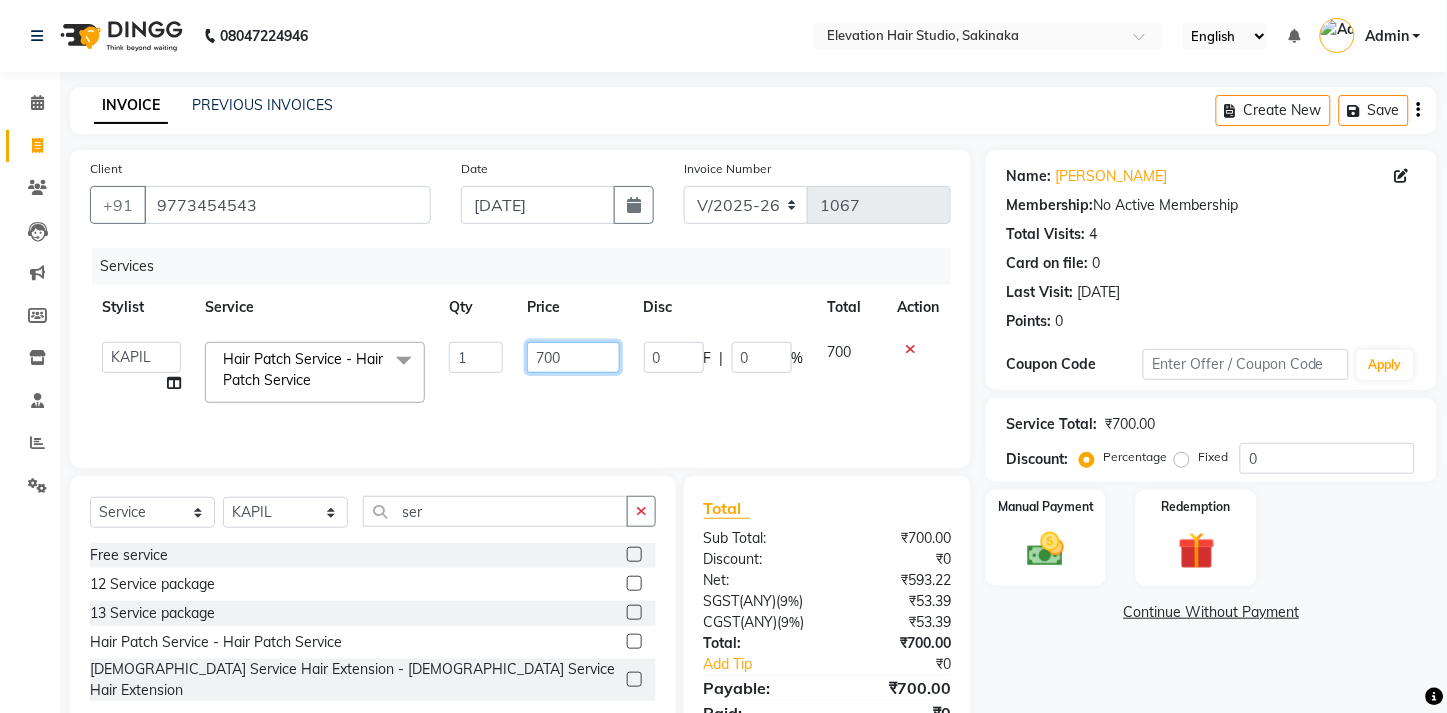 click on "700" 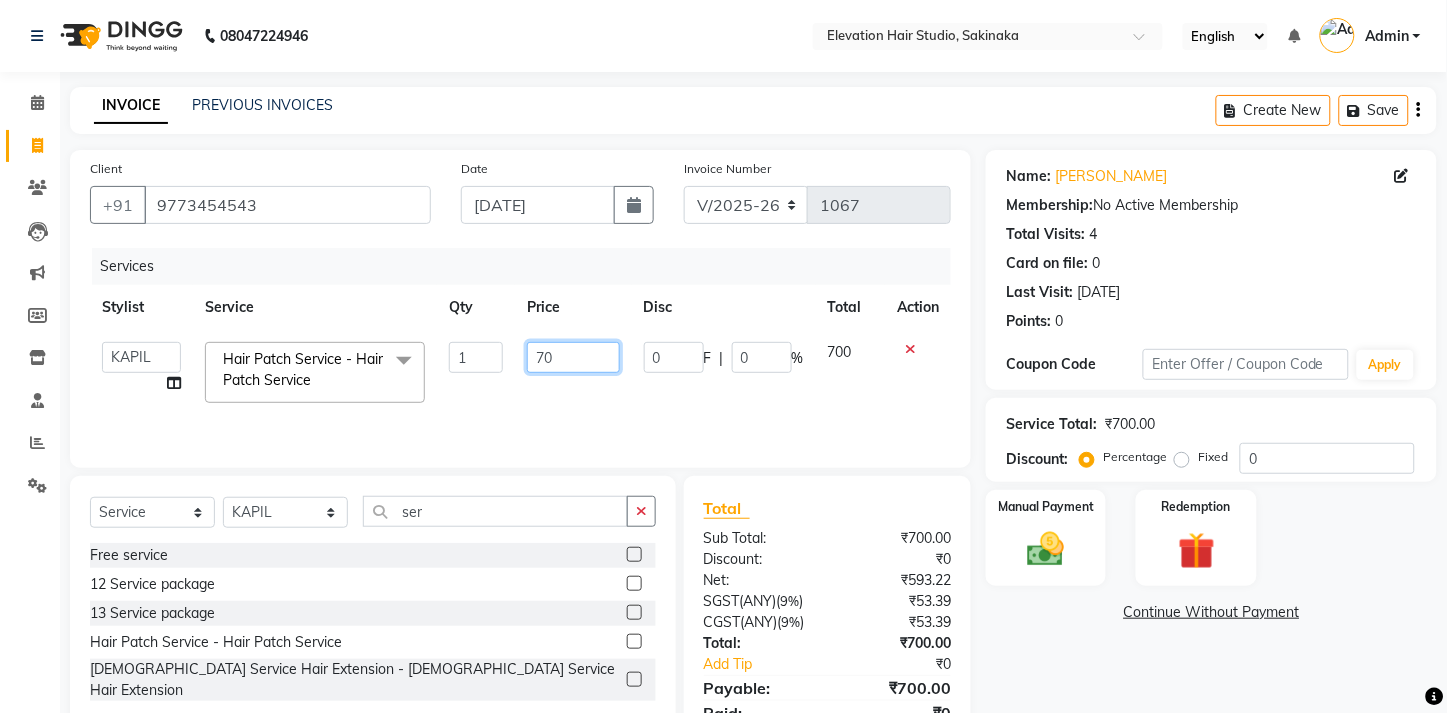 type on "7" 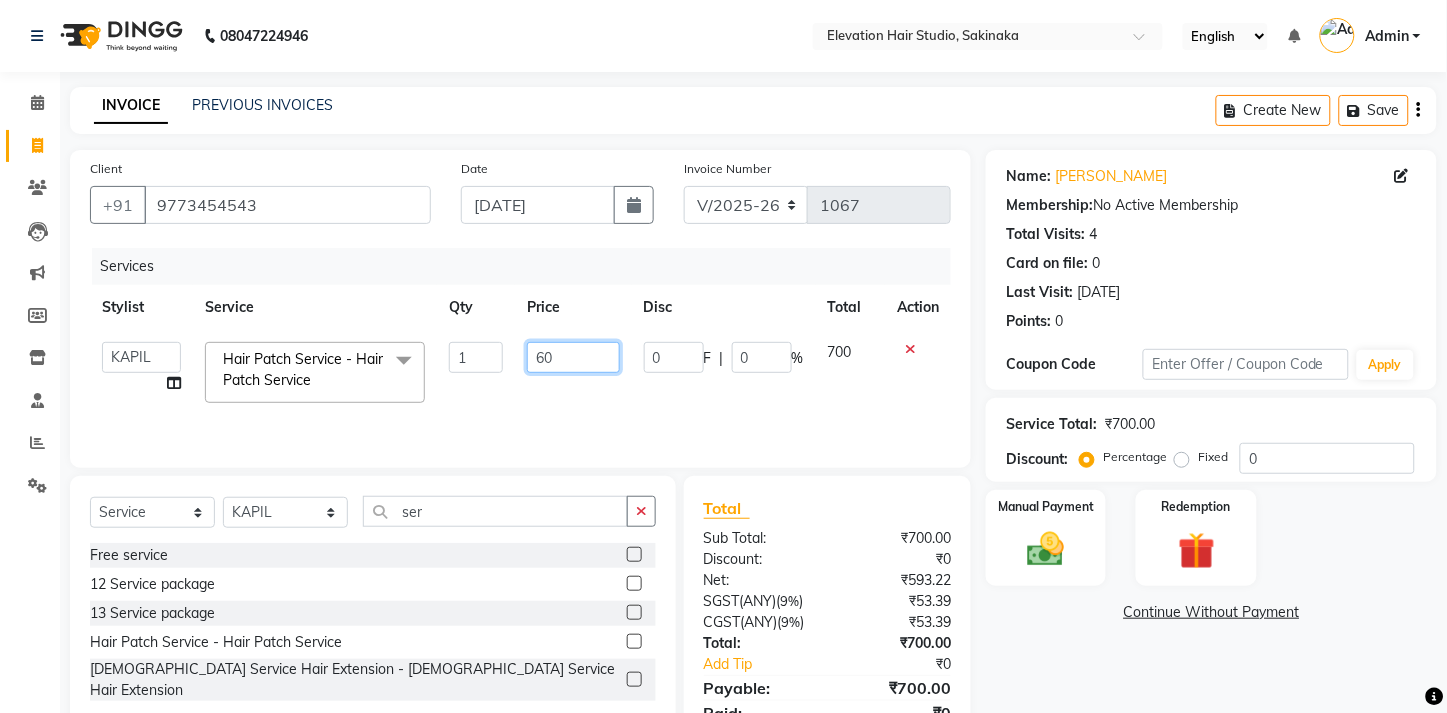 type on "600" 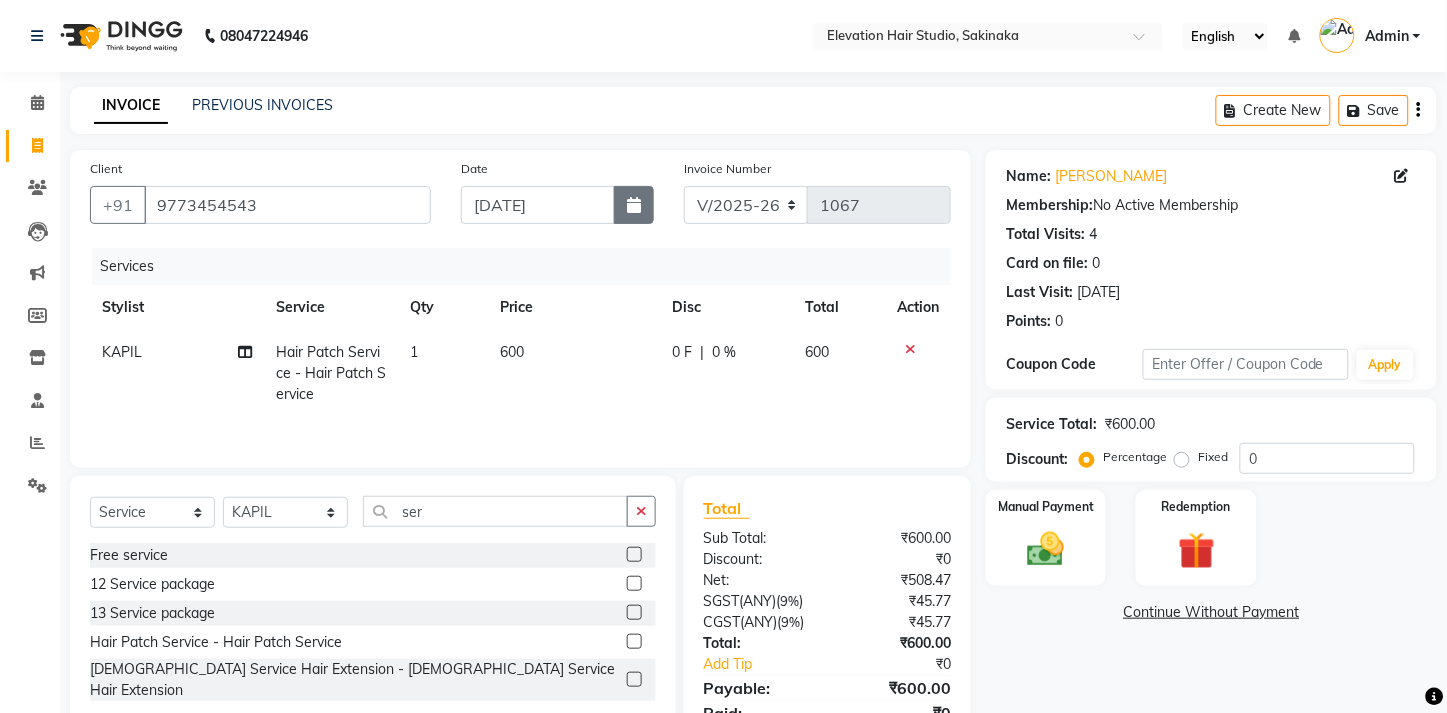 click 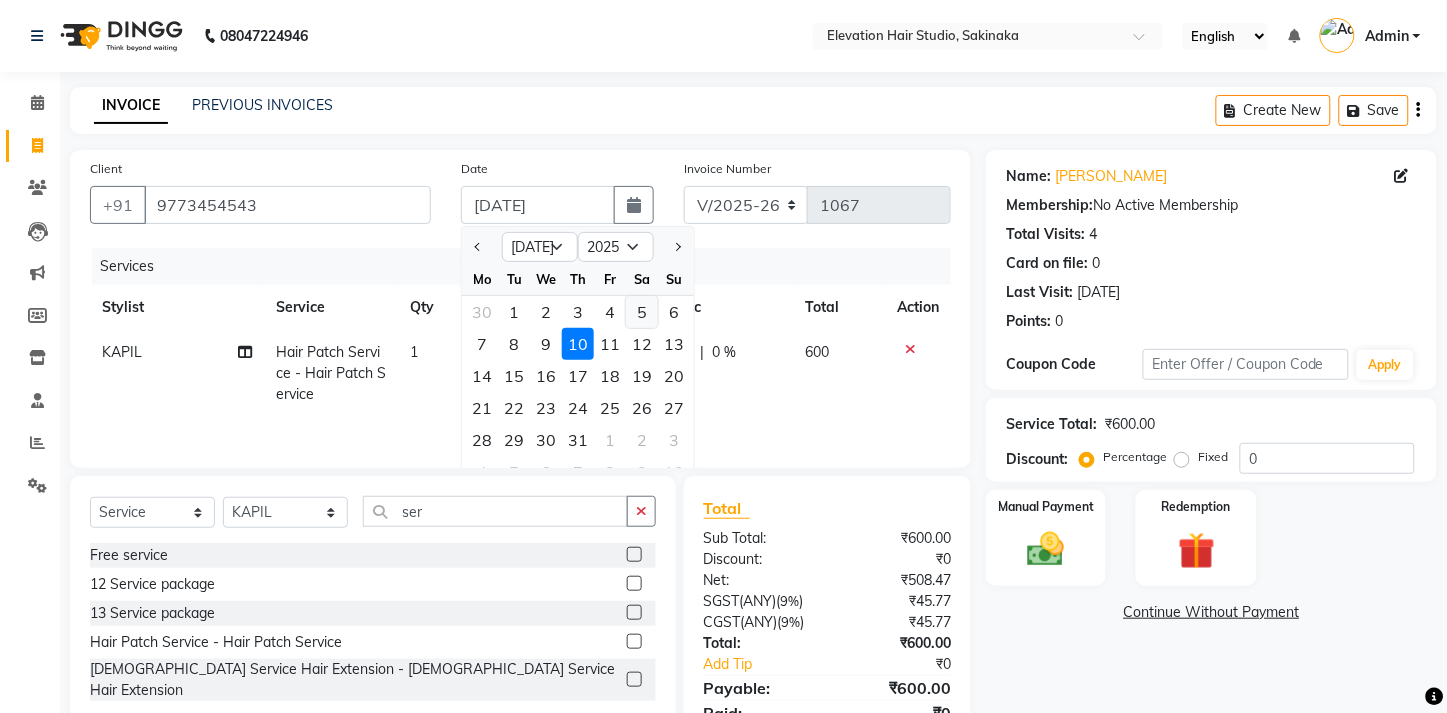 click on "5" 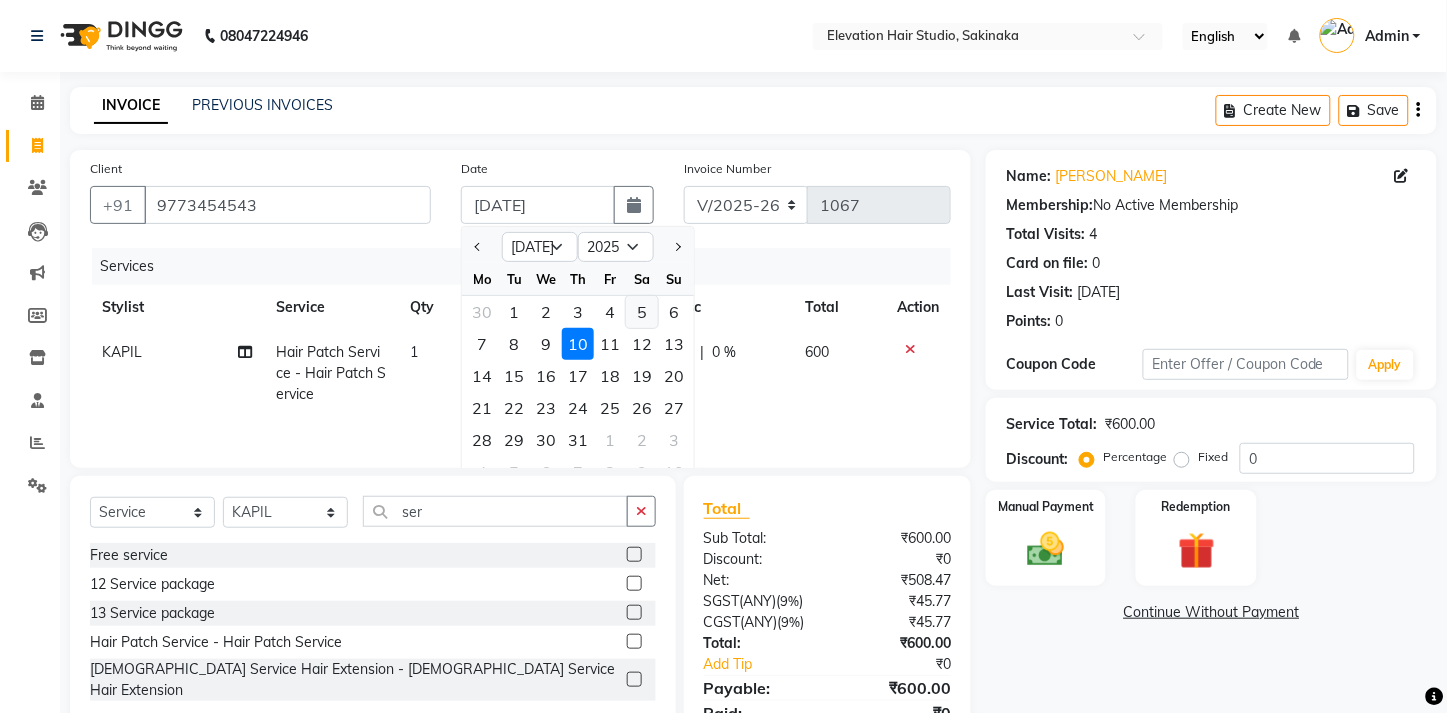 type on "05-07-2025" 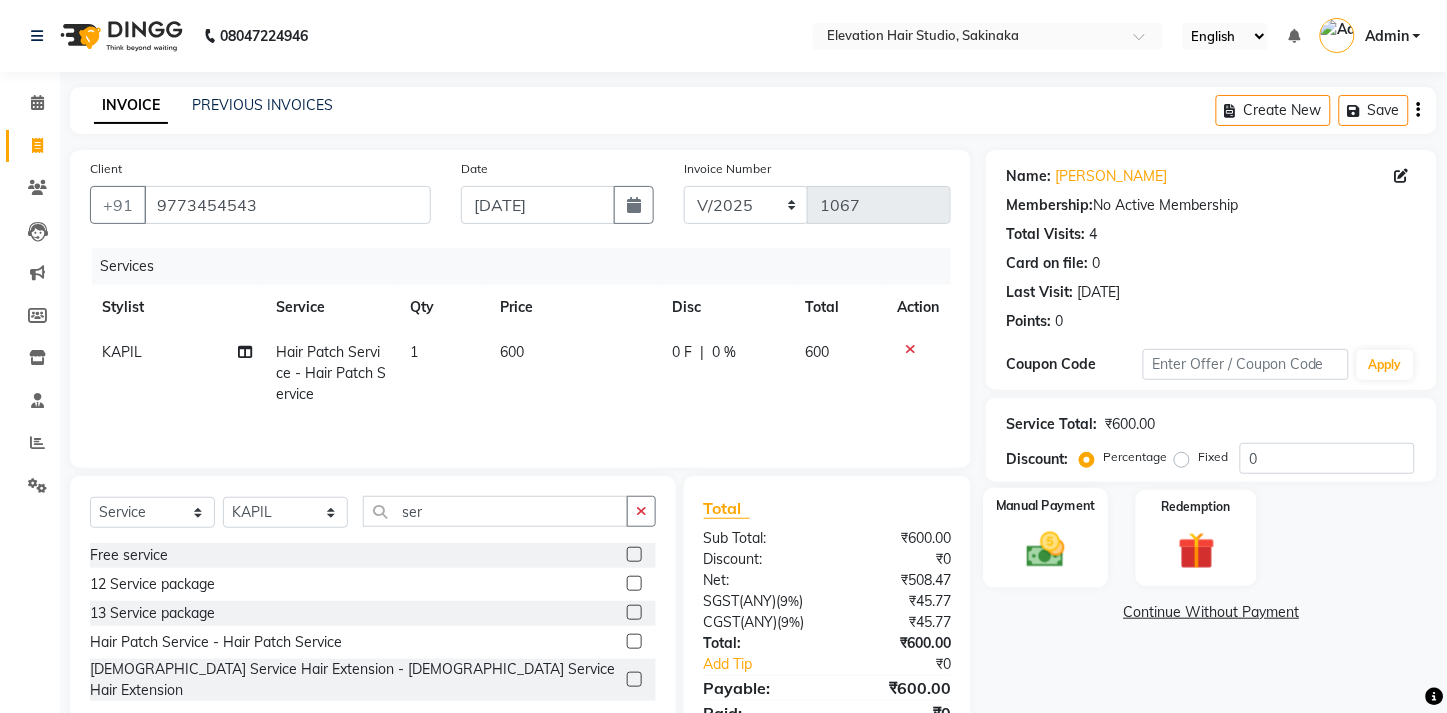 click 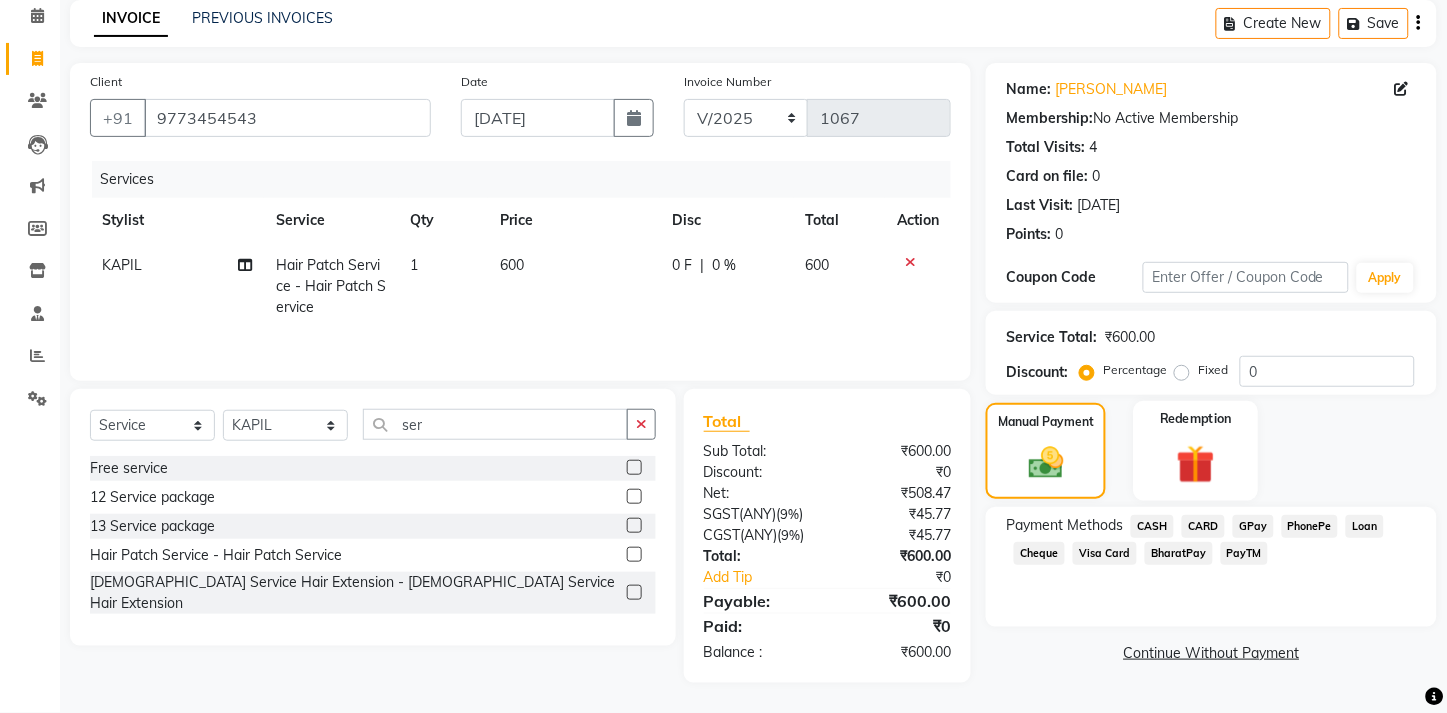scroll, scrollTop: 94, scrollLeft: 0, axis: vertical 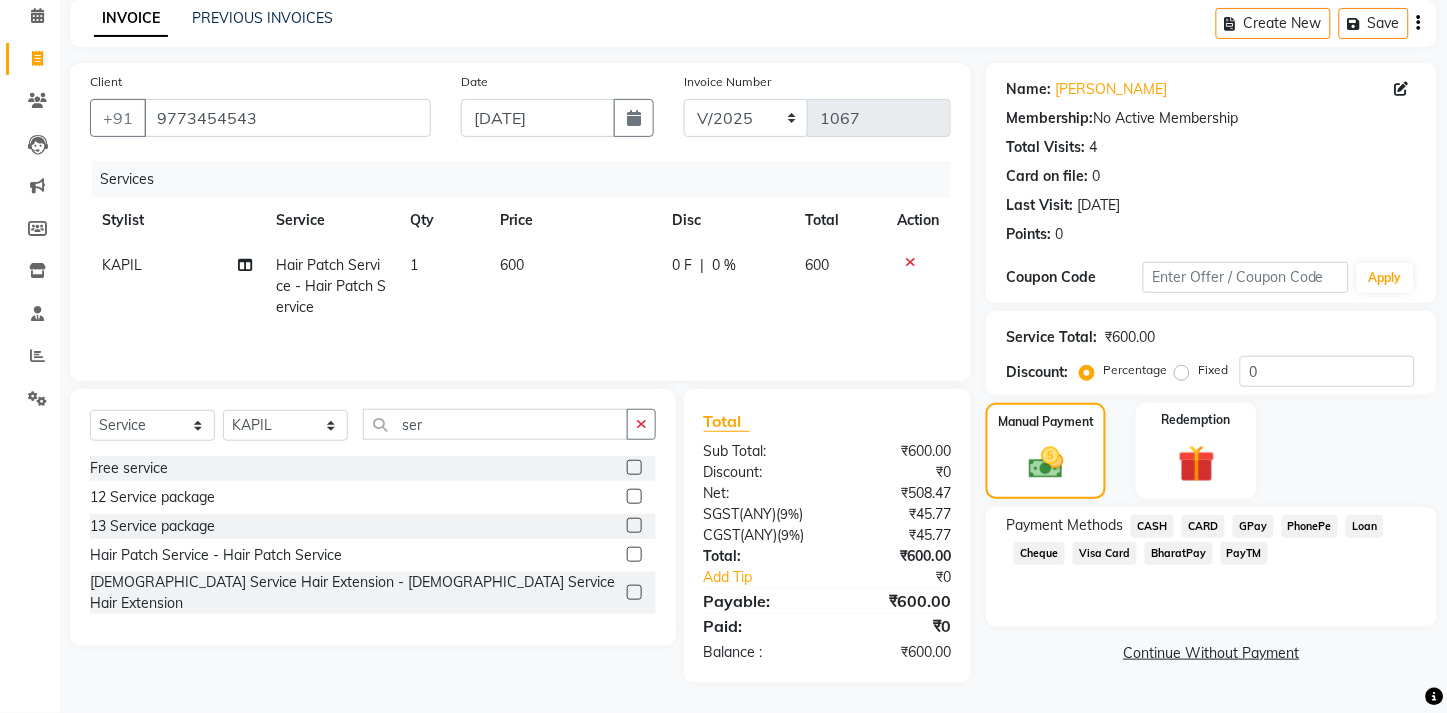 click on "GPay" 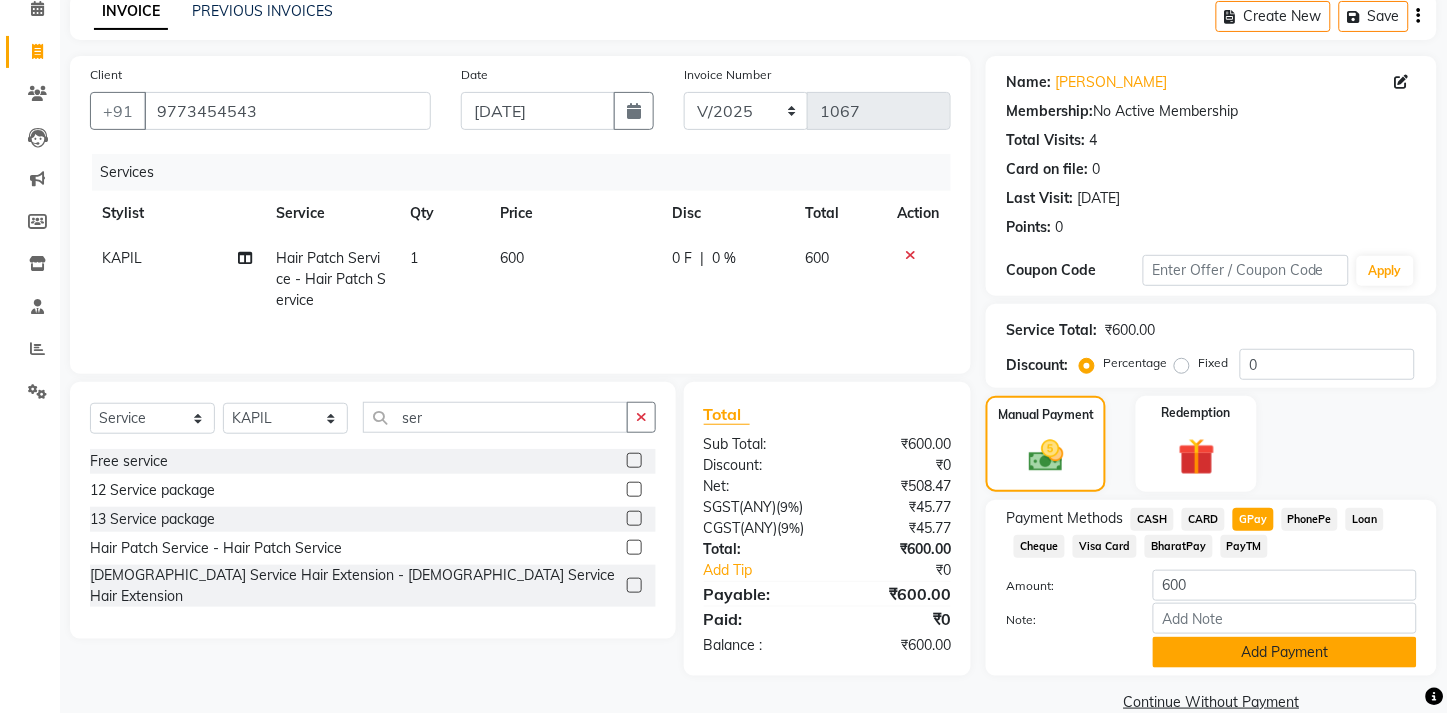 click on "Add Payment" 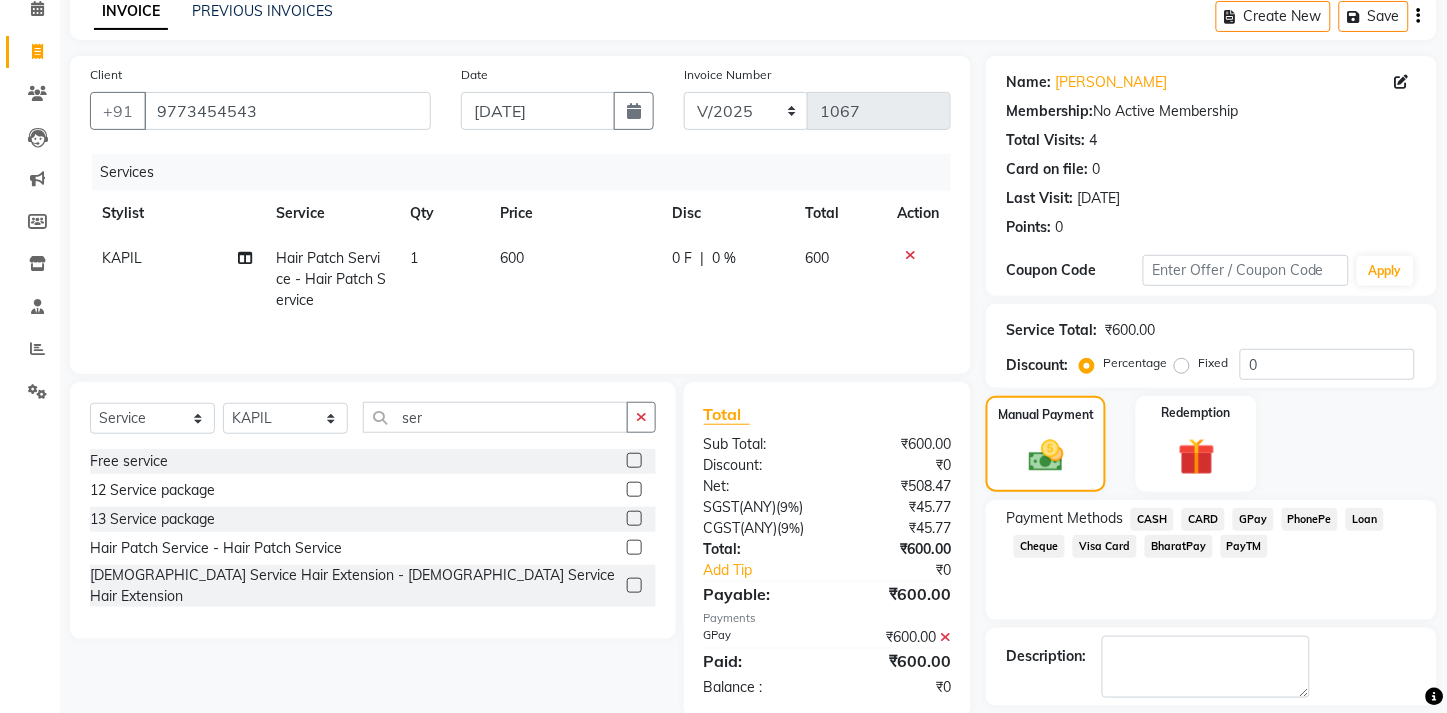 scroll, scrollTop: 207, scrollLeft: 0, axis: vertical 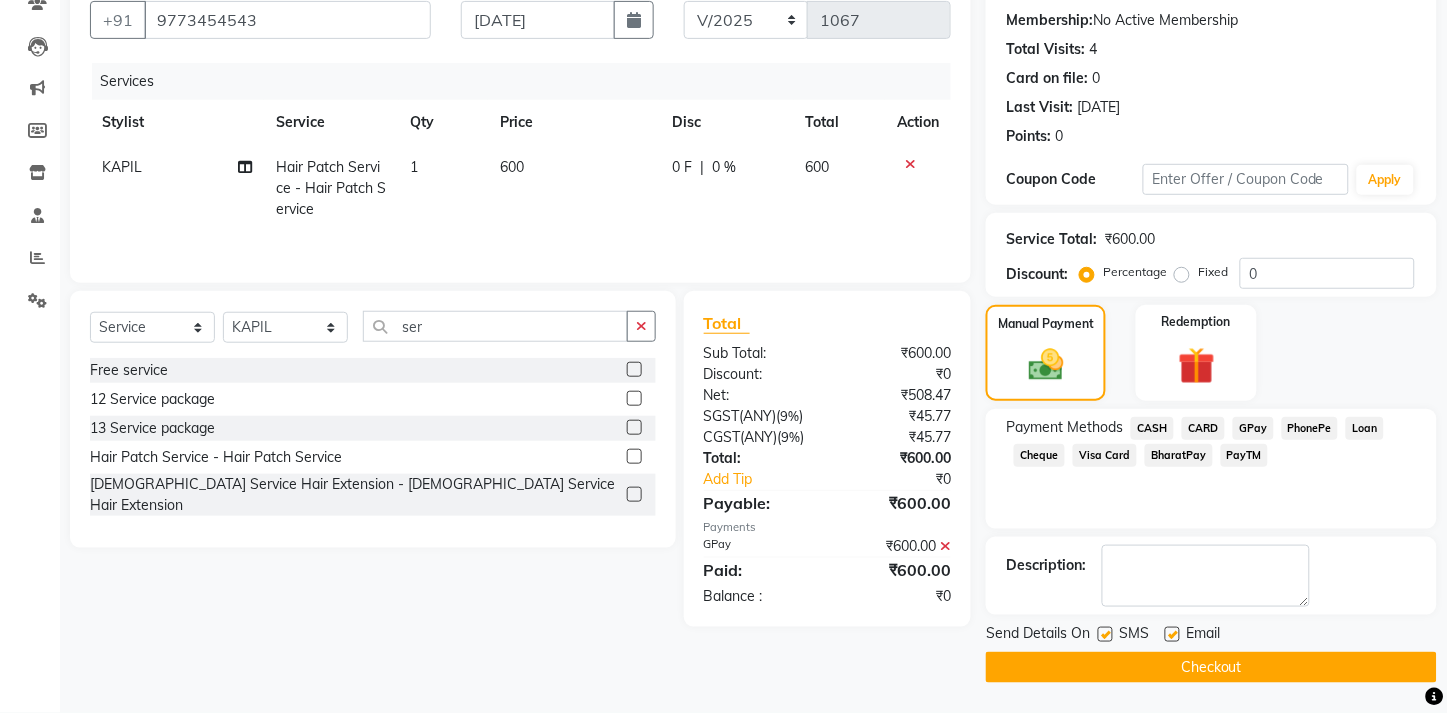 click 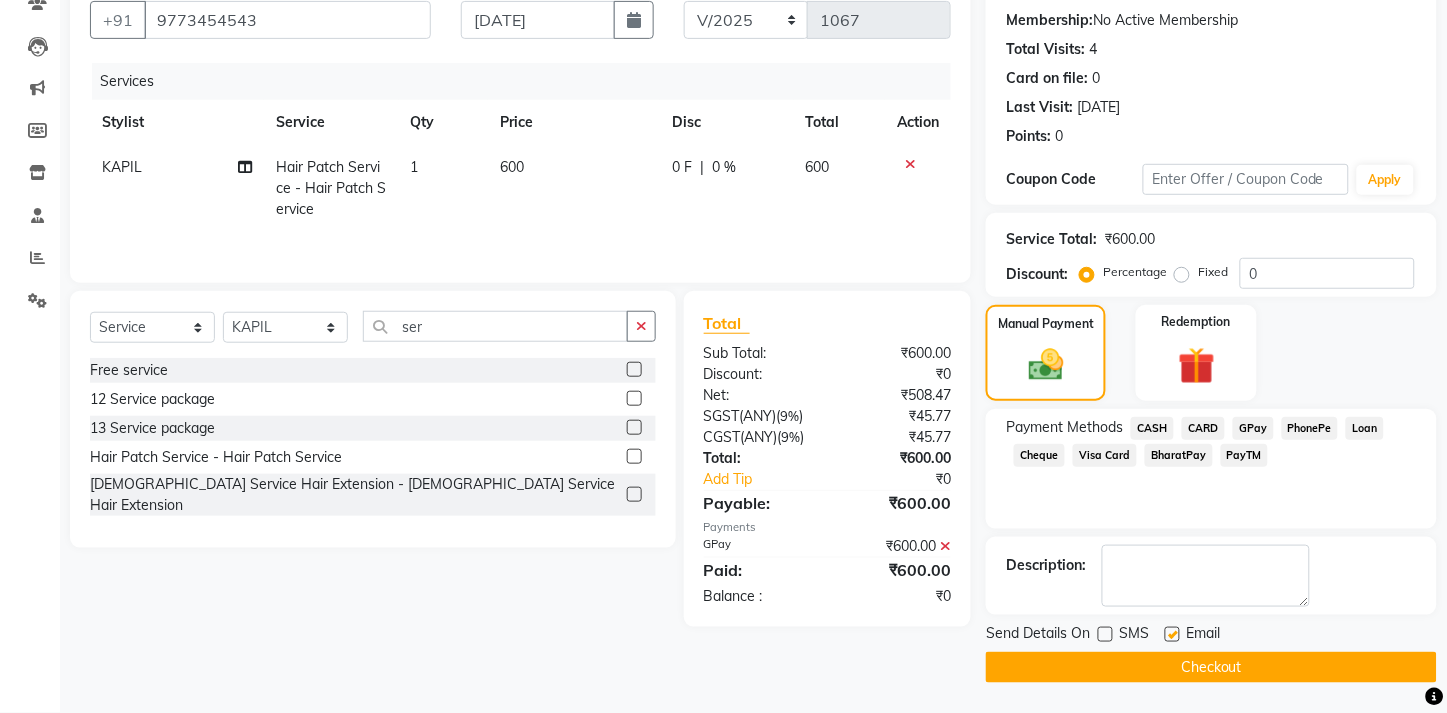 click 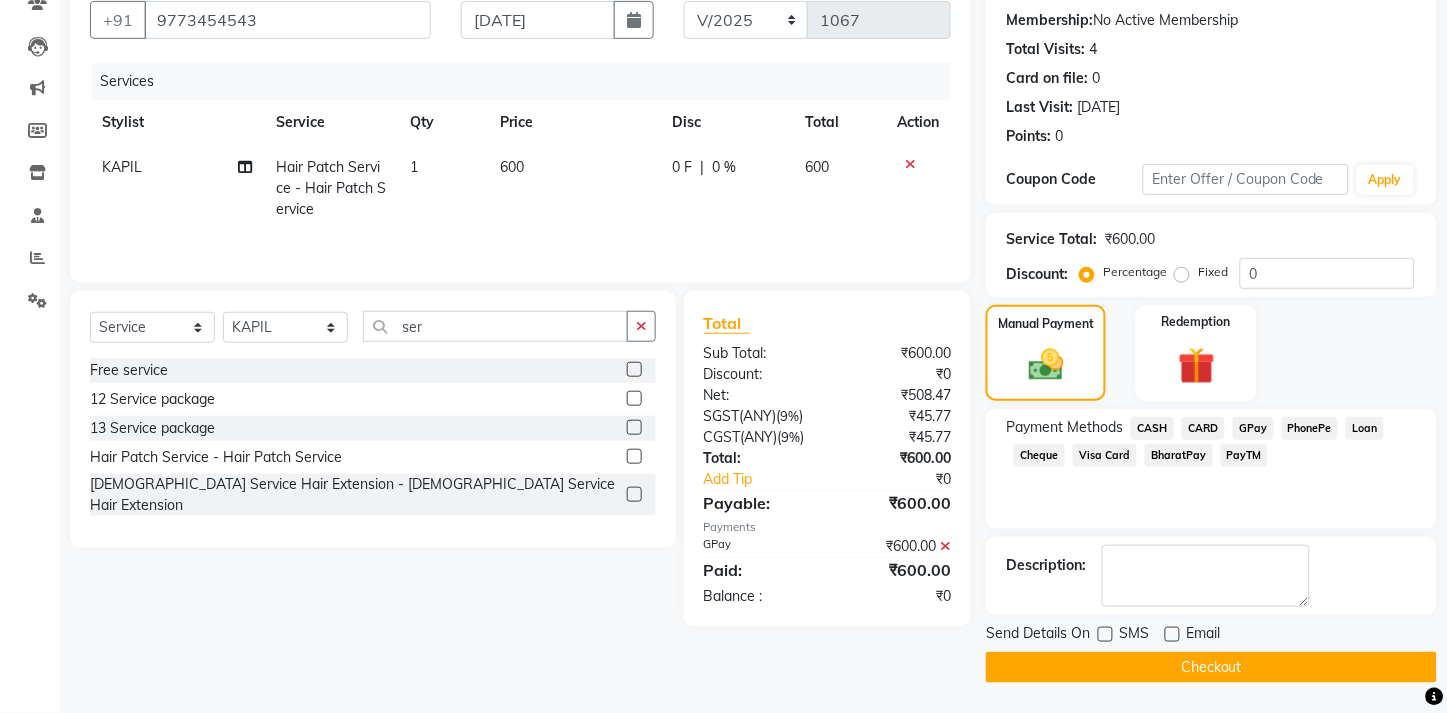 click on "Checkout" 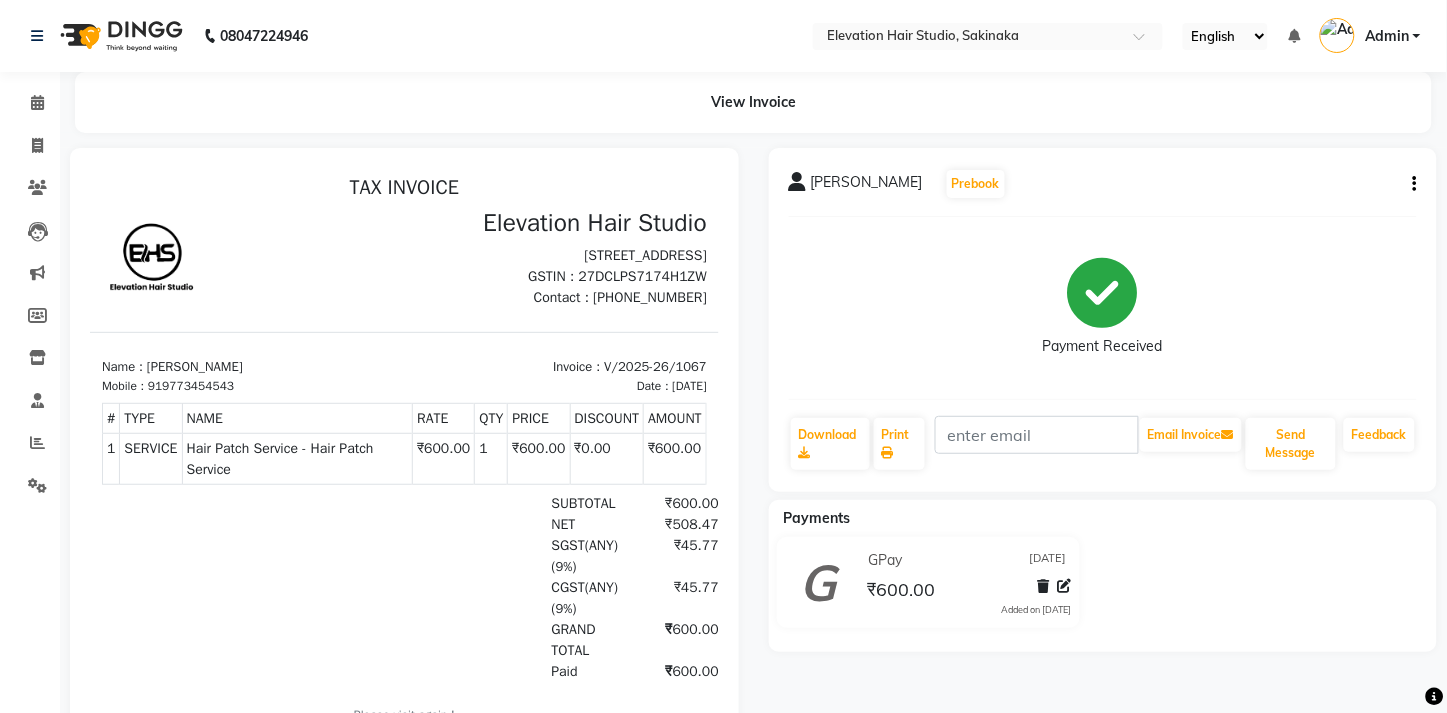 scroll, scrollTop: 0, scrollLeft: 0, axis: both 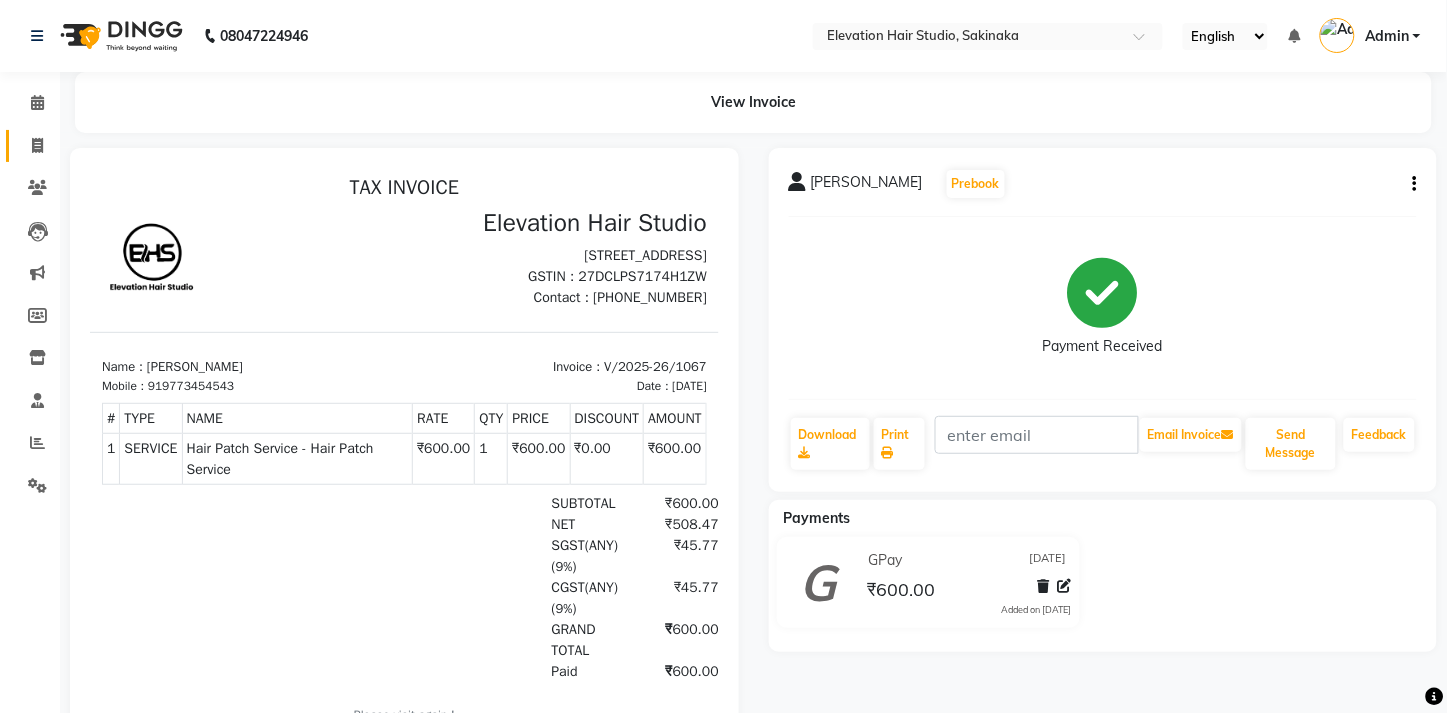 click on "Invoice" 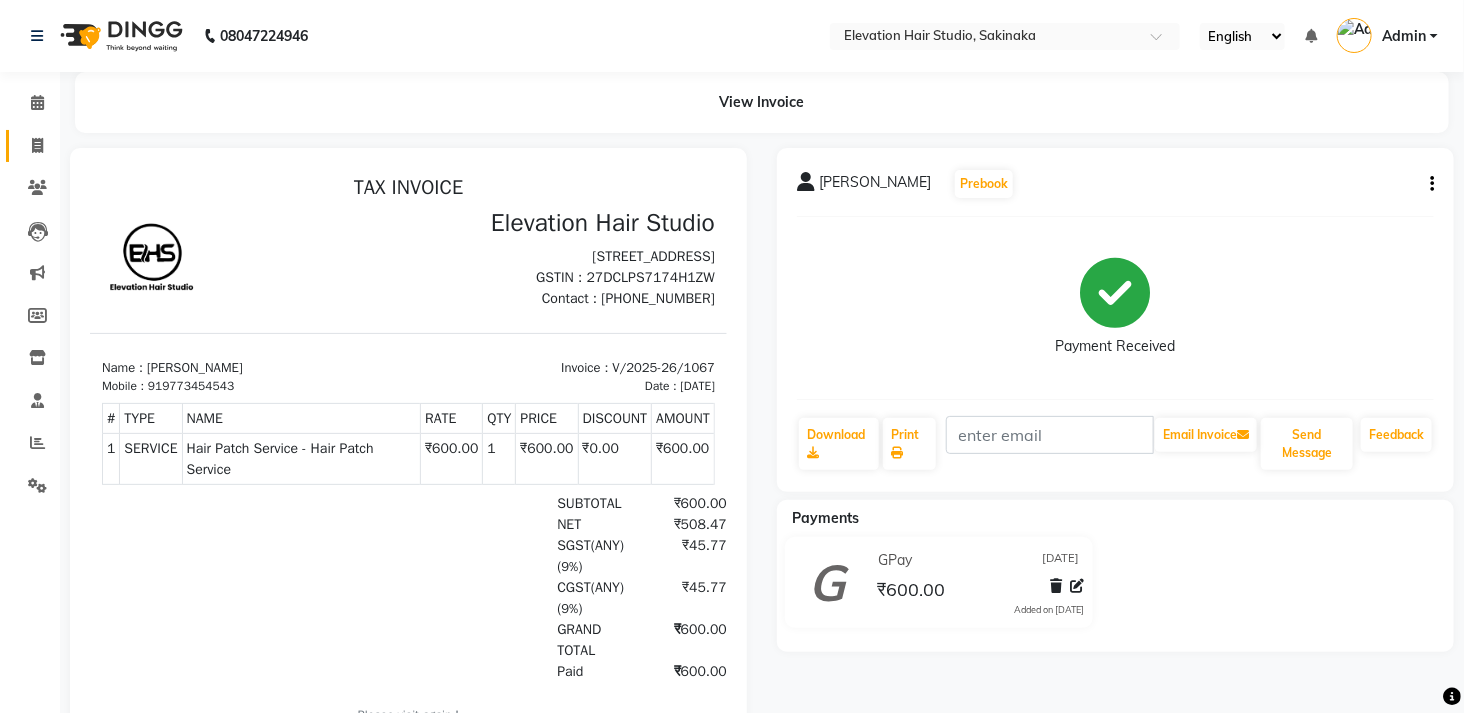 select on "service" 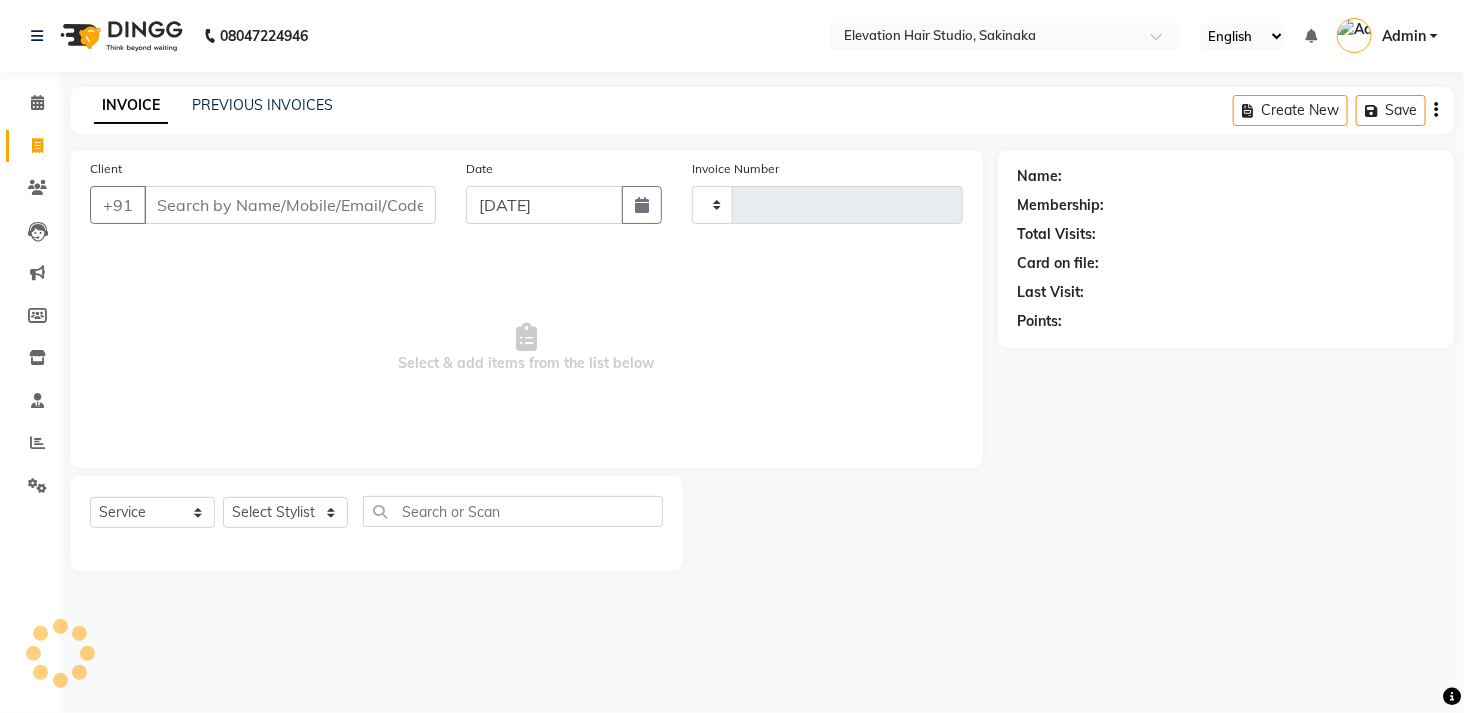 type on "1068" 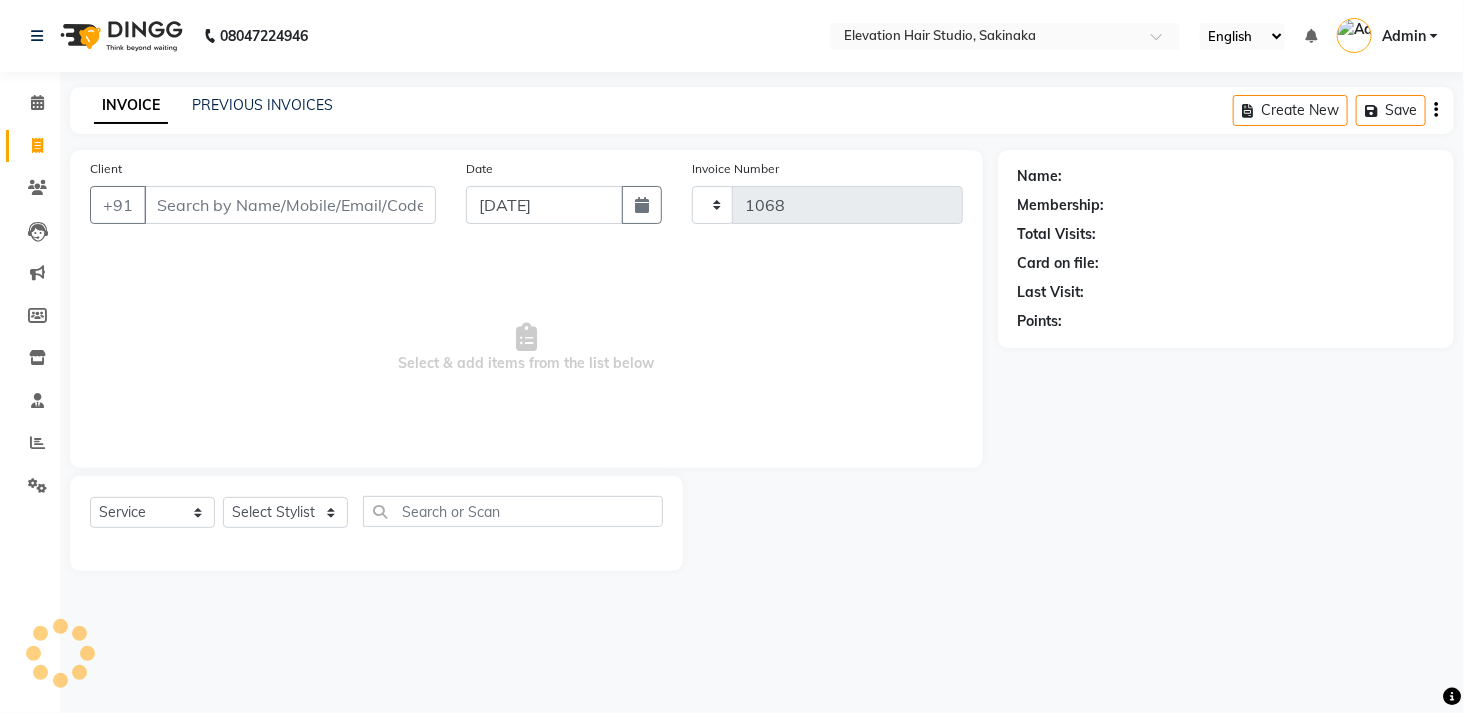 select on "4949" 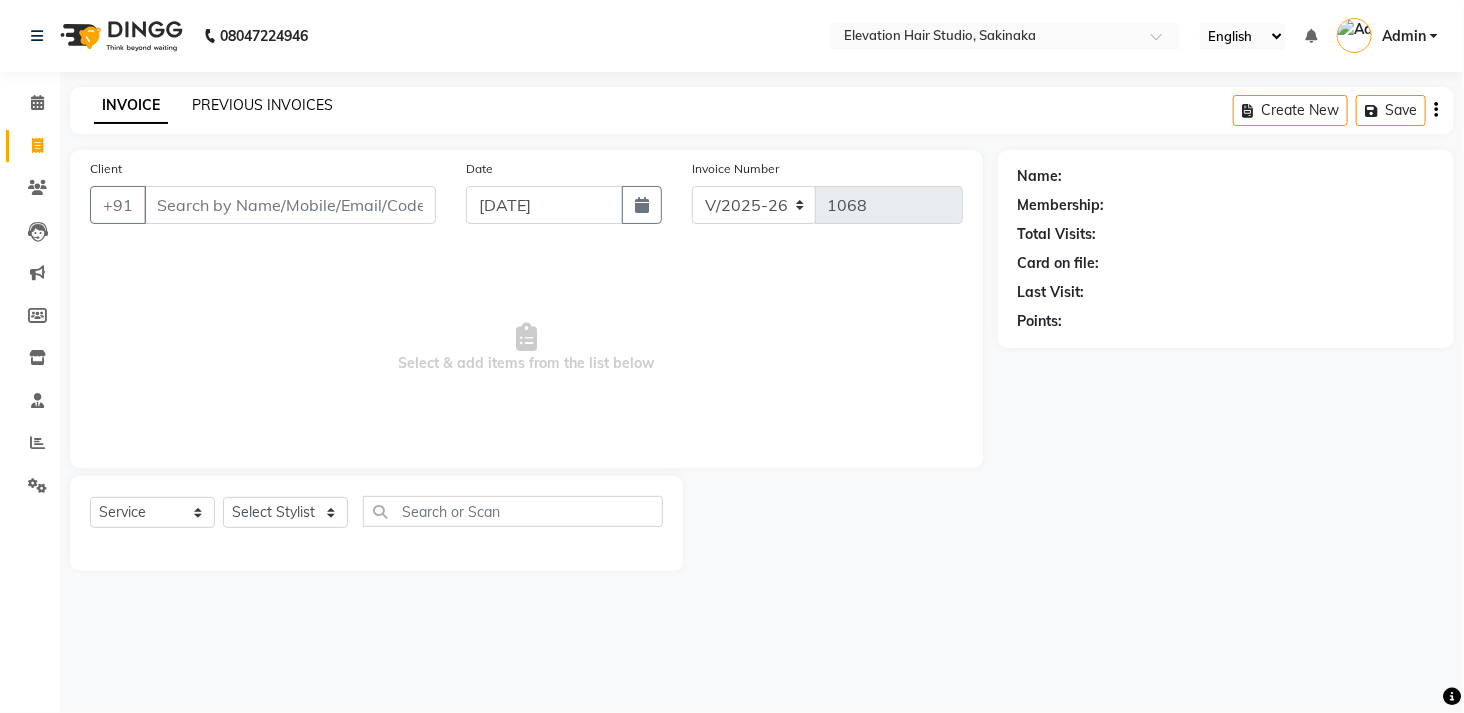 click on "PREVIOUS INVOICES" 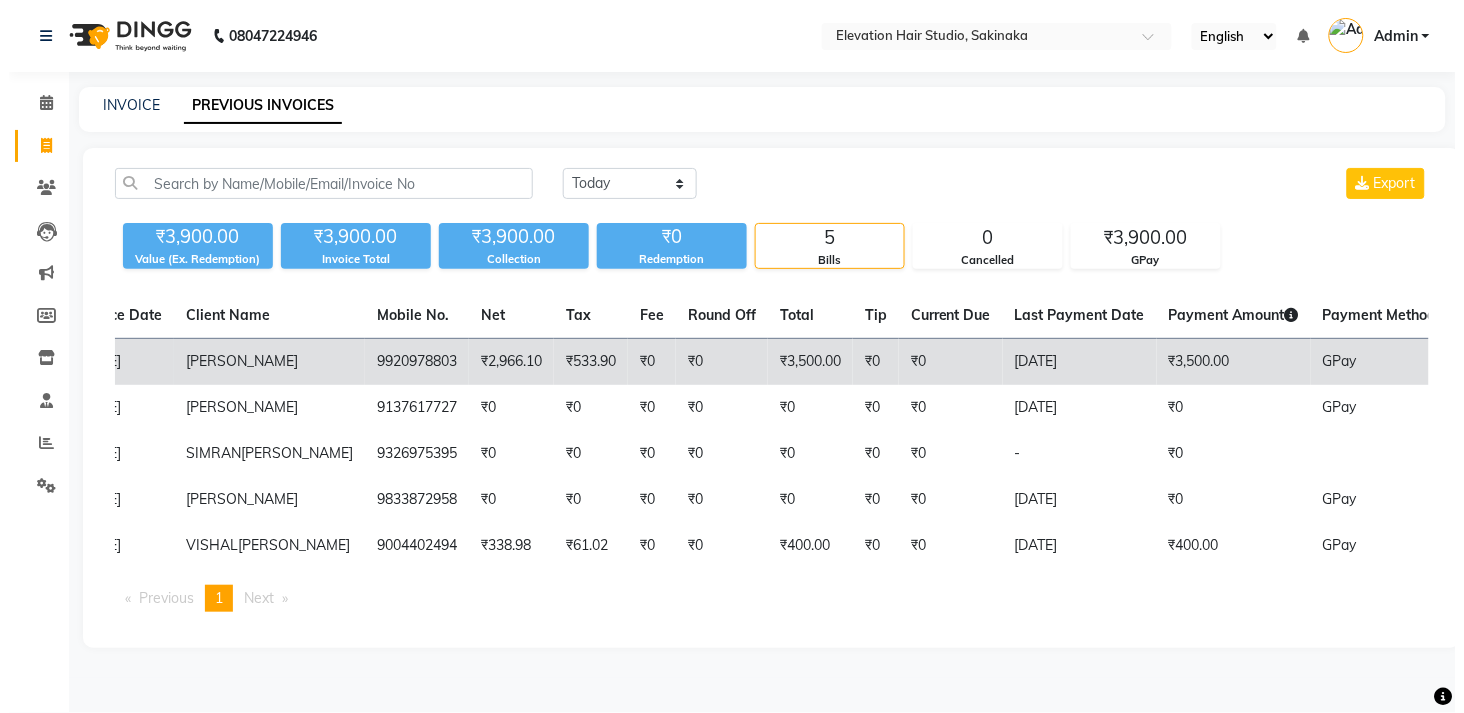 scroll, scrollTop: 0, scrollLeft: 0, axis: both 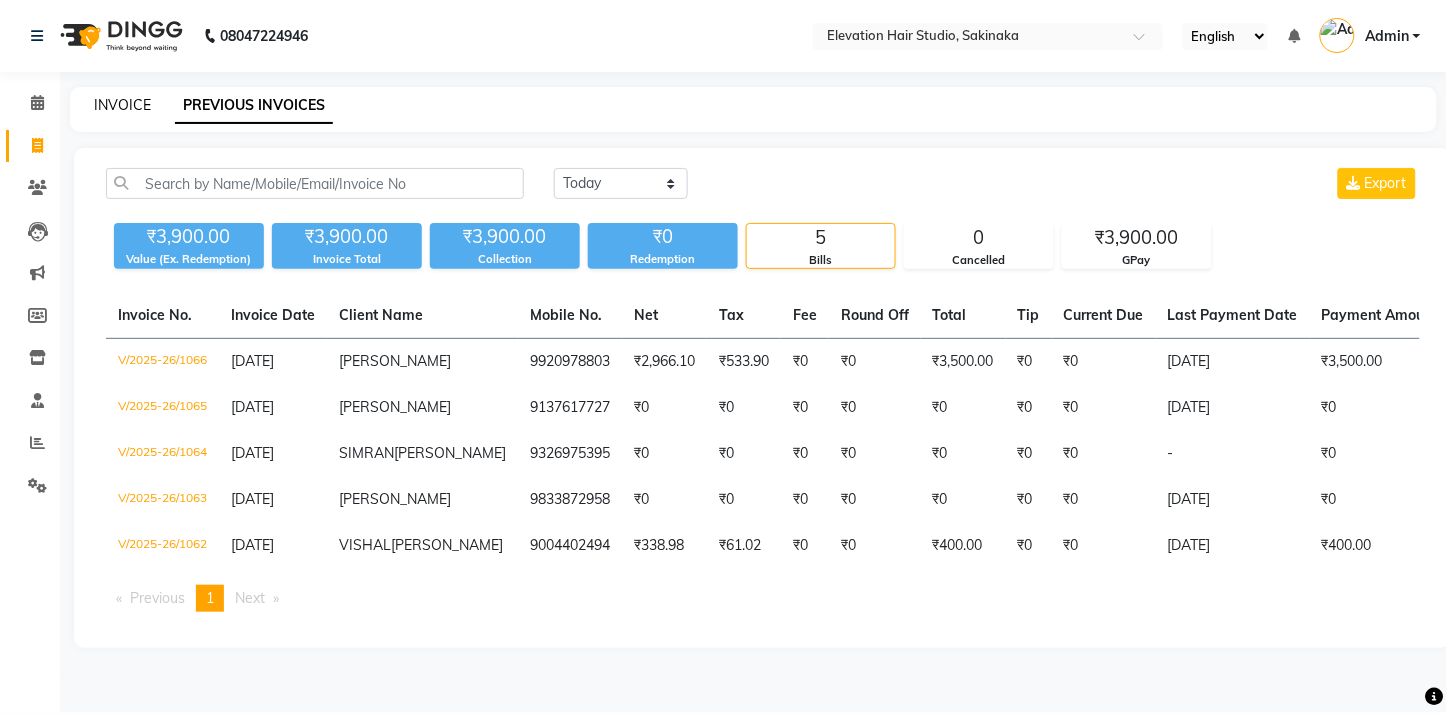 click on "INVOICE" 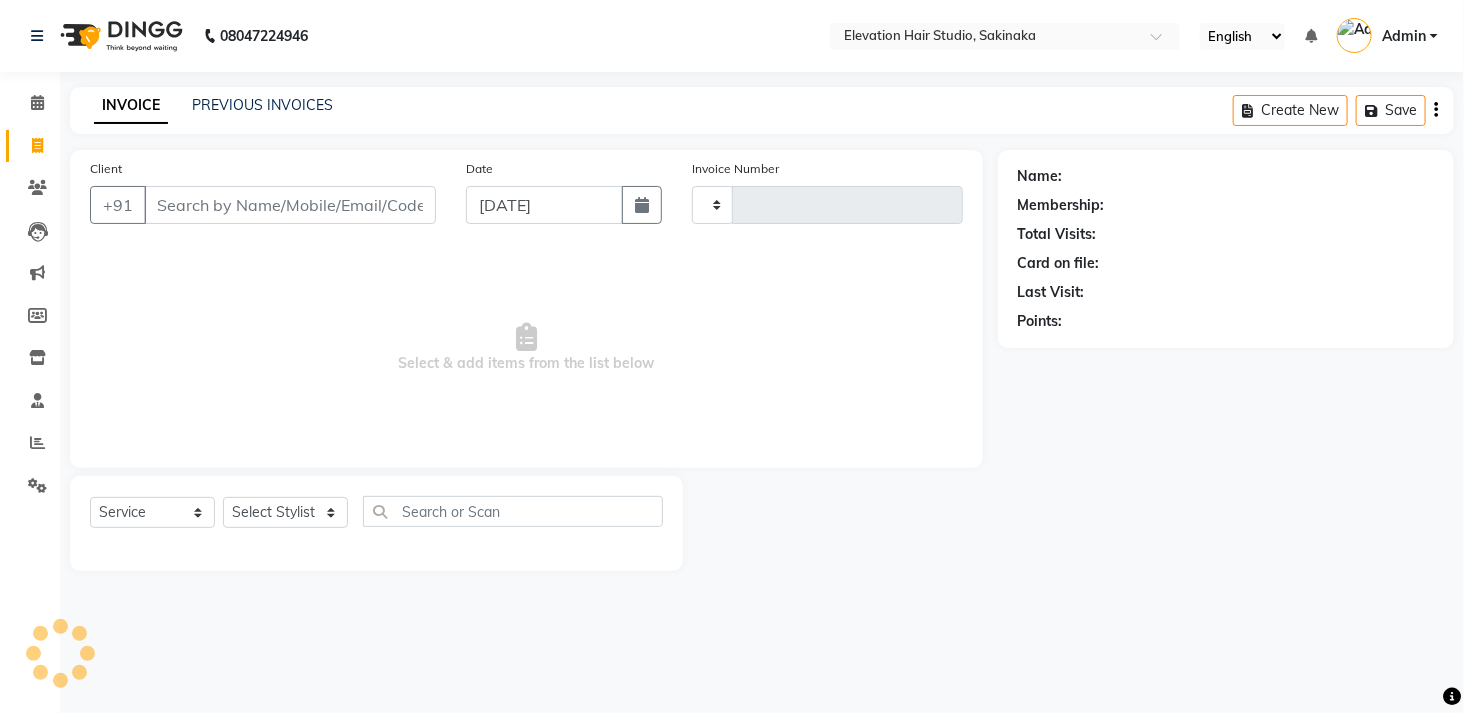 type on "1068" 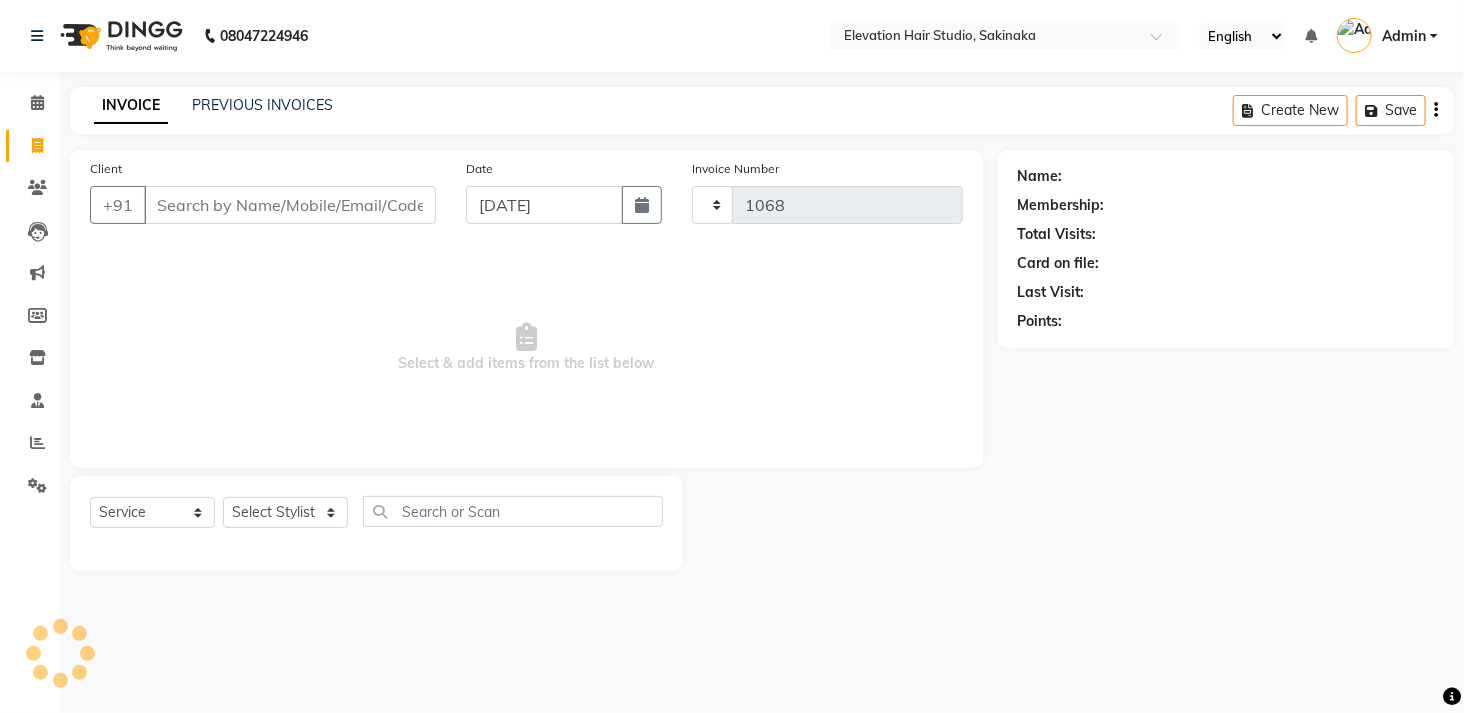 select on "4949" 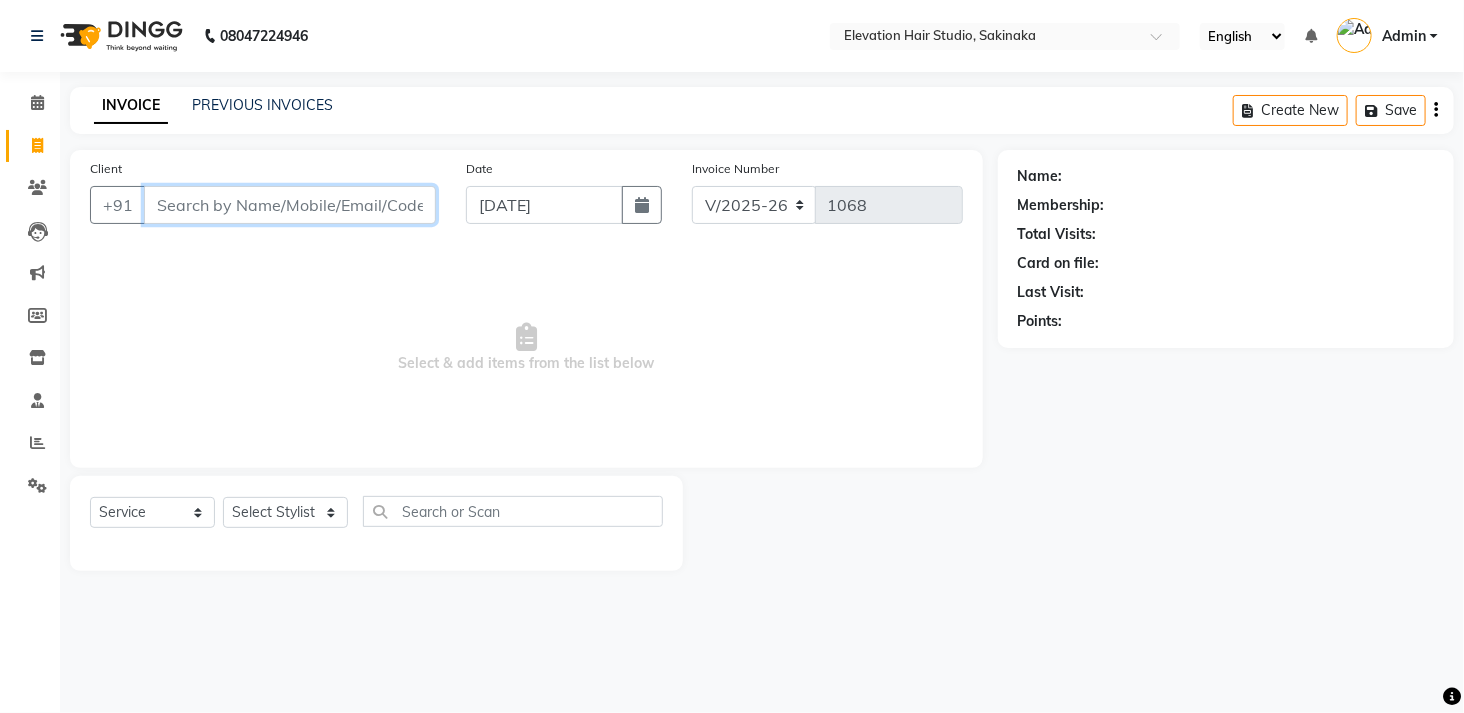 click on "Client" at bounding box center (290, 205) 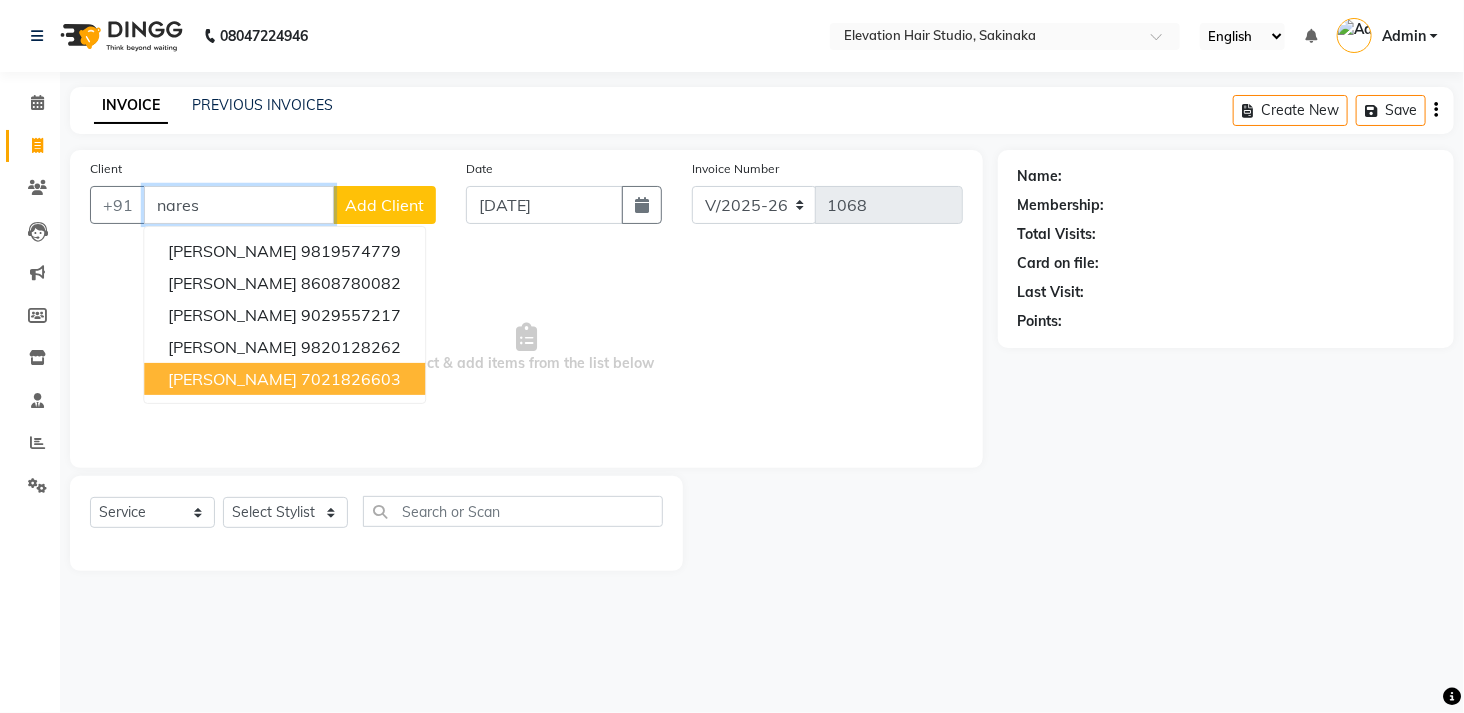 click on "NARESH MALVIYA" at bounding box center (232, 379) 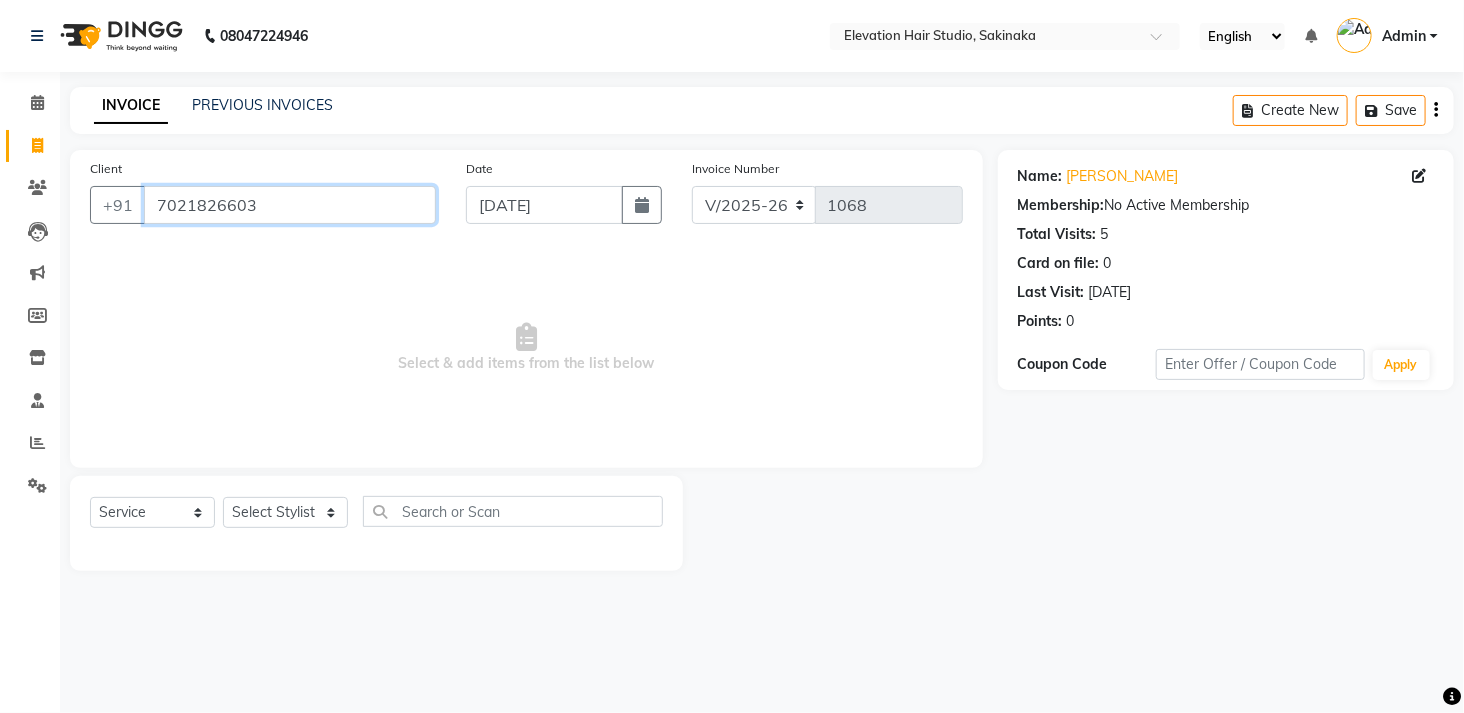 click on "7021826603" at bounding box center (290, 205) 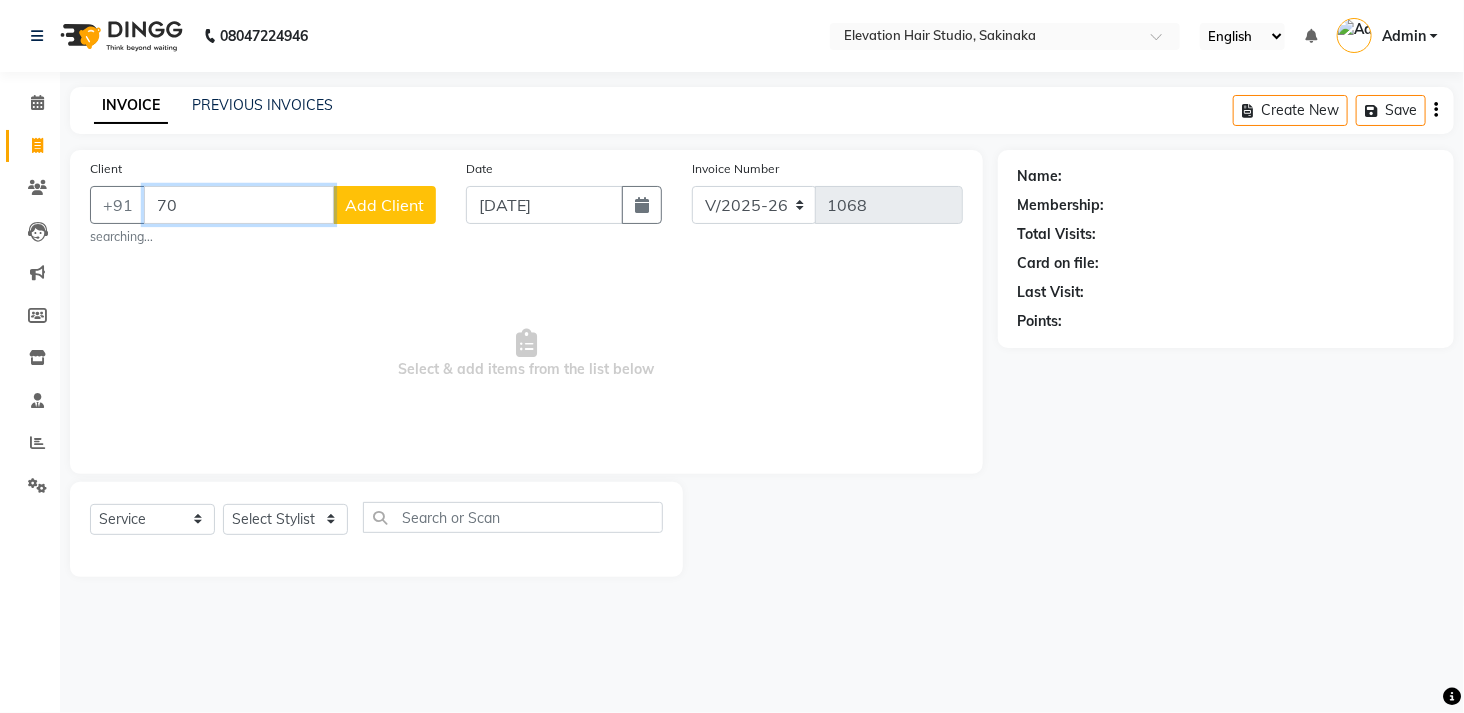 type on "7" 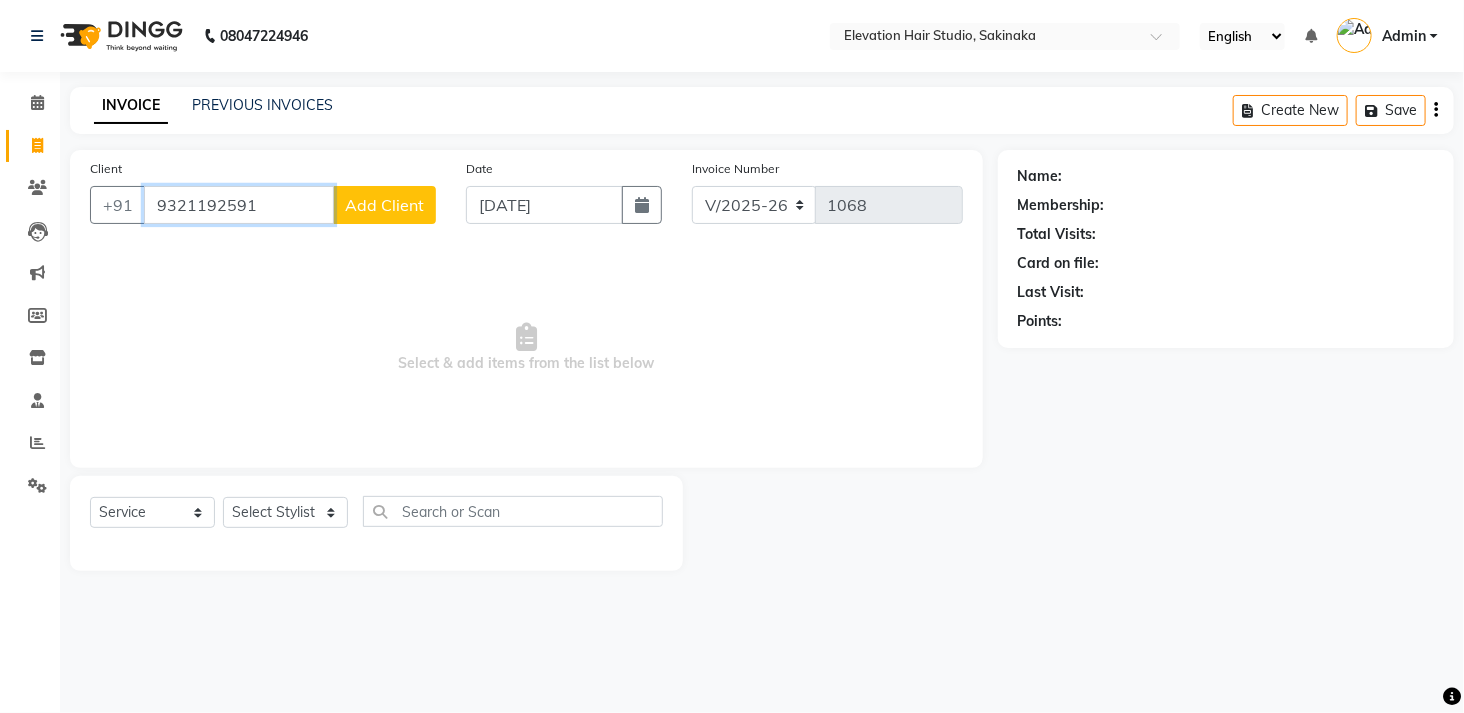 click on "9321192591" at bounding box center (239, 205) 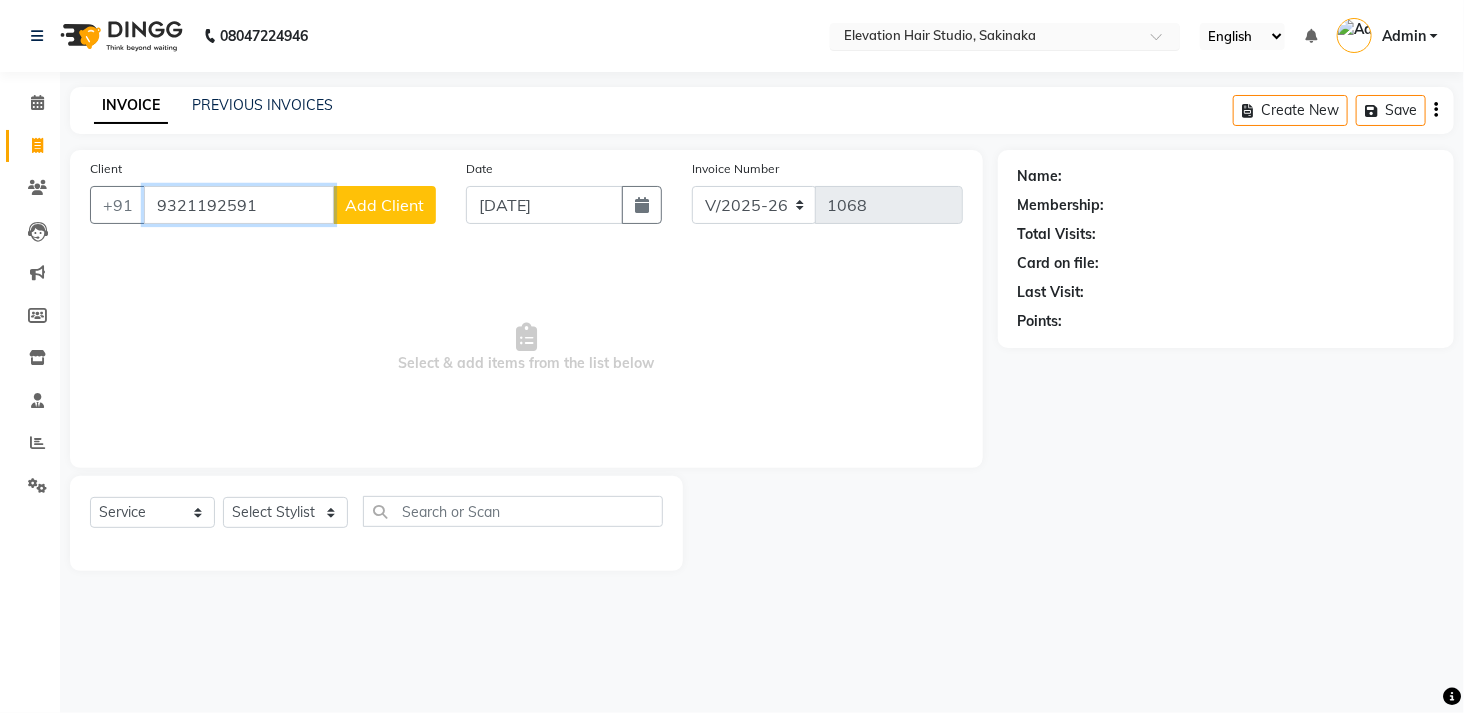 type on "9321192591" 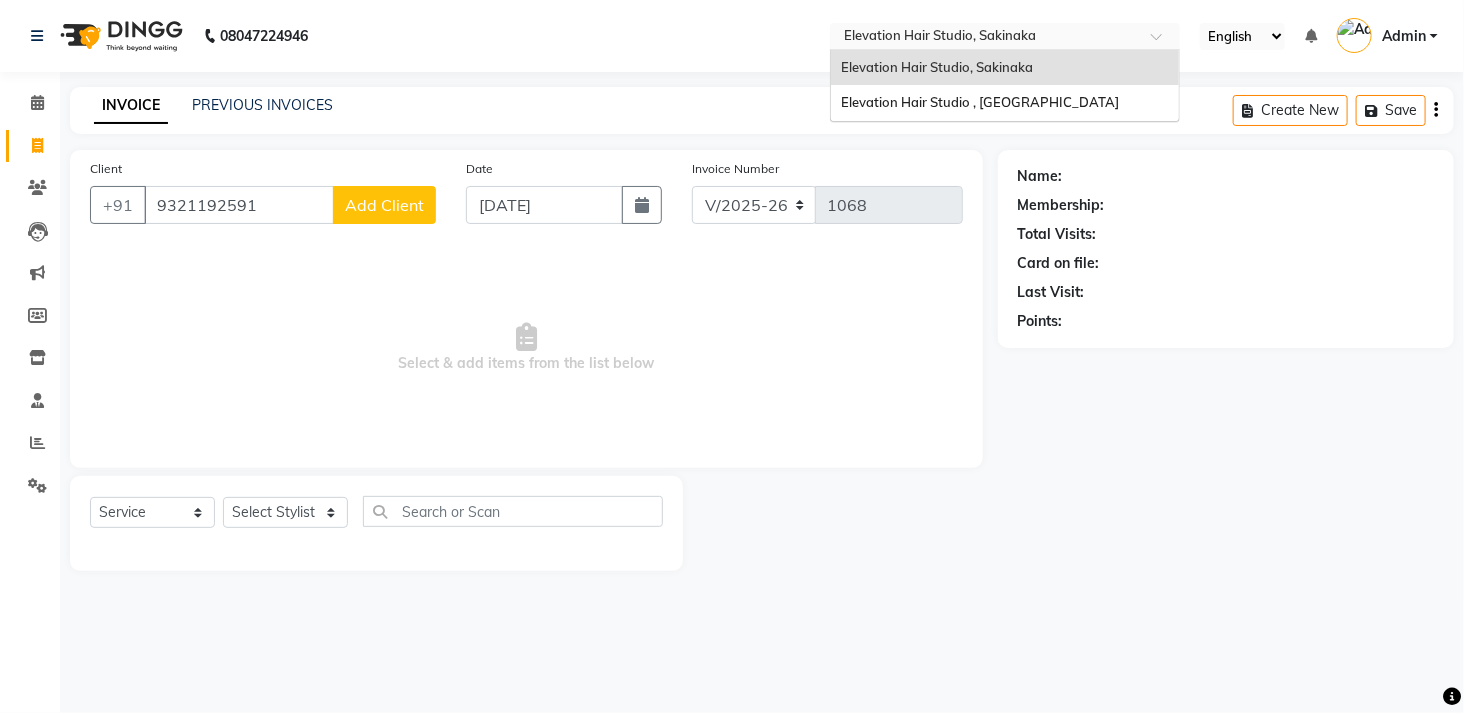 click at bounding box center (985, 38) 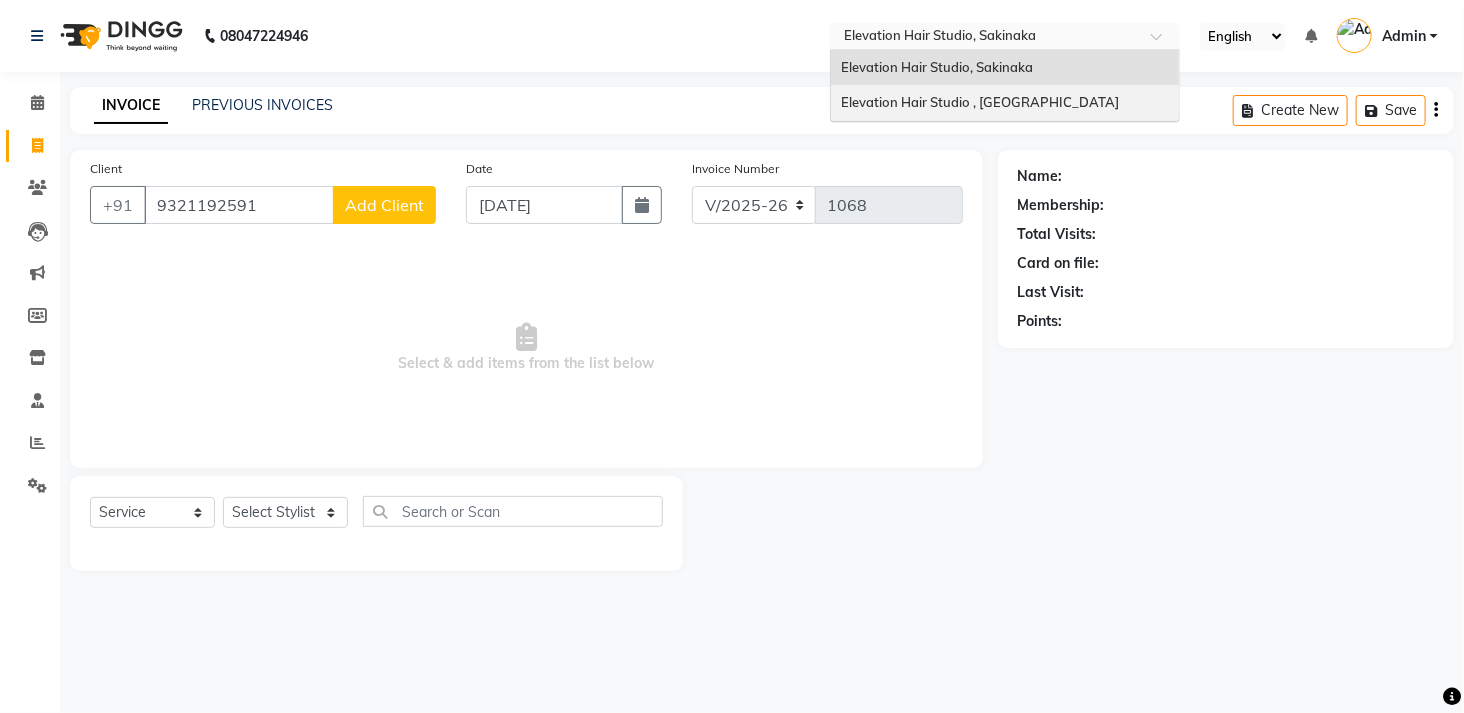 click on "Elevation Hair Studio , Thane West" at bounding box center (980, 102) 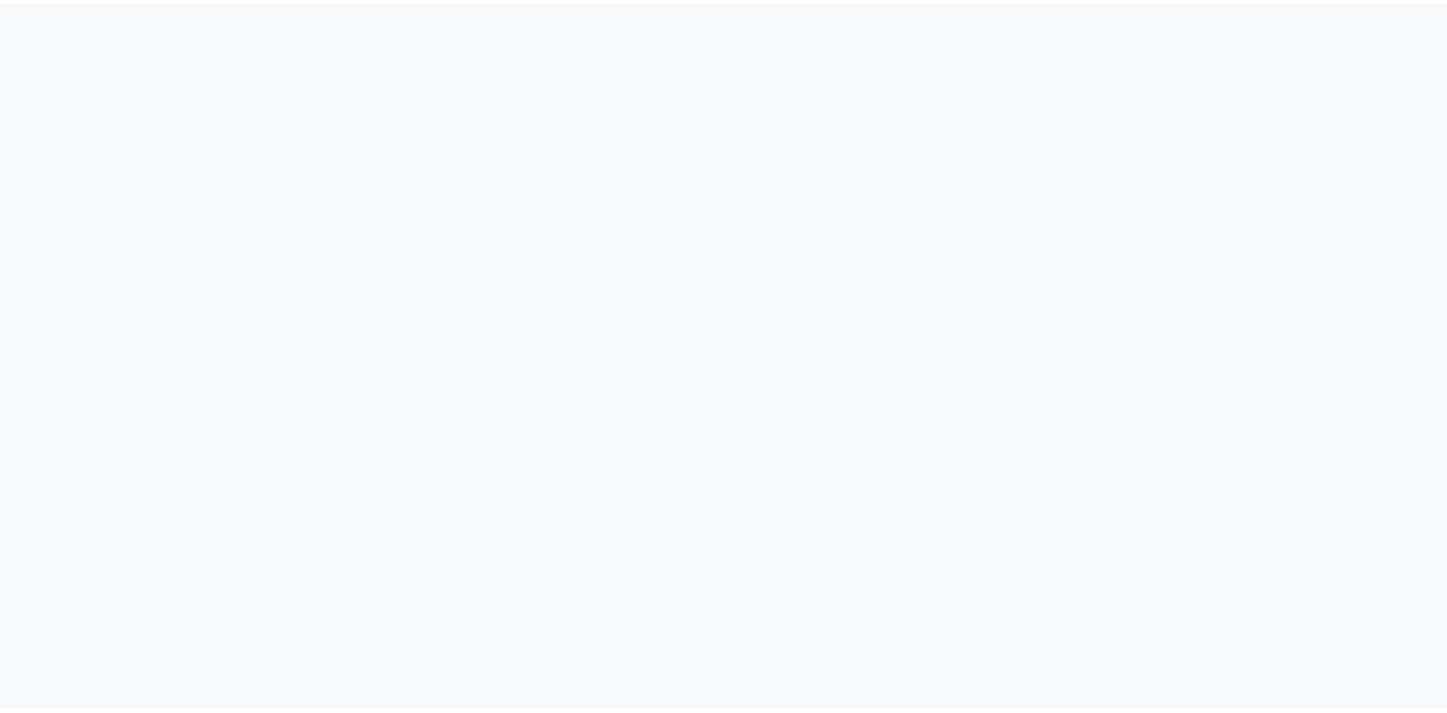 scroll, scrollTop: 0, scrollLeft: 0, axis: both 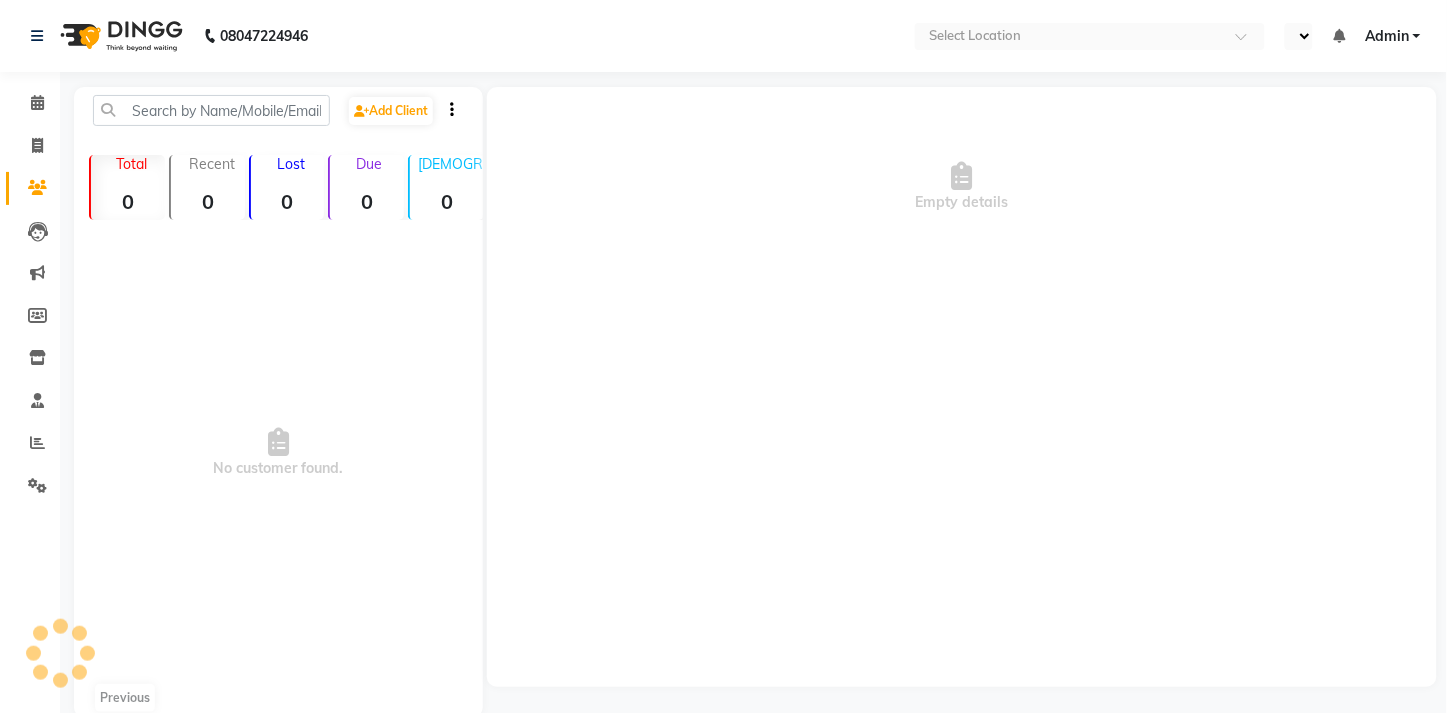 select on "en" 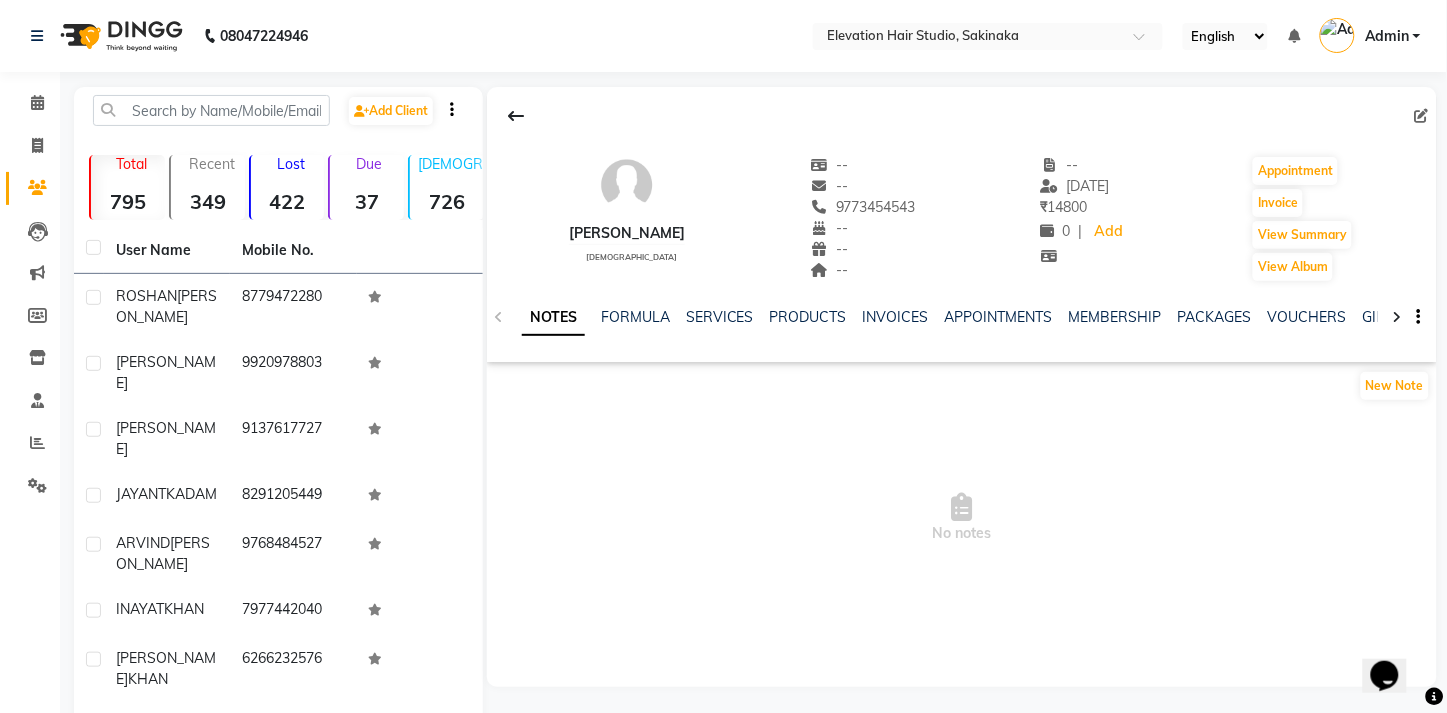 scroll, scrollTop: 0, scrollLeft: 0, axis: both 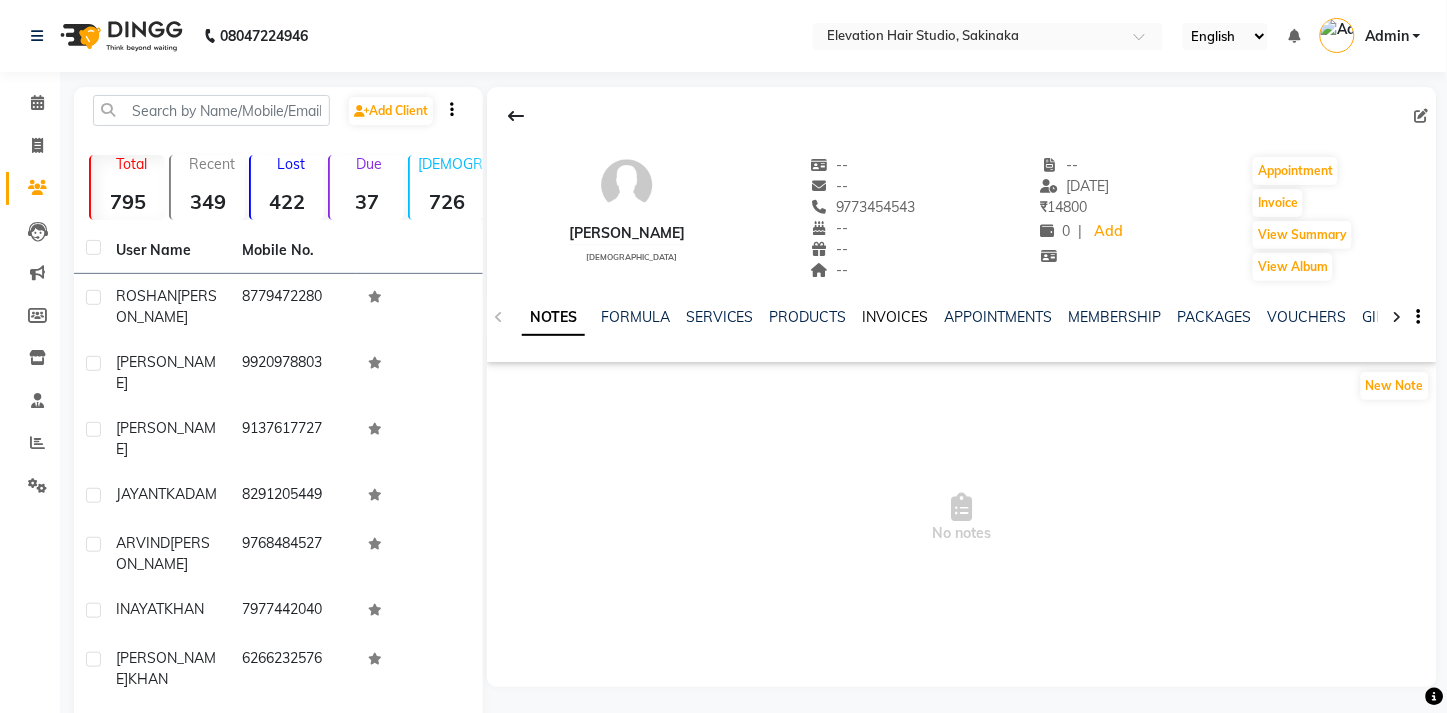 click on "INVOICES" 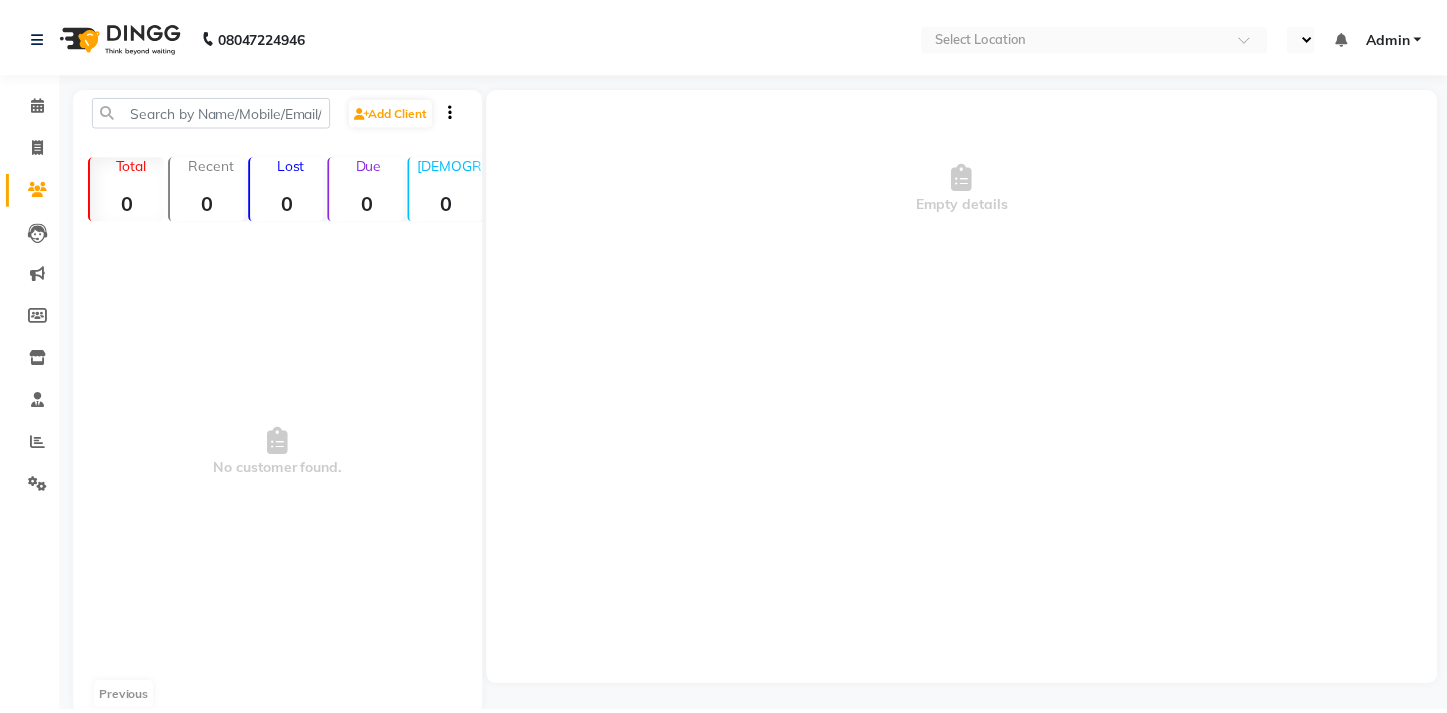 scroll, scrollTop: 0, scrollLeft: 0, axis: both 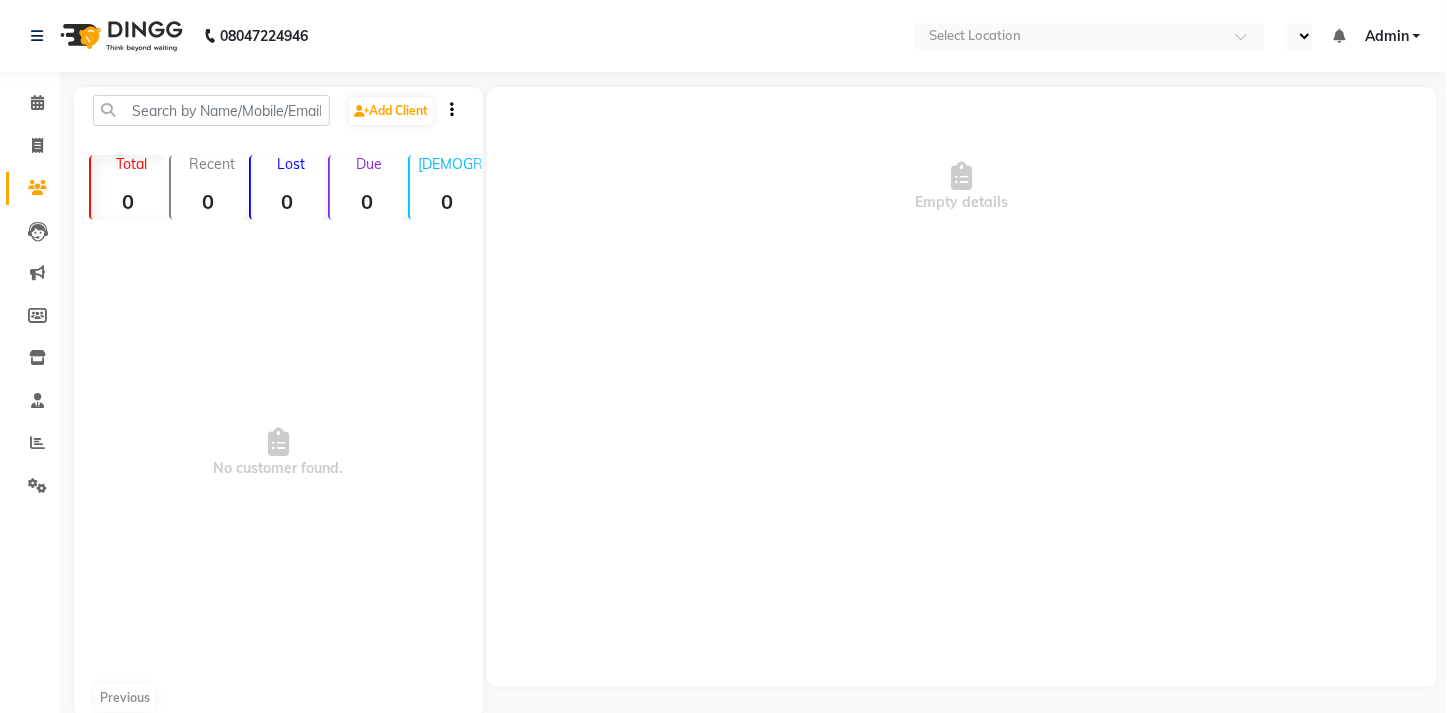 select on "en" 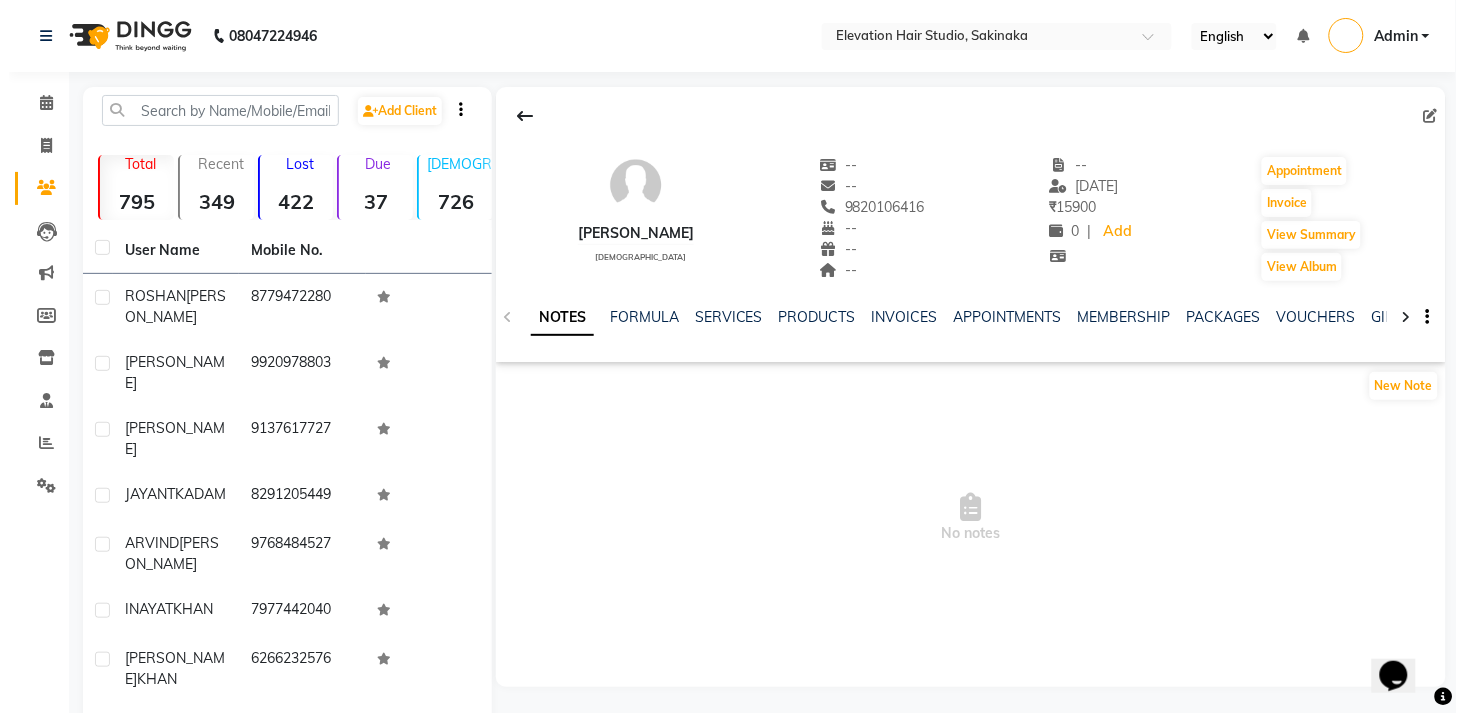 scroll, scrollTop: 0, scrollLeft: 0, axis: both 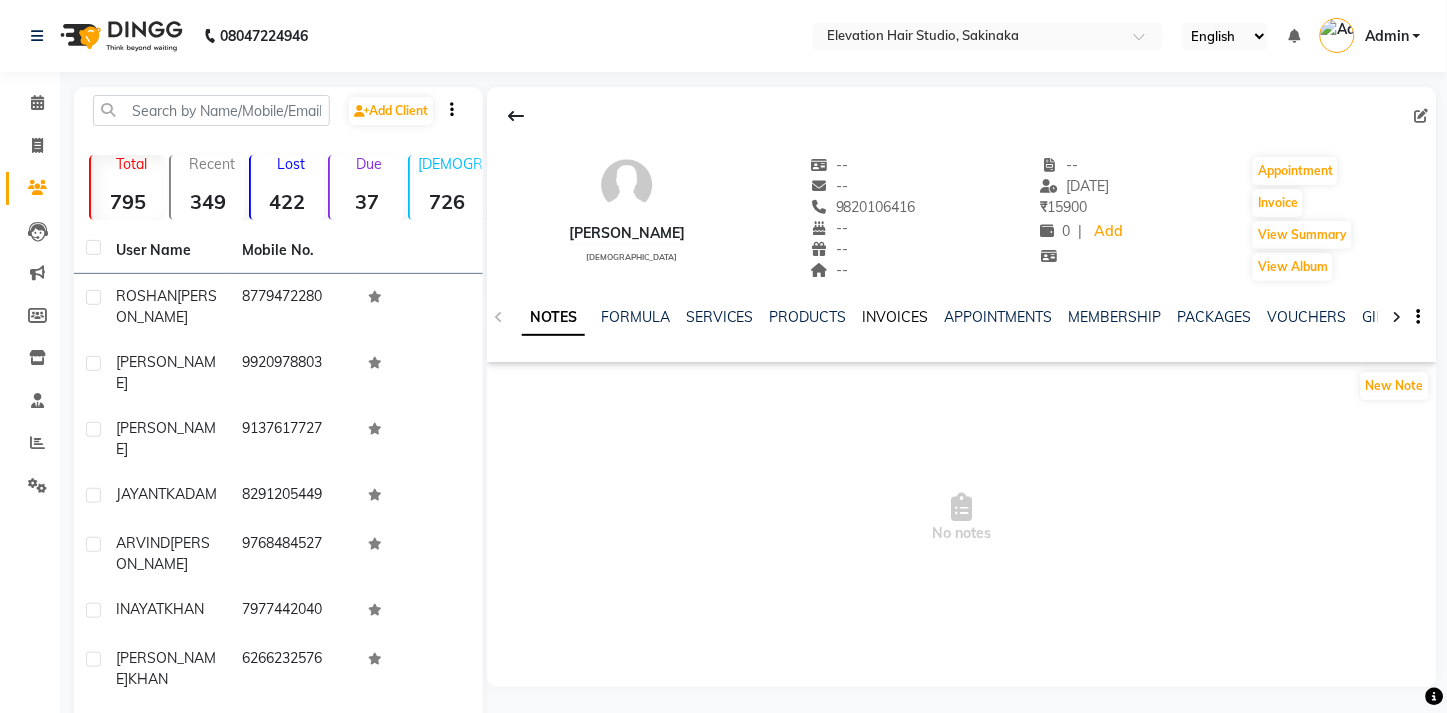 click on "INVOICES" 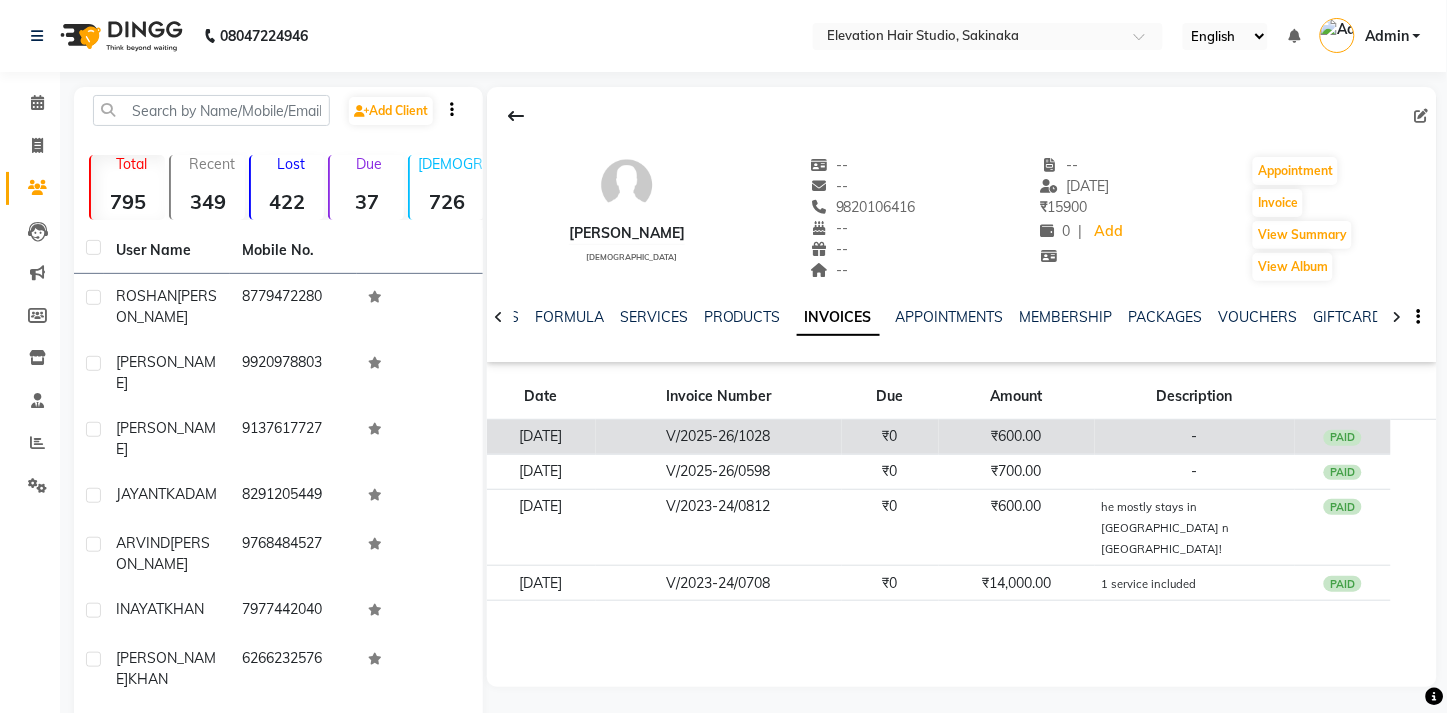 click on "V/2025-26/1028" 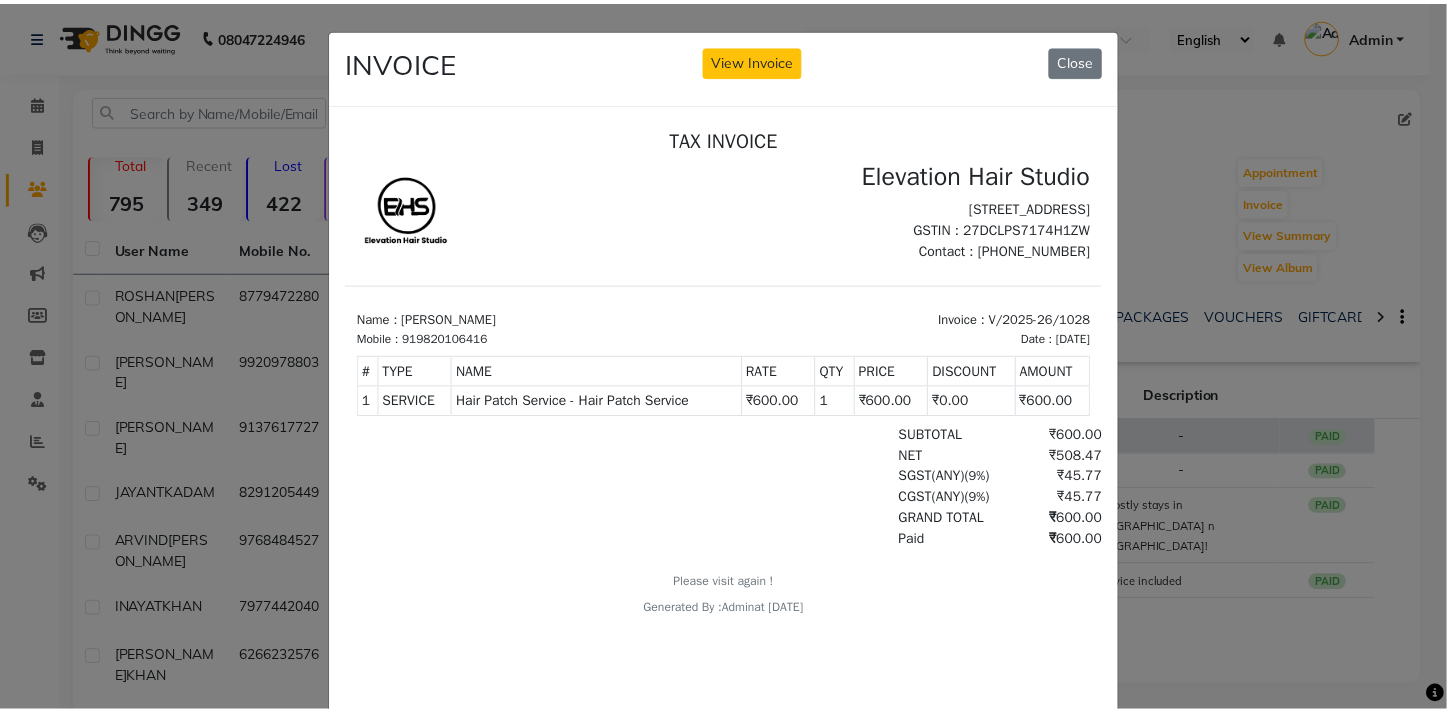 scroll, scrollTop: 0, scrollLeft: 0, axis: both 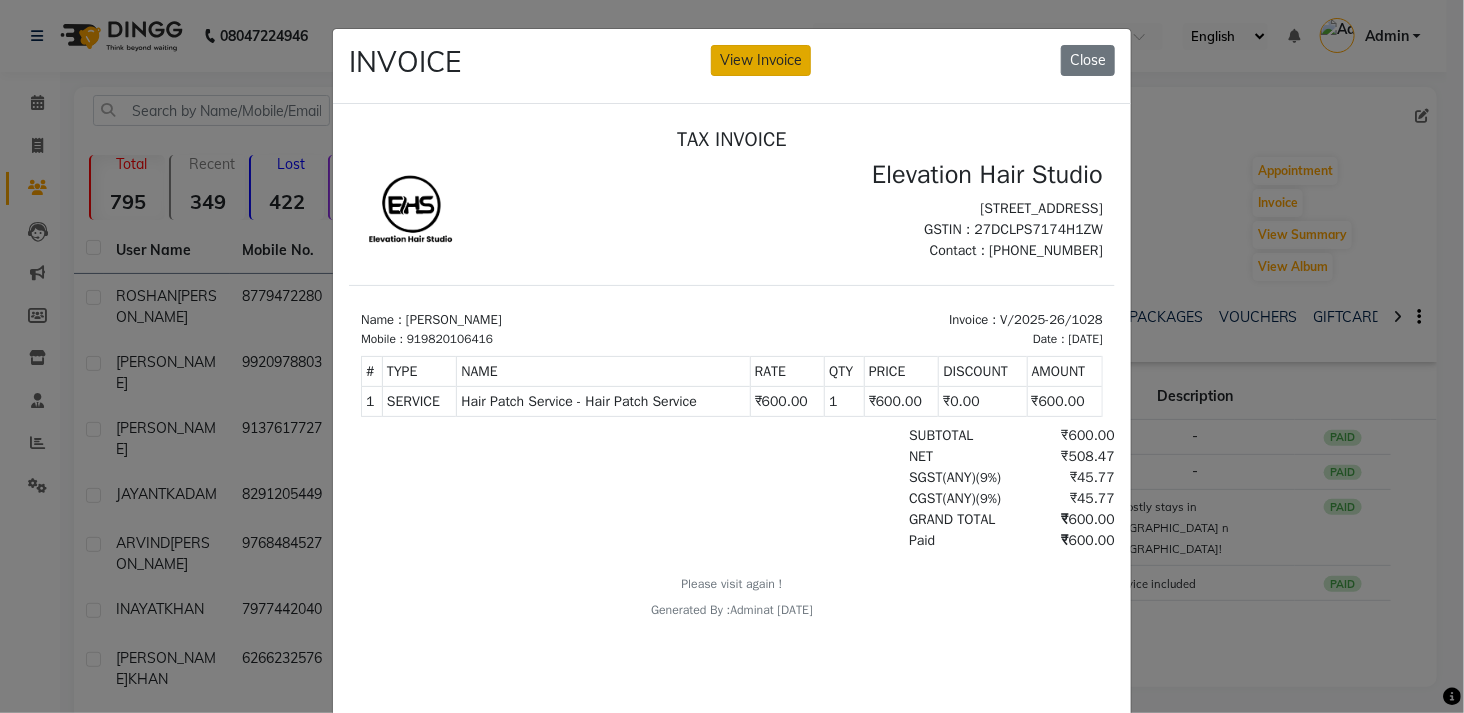 click on "View Invoice" 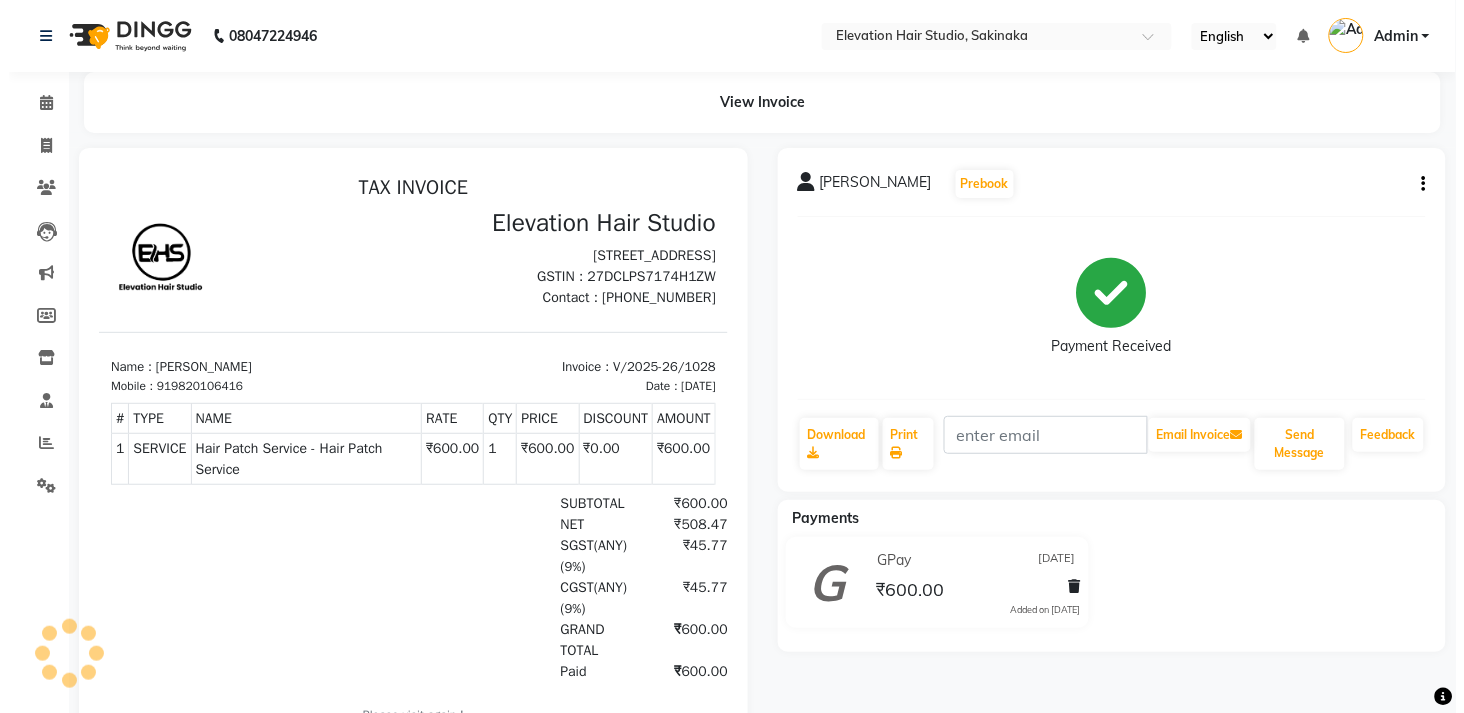 scroll, scrollTop: 0, scrollLeft: 0, axis: both 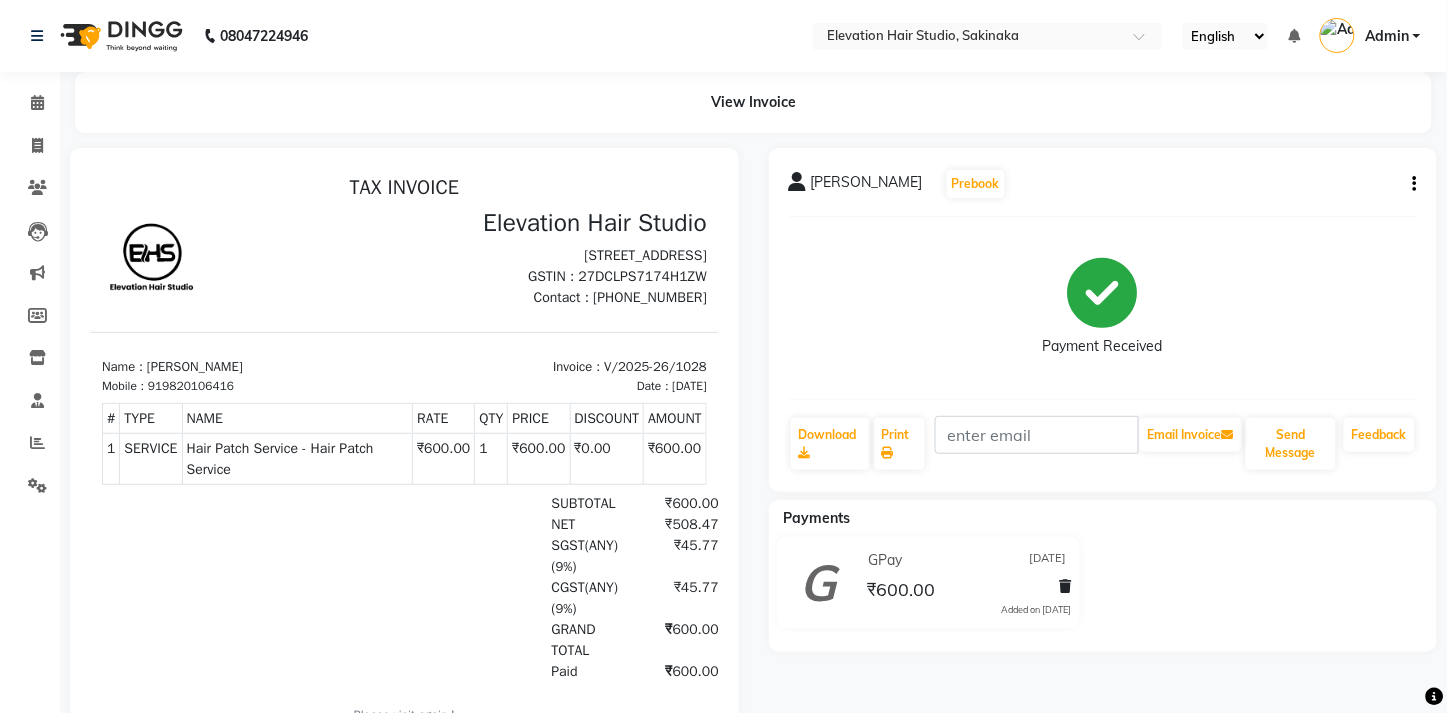 click 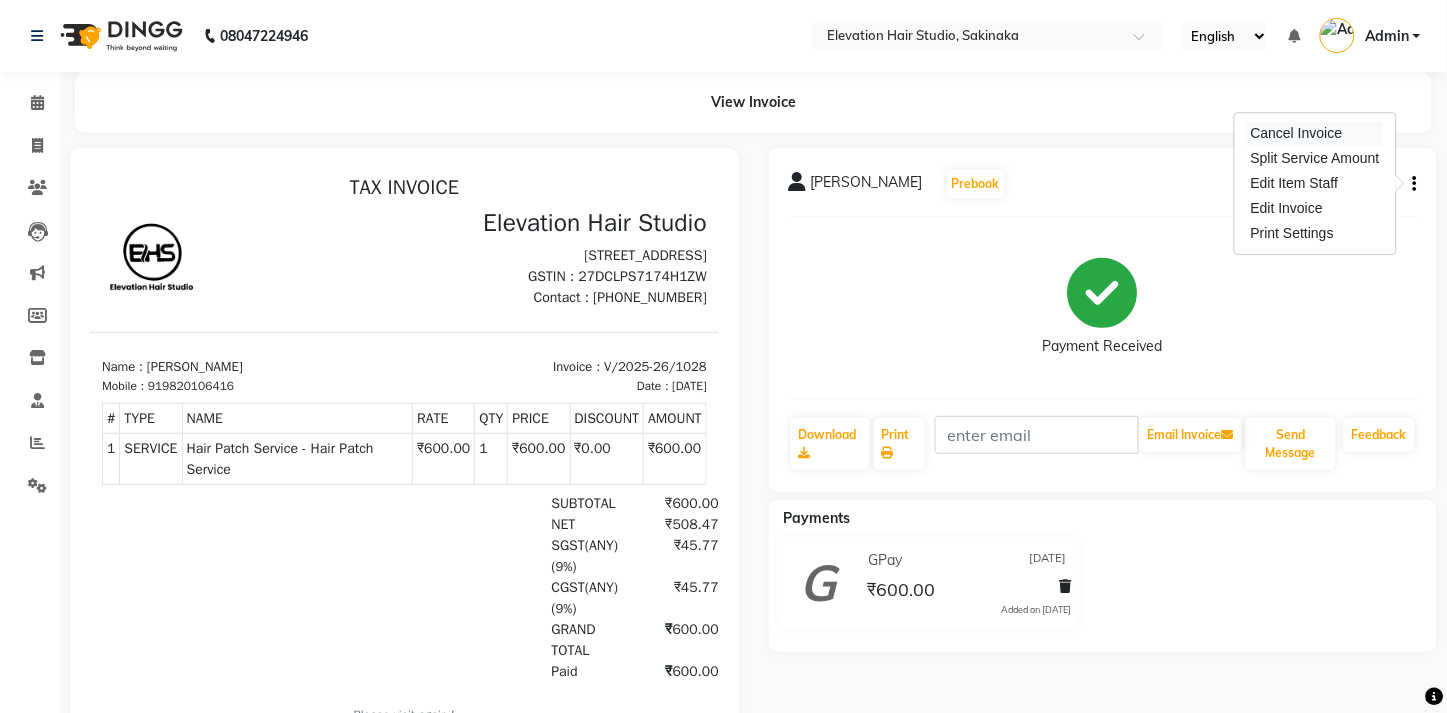 click on "Cancel Invoice" at bounding box center [1315, 133] 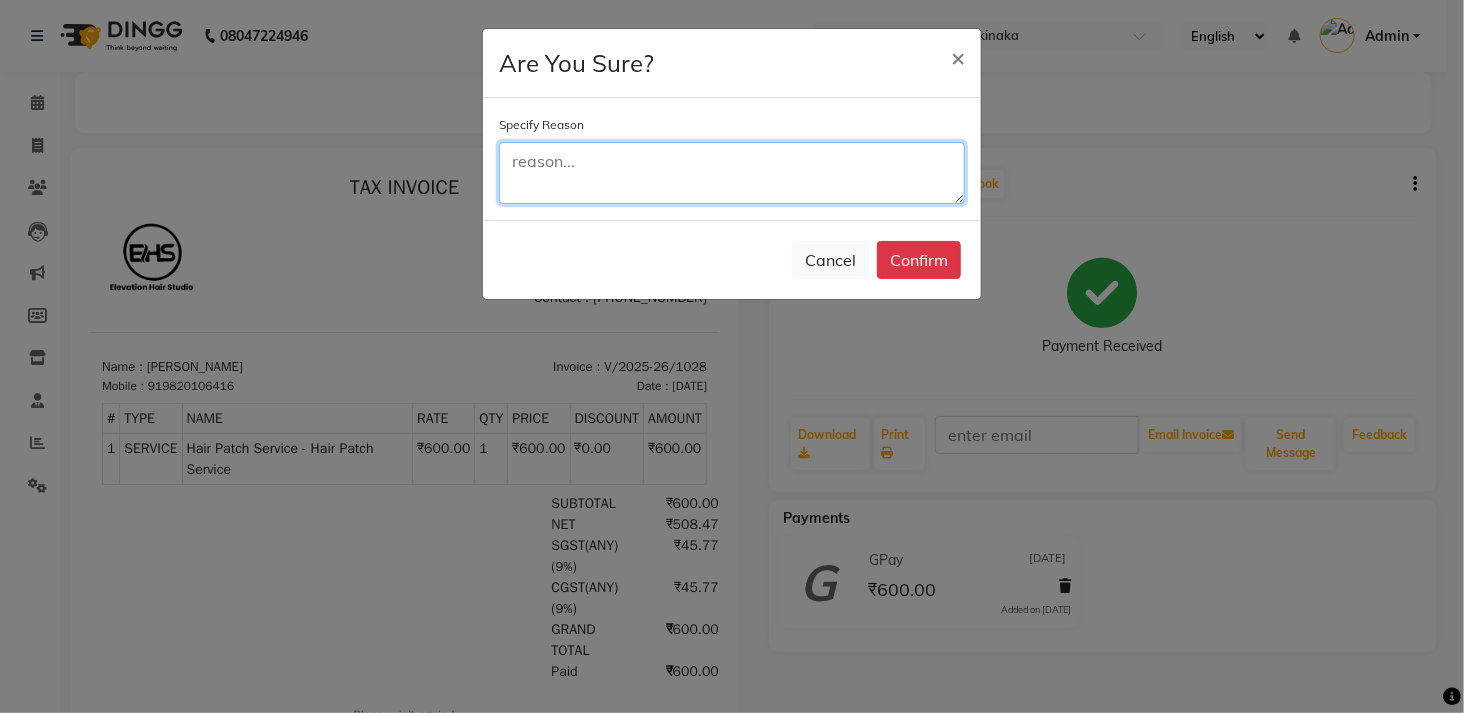 click 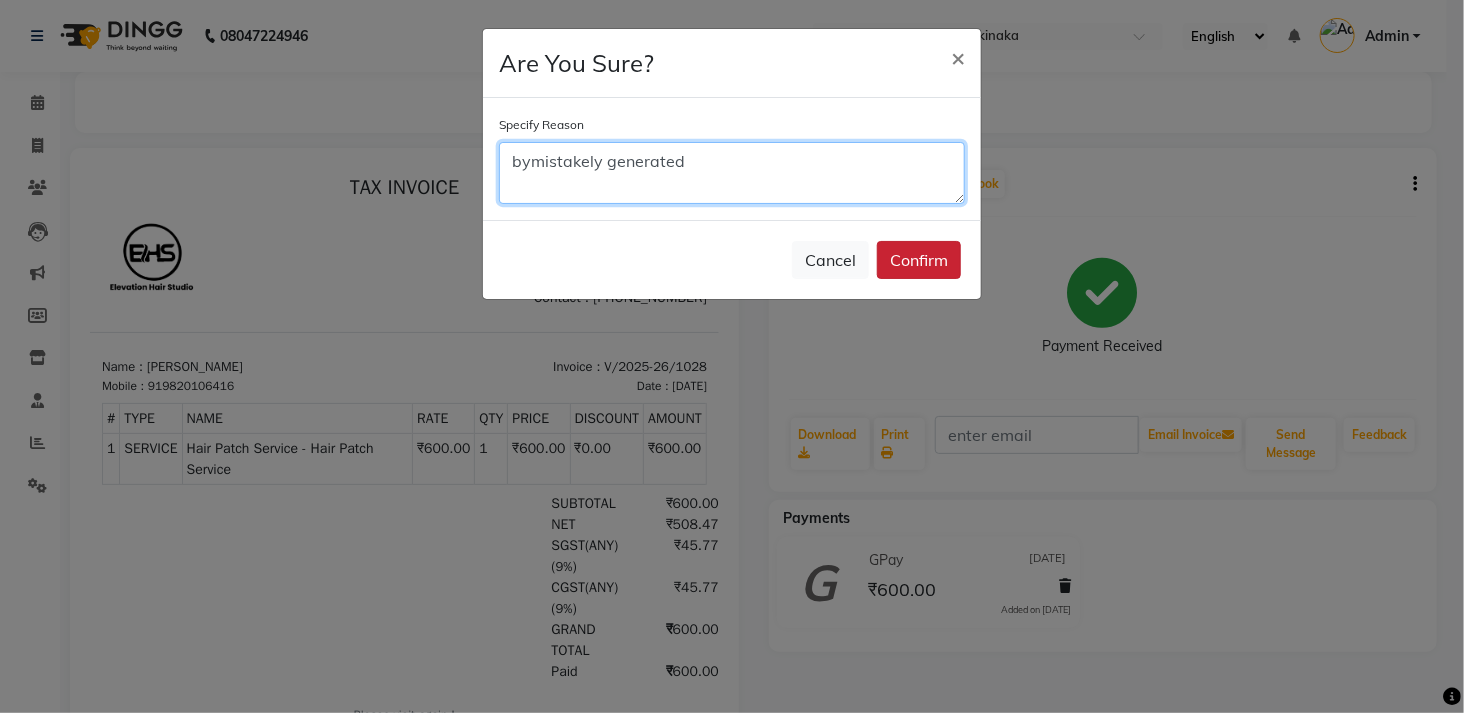 type on "bymistakely generated" 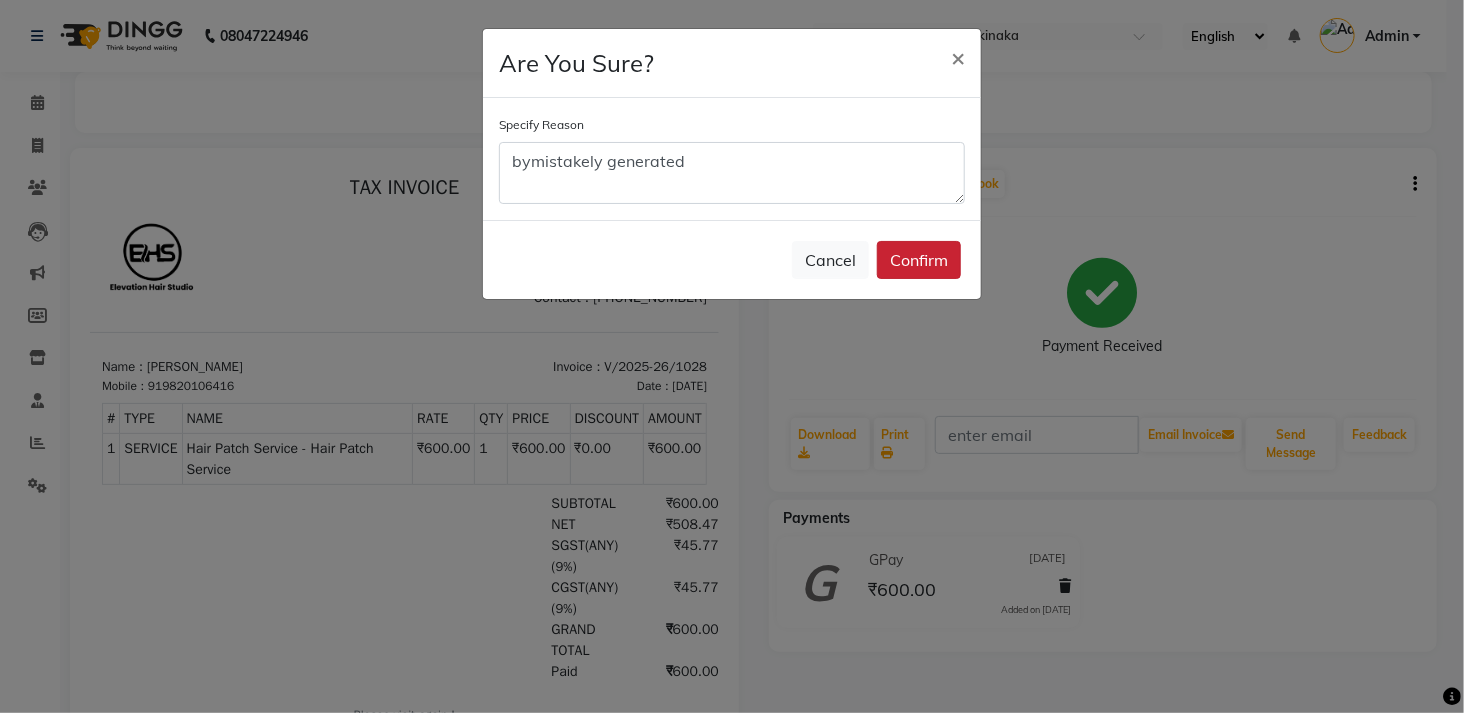 click on "Confirm" 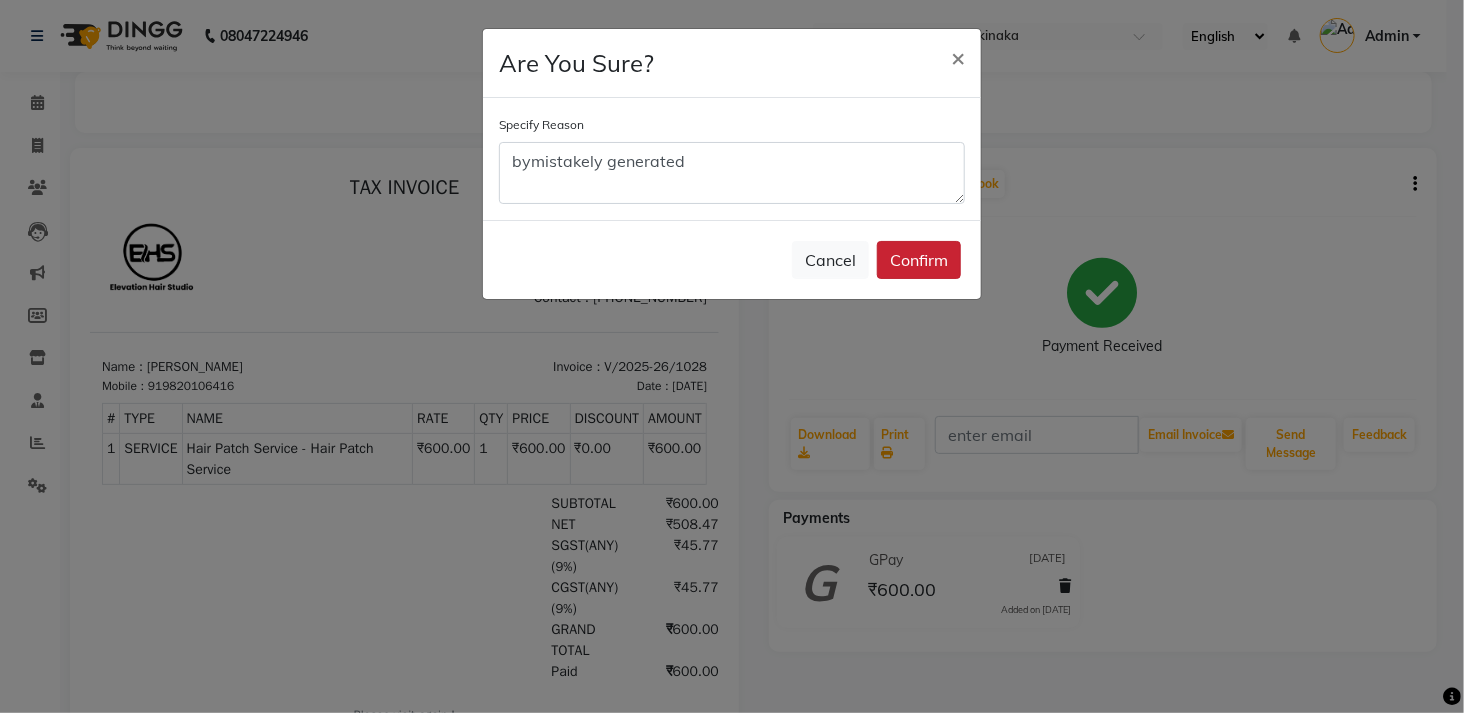 click on "Confirm" 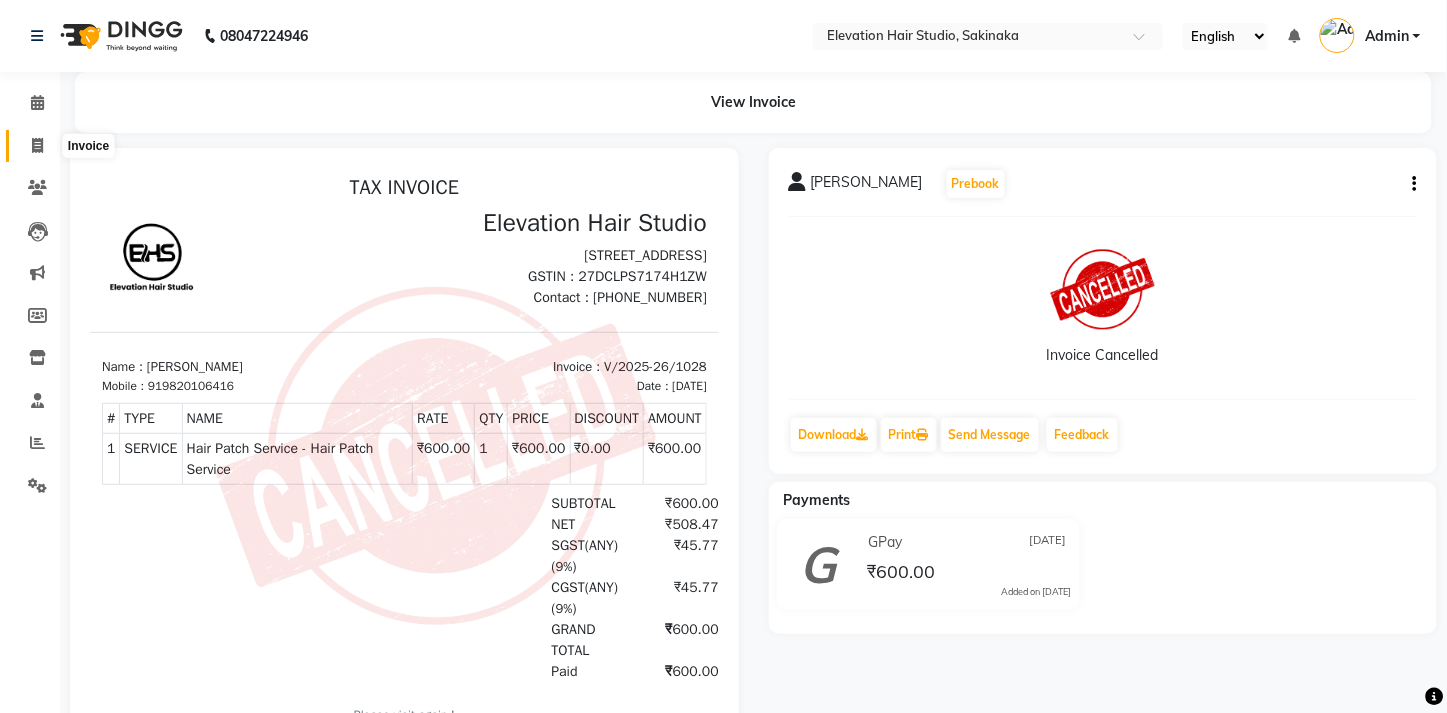 click 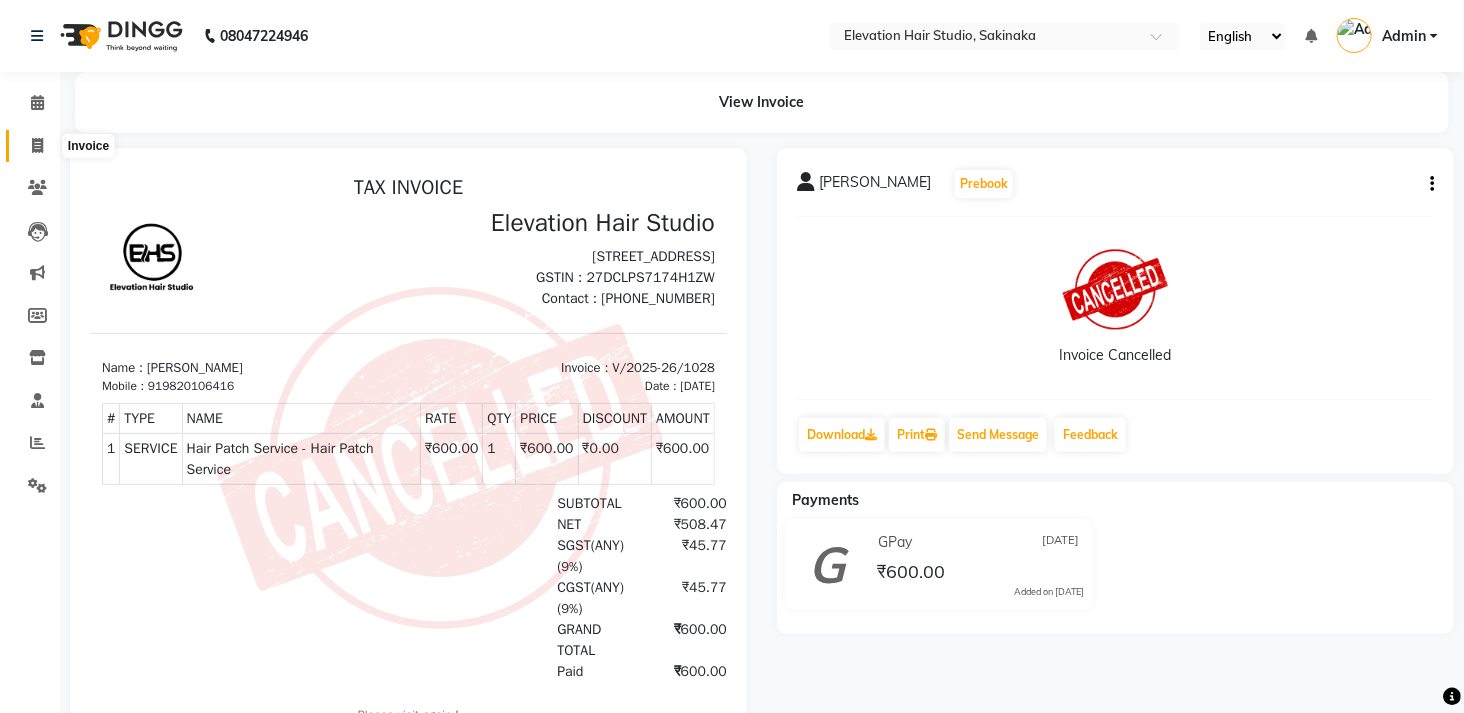select on "service" 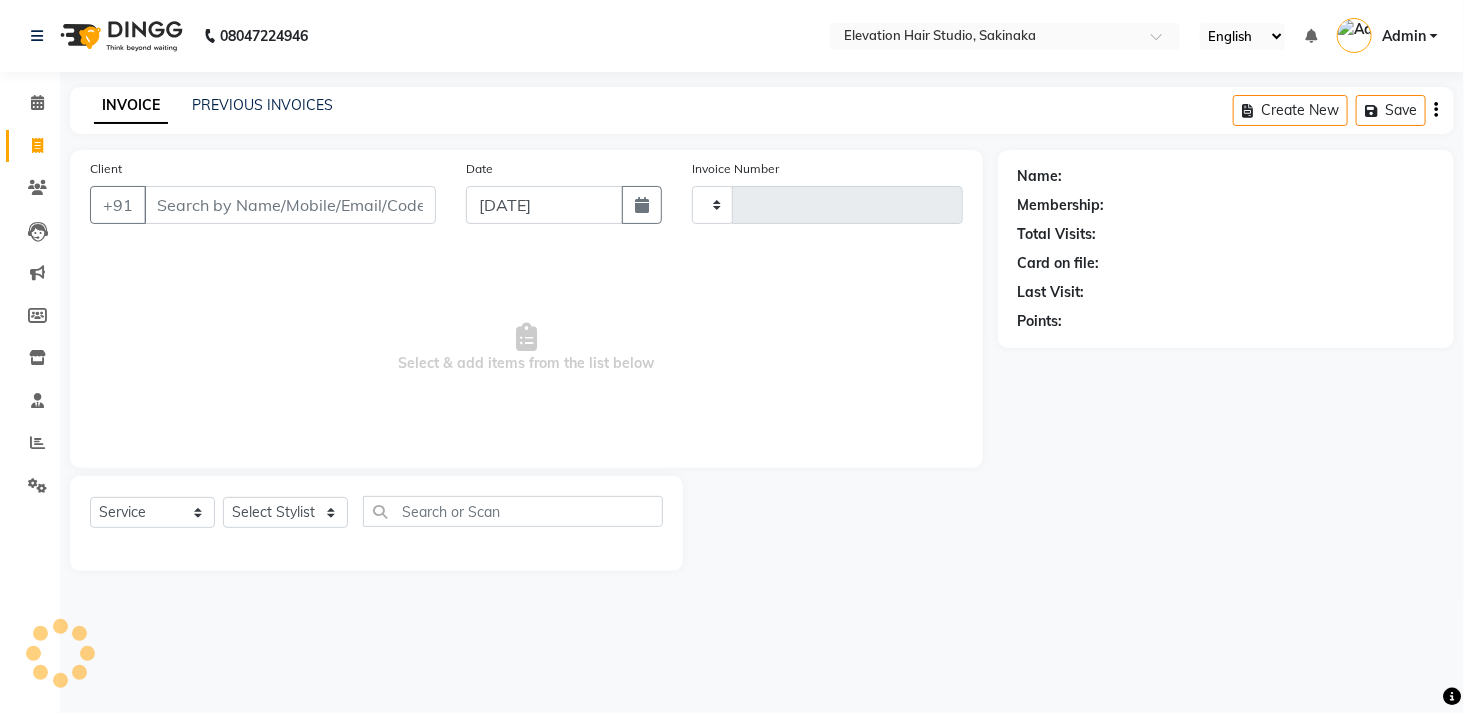 type on "1068" 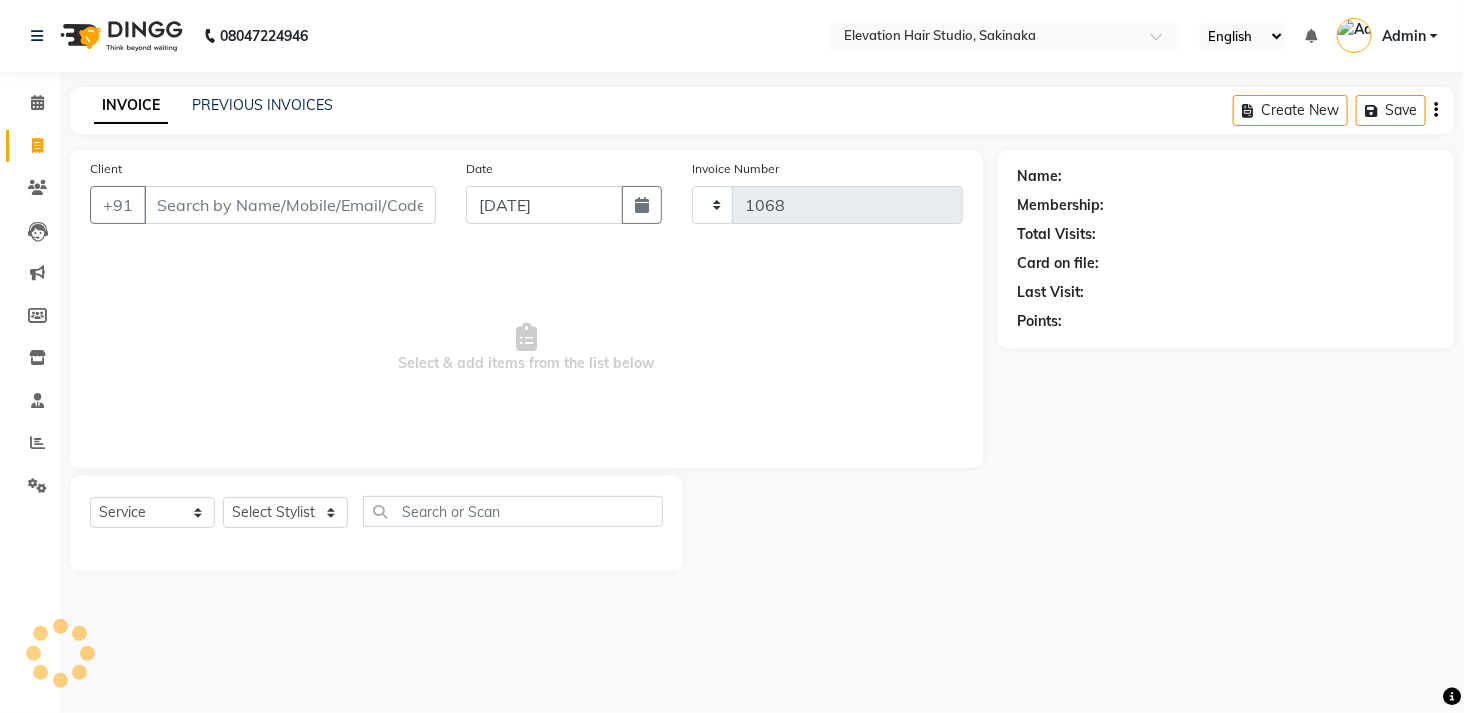 select on "4949" 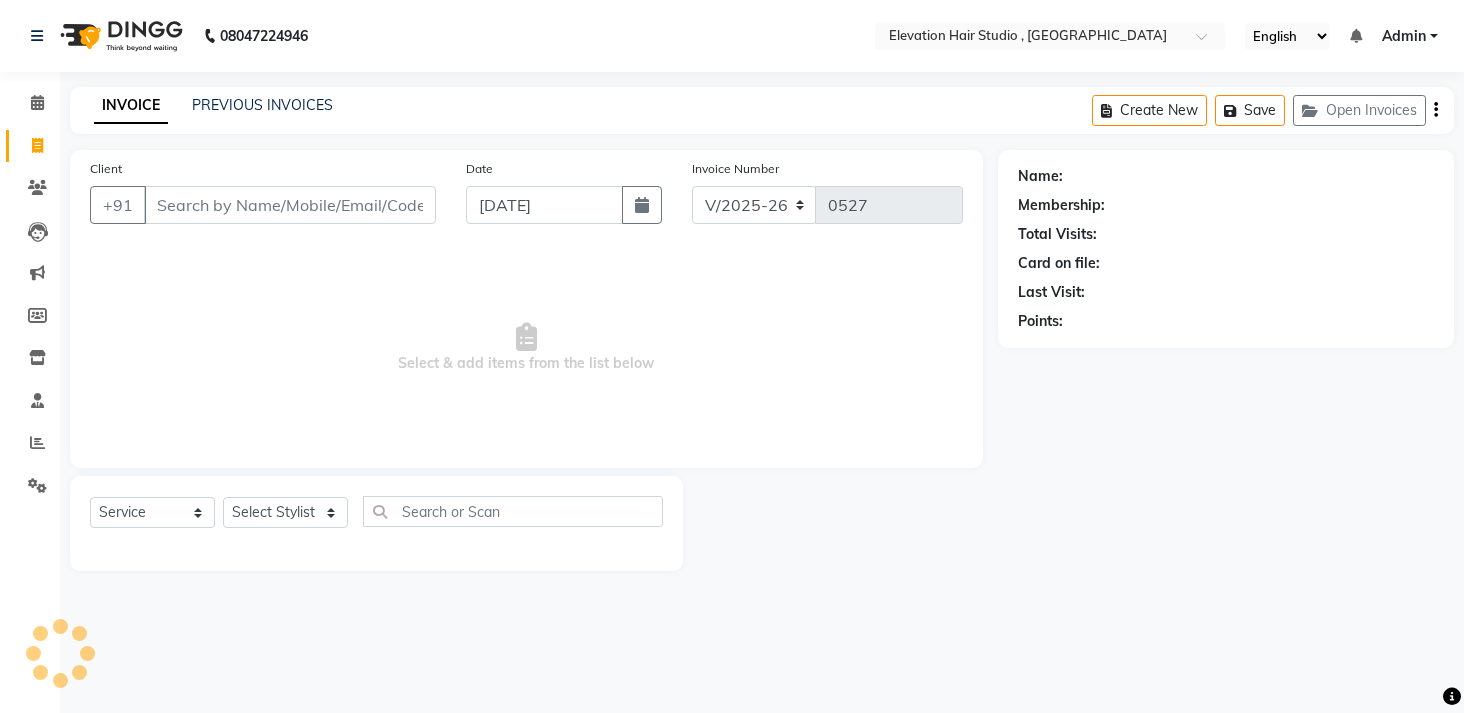 select on "6886" 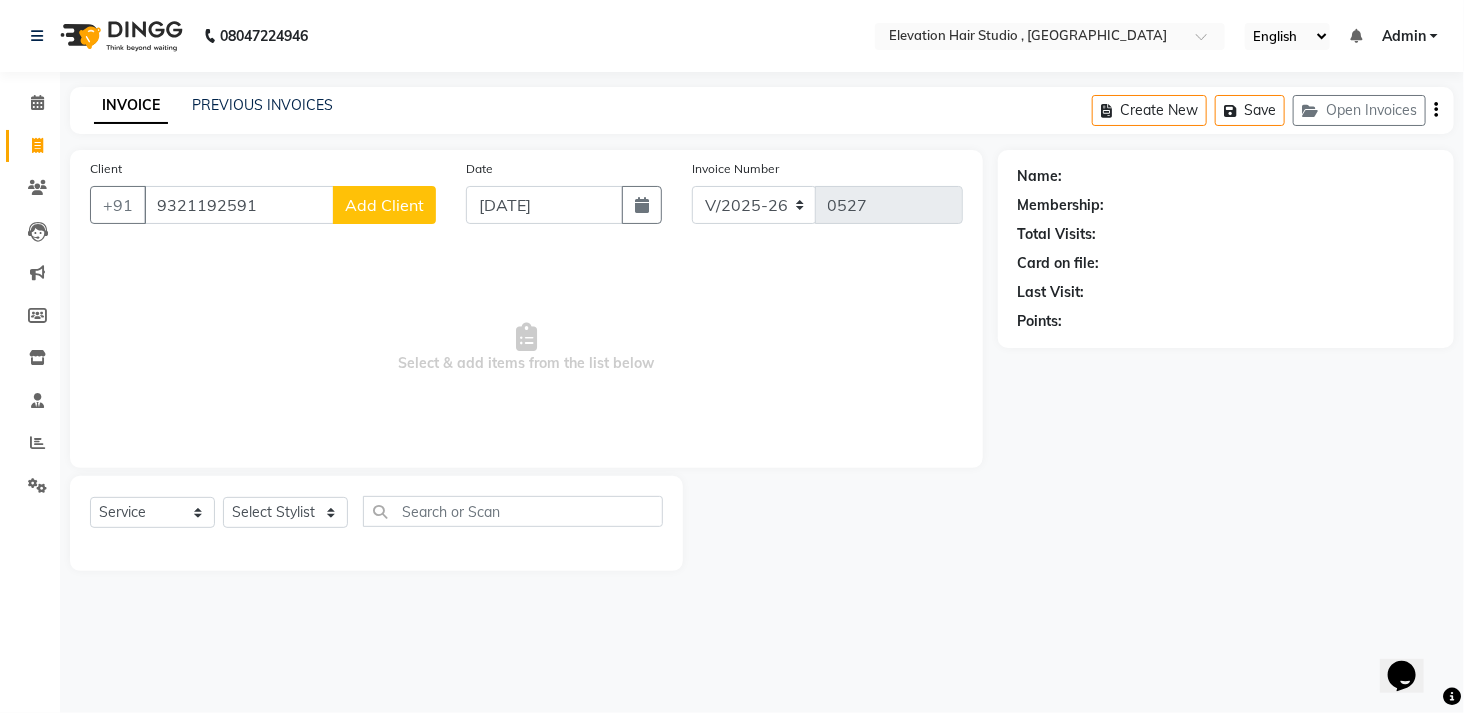 scroll, scrollTop: 0, scrollLeft: 0, axis: both 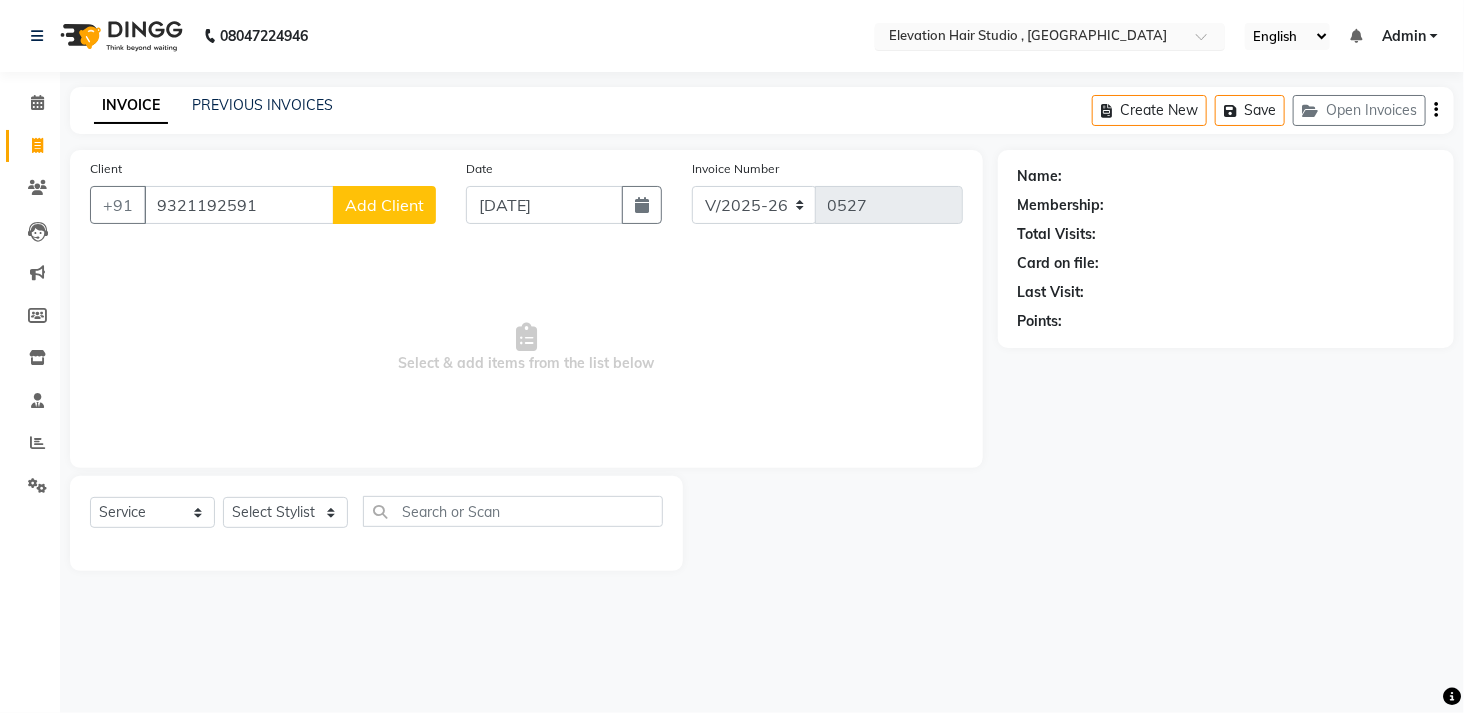 type on "9321192591" 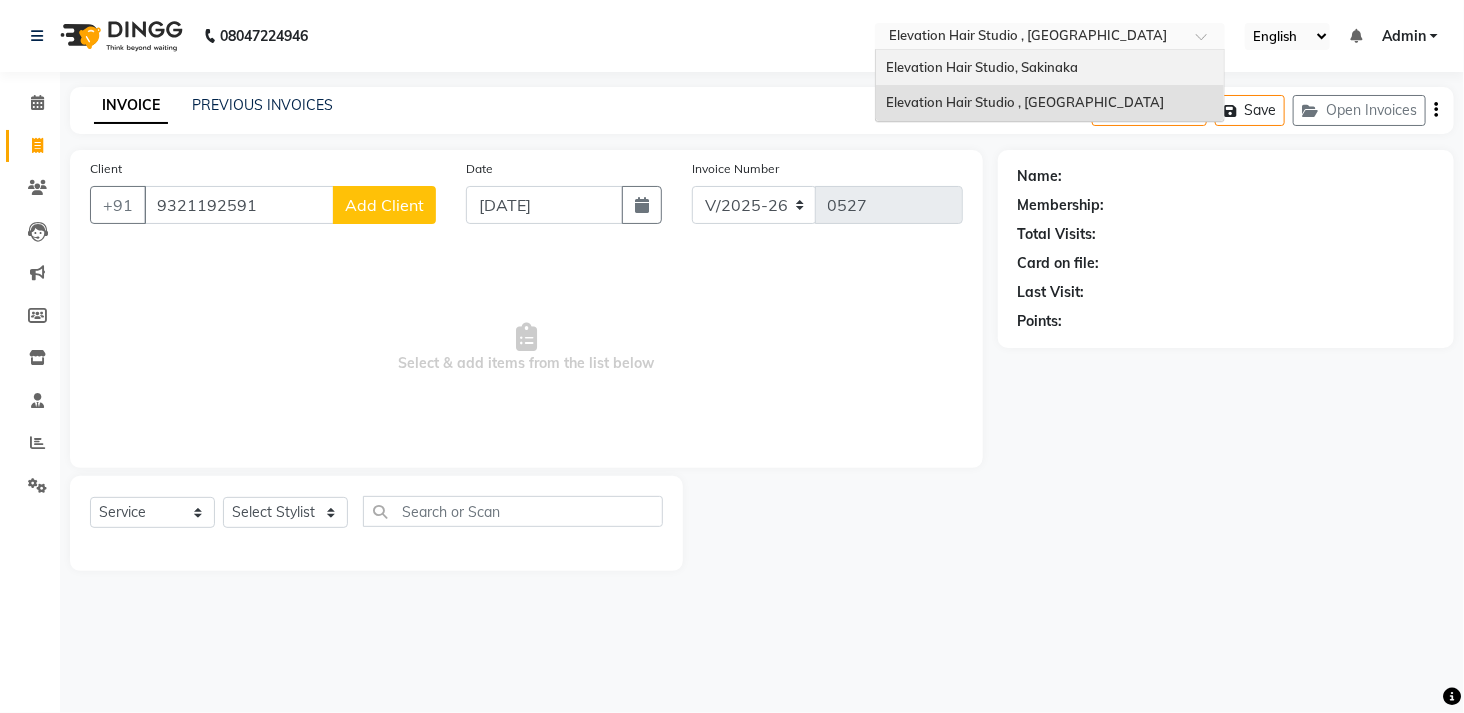 drag, startPoint x: 1008, startPoint y: 40, endPoint x: 983, endPoint y: 78, distance: 45.486263 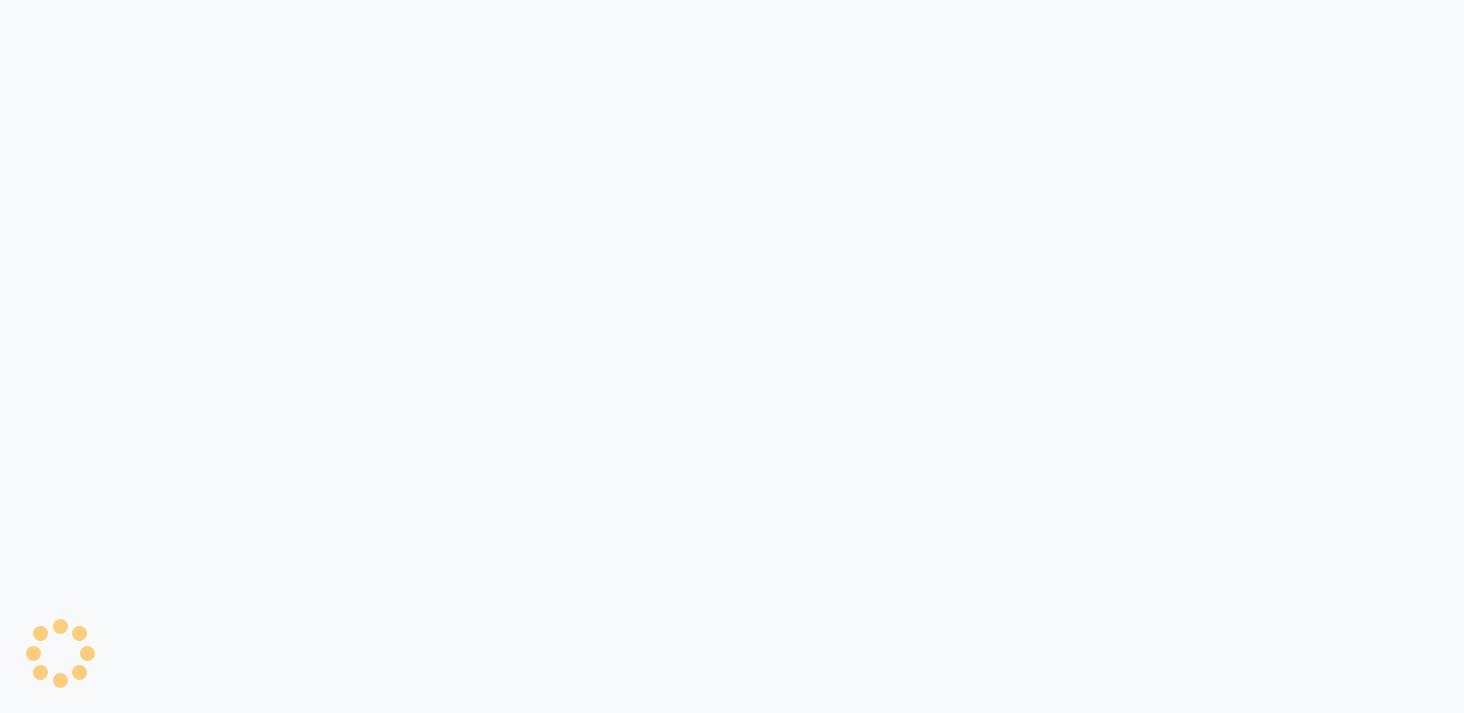 select on "service" 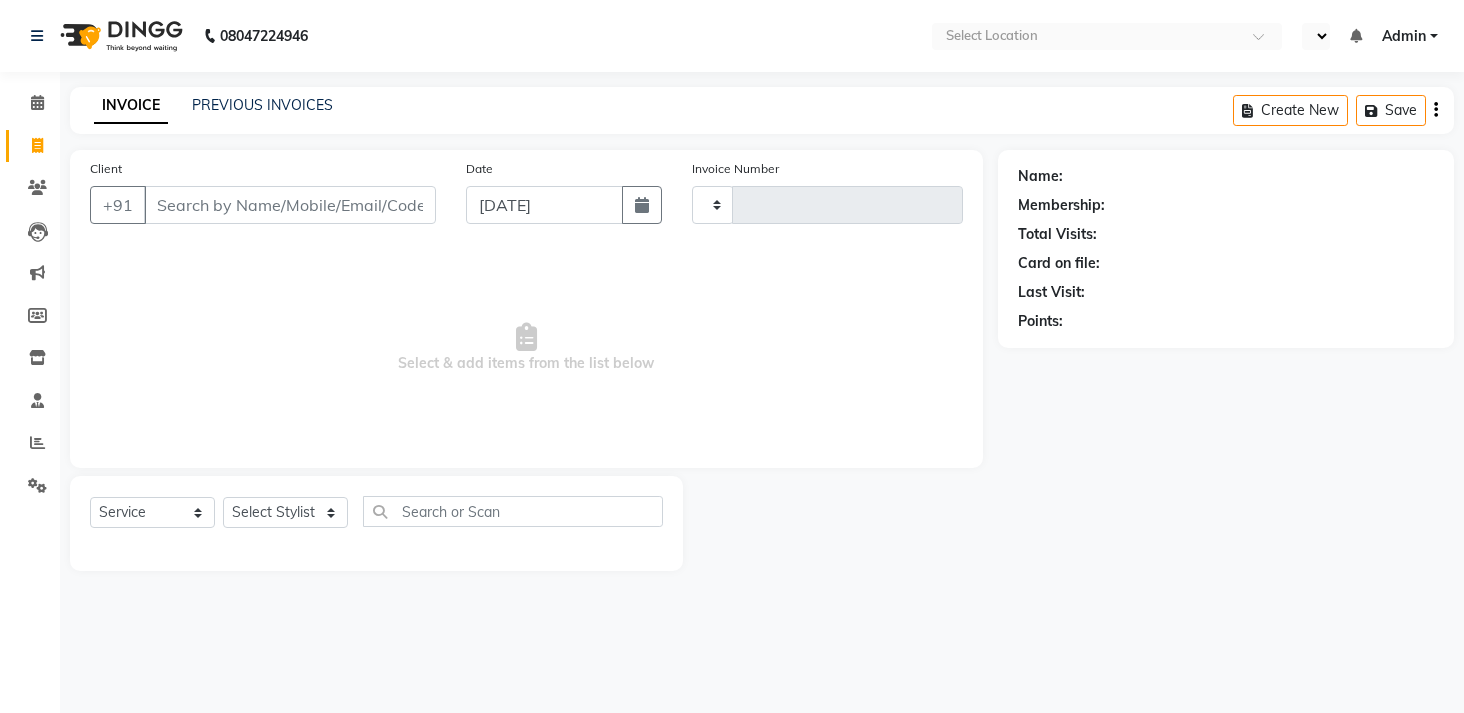scroll, scrollTop: 0, scrollLeft: 0, axis: both 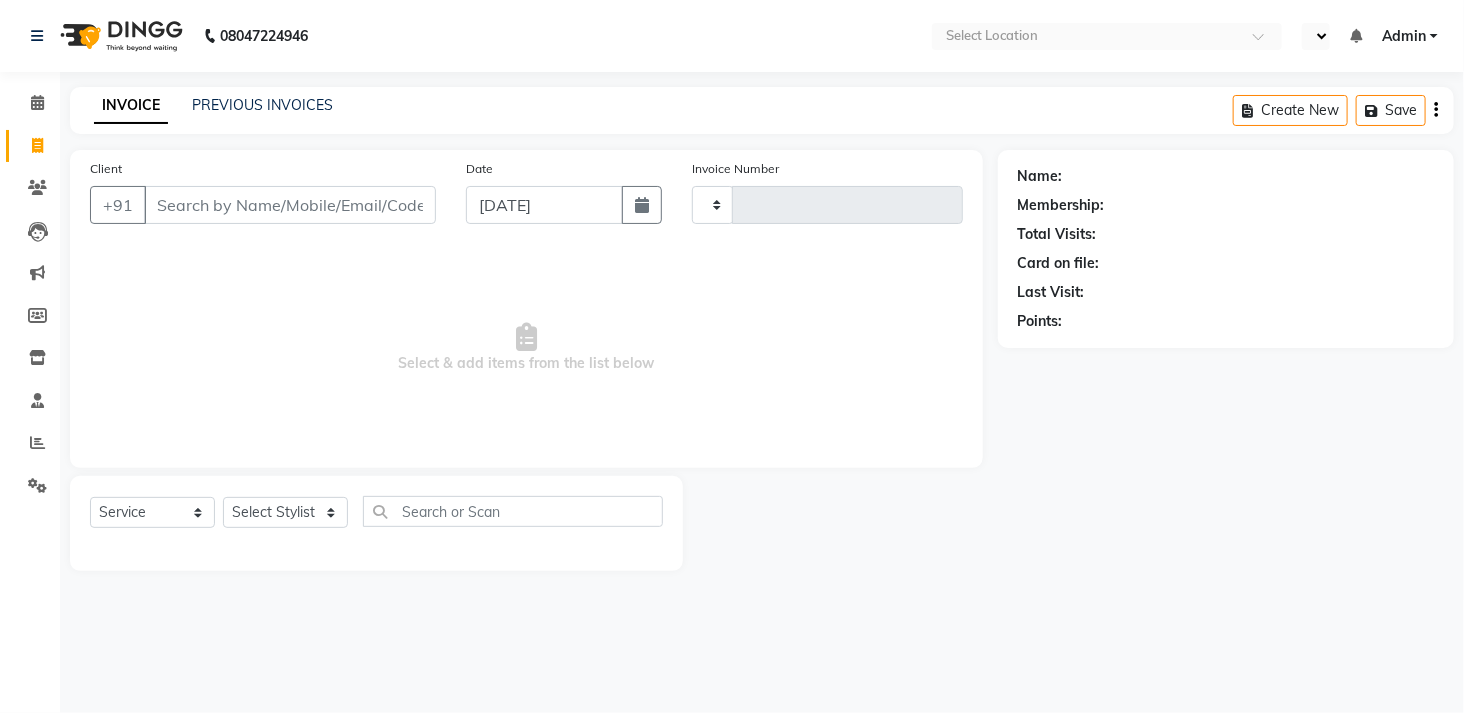 select on "en" 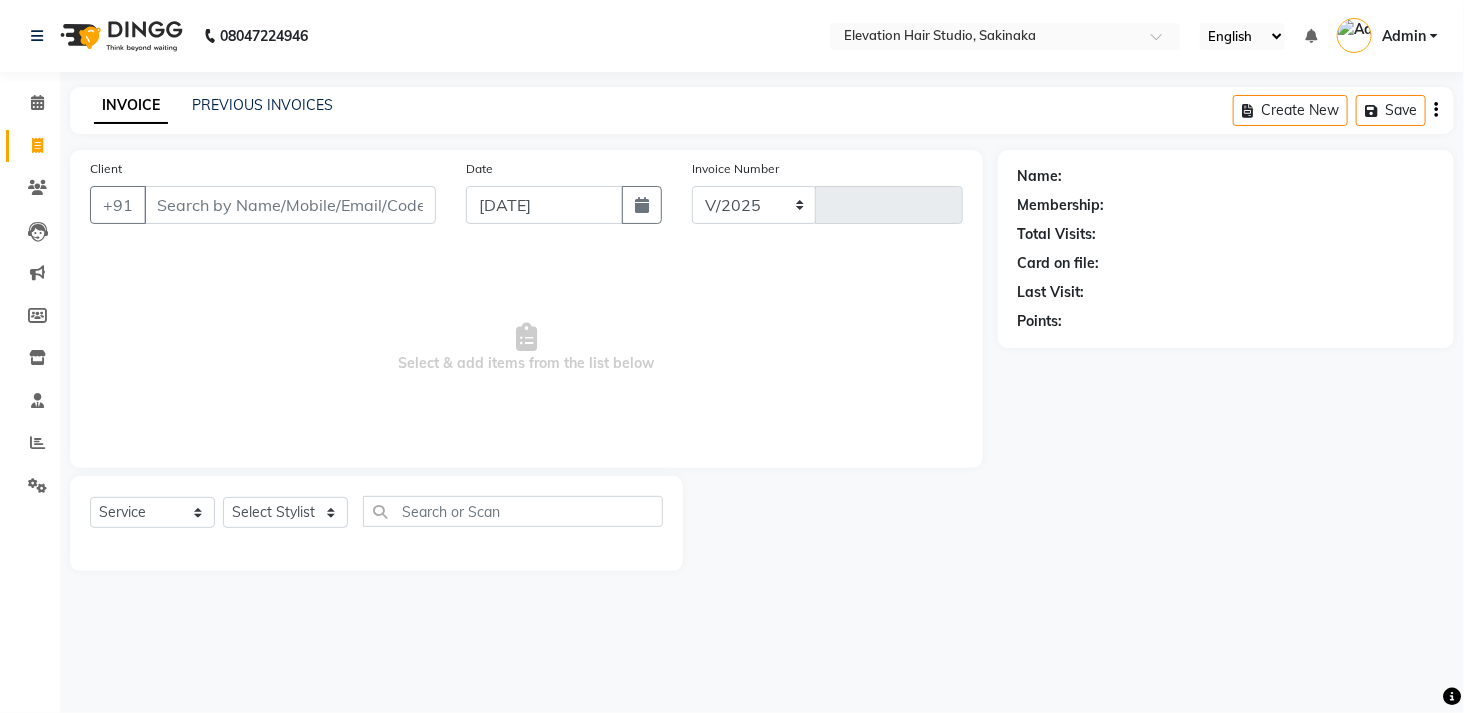 select on "4949" 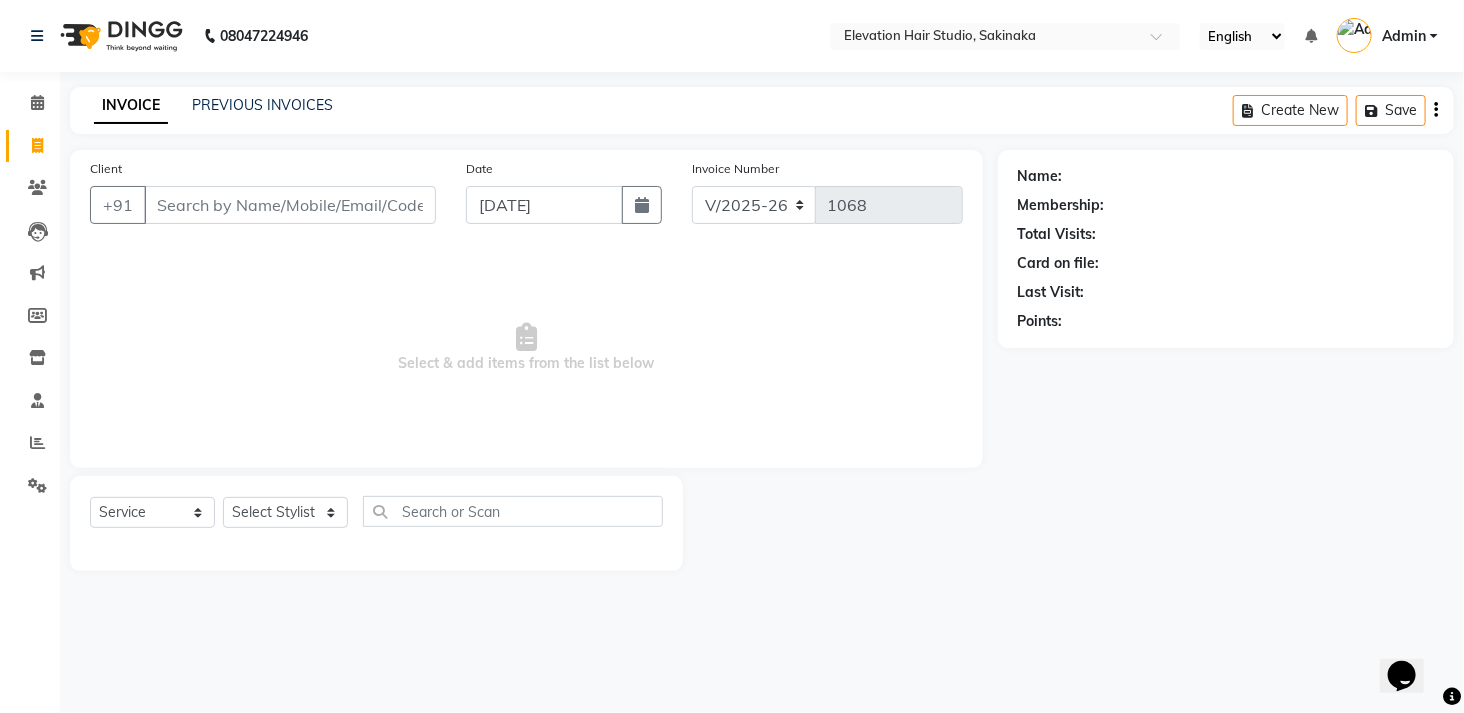 scroll, scrollTop: 0, scrollLeft: 0, axis: both 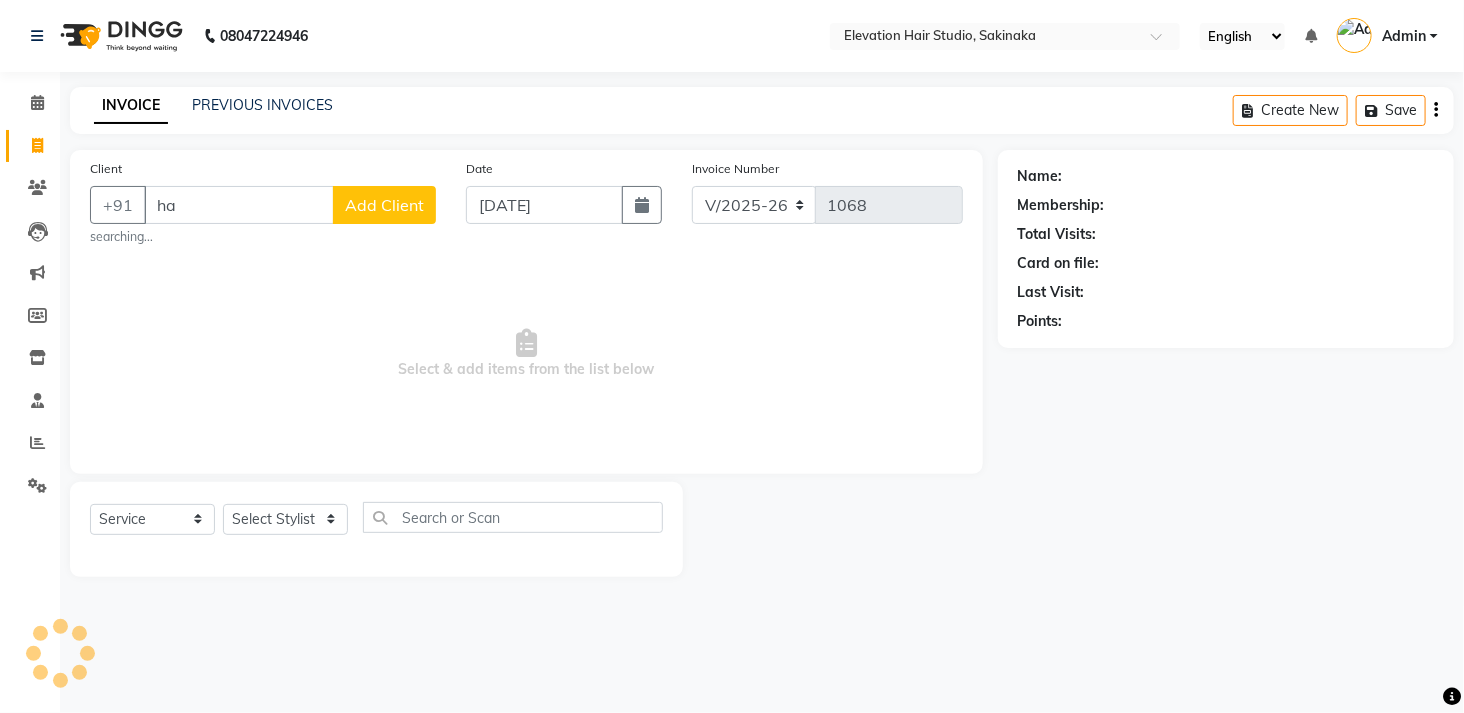 type on "h" 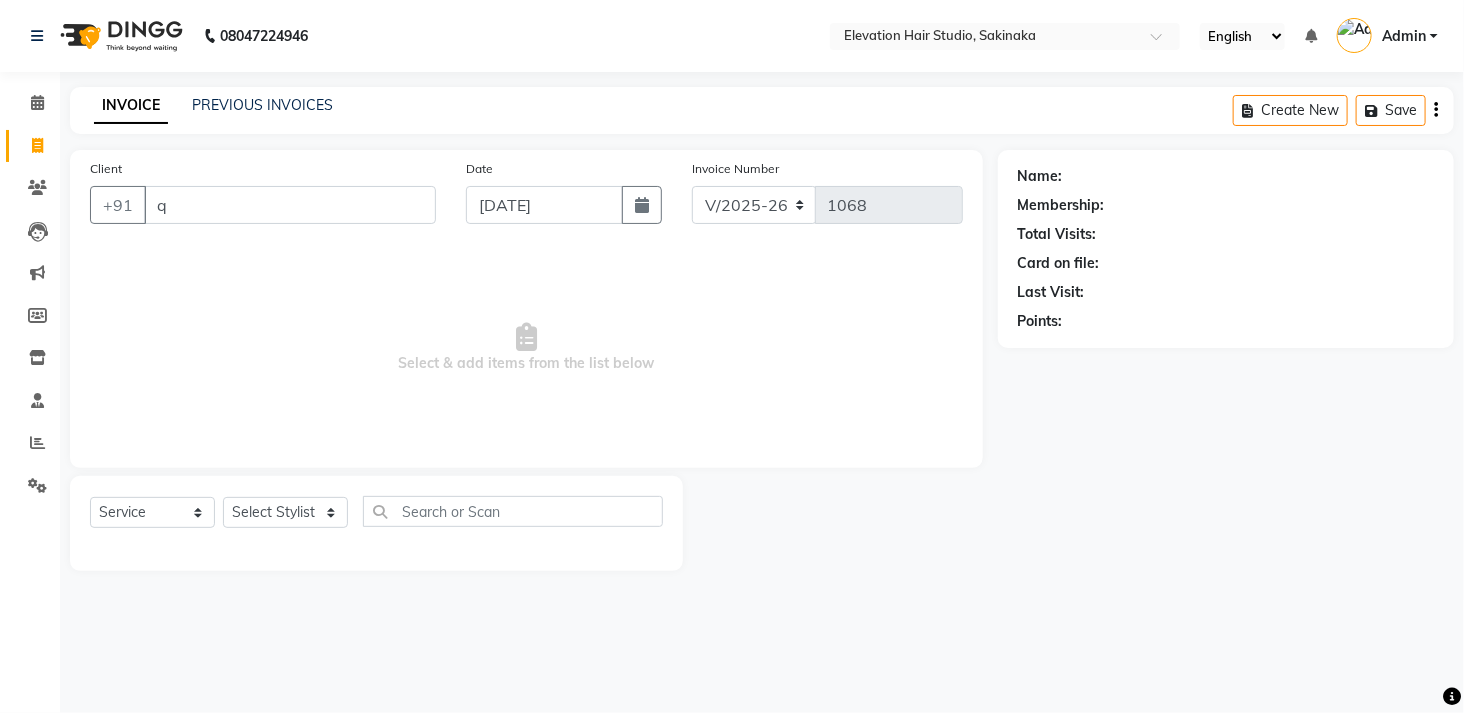 type on "q" 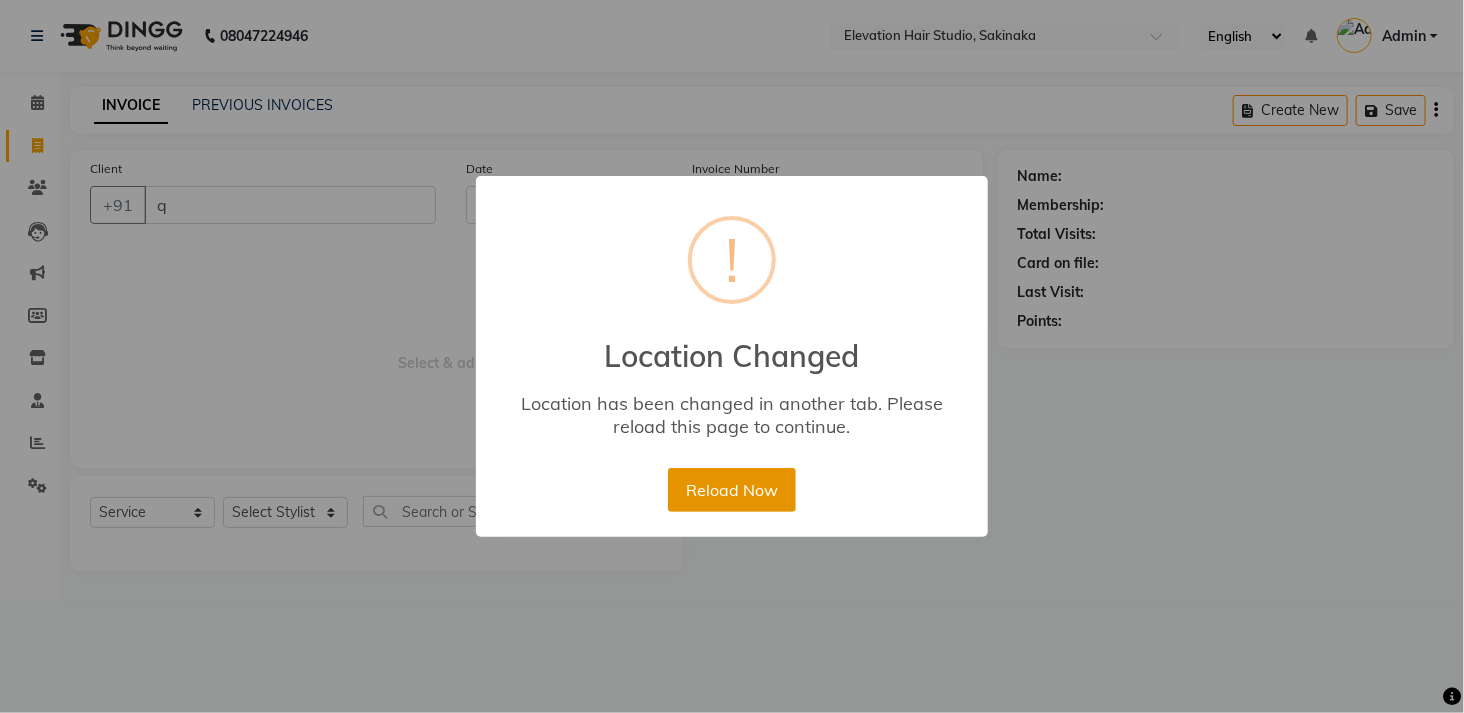 click on "Reload Now" at bounding box center [731, 490] 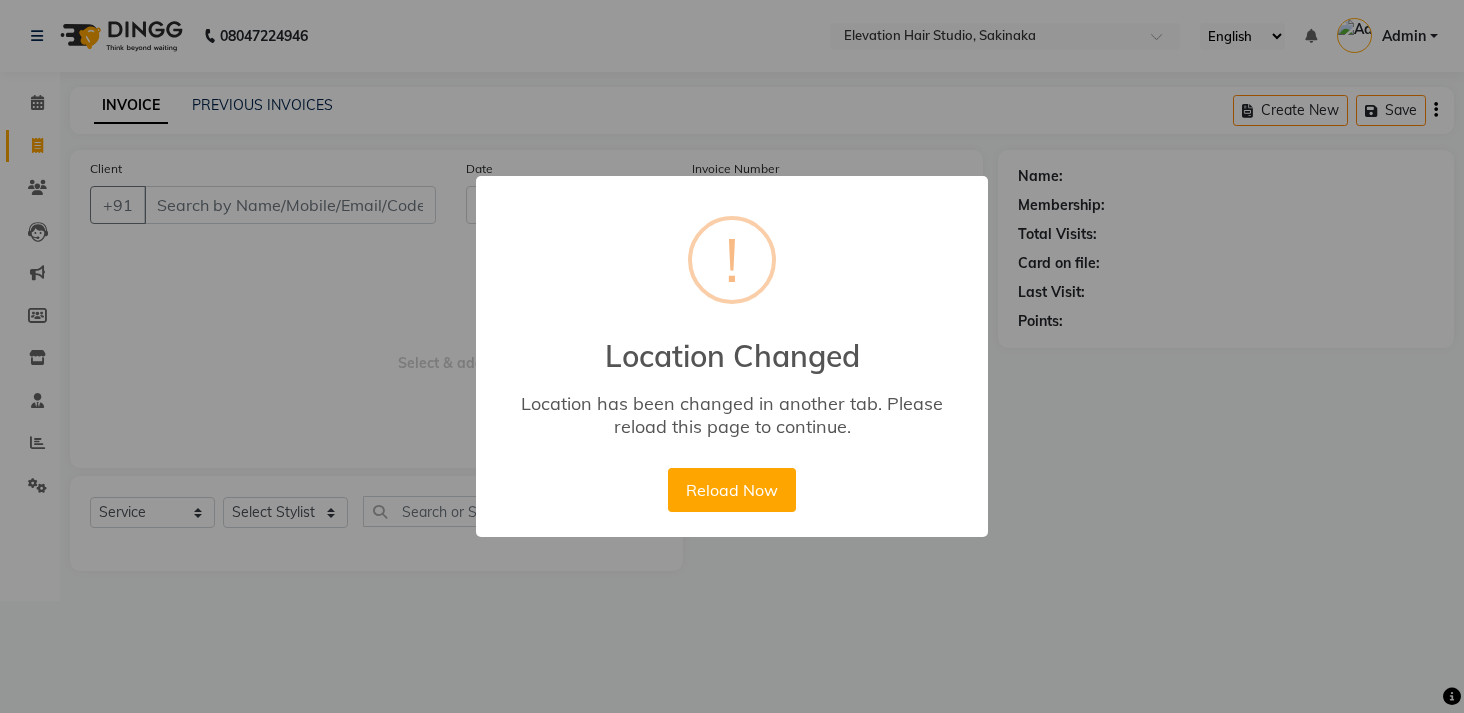 select on "4949" 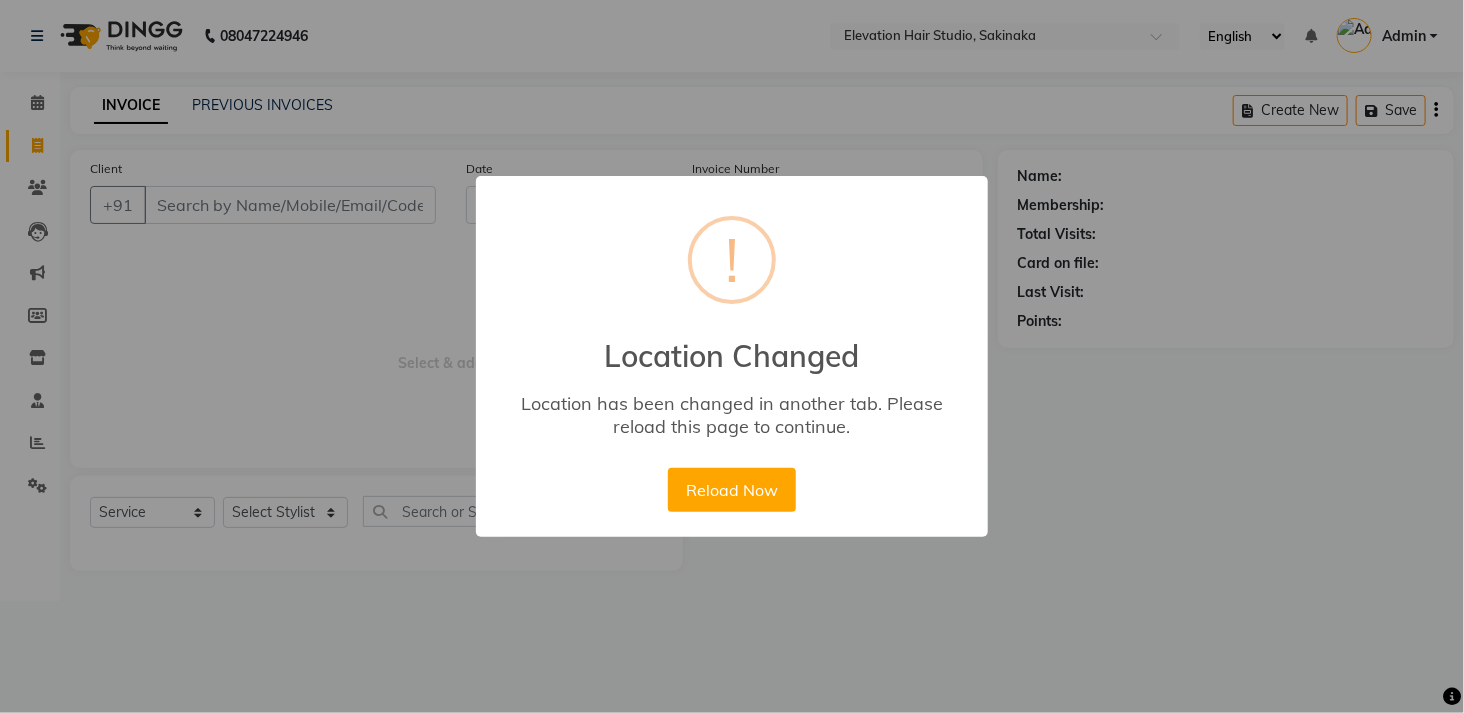 scroll, scrollTop: 0, scrollLeft: 0, axis: both 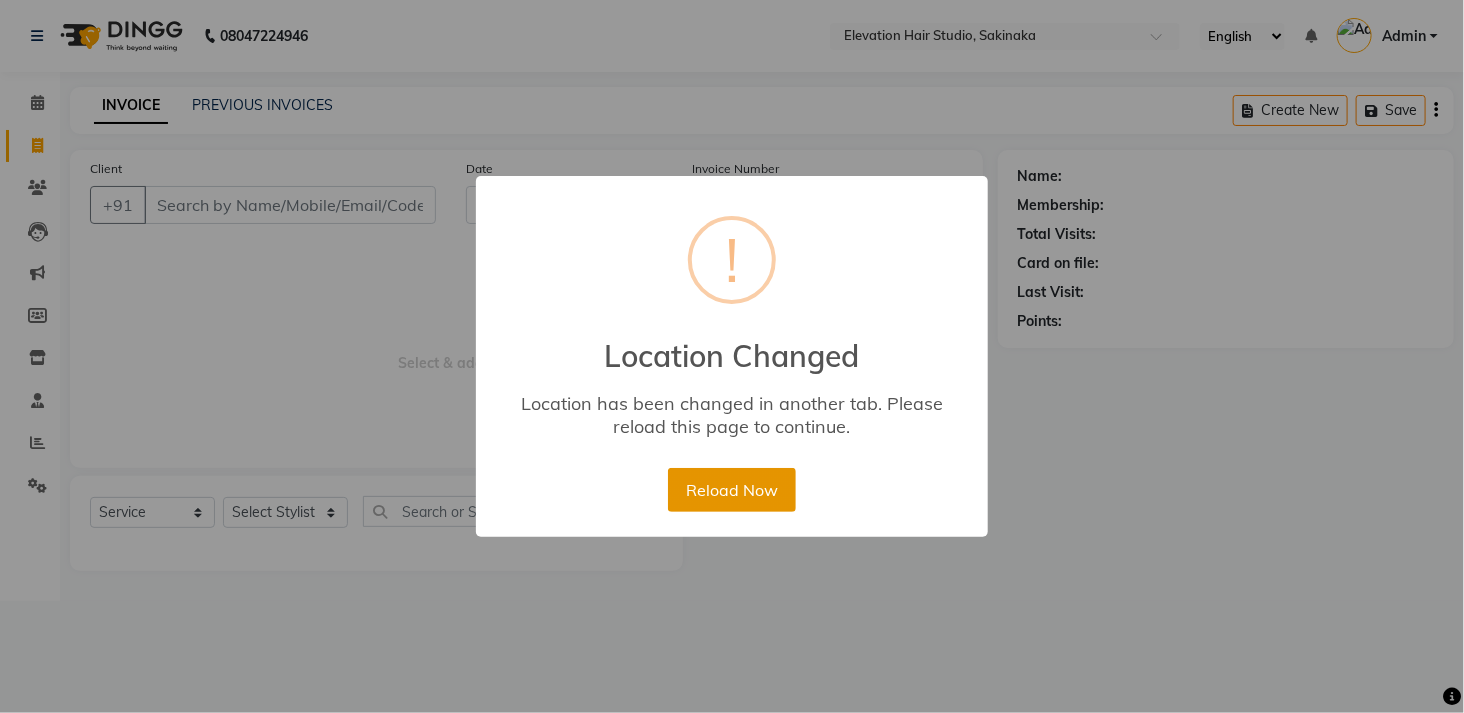 click on "Reload Now" at bounding box center [731, 490] 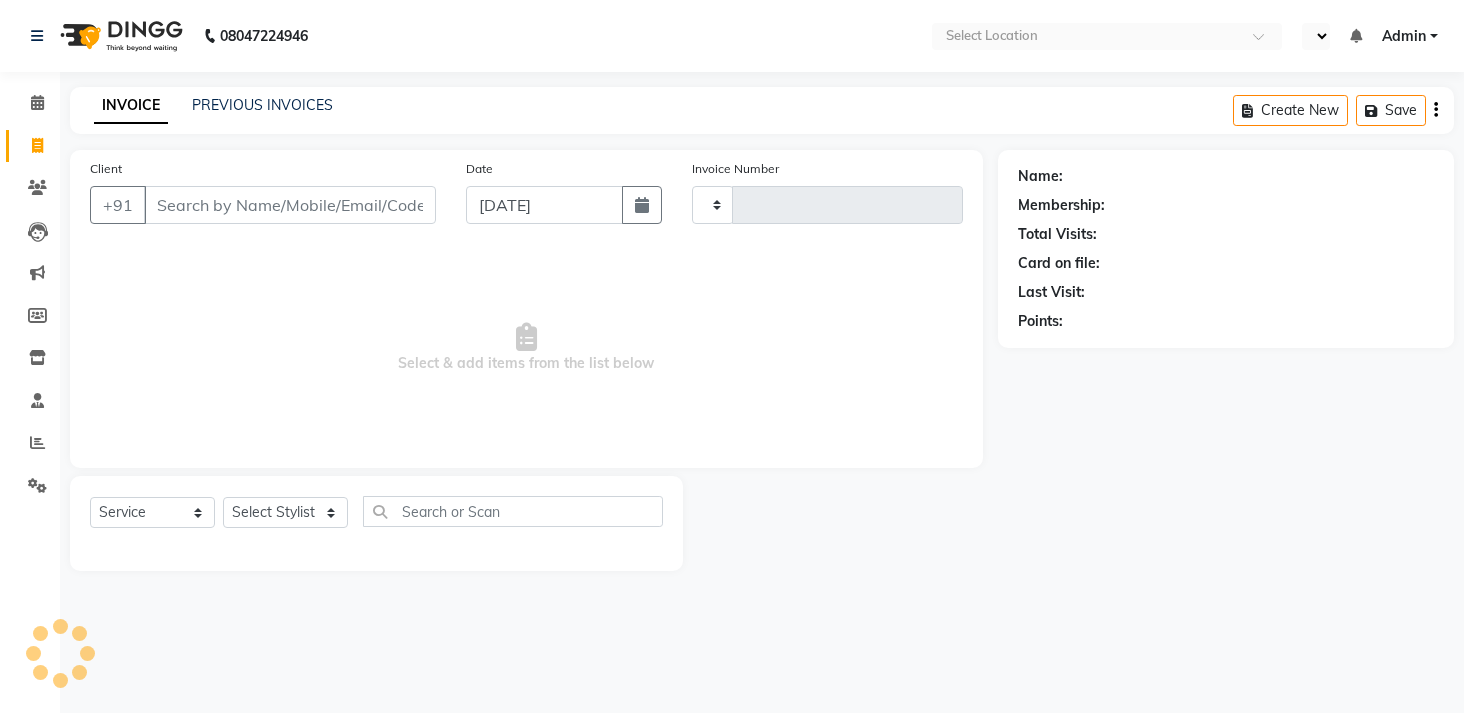 select on "service" 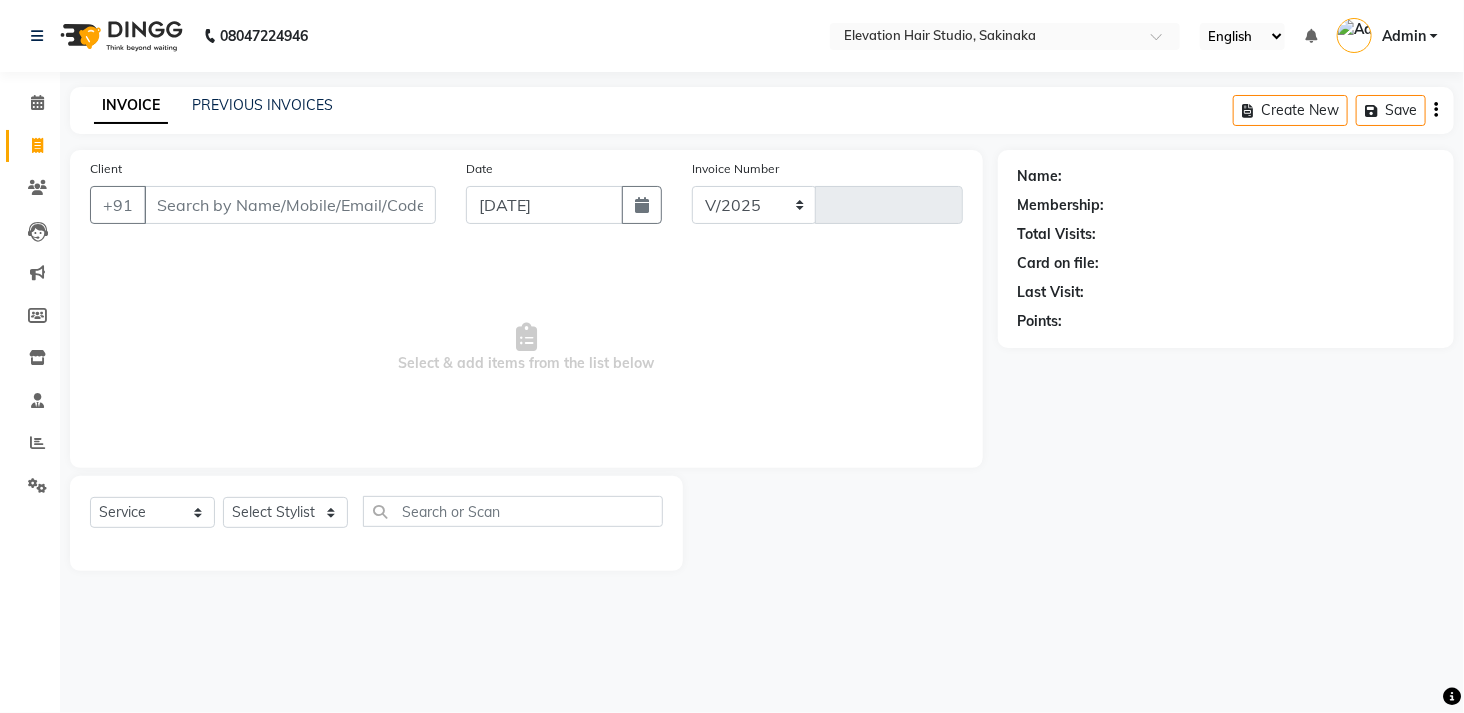 select on "en" 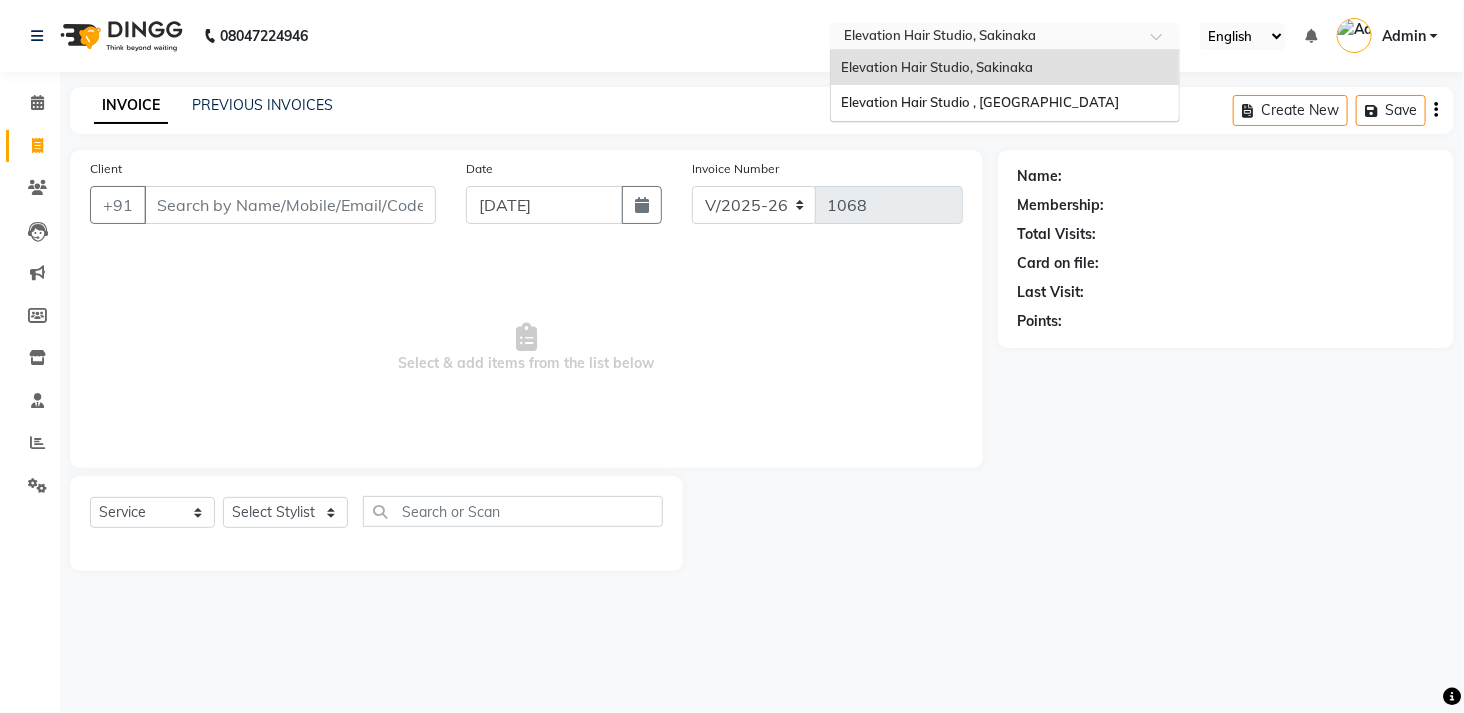 click at bounding box center (985, 38) 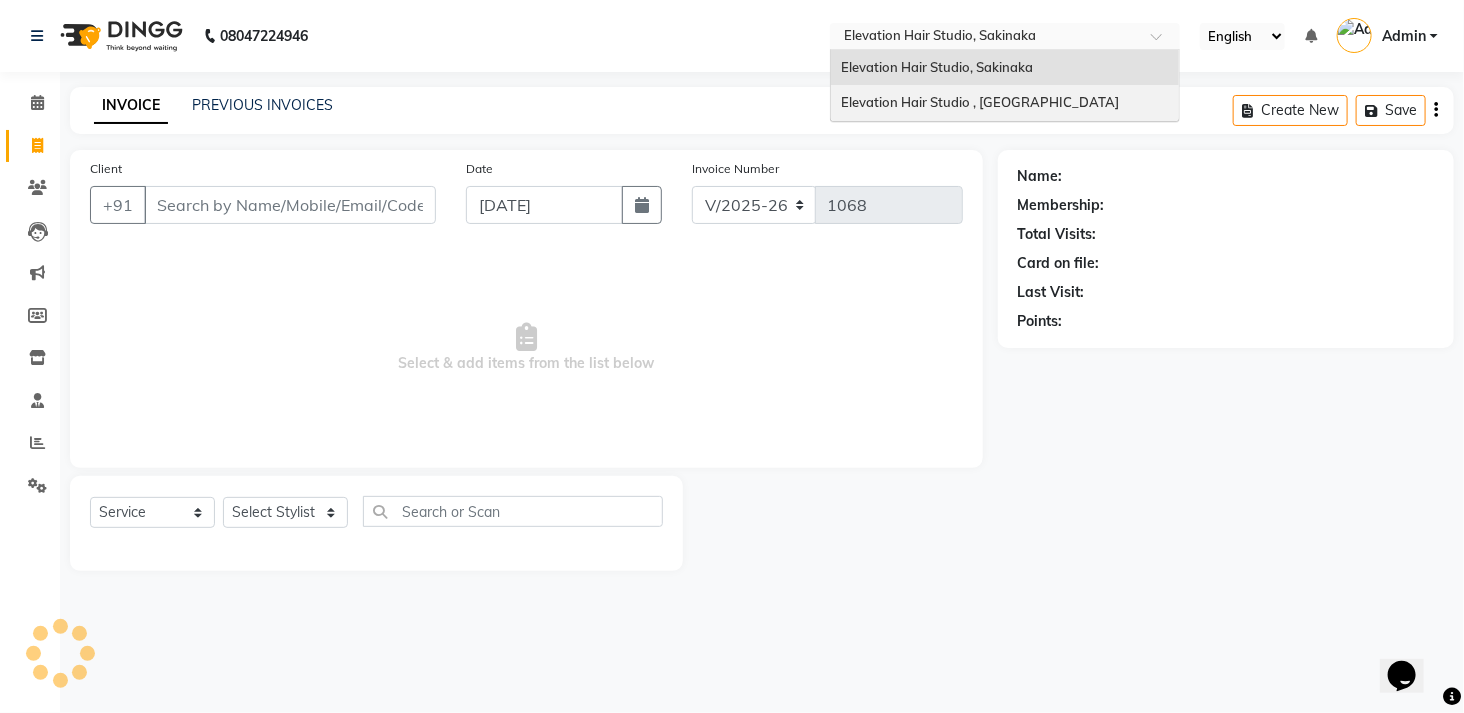 scroll, scrollTop: 0, scrollLeft: 0, axis: both 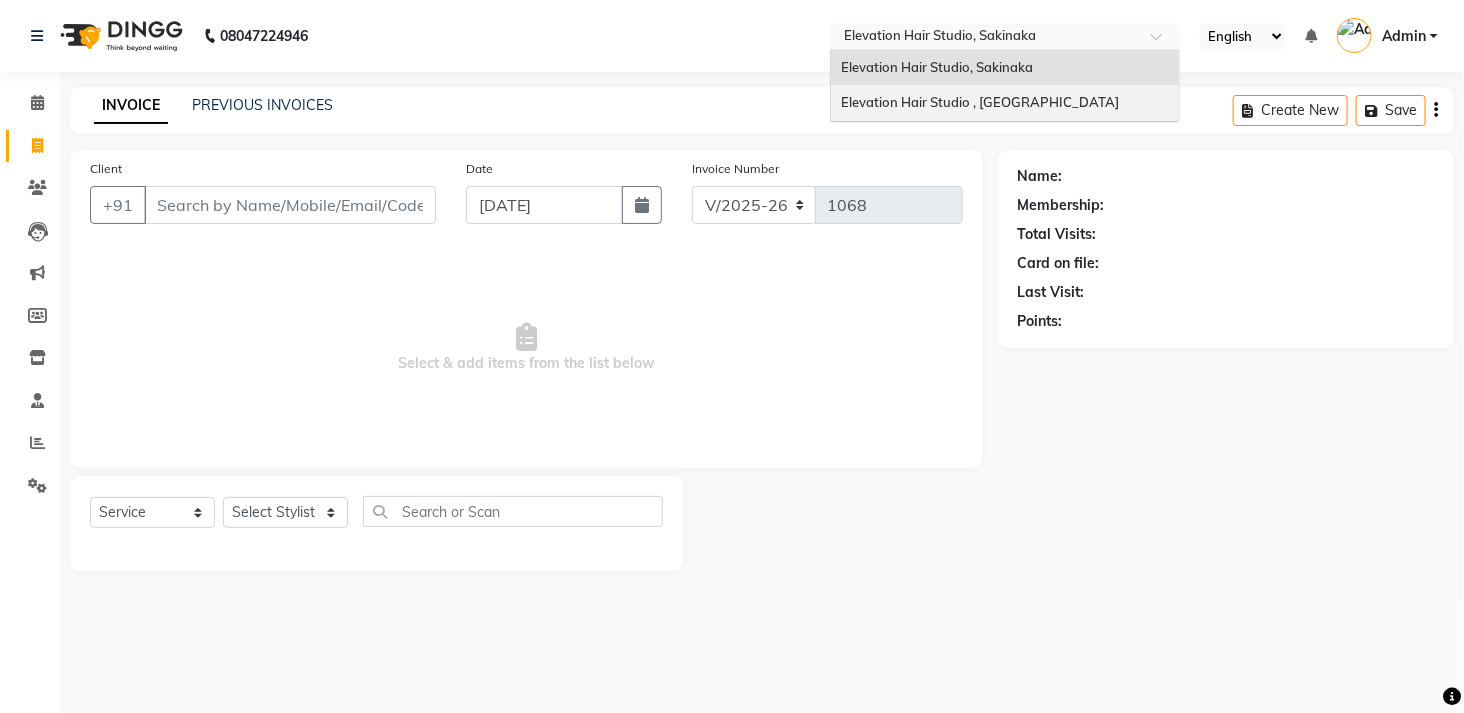 click on "Elevation Hair Studio , Thane West" at bounding box center [980, 102] 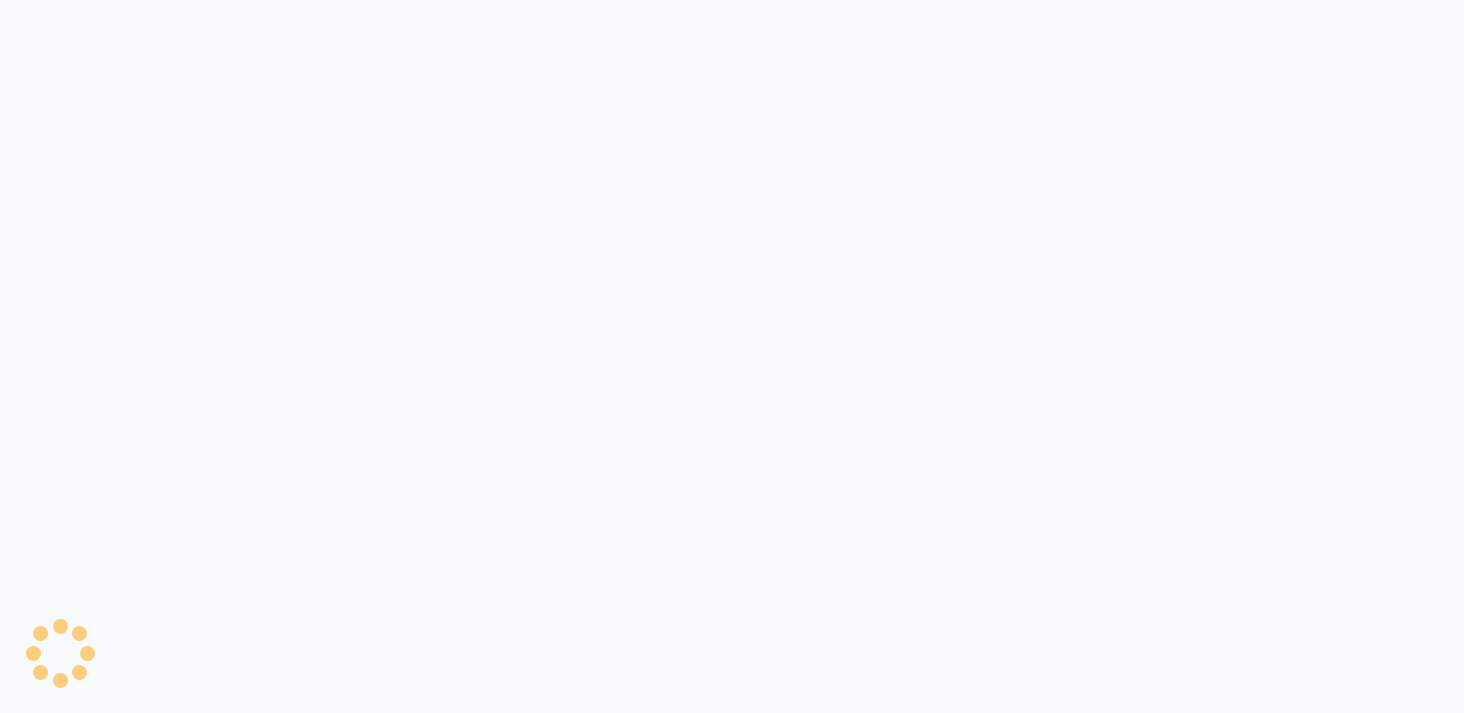 scroll, scrollTop: 0, scrollLeft: 0, axis: both 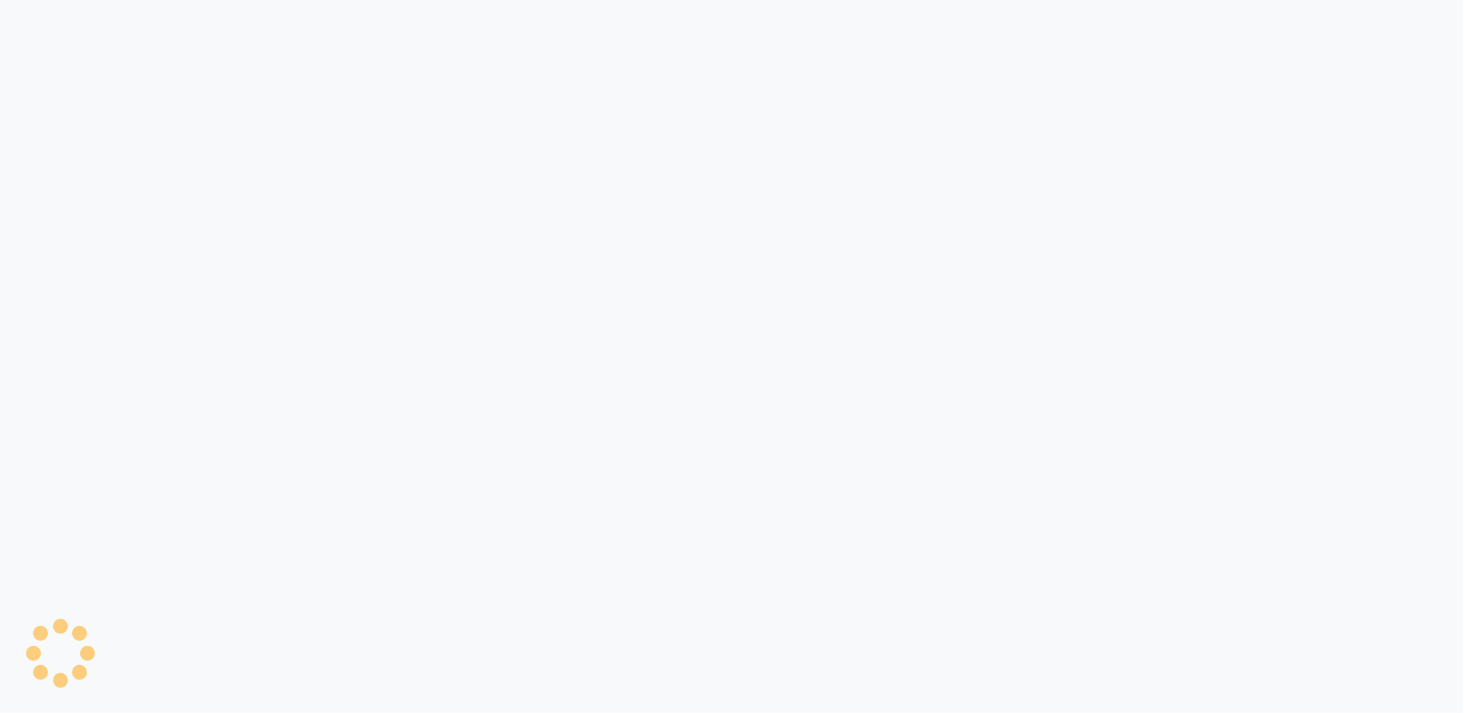 select on "service" 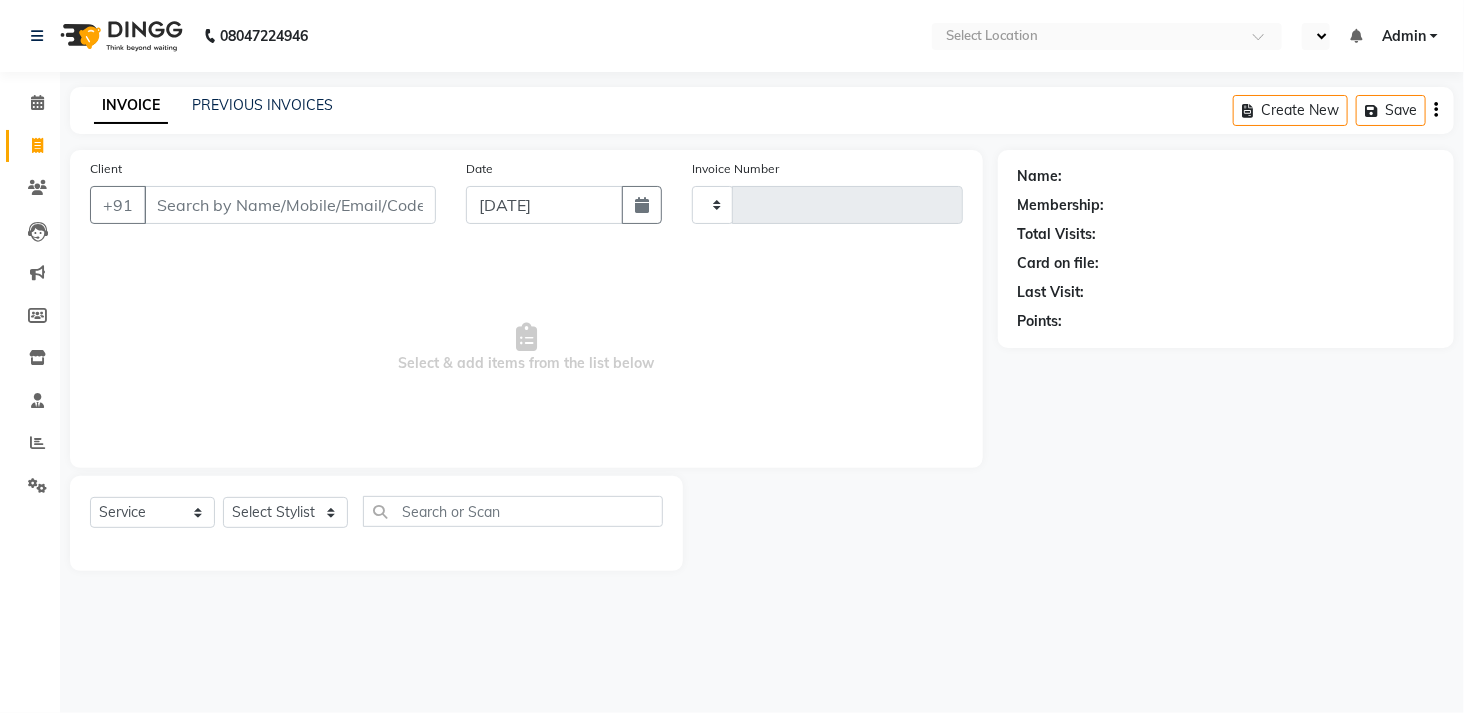 select on "en" 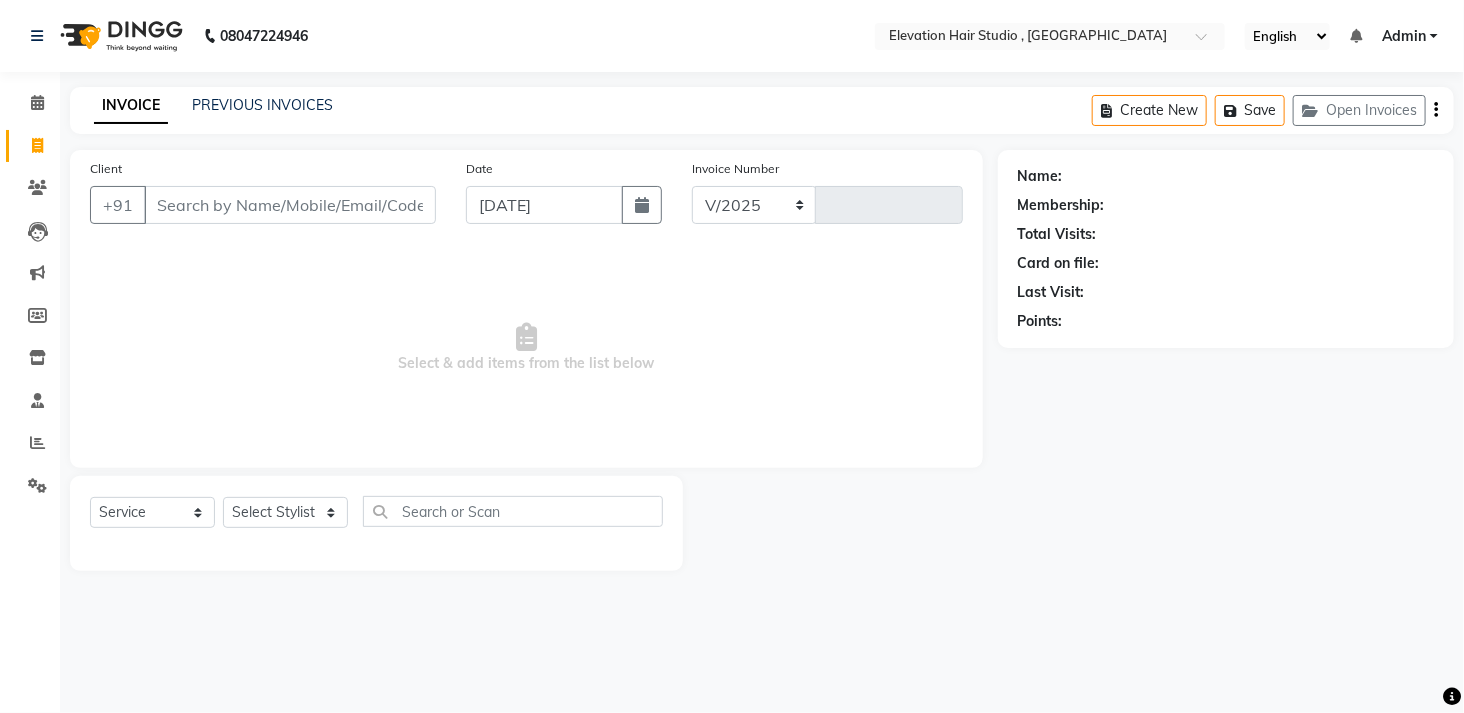 select on "6886" 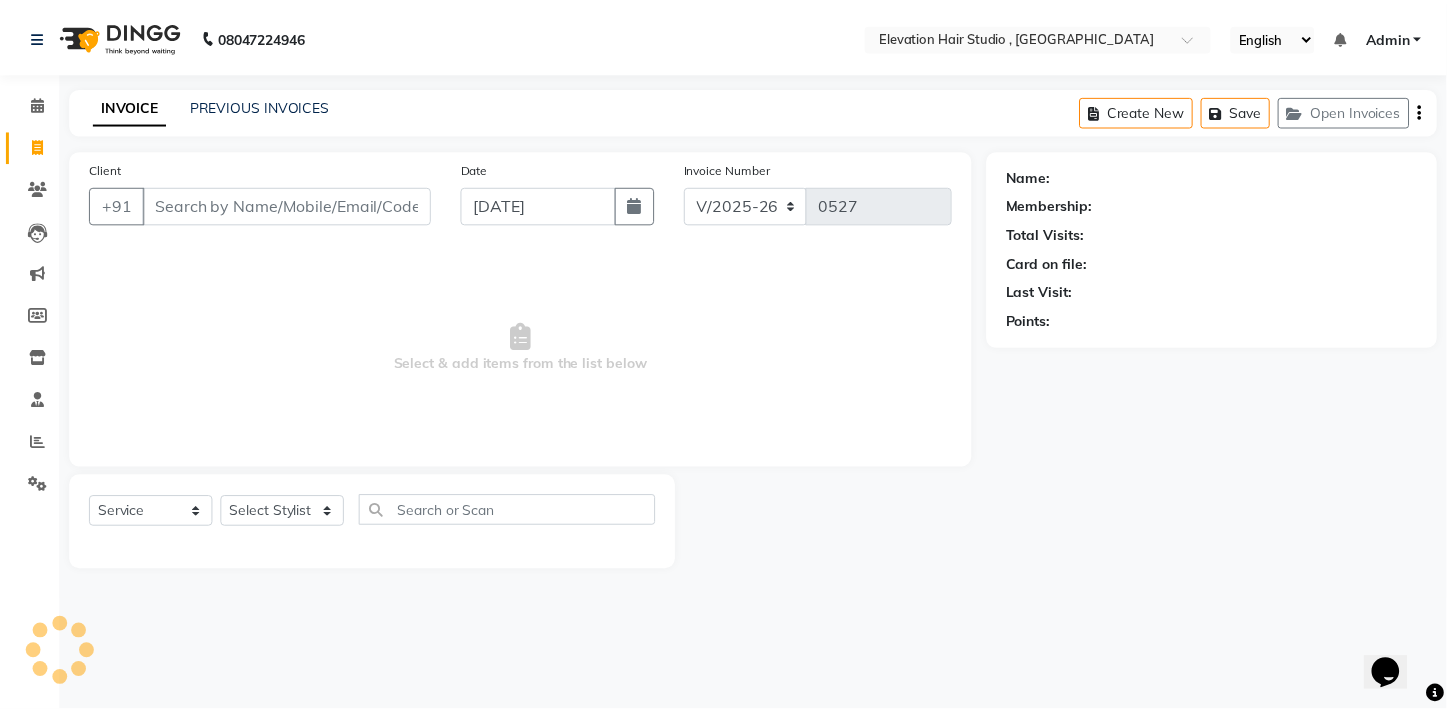 scroll, scrollTop: 0, scrollLeft: 0, axis: both 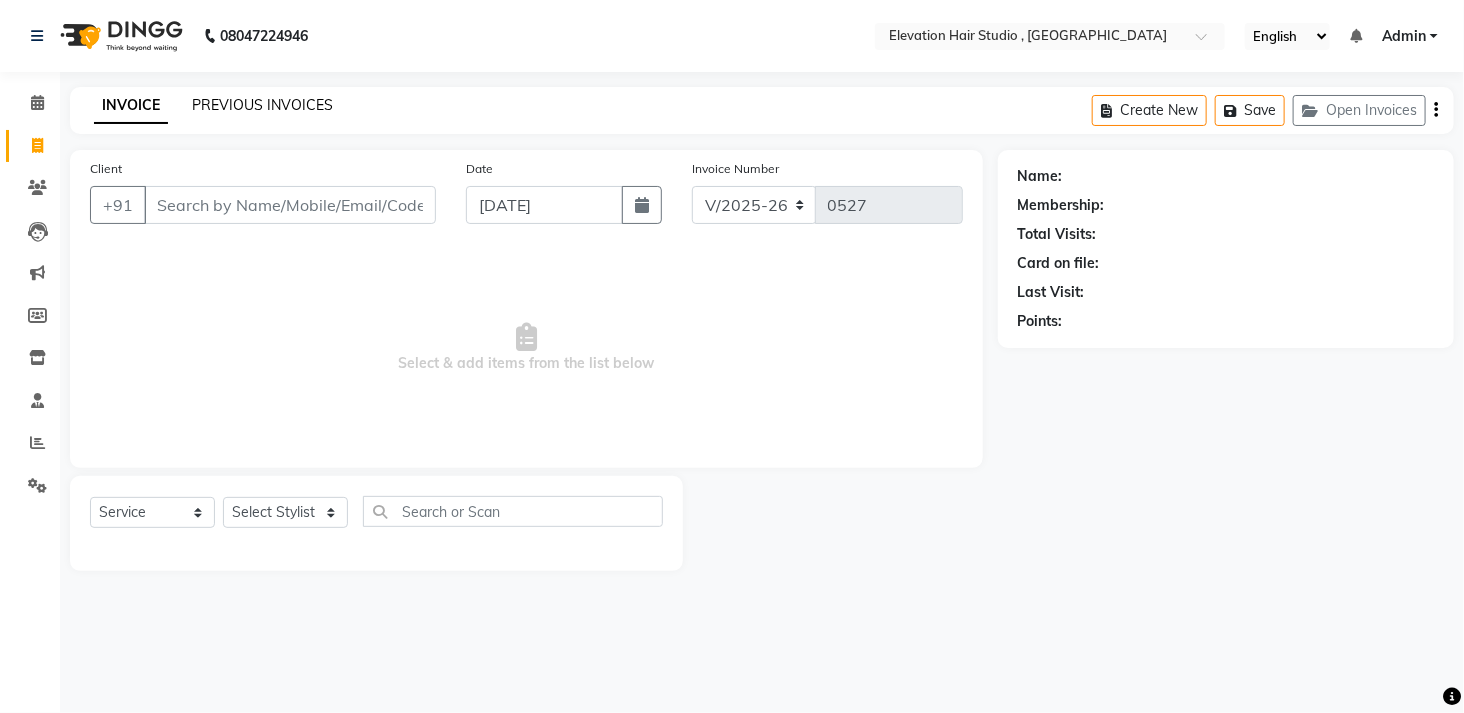 click on "PREVIOUS INVOICES" 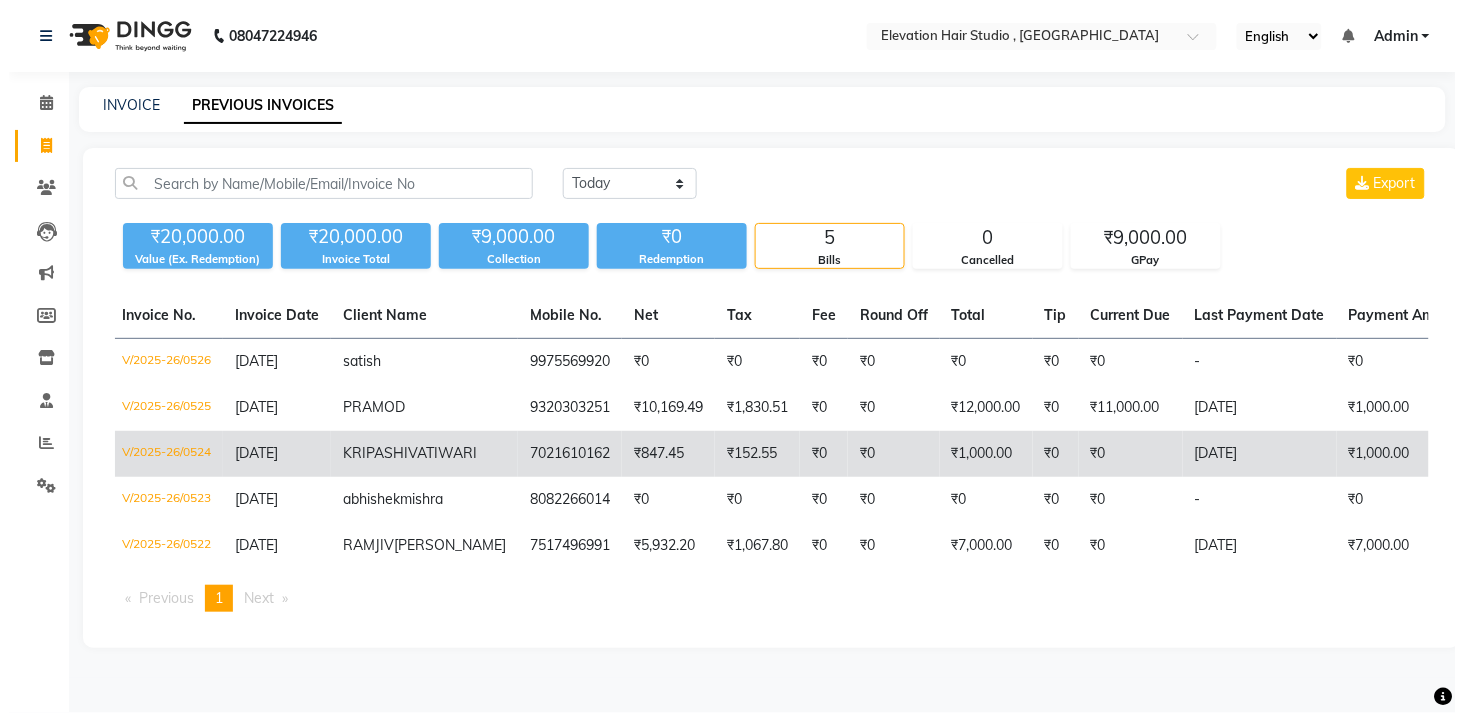 scroll, scrollTop: 0, scrollLeft: 0, axis: both 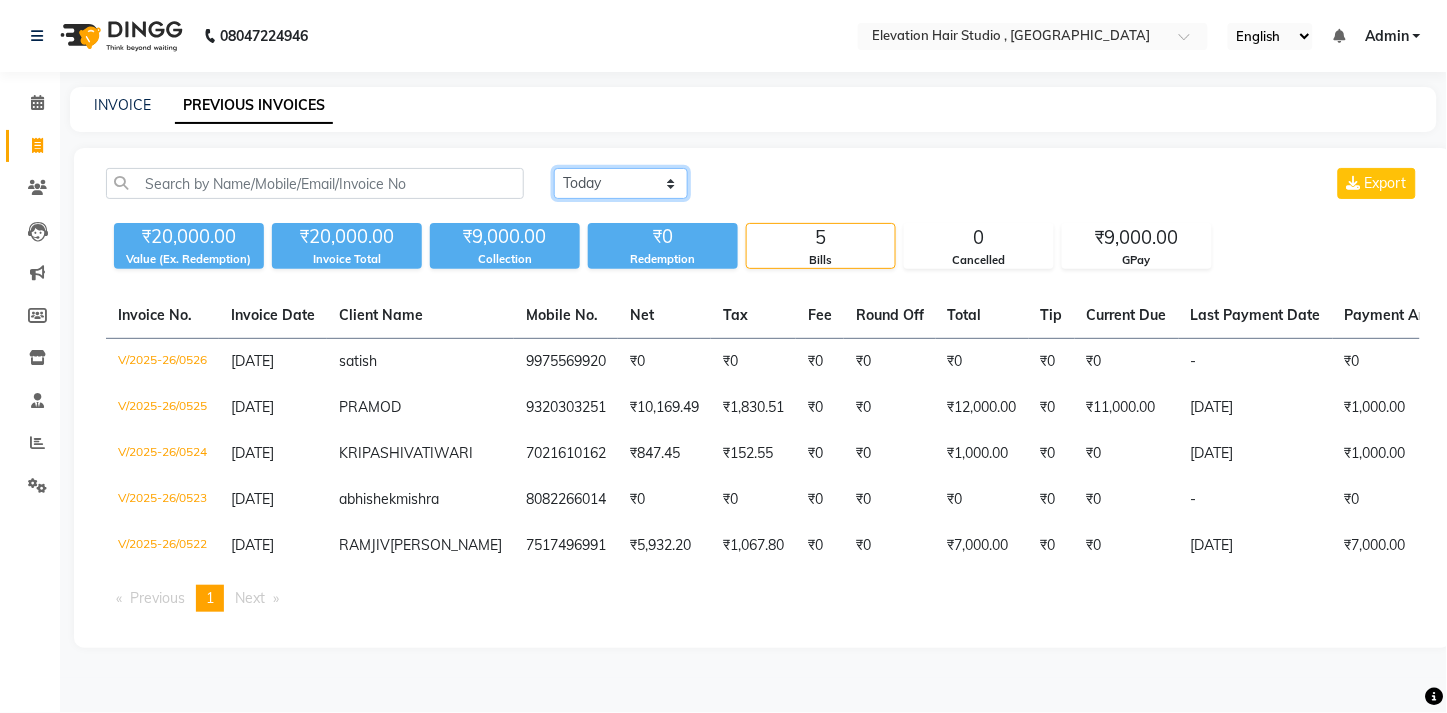 drag, startPoint x: 625, startPoint y: 185, endPoint x: 621, endPoint y: 246, distance: 61.13101 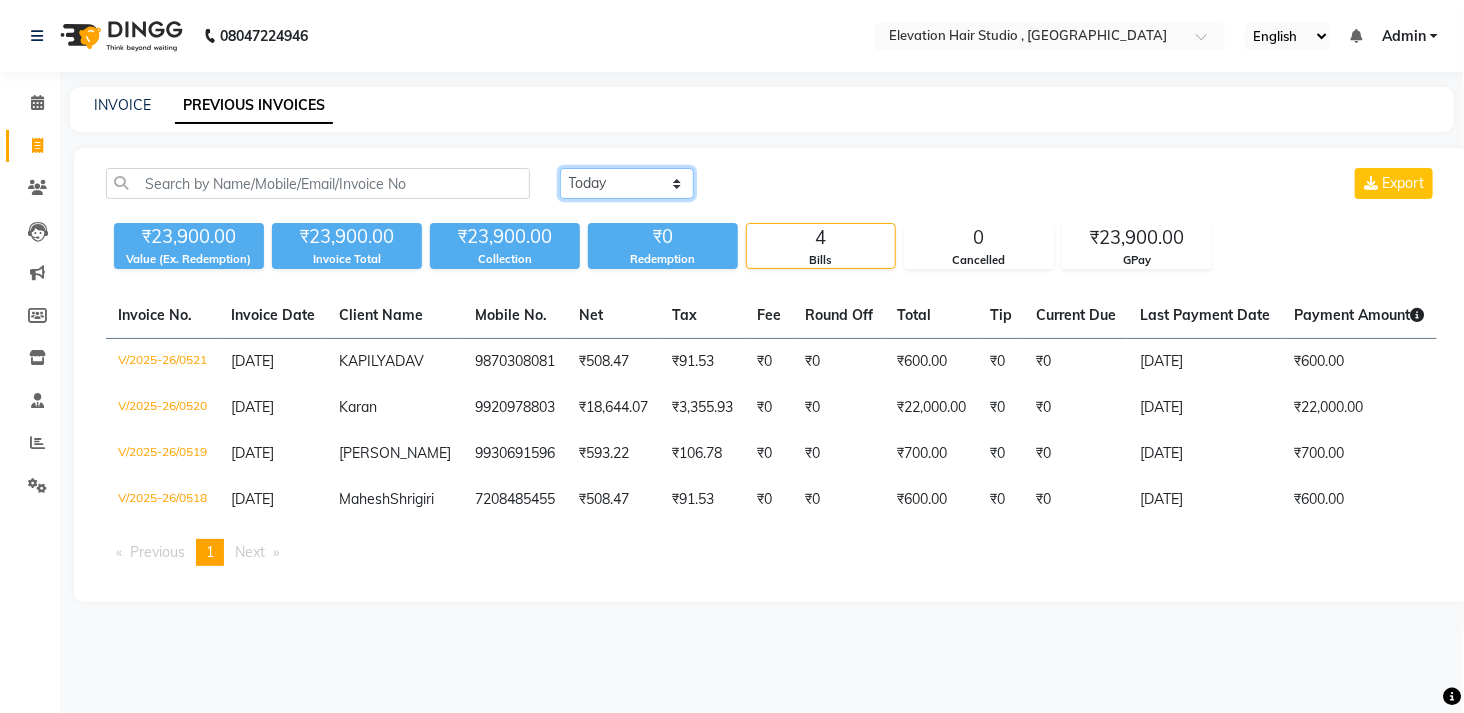 click on "Today Yesterday Custom Range" 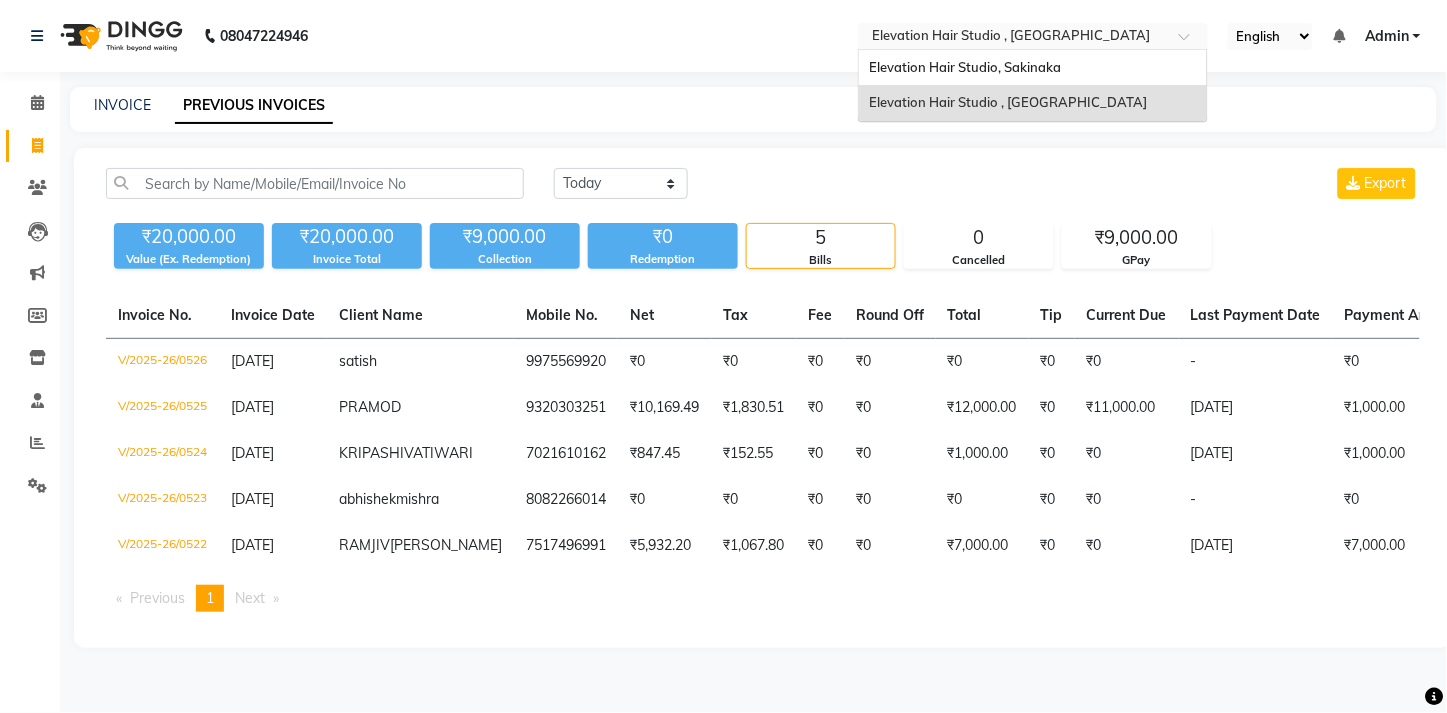 click on "Select Location × Elevation Hair Studio , Thane West" at bounding box center (1033, 36) 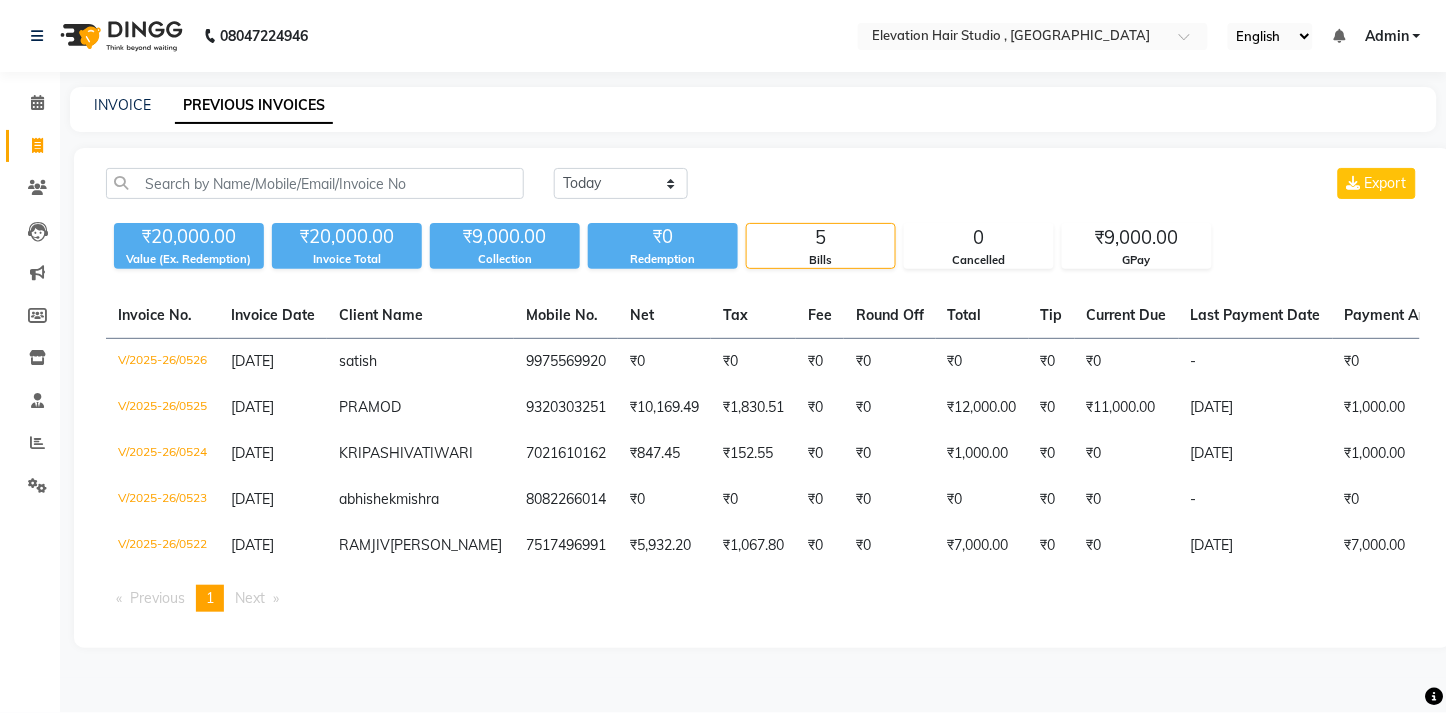 click on "Settings" 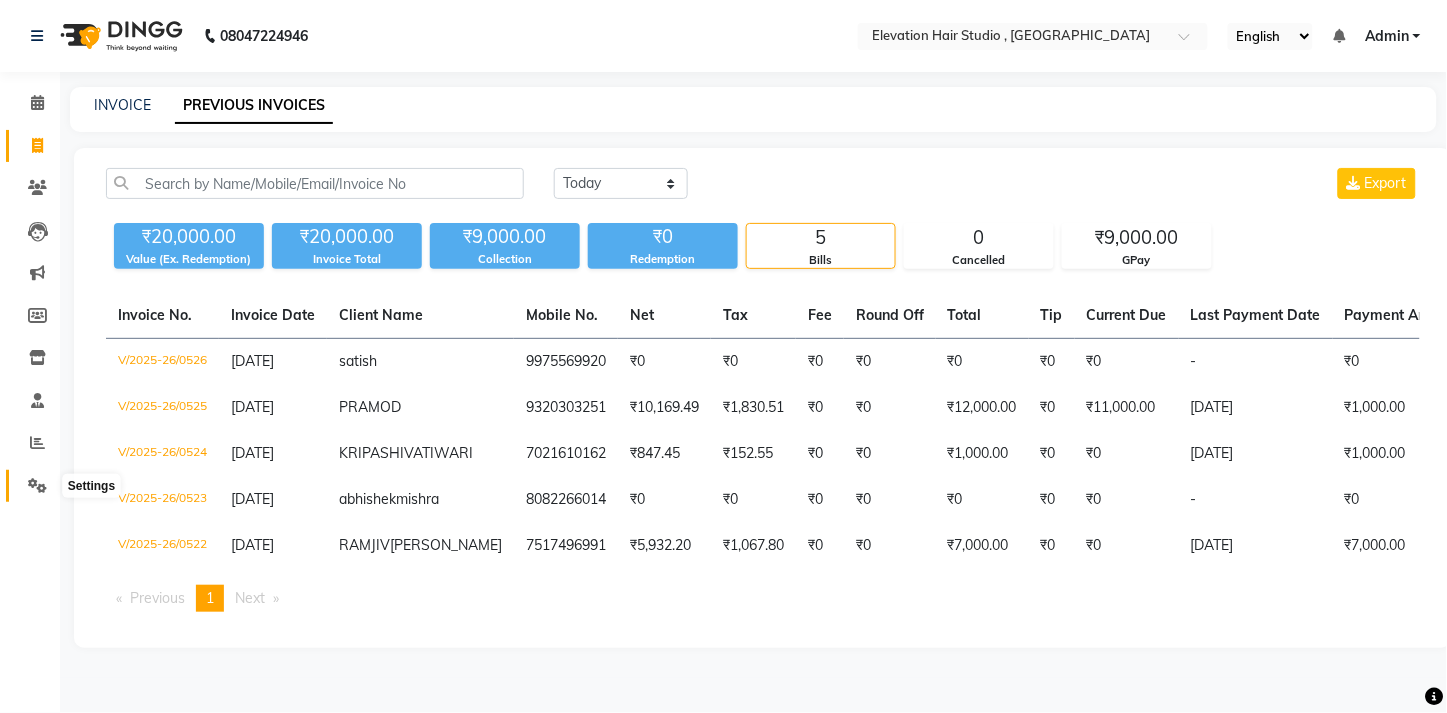 click 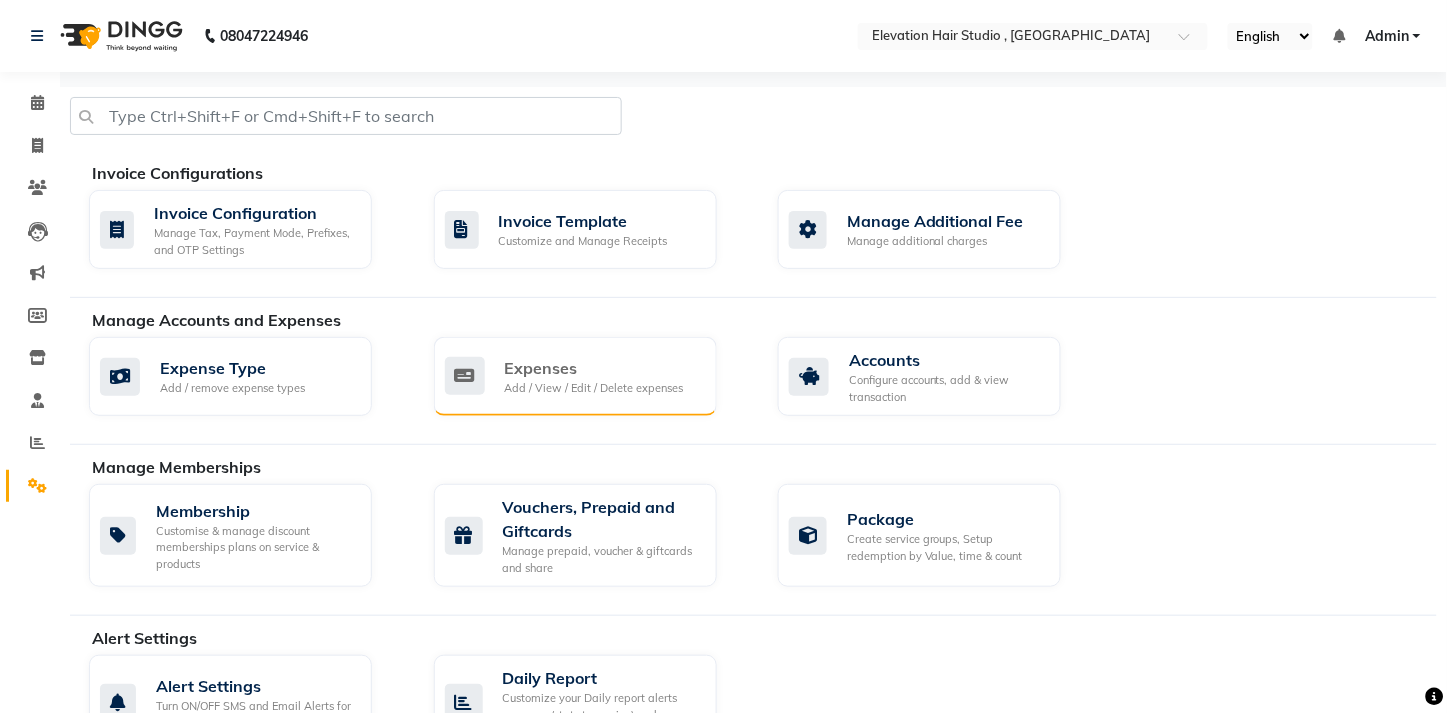 click on "Add / View / Edit / Delete expenses" 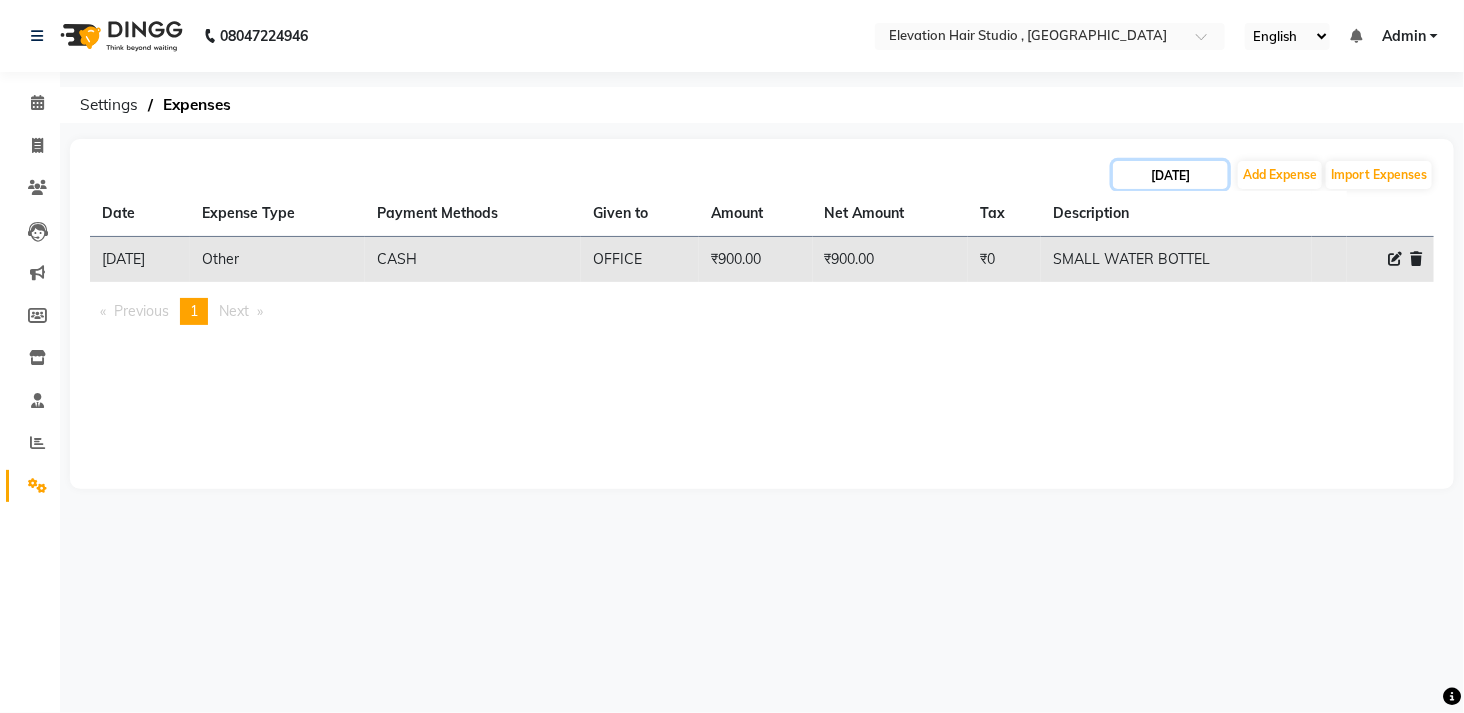 click on "10-07-2025" 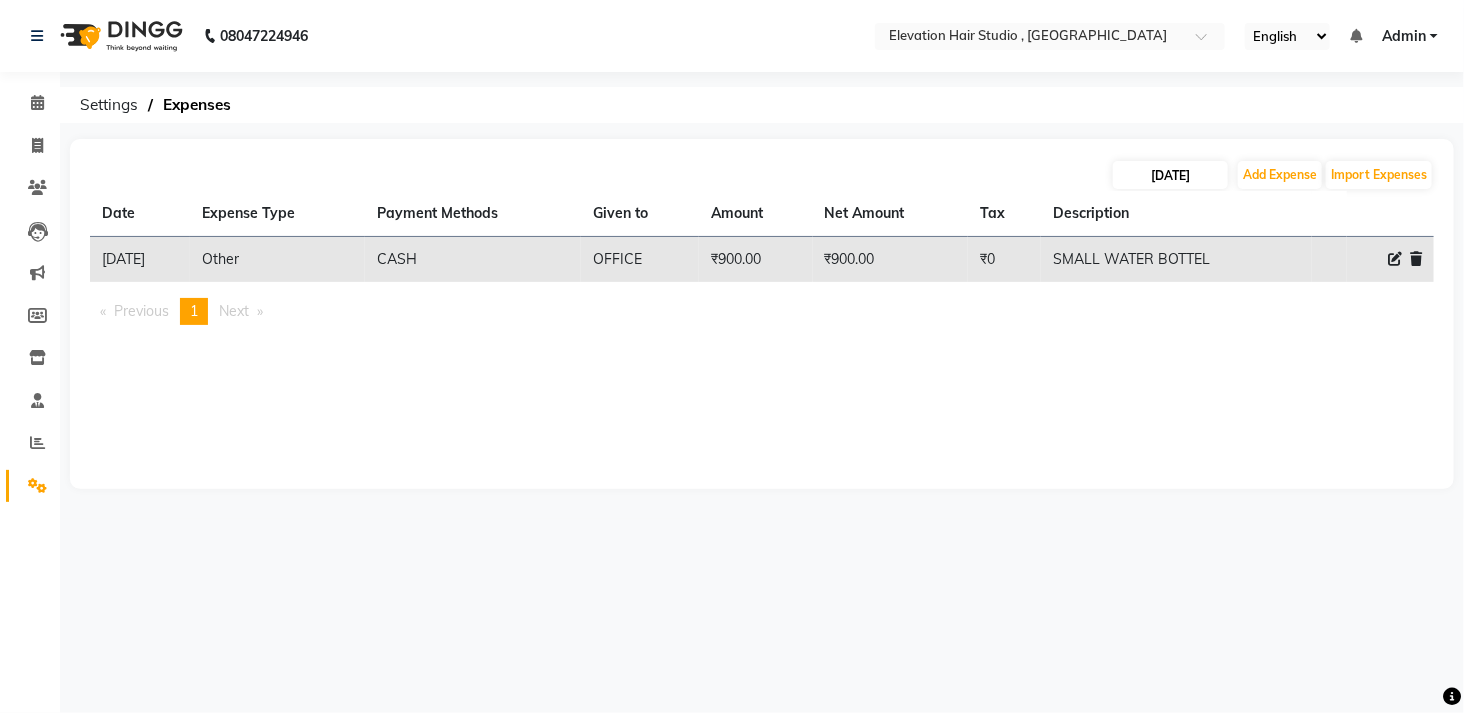 select on "7" 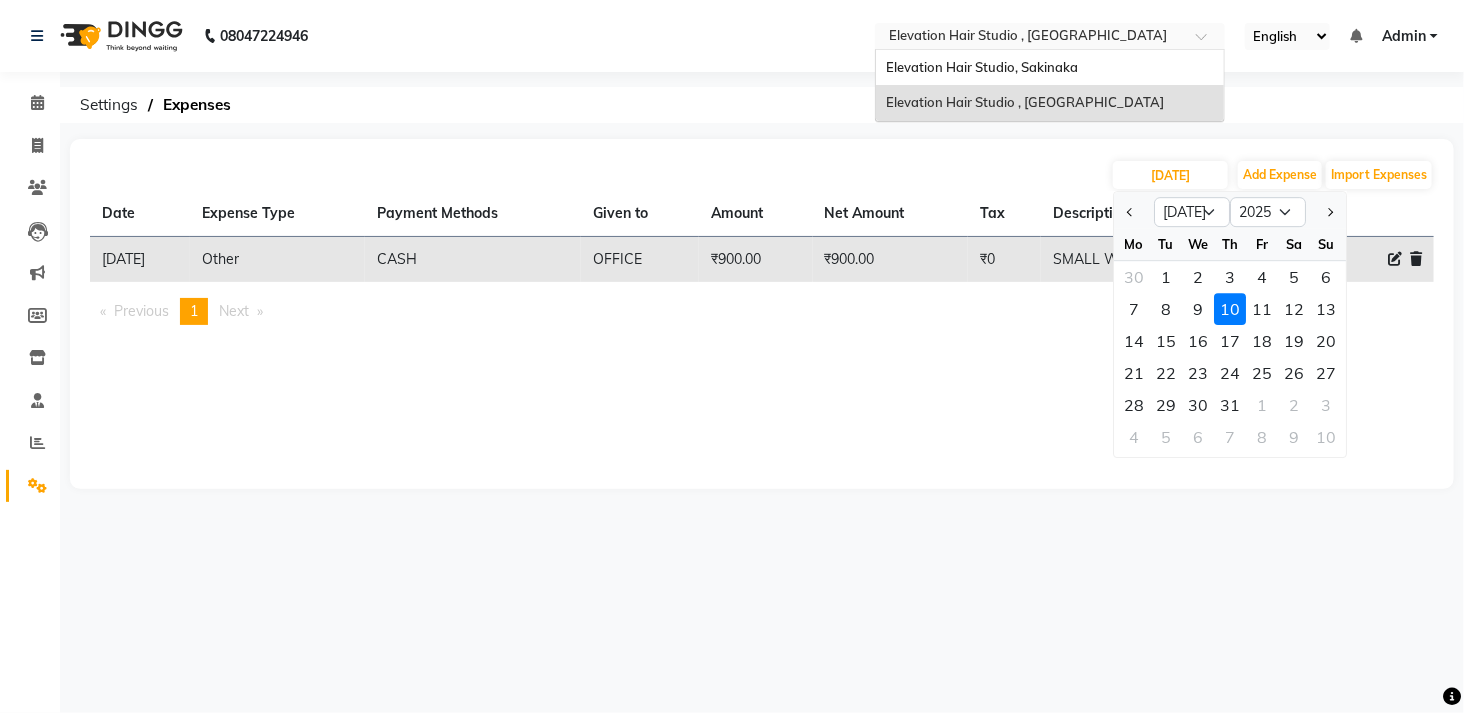 click at bounding box center [1030, 38] 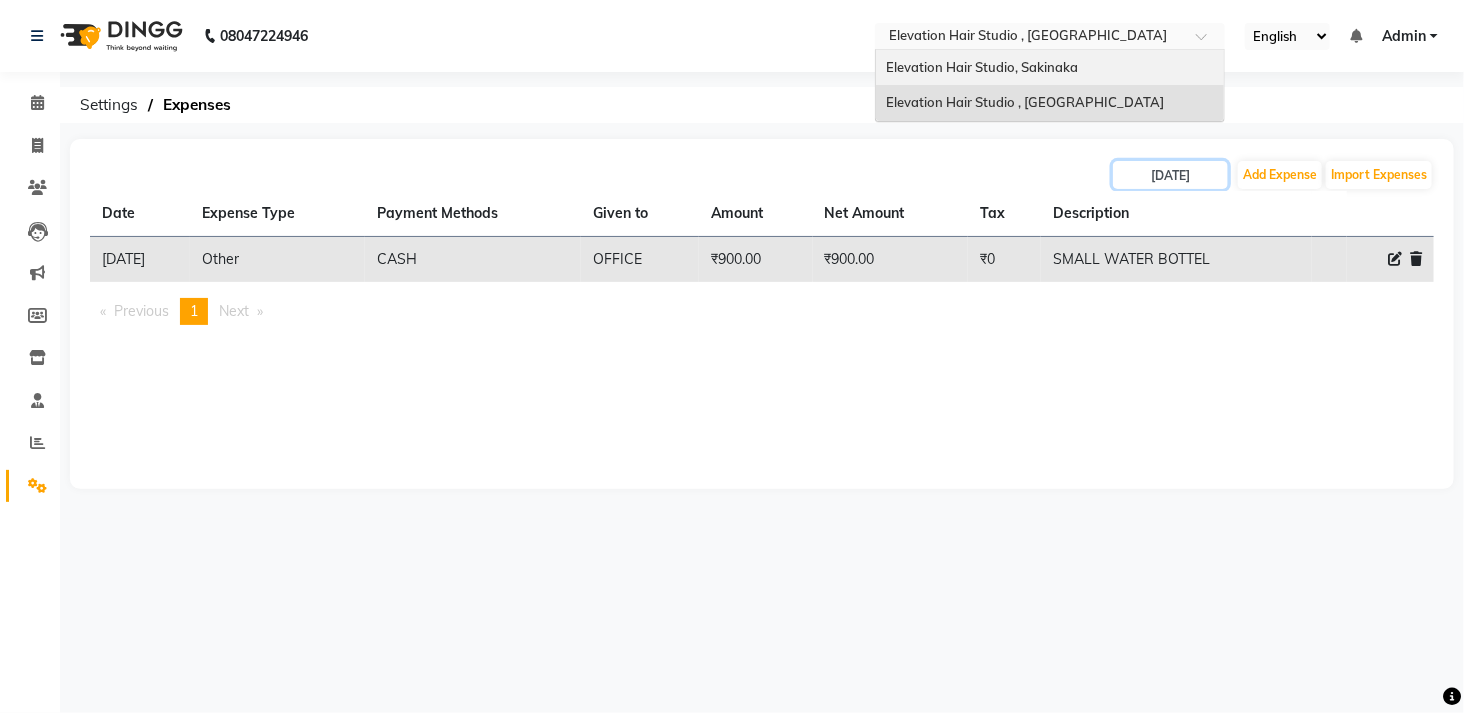 click on "Elevation Hair Studio, Sakinaka" at bounding box center (1050, 68) 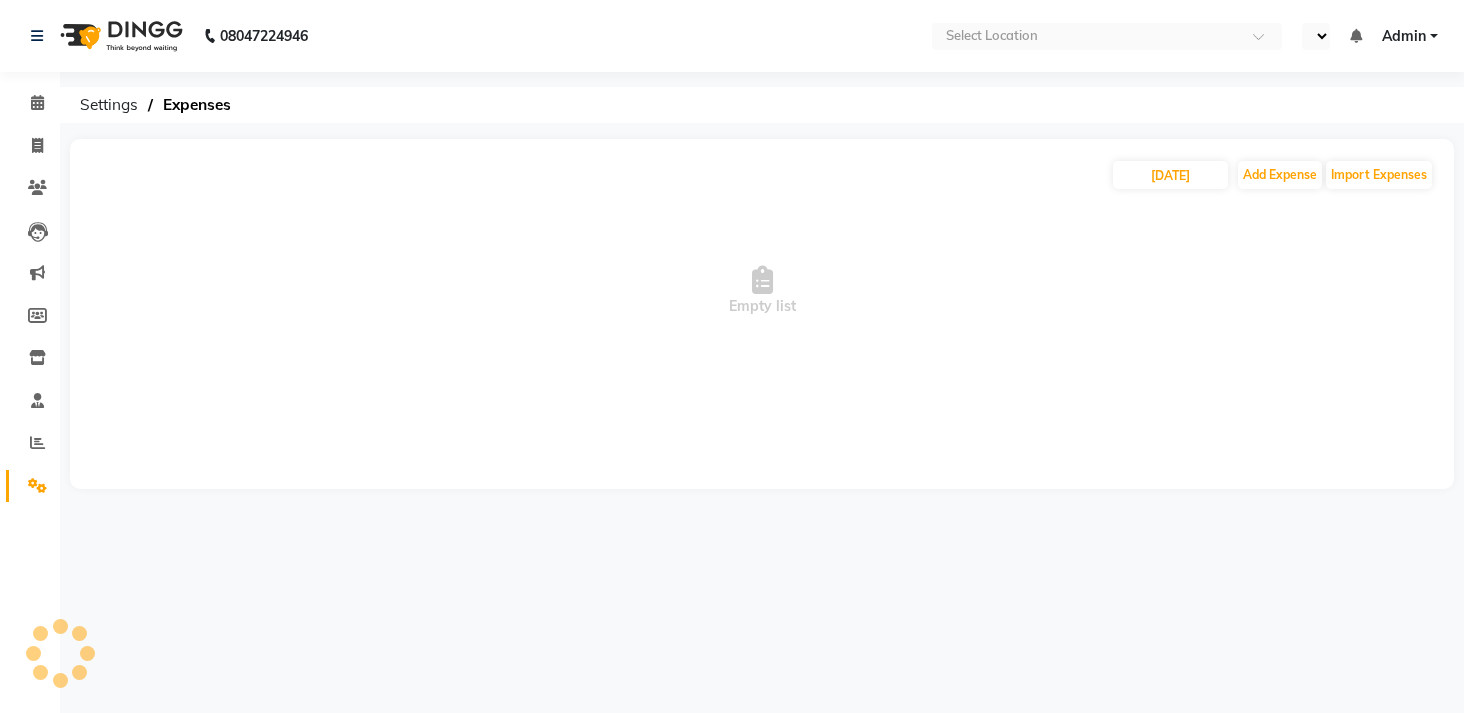 scroll, scrollTop: 0, scrollLeft: 0, axis: both 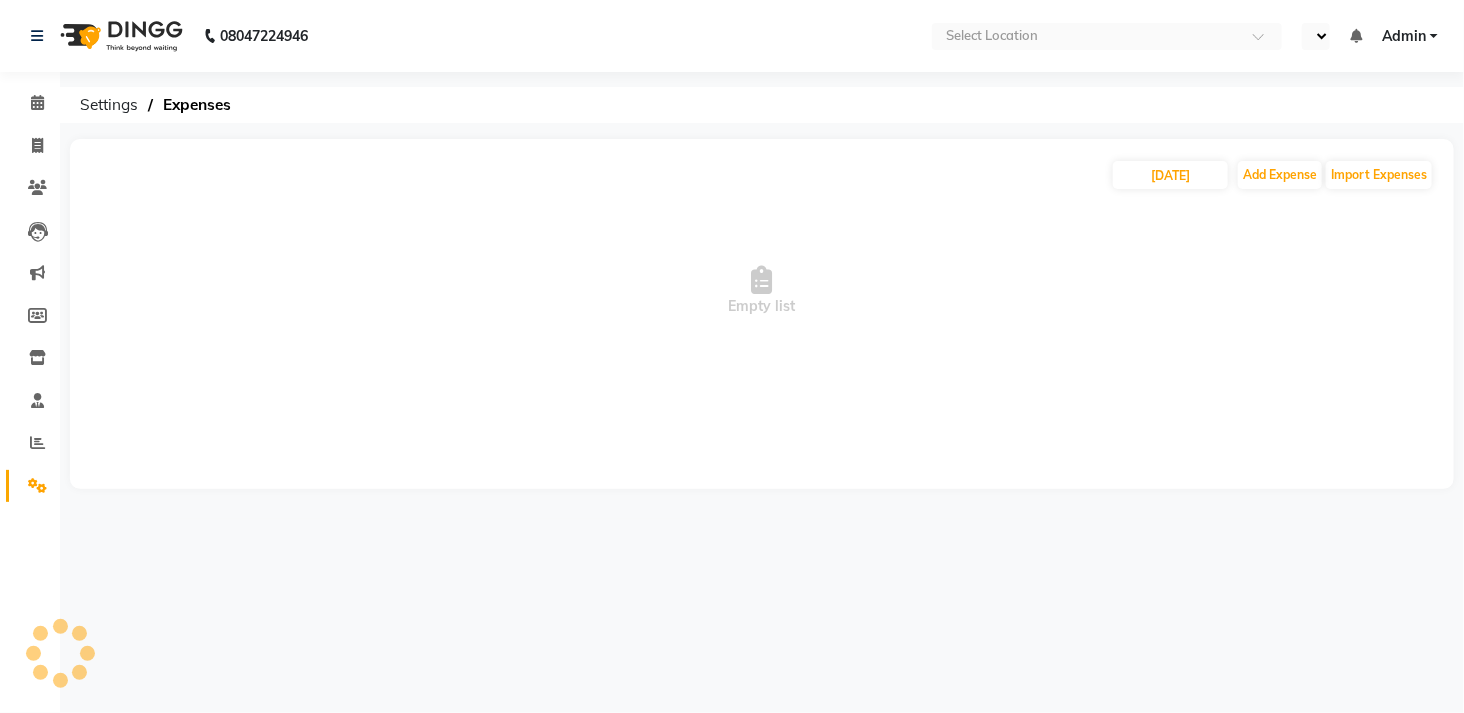 select on "en" 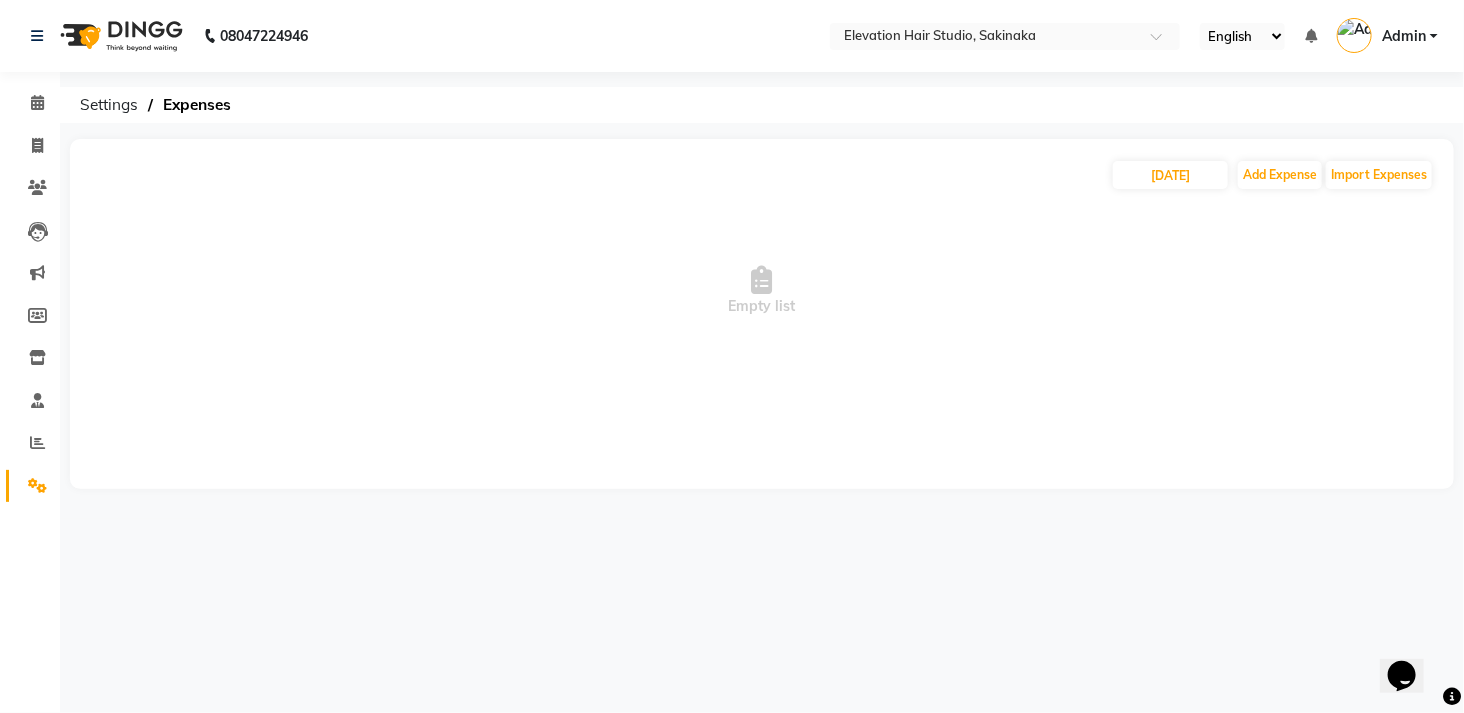 scroll, scrollTop: 0, scrollLeft: 0, axis: both 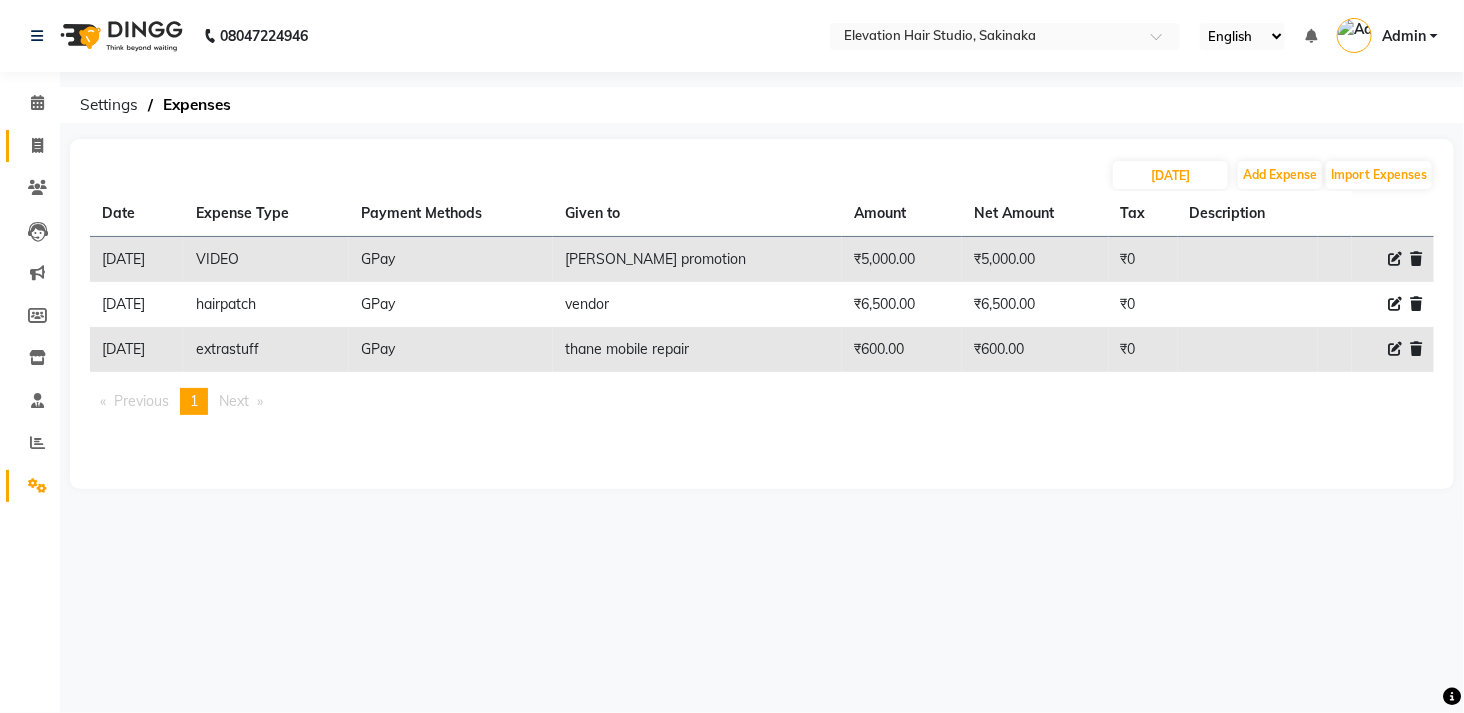 click on "Invoice" 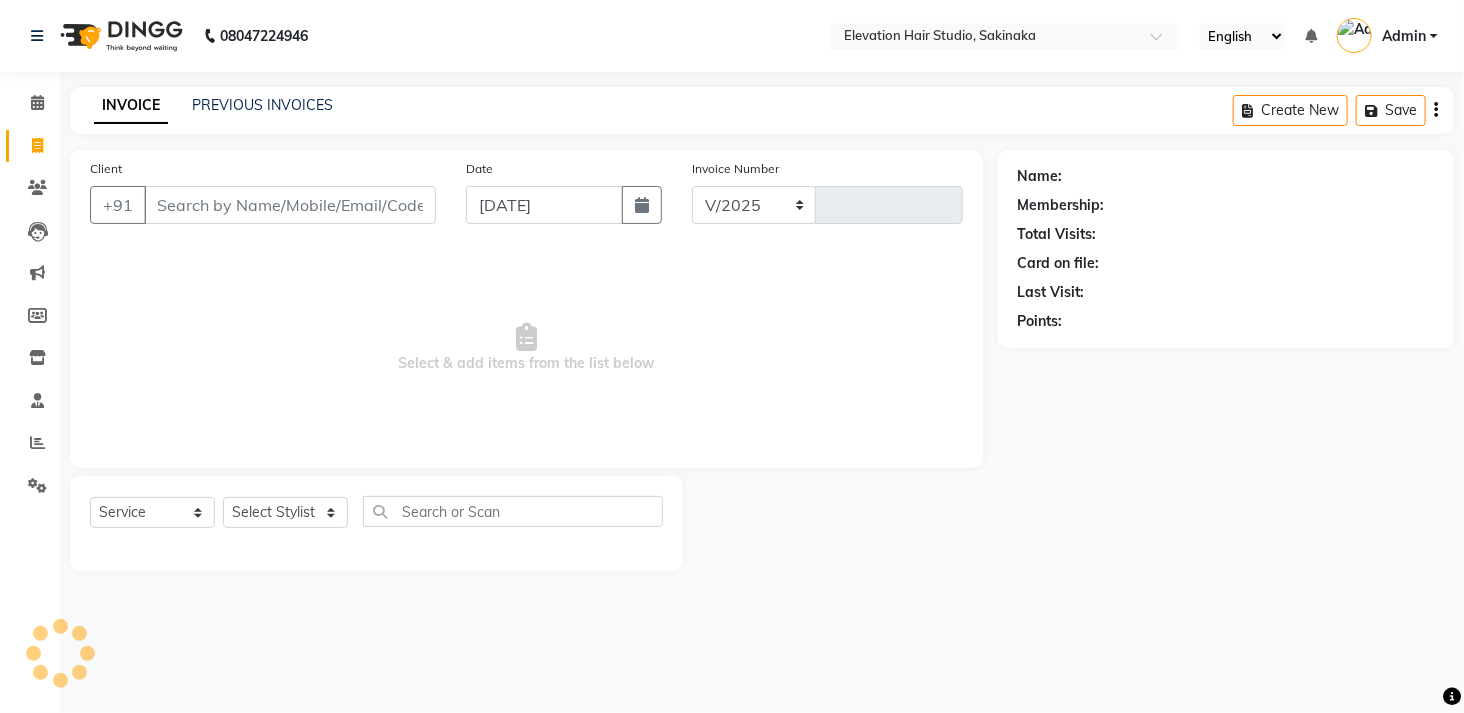 select on "4949" 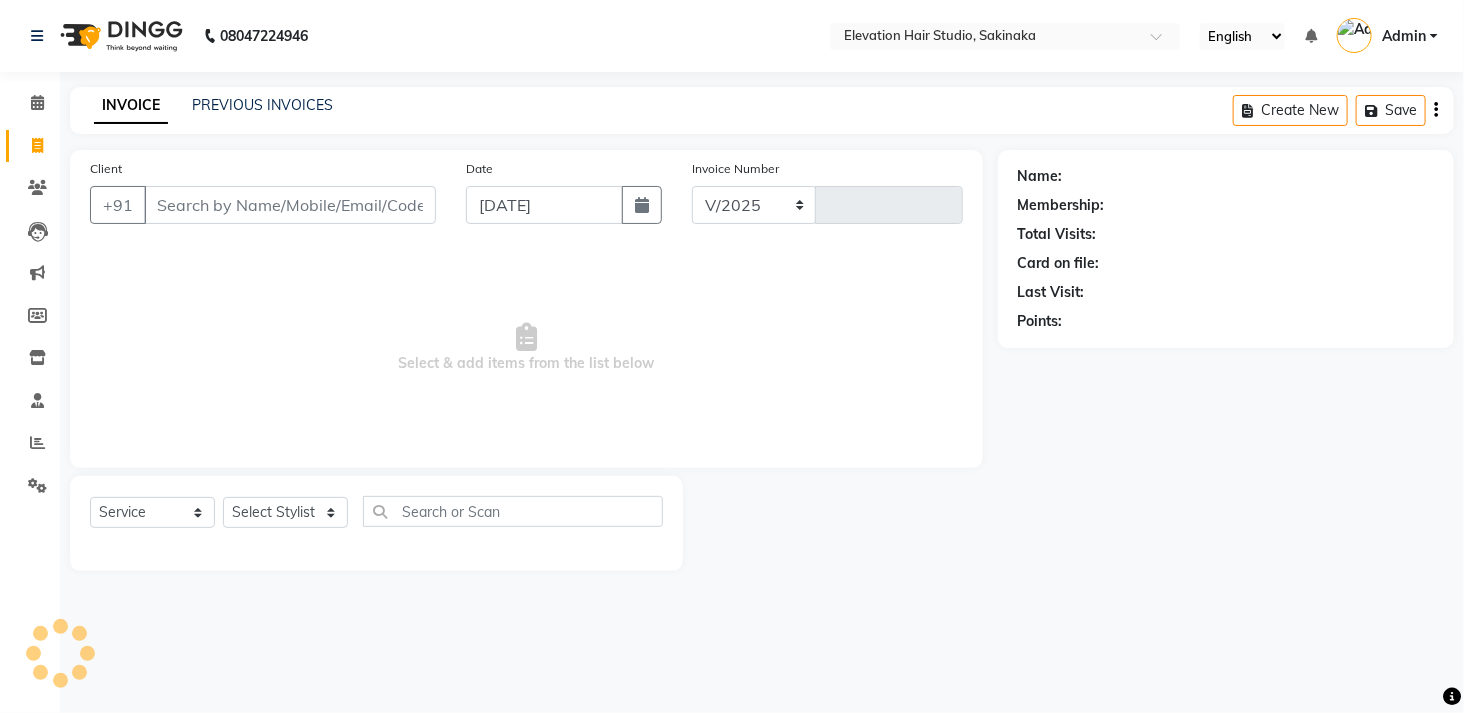 type on "1068" 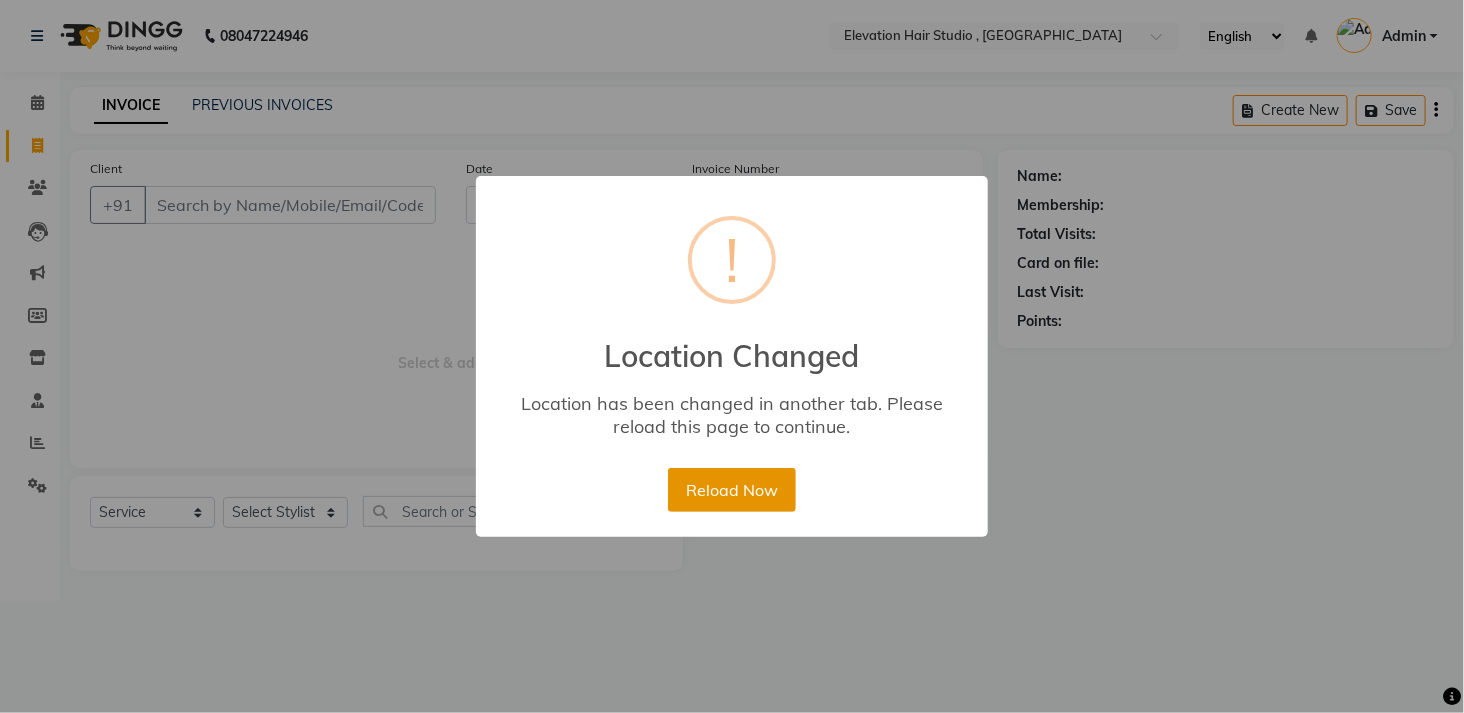 click on "Reload Now" at bounding box center (731, 490) 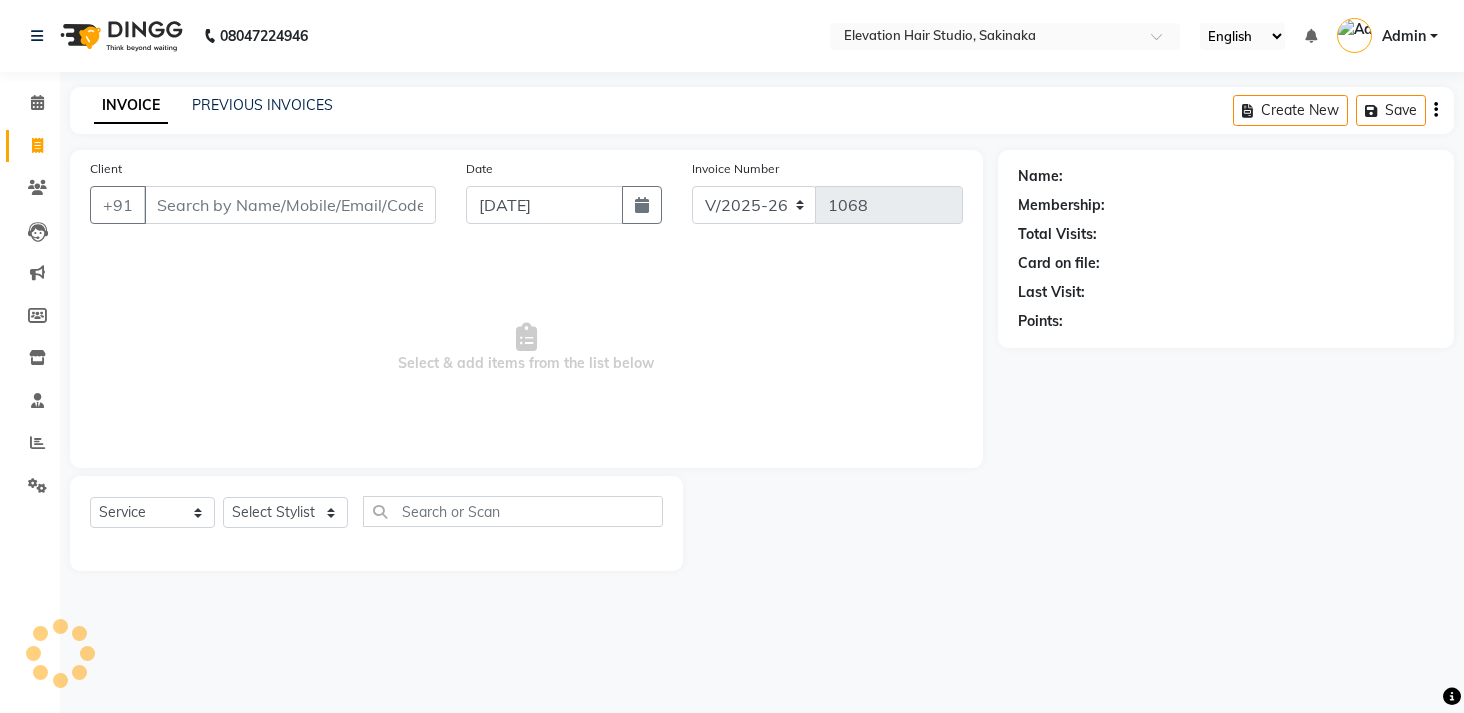 select on "4949" 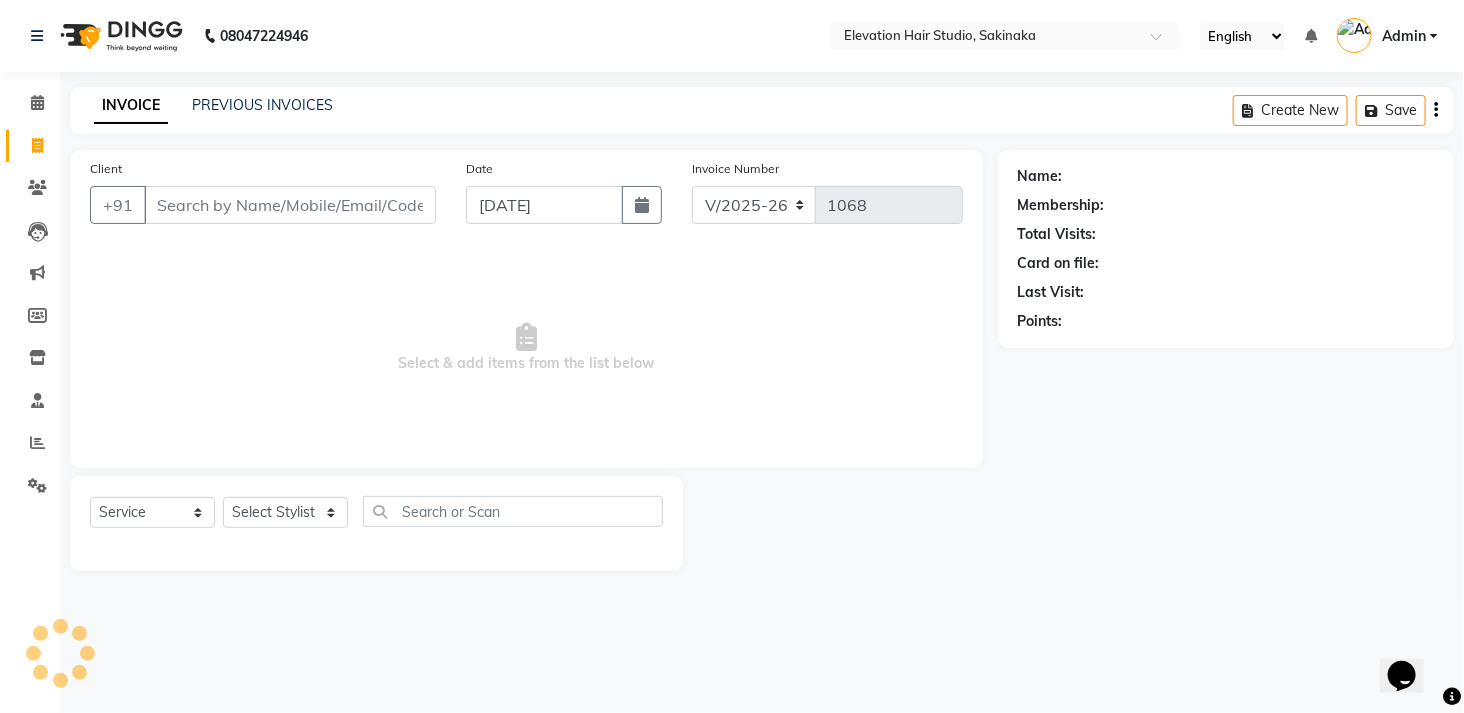 scroll, scrollTop: 0, scrollLeft: 0, axis: both 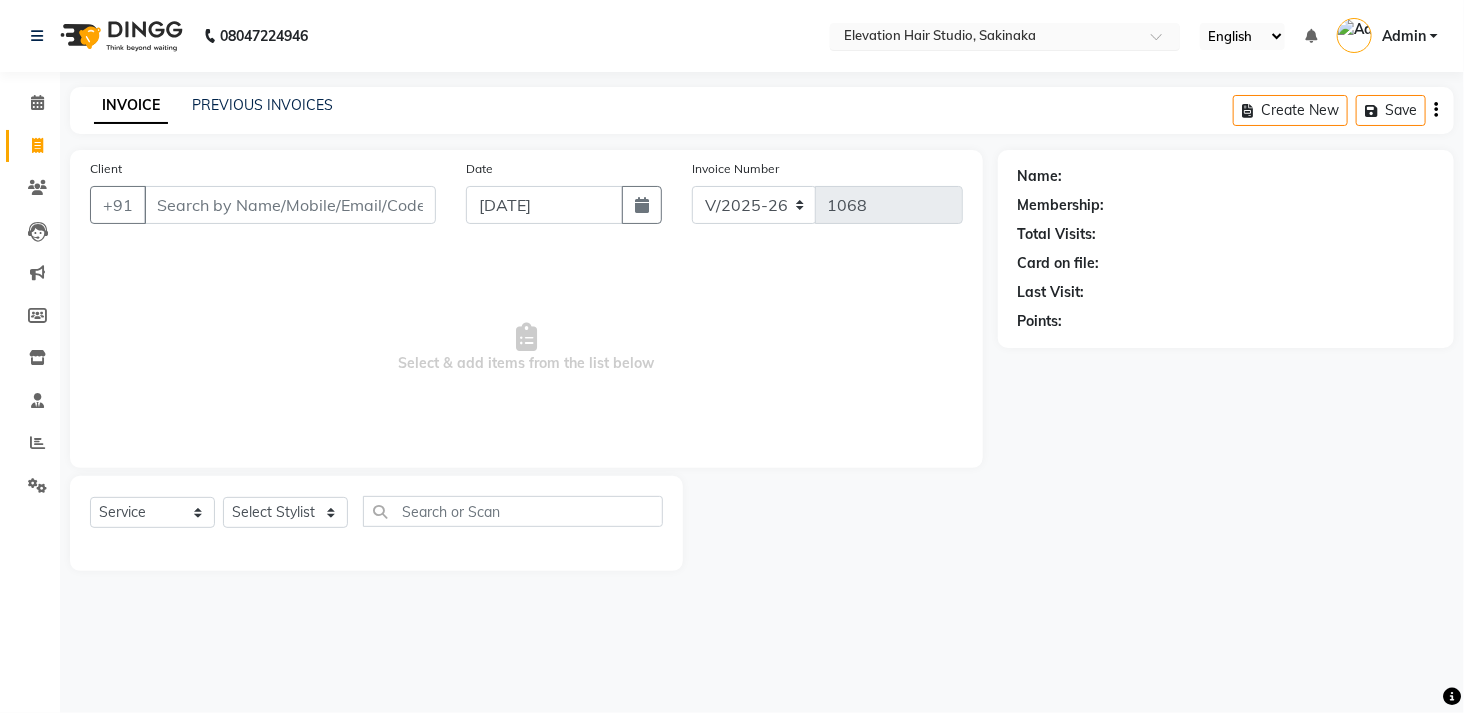 click at bounding box center [985, 38] 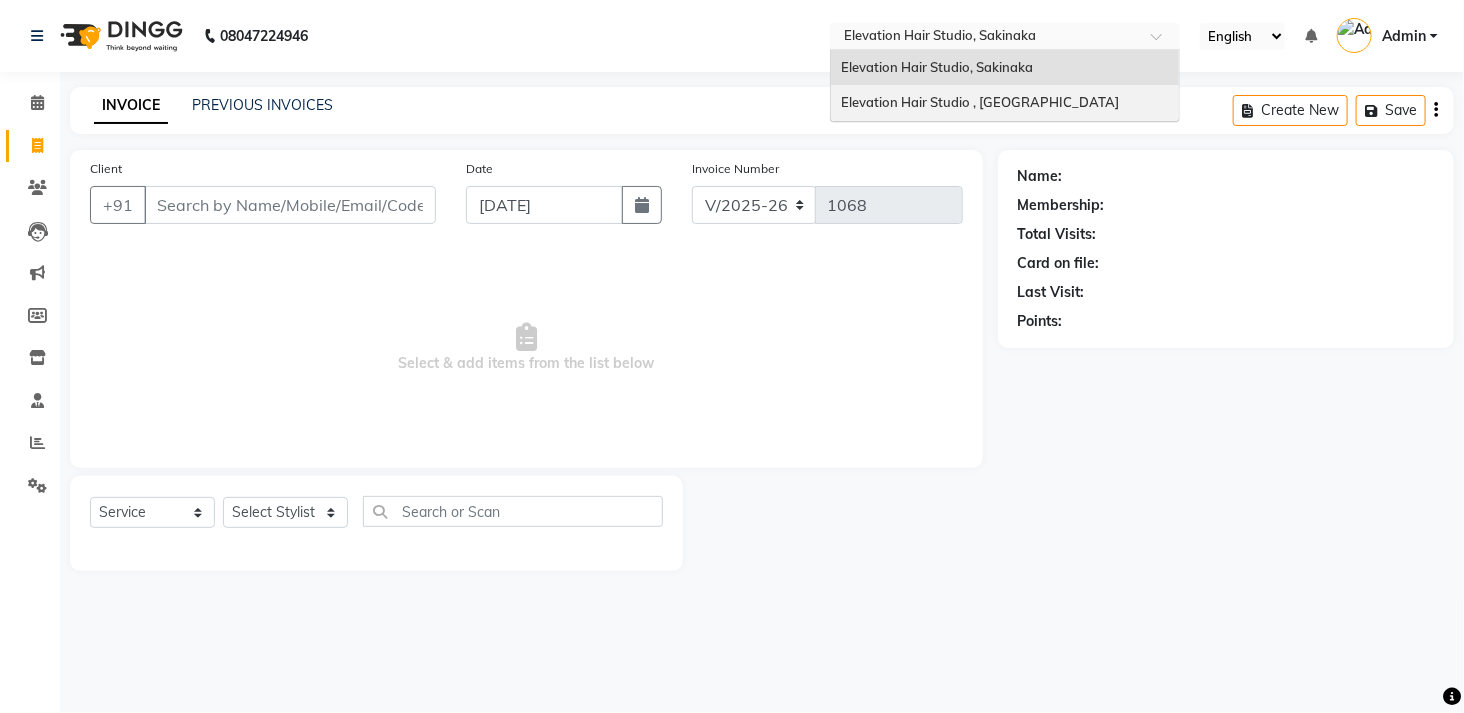 click on "Elevation Hair Studio , [GEOGRAPHIC_DATA]" at bounding box center [1005, 103] 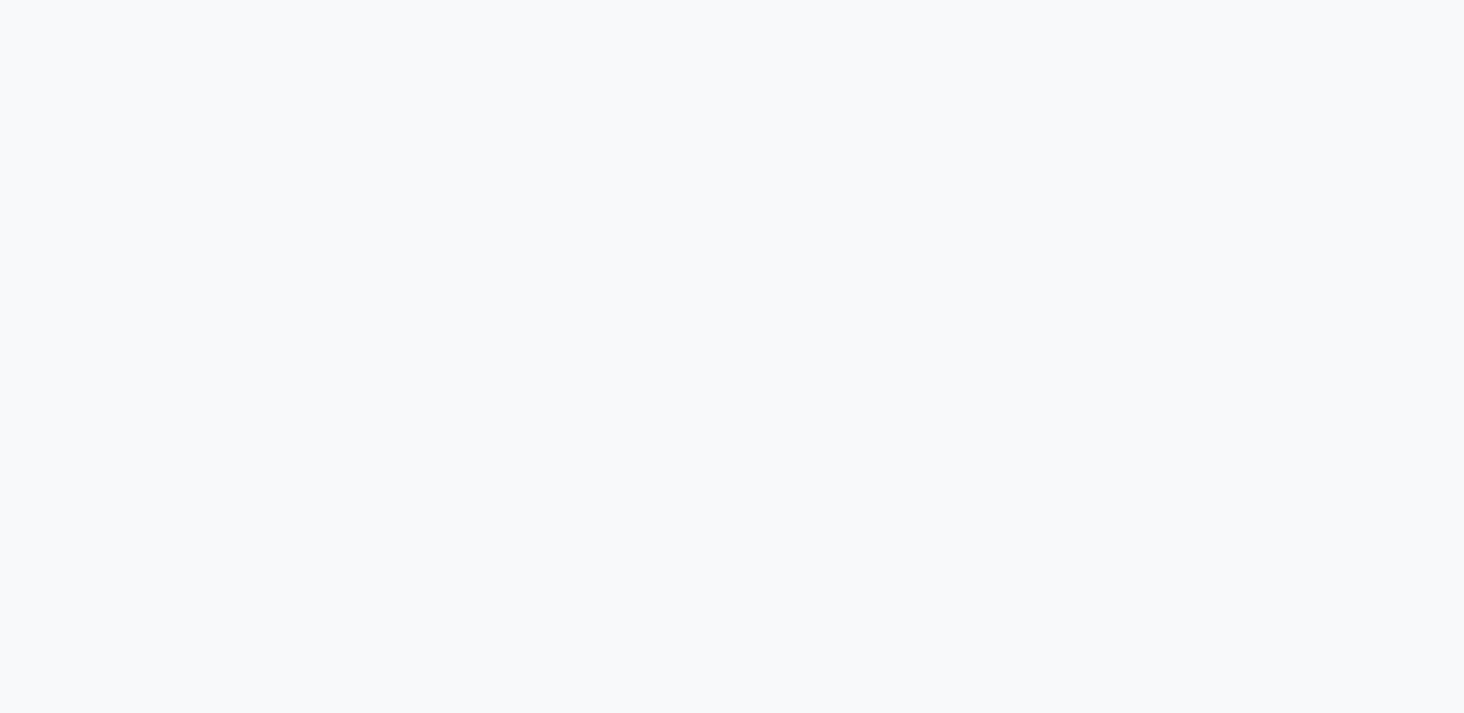 scroll, scrollTop: 0, scrollLeft: 0, axis: both 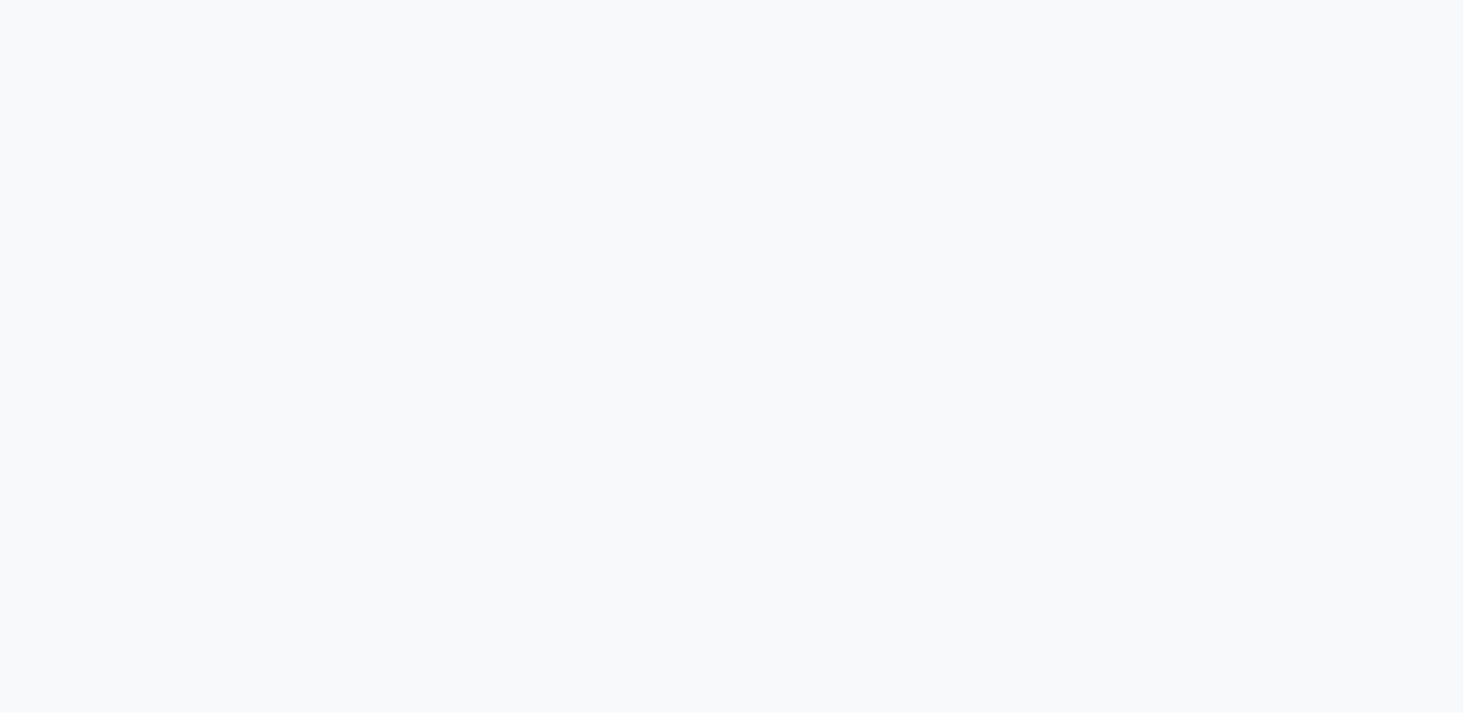 select on "service" 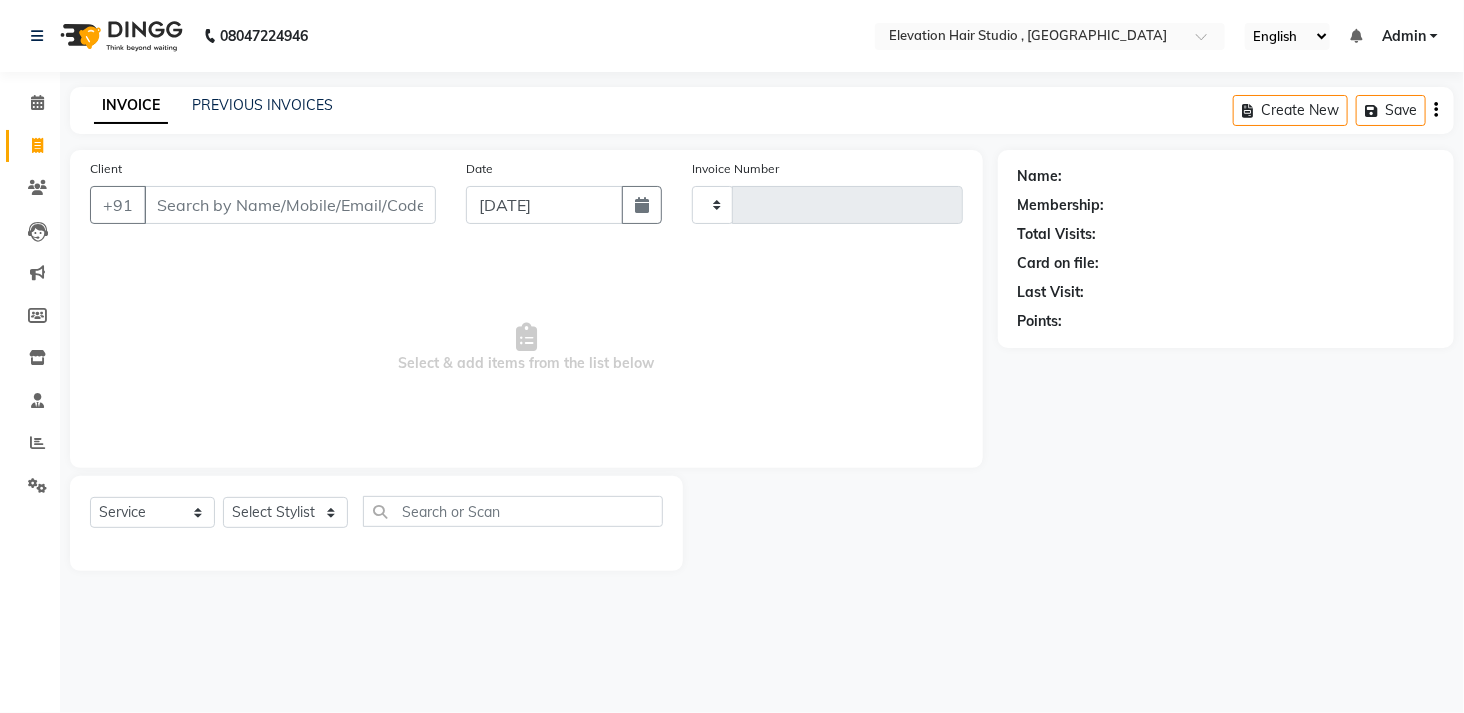select on "en" 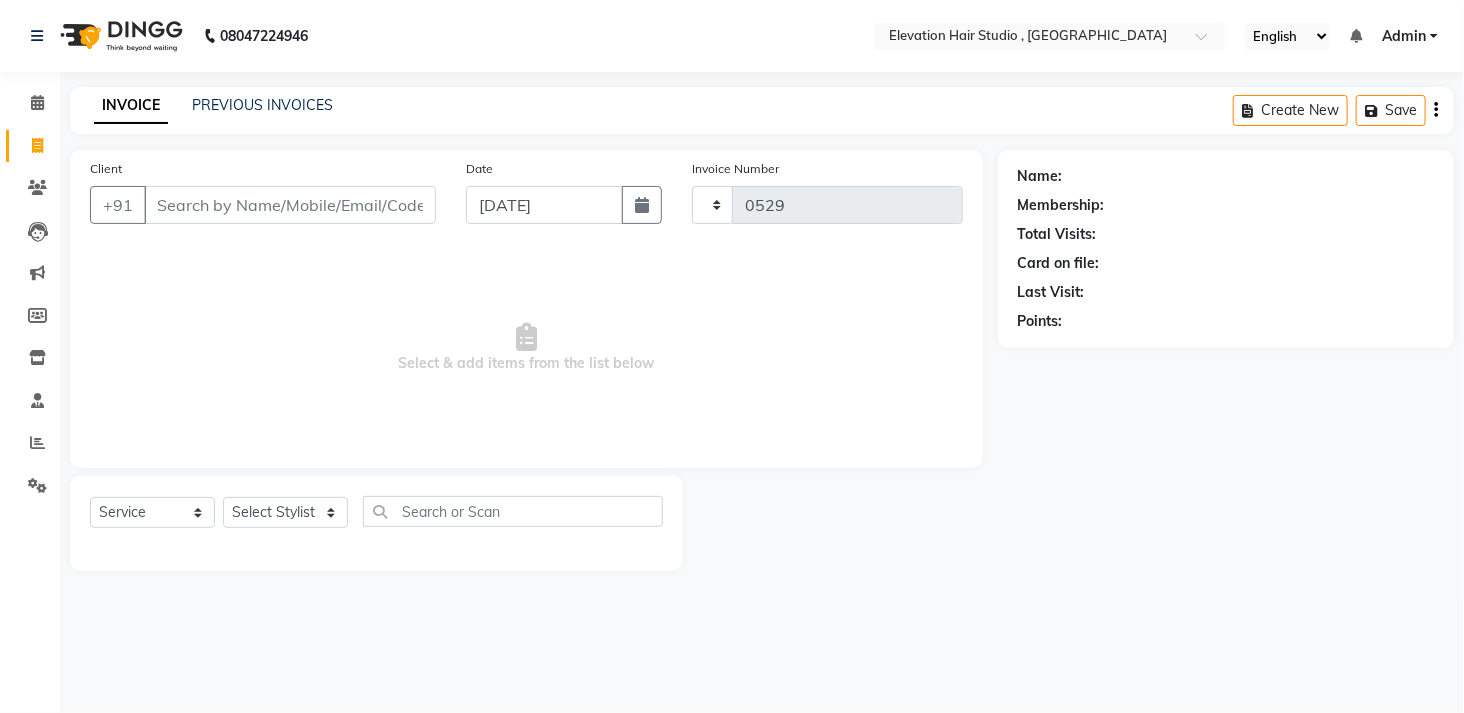 select on "6886" 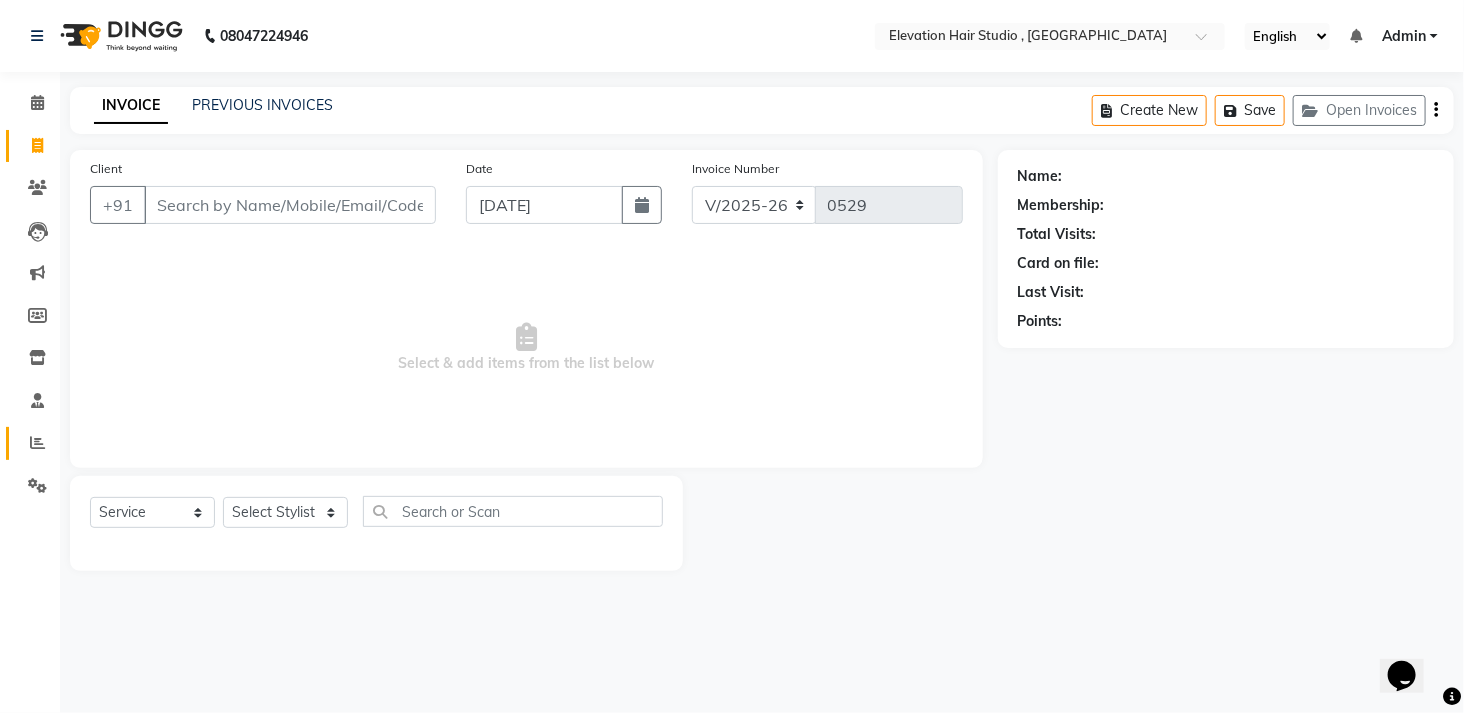 scroll, scrollTop: 0, scrollLeft: 0, axis: both 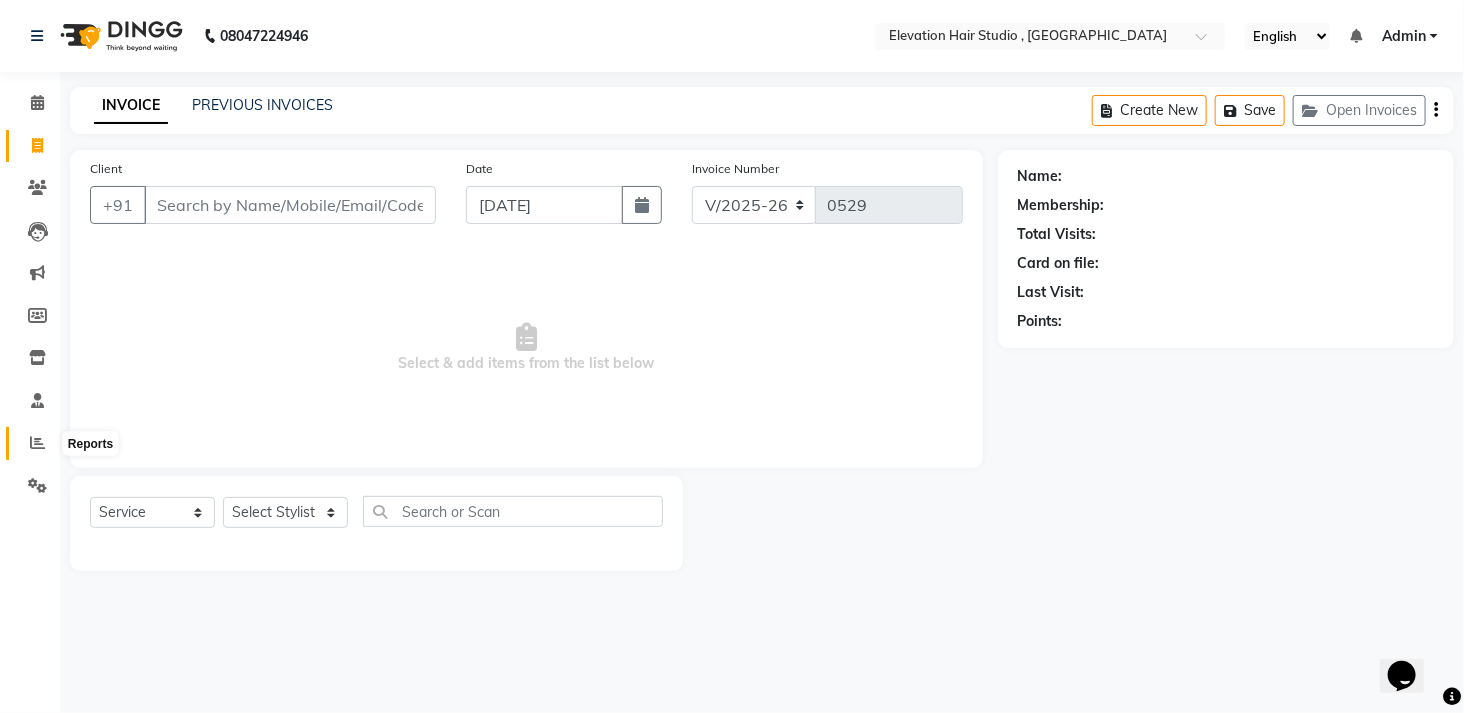 click 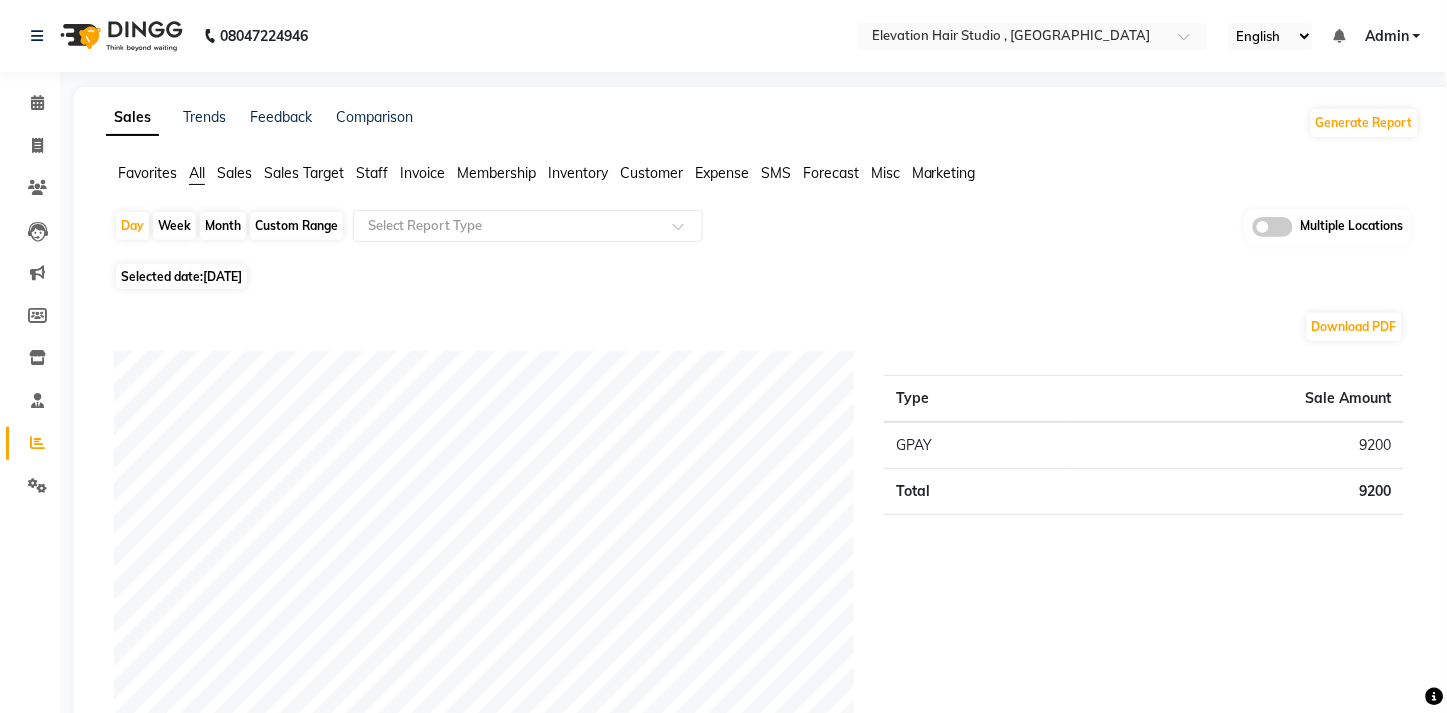 click on "Expense" 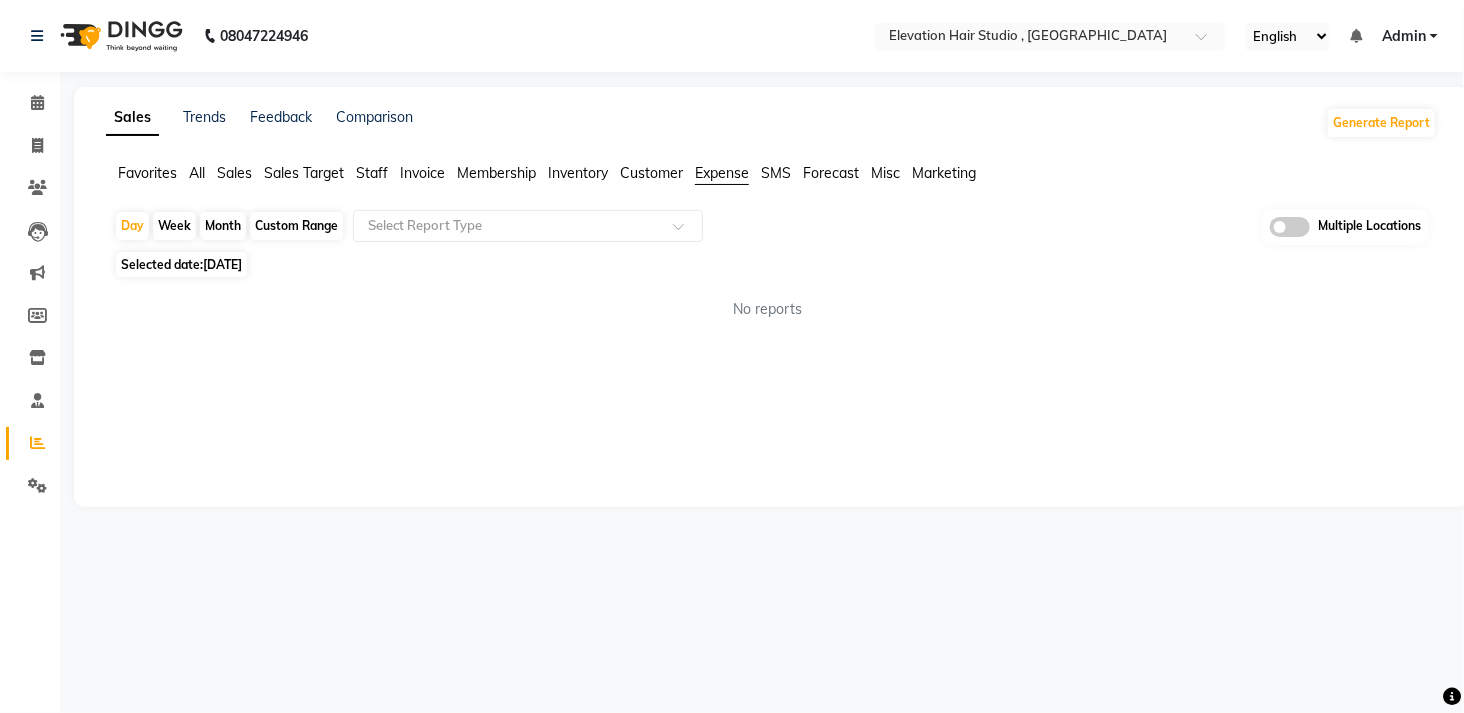 click on "Custom Range" 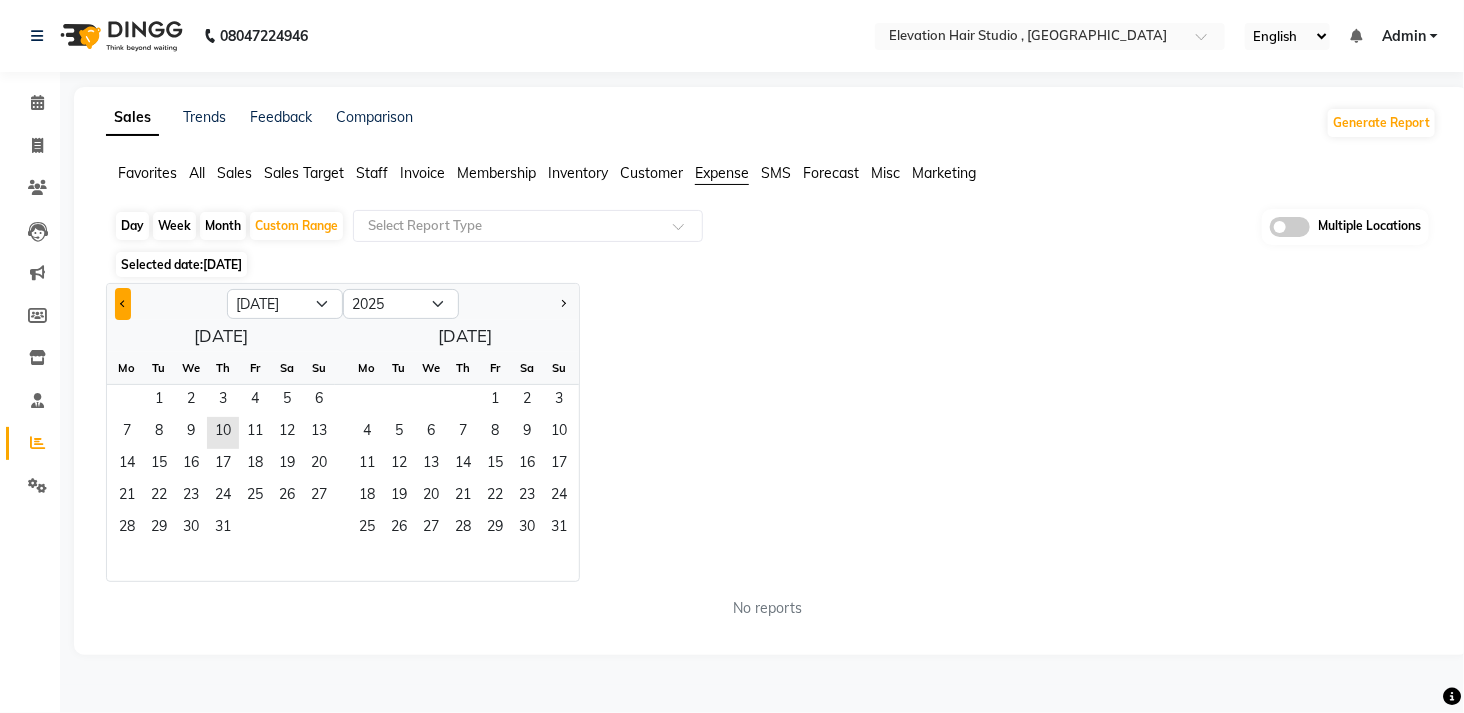 click 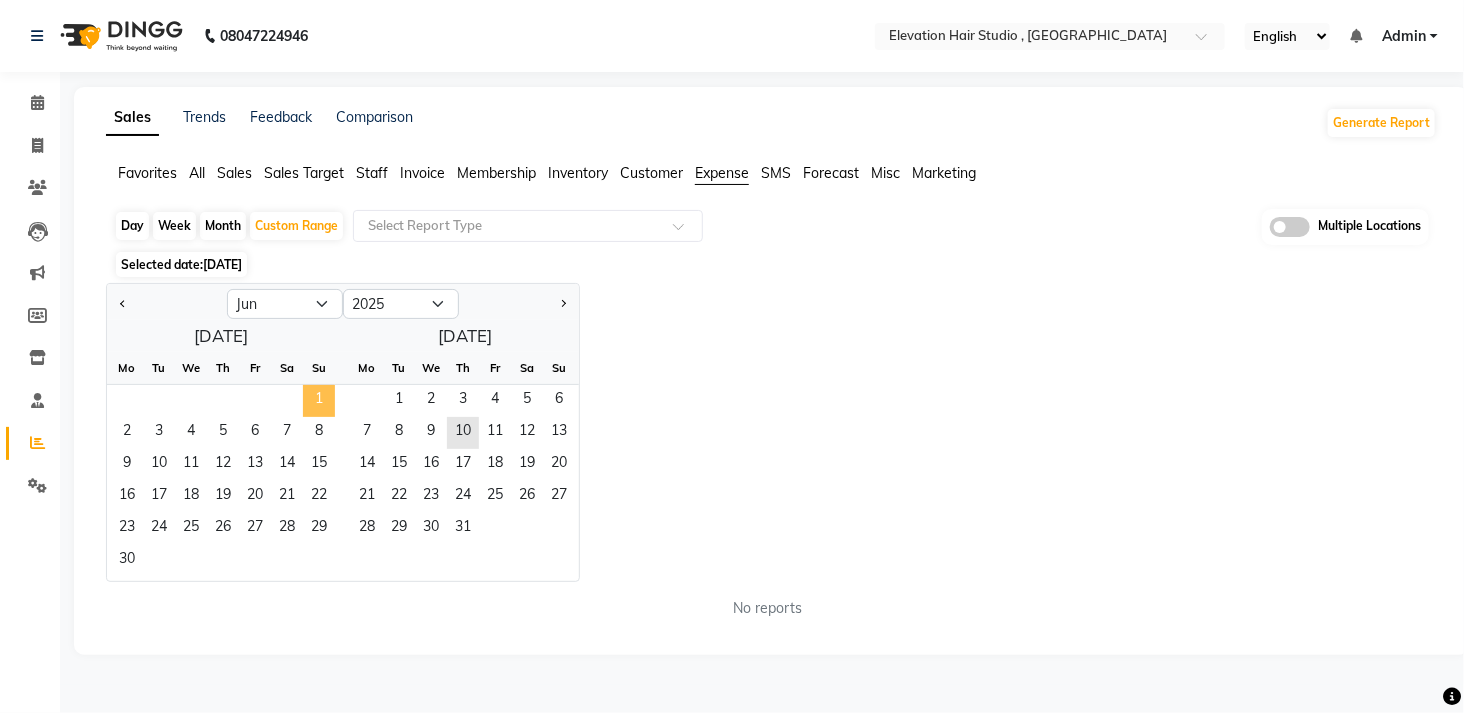 click on "1" 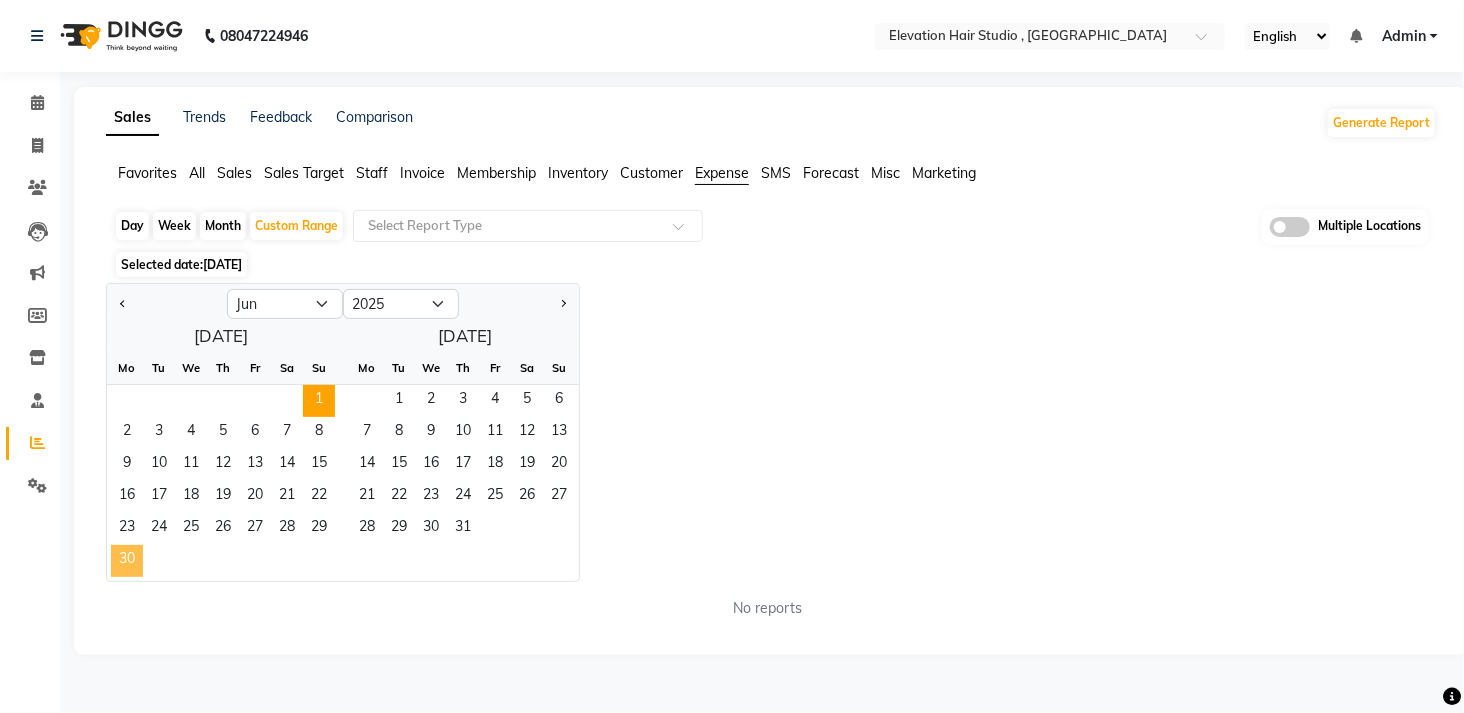 click on "30" 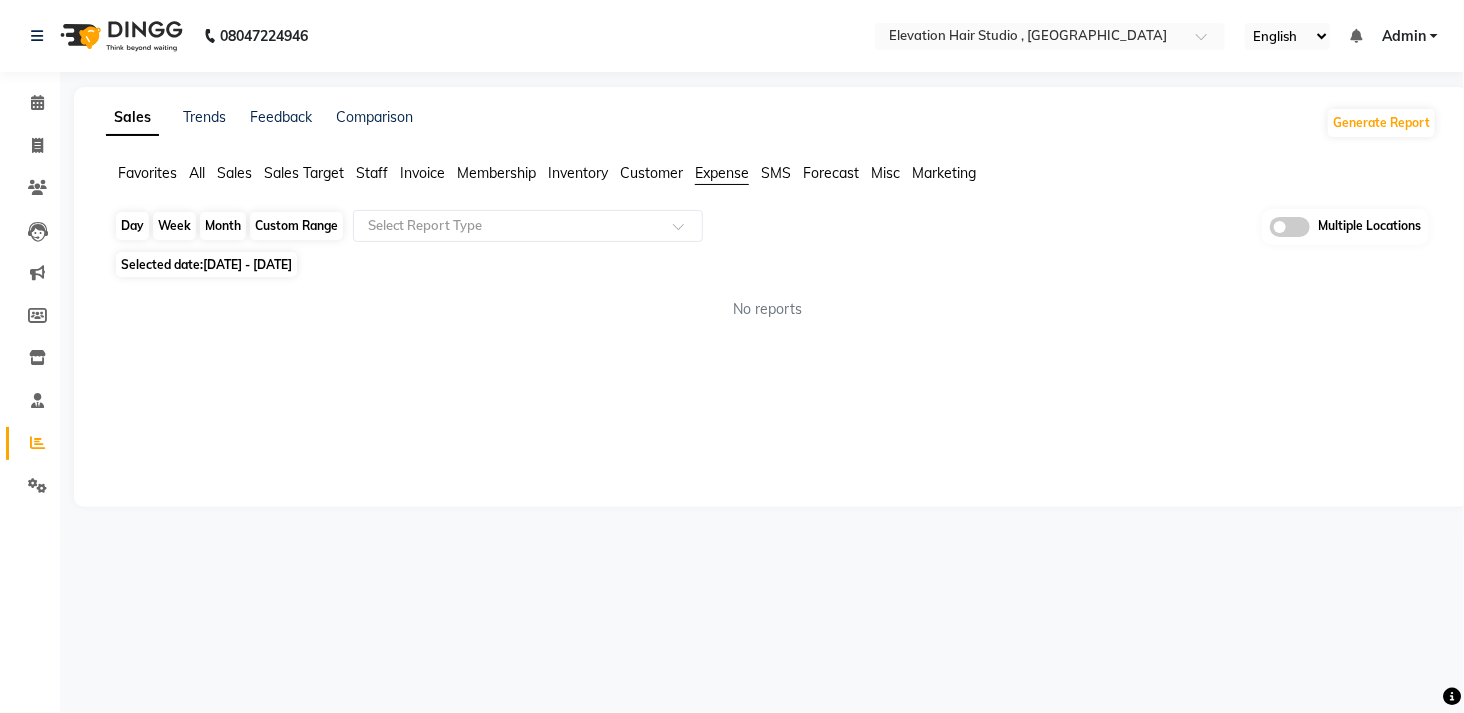 click on "Custom Range" 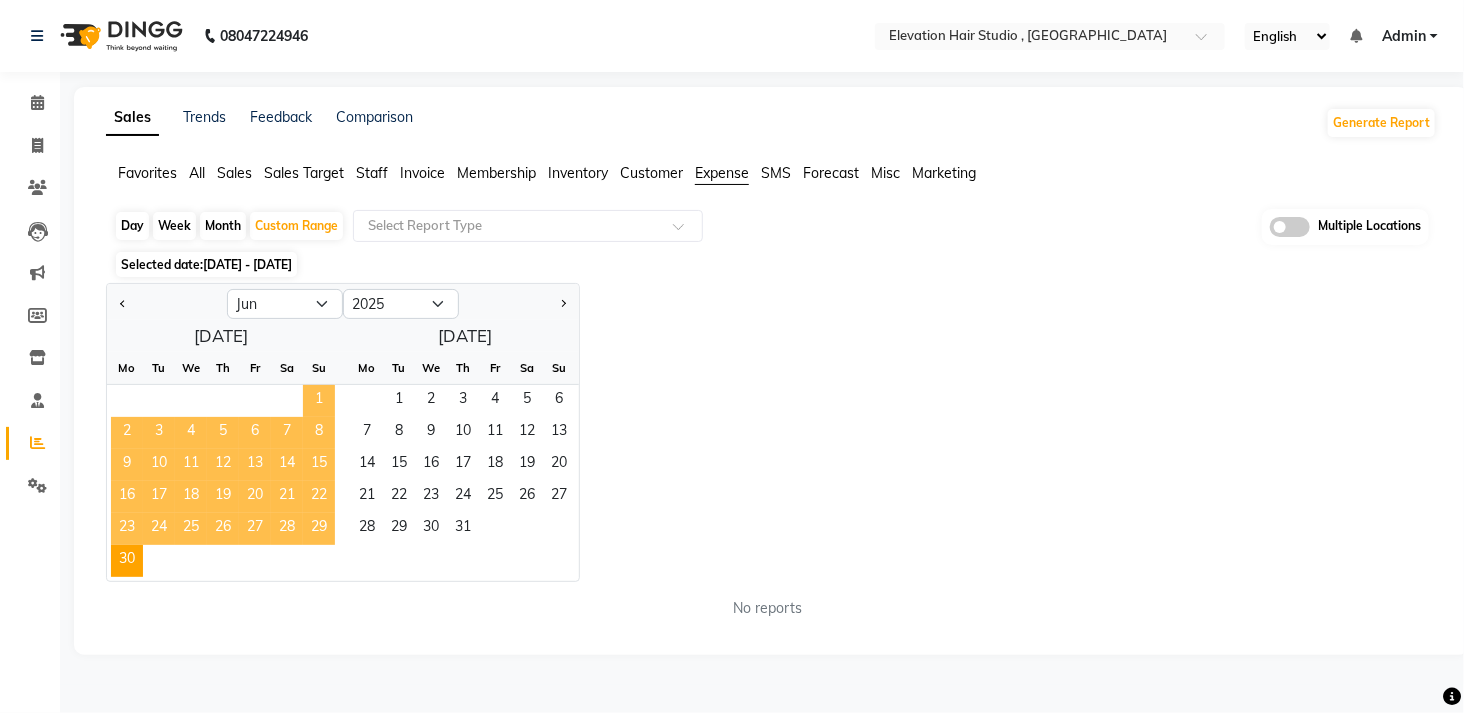 click on "1" 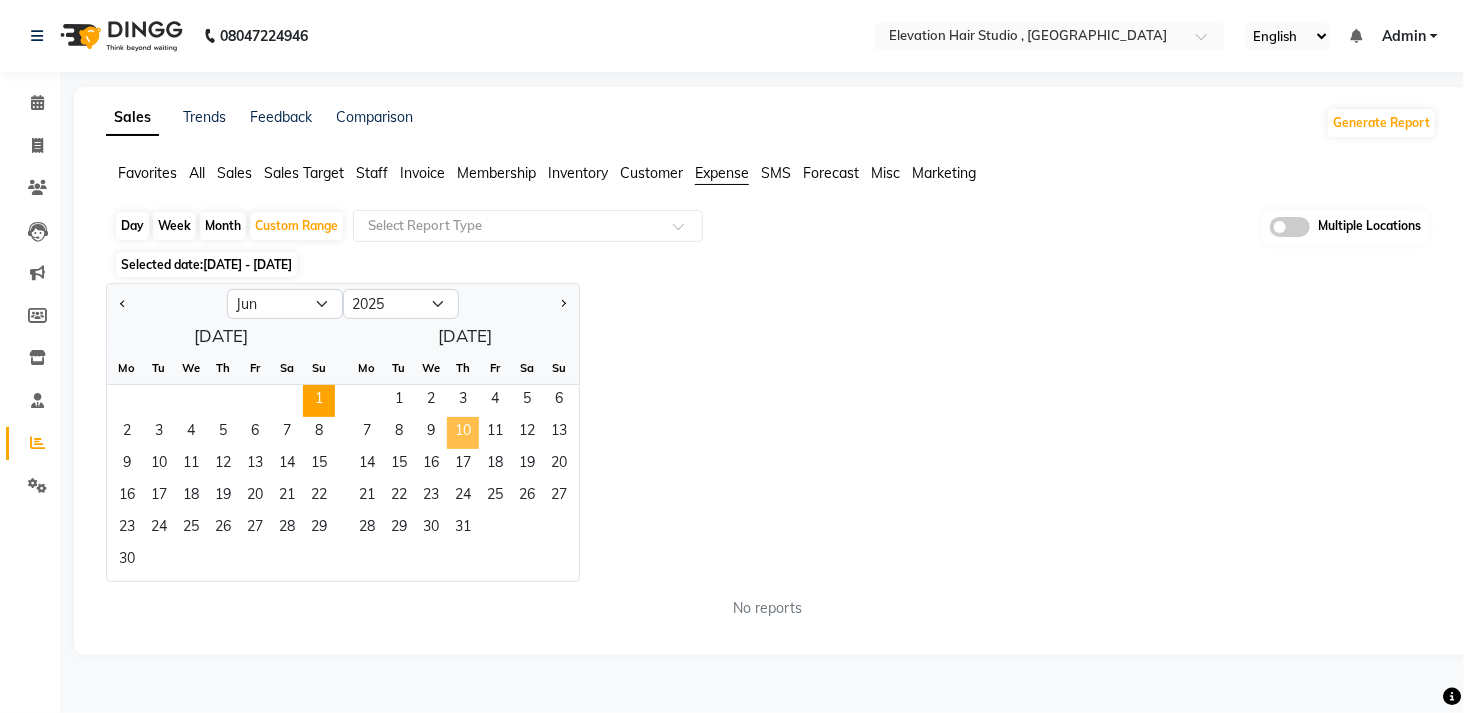 click on "10" 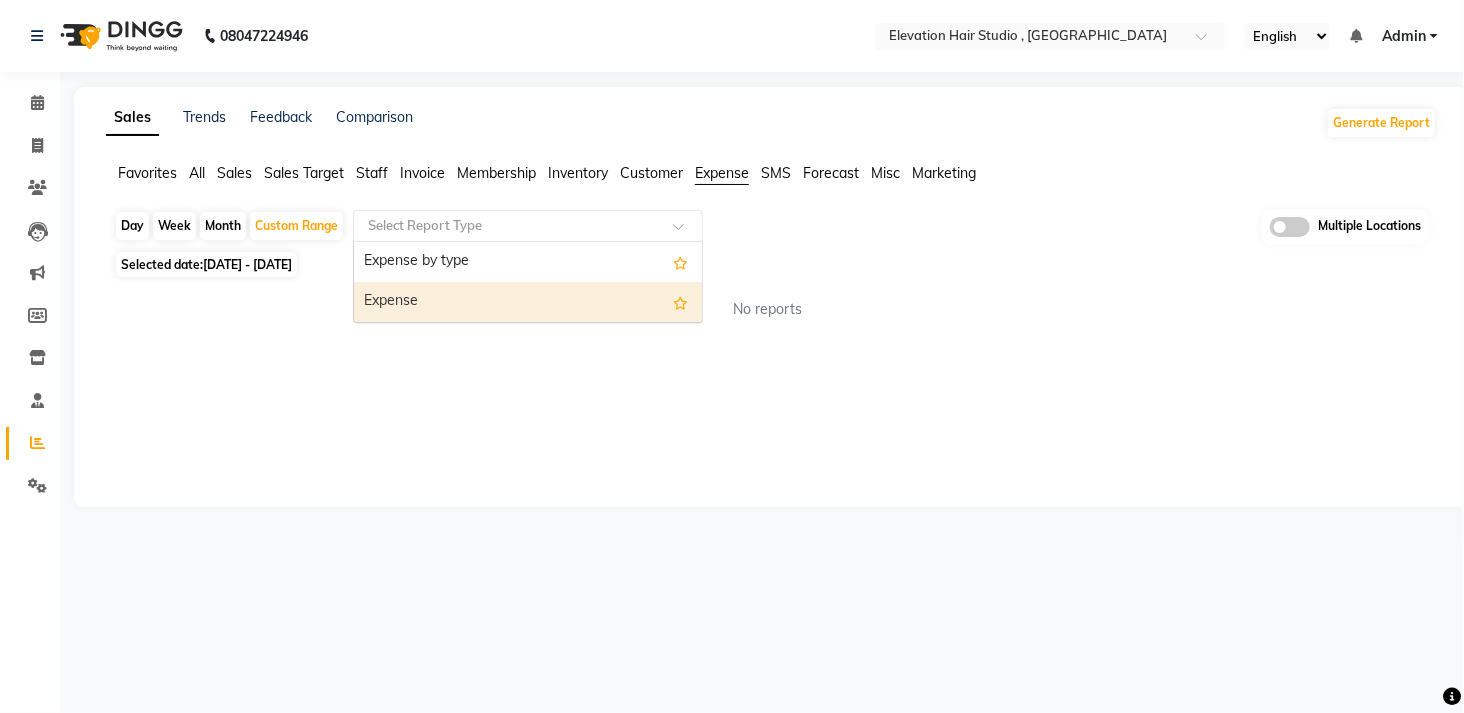 drag, startPoint x: 616, startPoint y: 210, endPoint x: 571, endPoint y: 303, distance: 103.315056 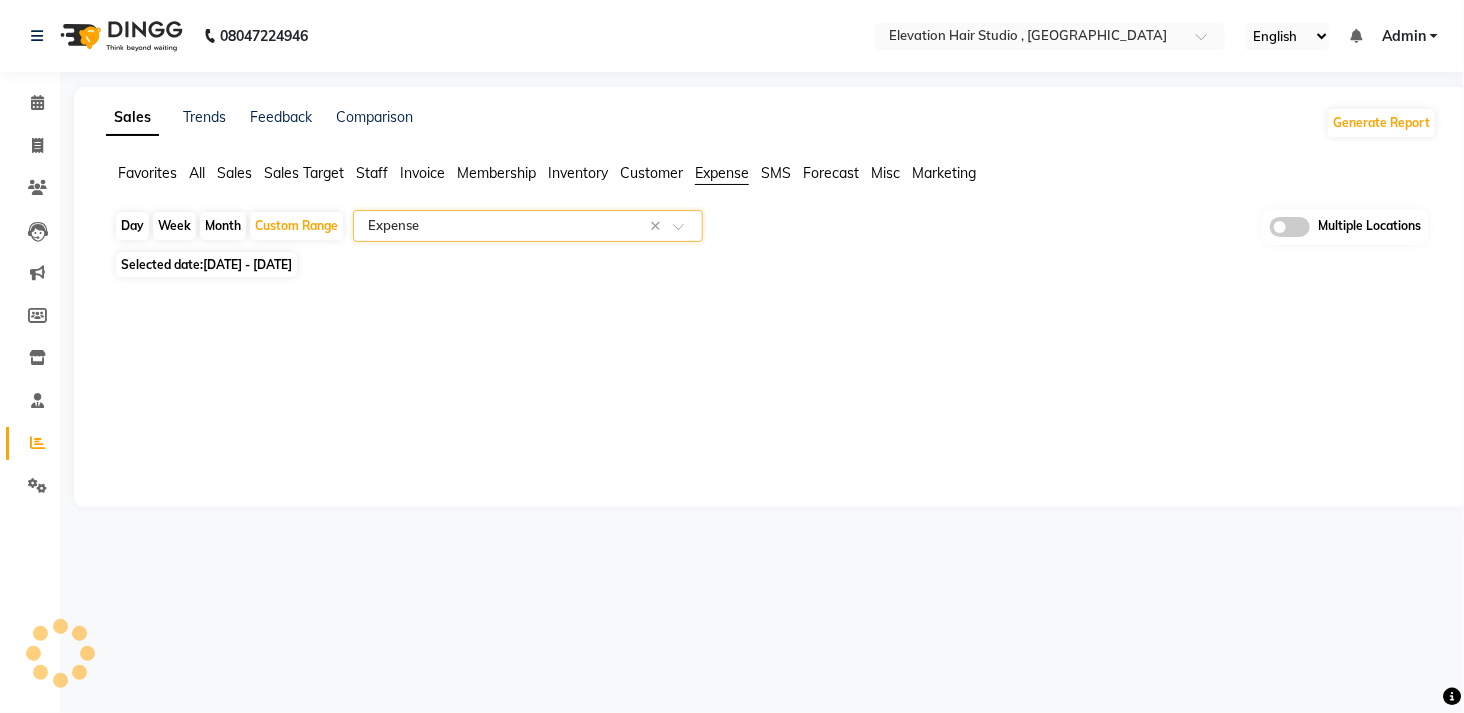 select on "full_report" 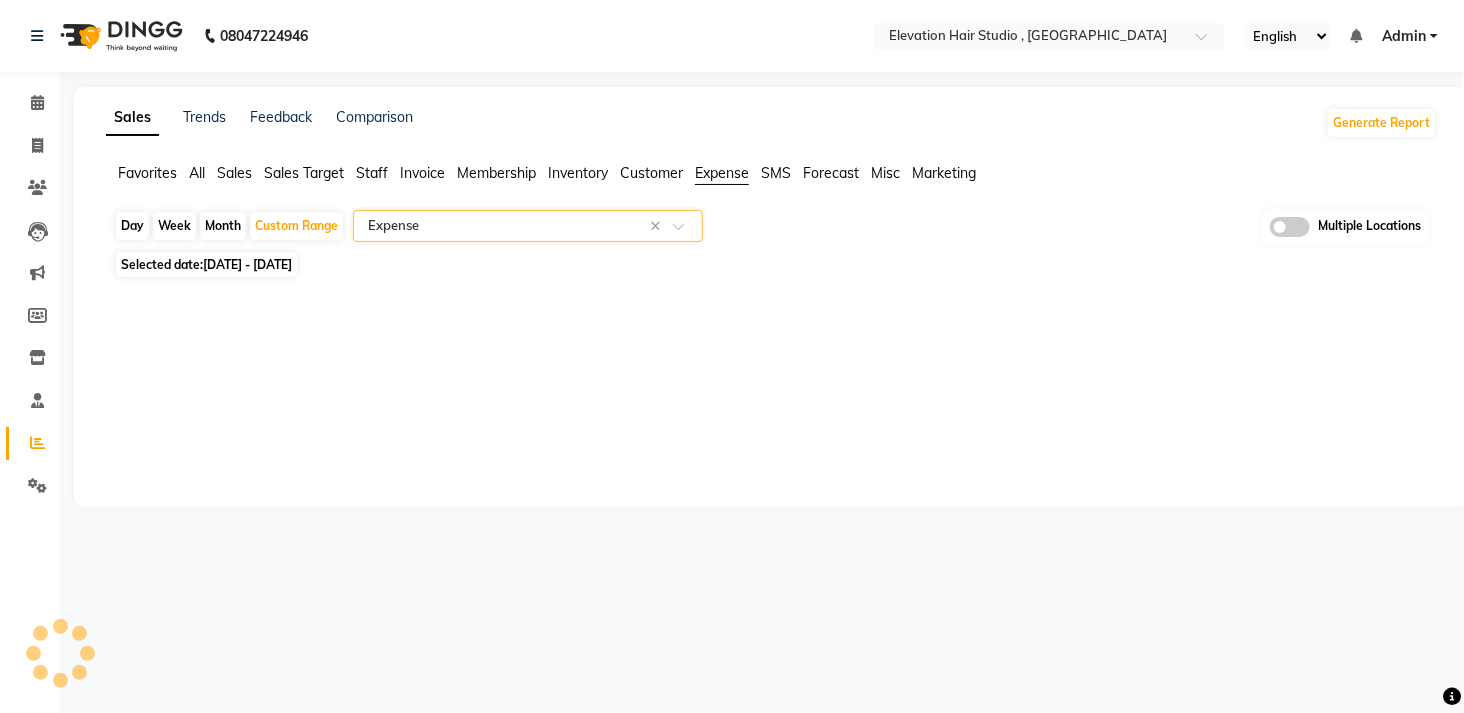 select on "csv" 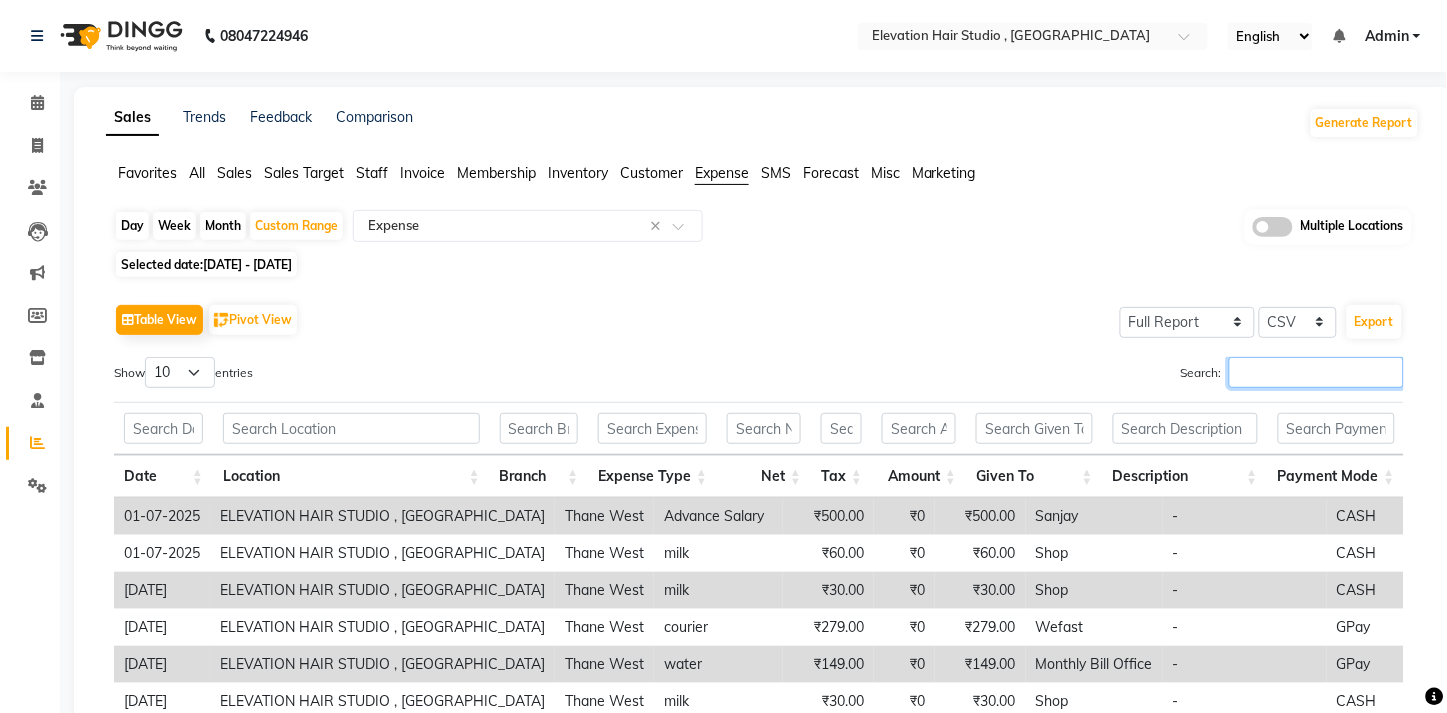 click on "Search:" at bounding box center [1316, 372] 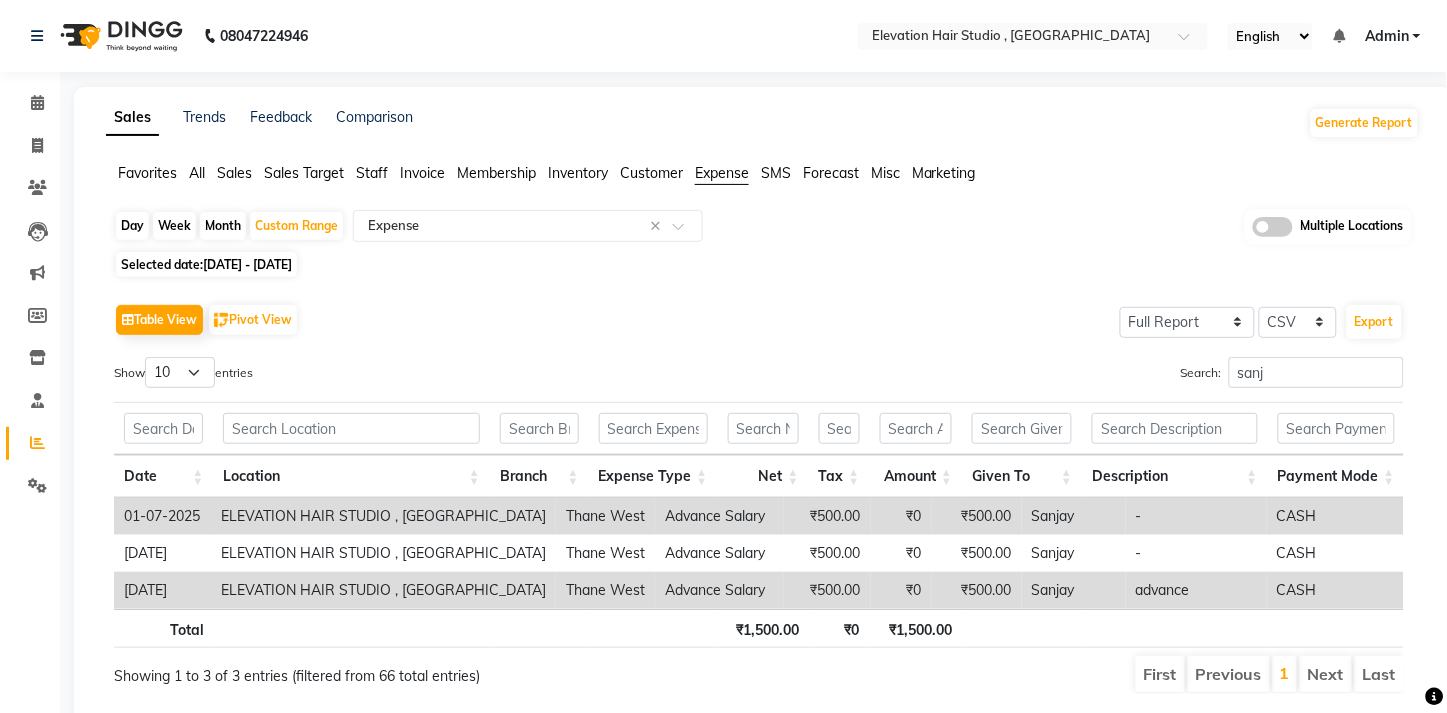 click on "Table View   Pivot View  Select Full Report Filtered Report Select CSV PDF  Export  Show  10 25 50 100  entries Search: sanj Date Location Branch Expense Type Net Tax Amount Given To Description Payment Mode Date Location Branch Expense Type Net Tax Amount Given To Description Payment Mode Total ₹1,500.00 ₹0 ₹1,500.00 01-07-2025 ELEVATION HAIR STUDIO , Thane West Thane West Advance Salary ₹500.00 ₹0 ₹500.00 Sanjay - CASH 24-06-2025 ELEVATION HAIR STUDIO , Thane West Thane West Advance Salary ₹500.00 ₹0 ₹500.00 Sanjay - CASH 15-06-2025 ELEVATION HAIR STUDIO , Thane West Thane West Advance Salary ₹500.00 ₹0 ₹500.00 Sanjay advance CASH Total ₹1,500.00 ₹0 ₹1,500.00 Showing 1 to 3 of 3 entries (filtered from 66 total entries) First Previous 1 Next Last" 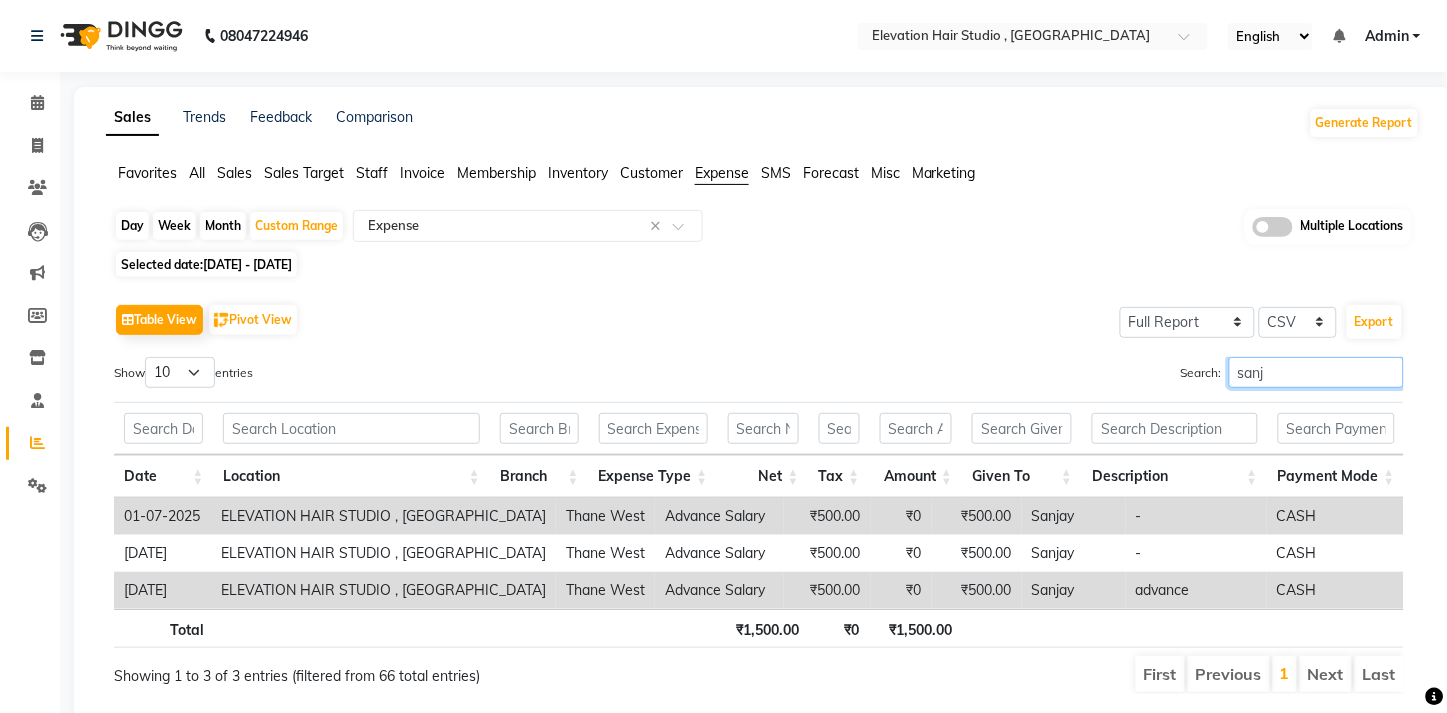 click on "sanj" at bounding box center (1316, 372) 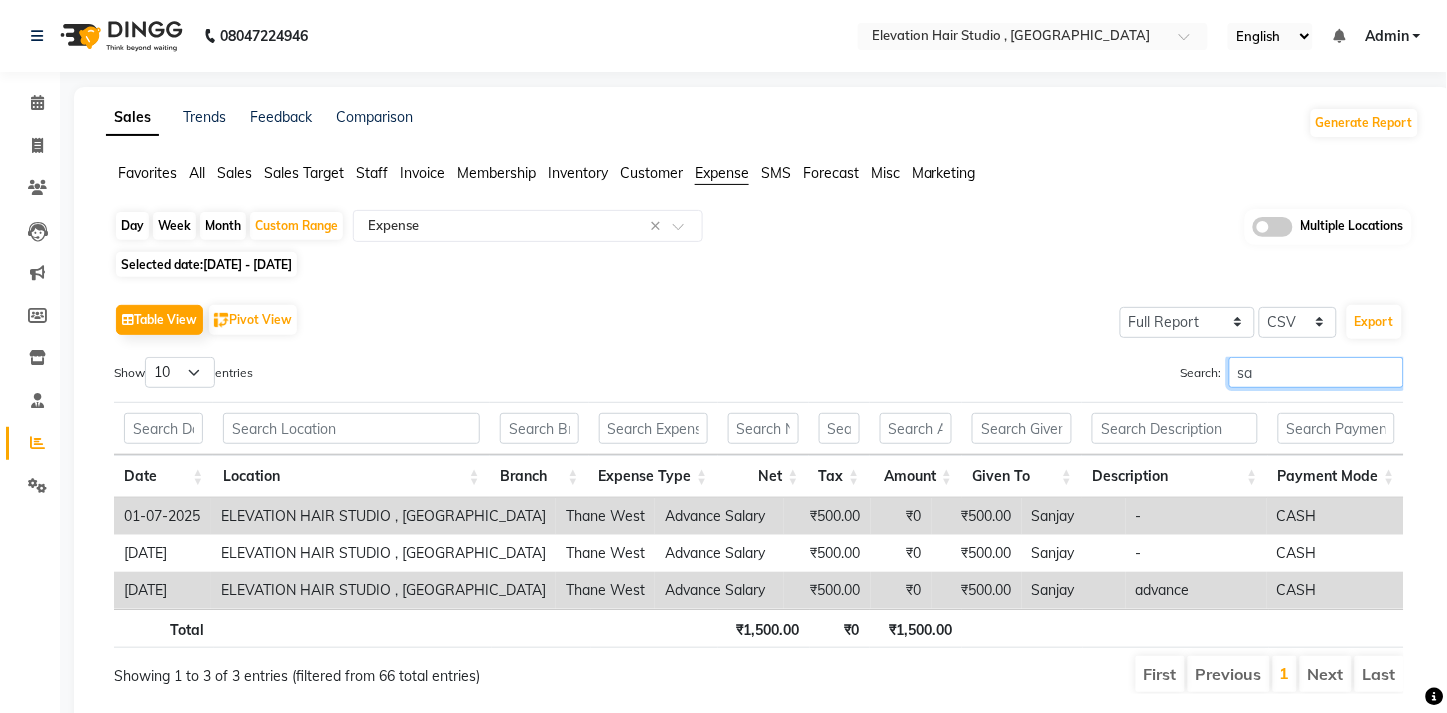 type on "s" 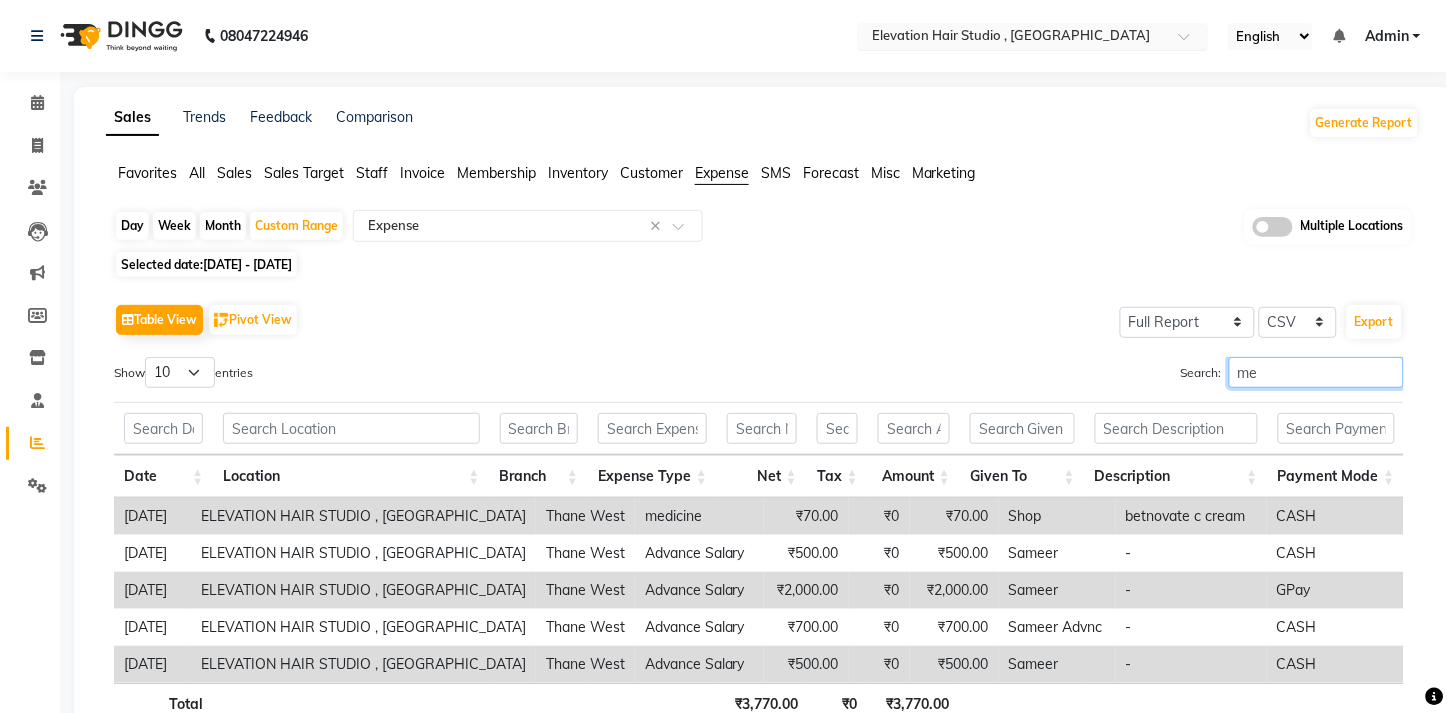 type on "me" 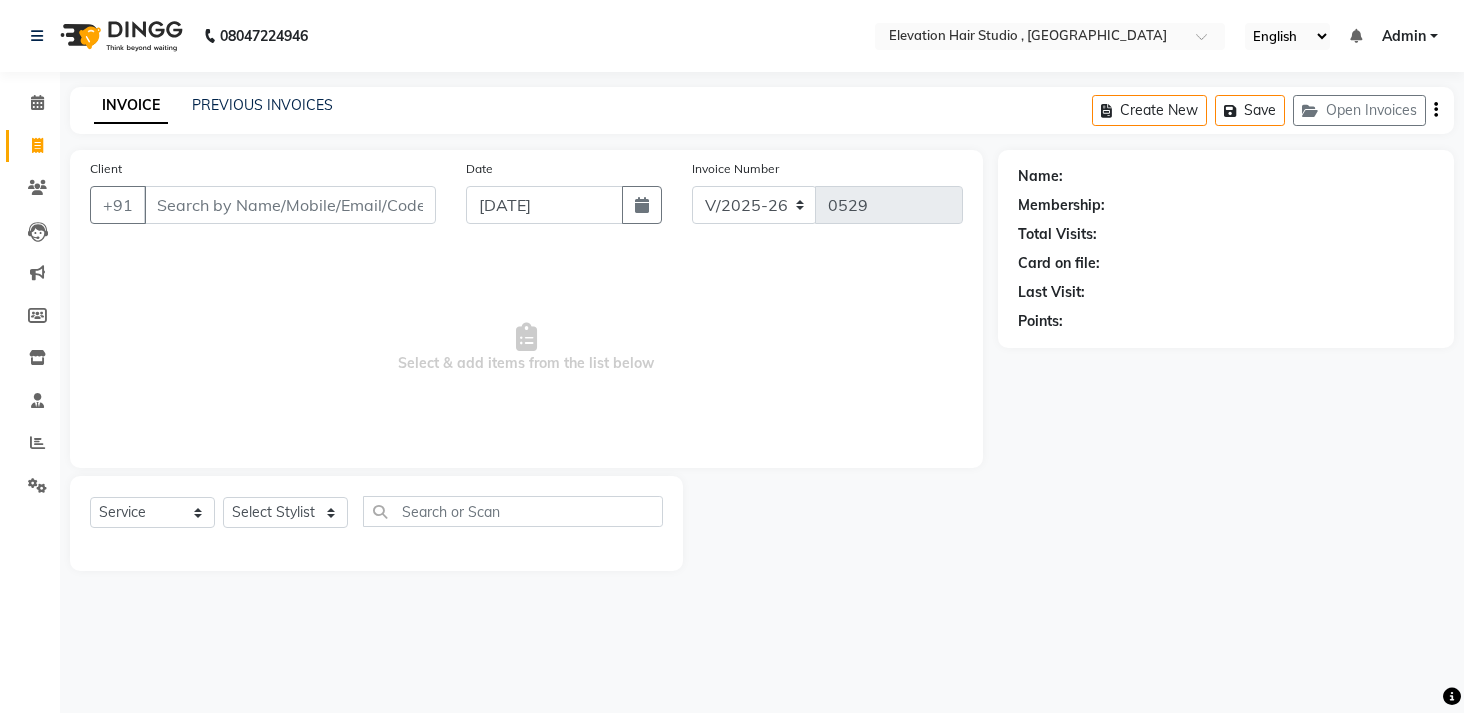 select on "6886" 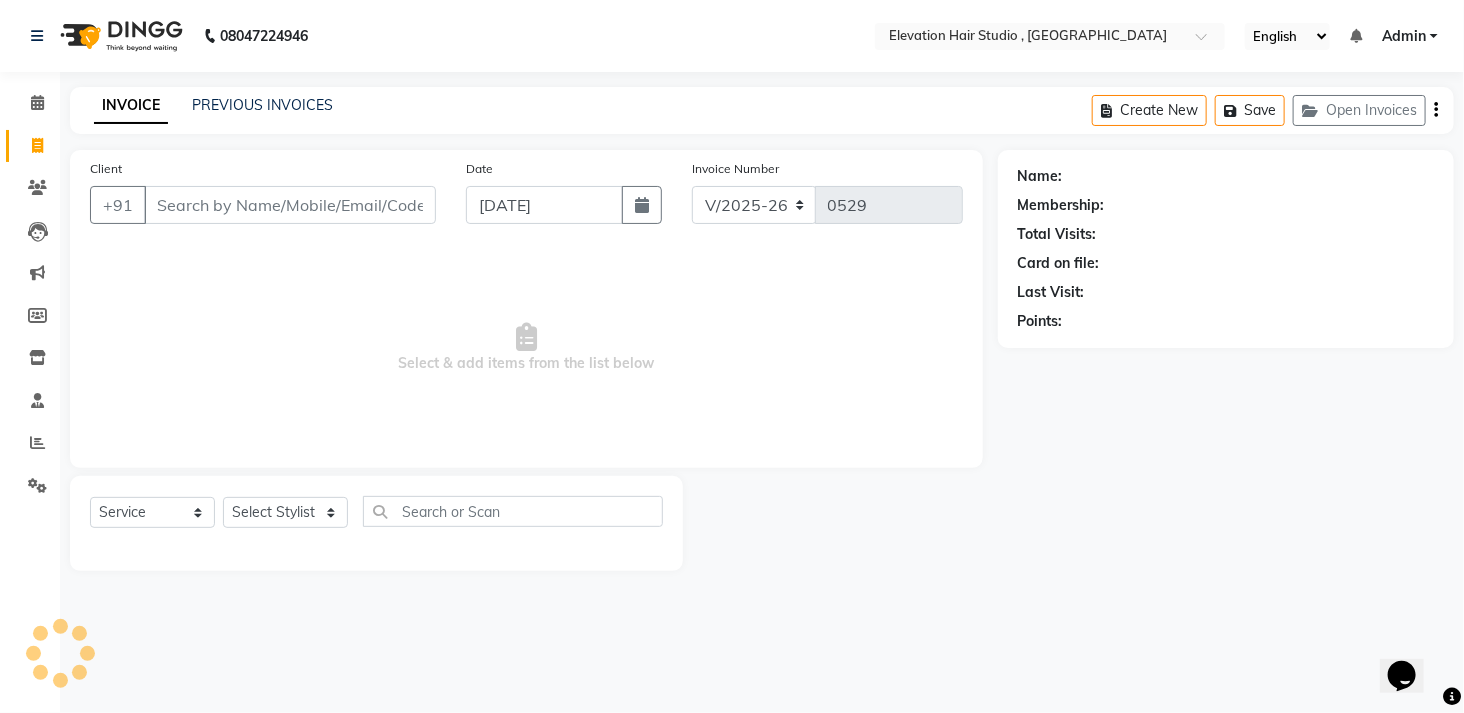 scroll, scrollTop: 0, scrollLeft: 0, axis: both 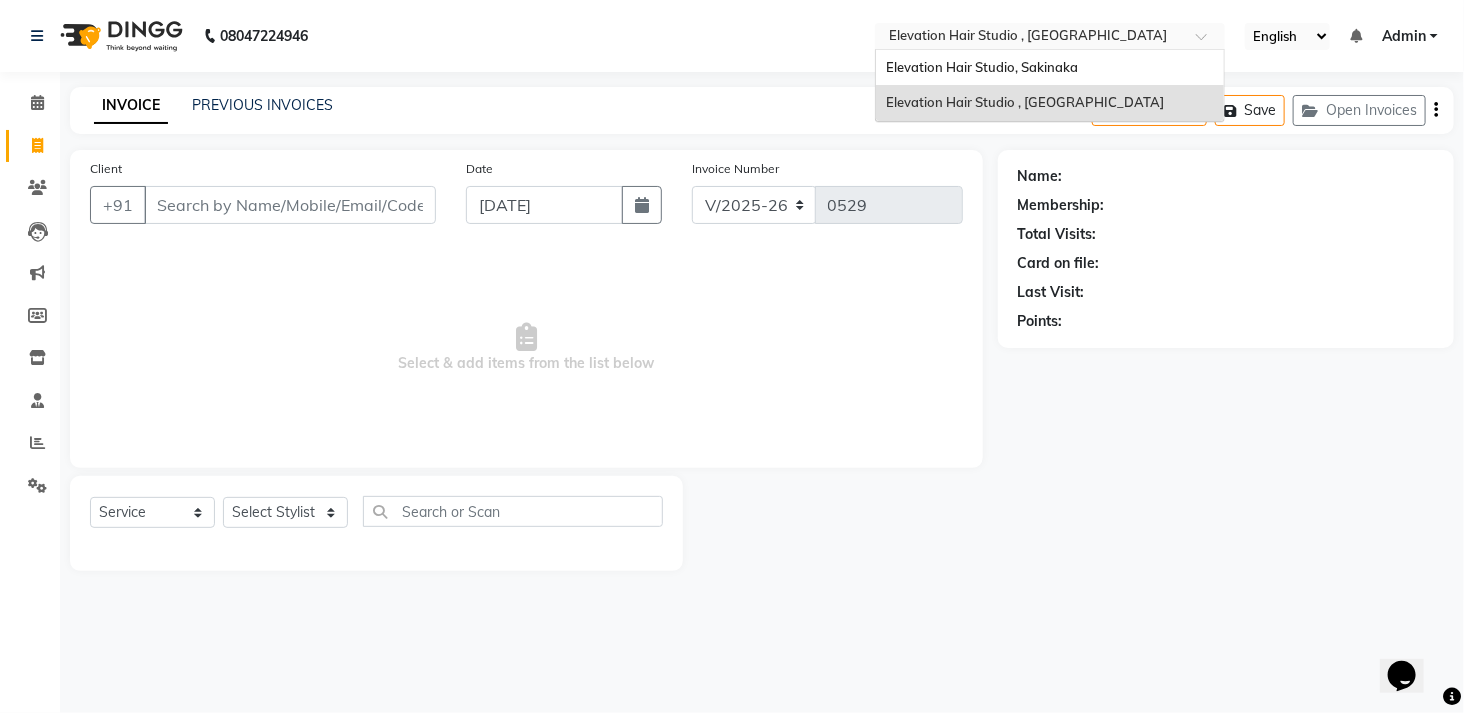 click at bounding box center (1030, 38) 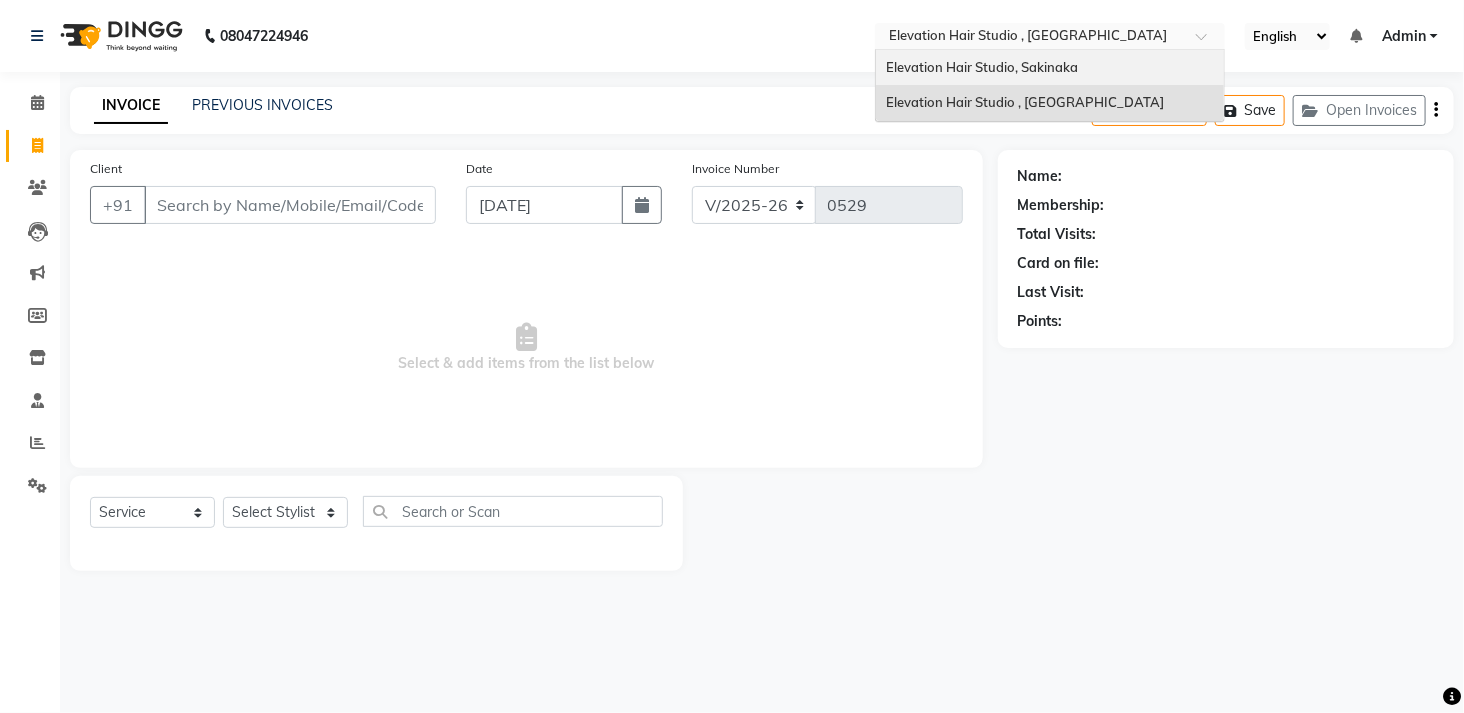 click on "Elevation Hair Studio, Sakinaka" at bounding box center [982, 67] 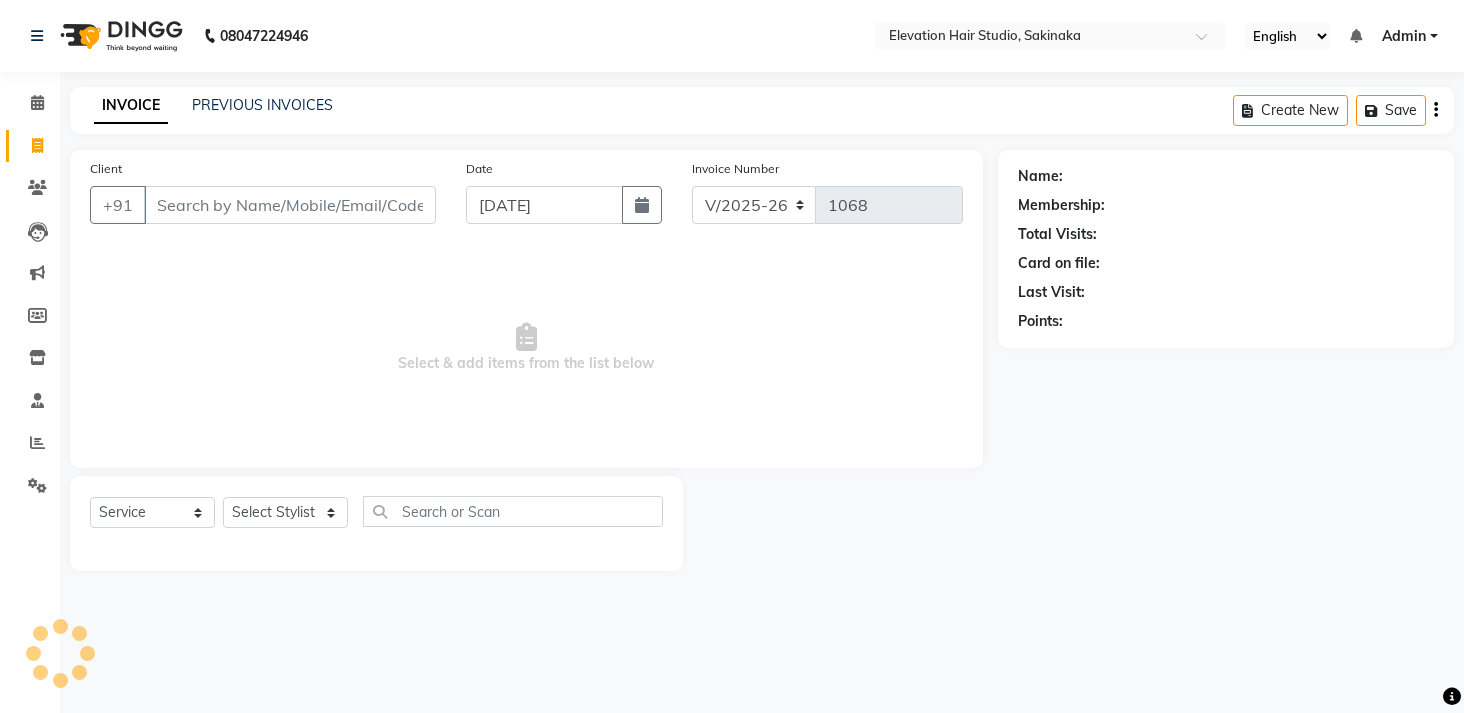 select on "4949" 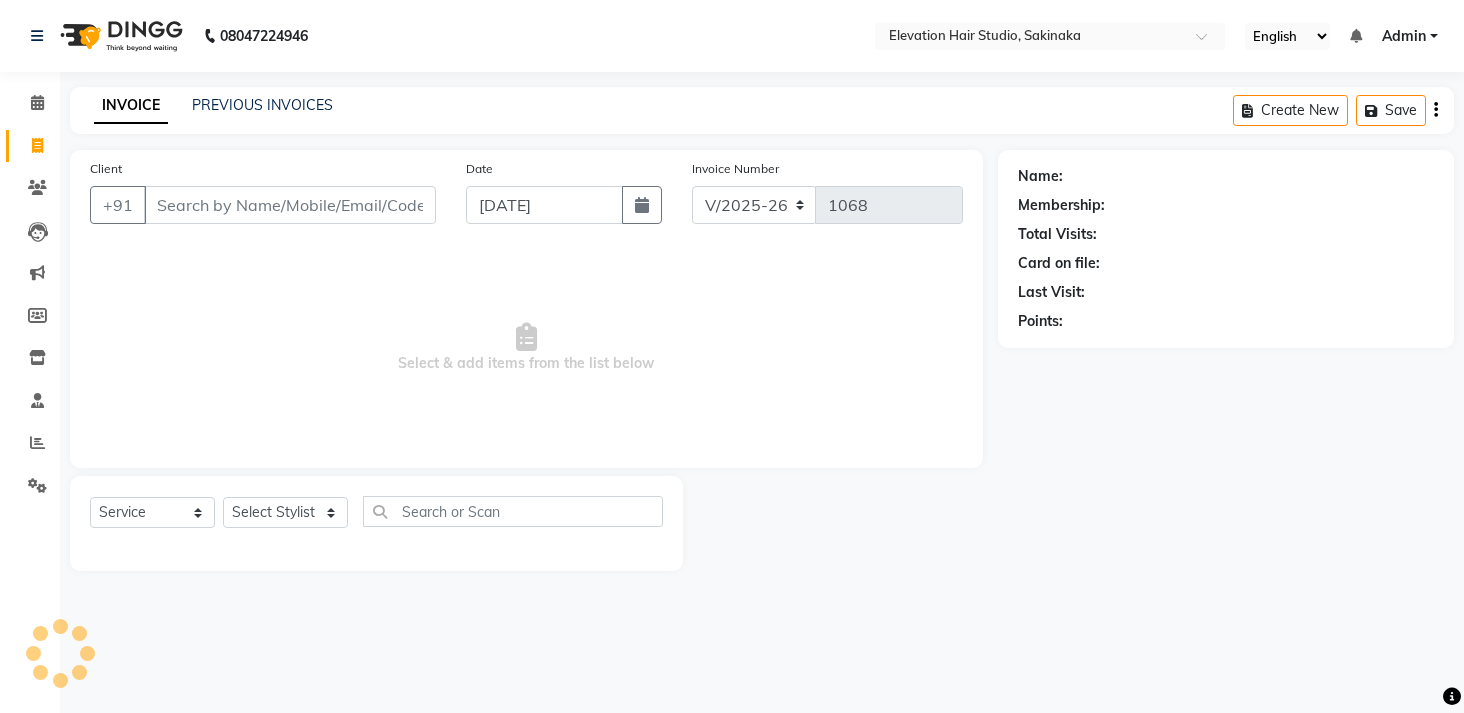 scroll, scrollTop: 0, scrollLeft: 0, axis: both 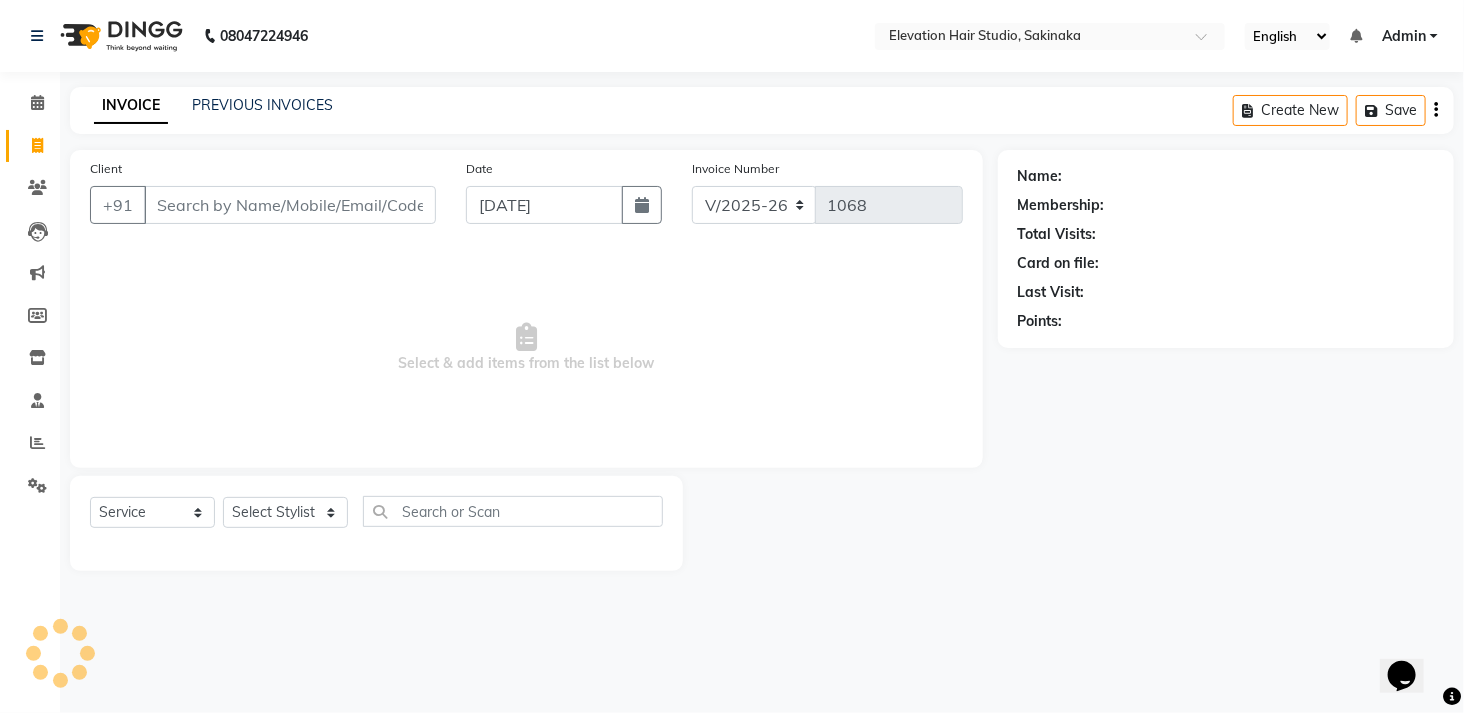 click on "Client" at bounding box center (290, 205) 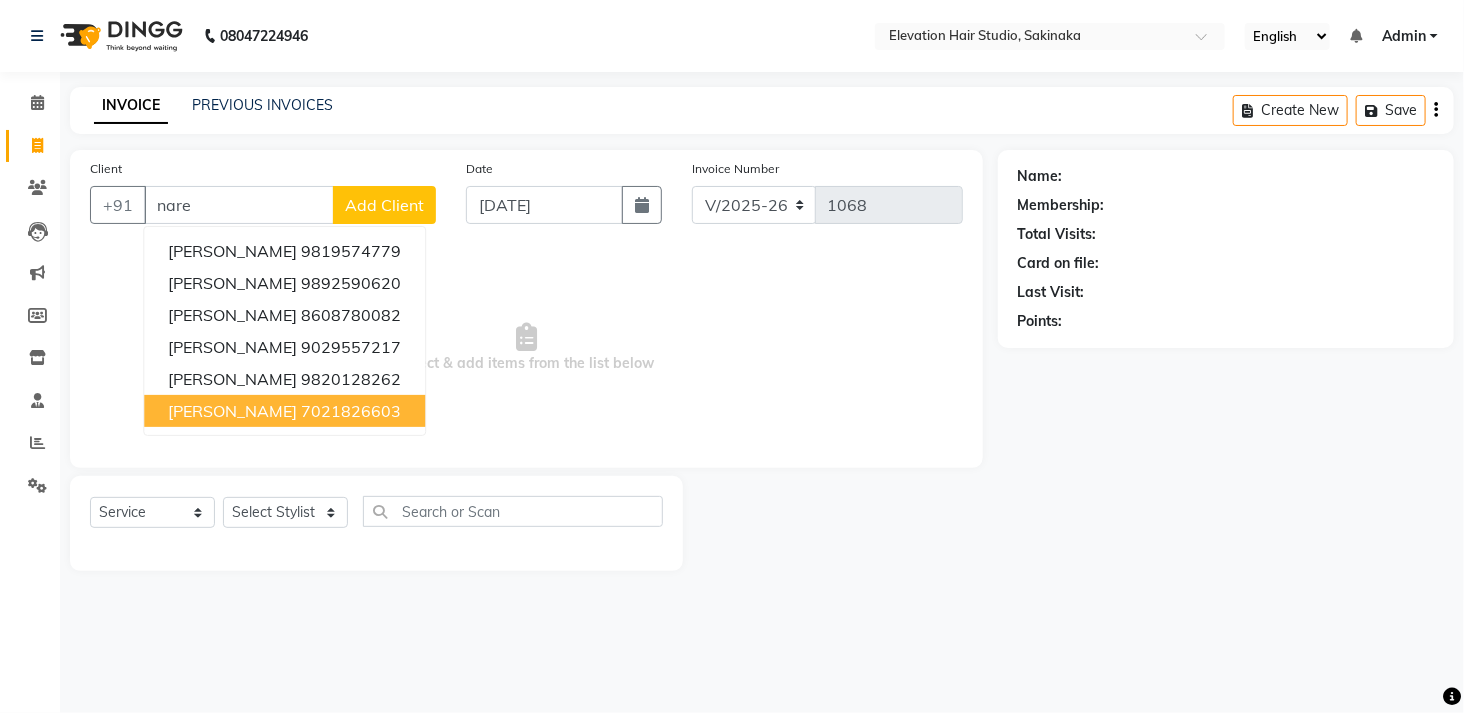 click on "[PERSON_NAME]" at bounding box center (232, 411) 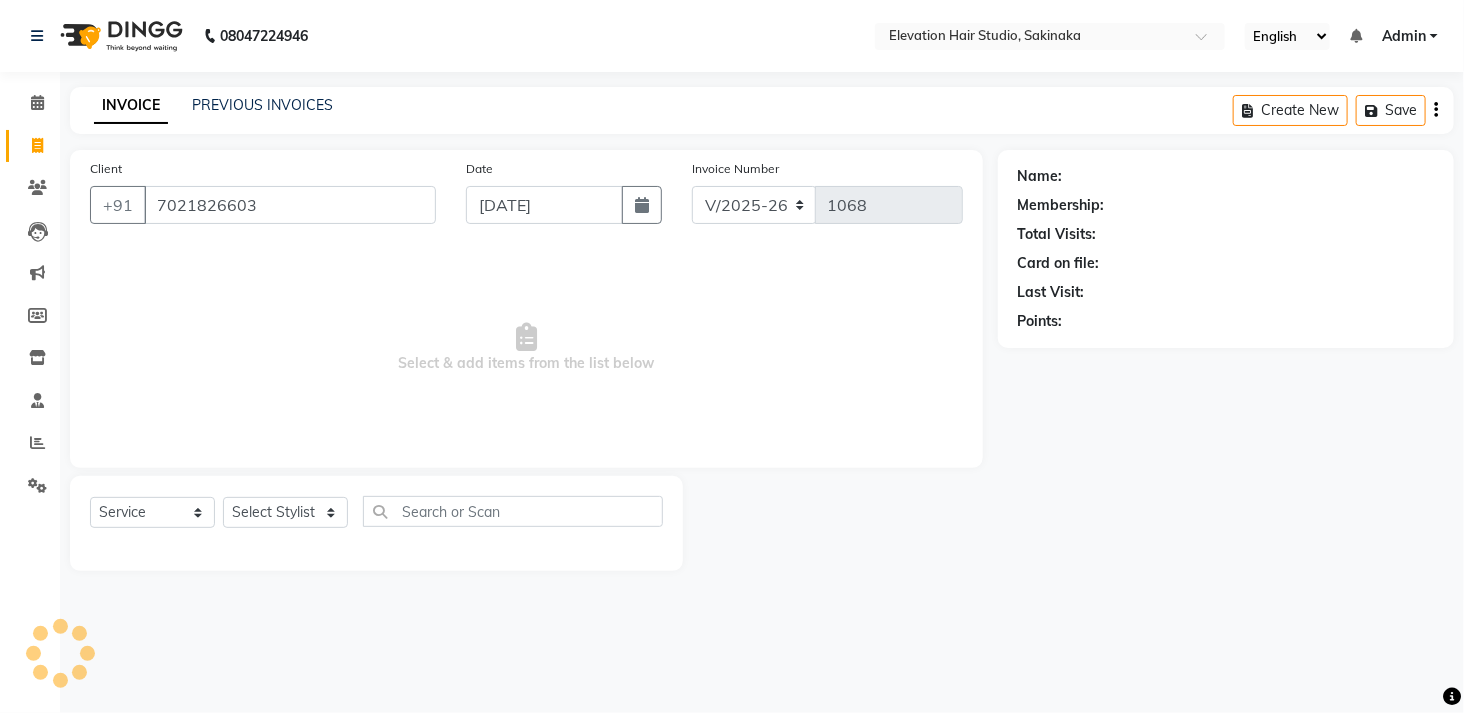 type on "7021826603" 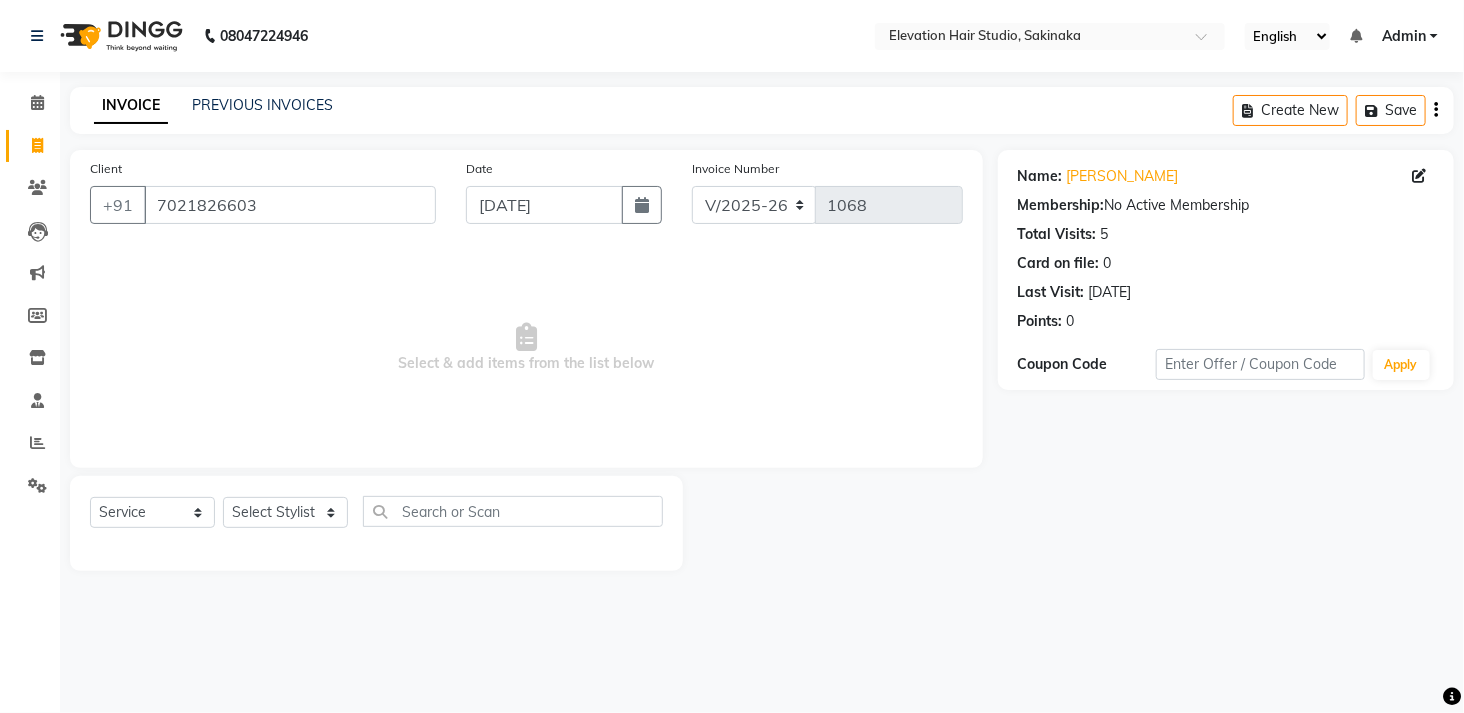 click on "Name: [PERSON_NAME] Membership:  No Active Membership  Total Visits:  5 Card on file:  0 Last Visit:   [DATE] Points:   0" 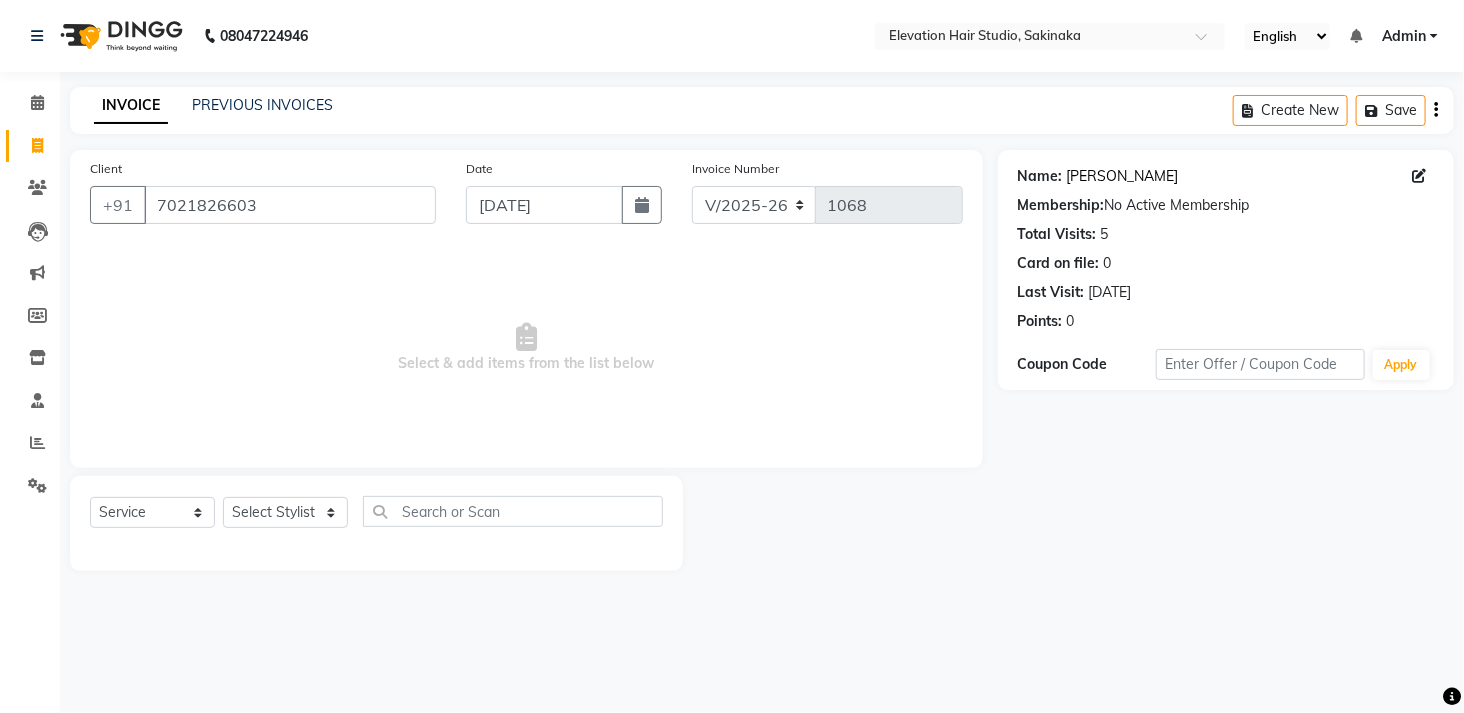 click on "[PERSON_NAME]" 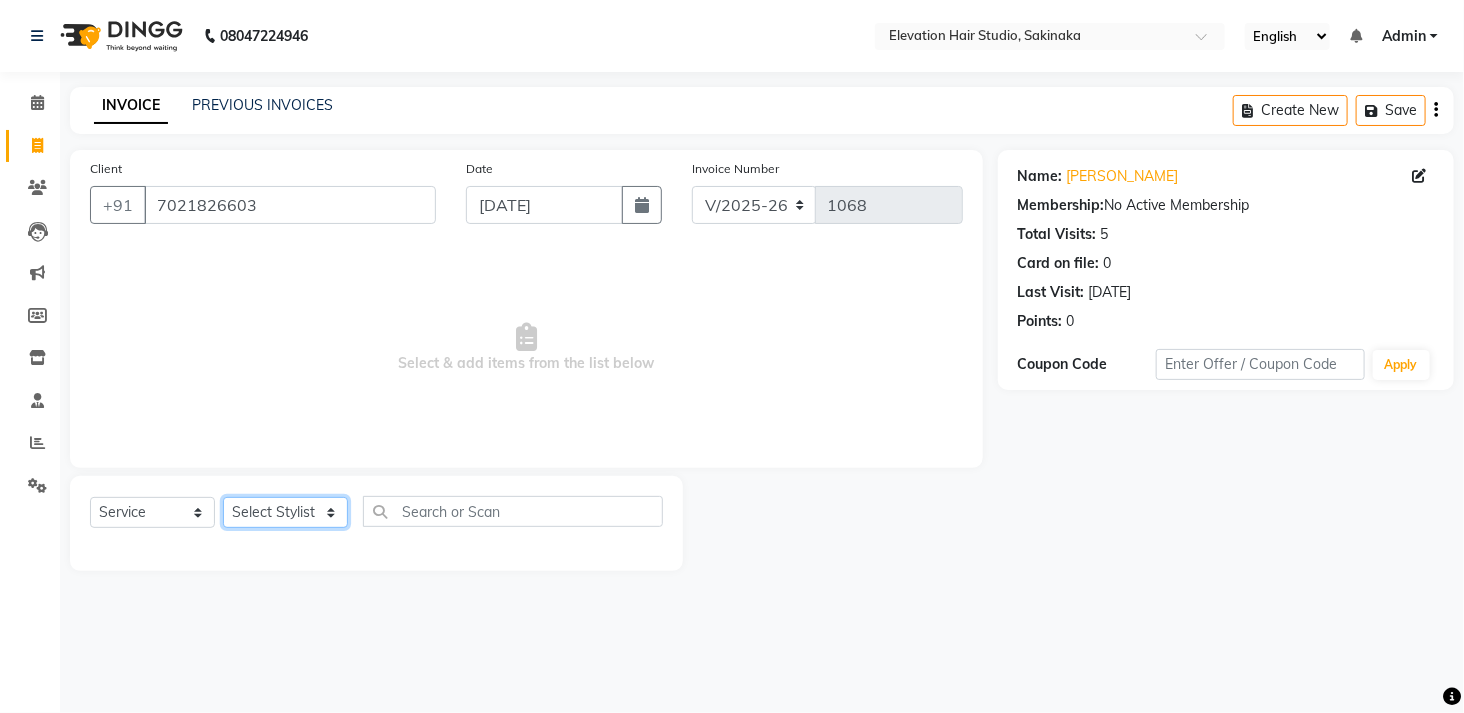 click on "Select Stylist Admin (EHS Thane) ANEES  [PERSON_NAME]  PRIYA [PERSON_NAME]  [PERSON_NAME] [PERSON_NAME]" 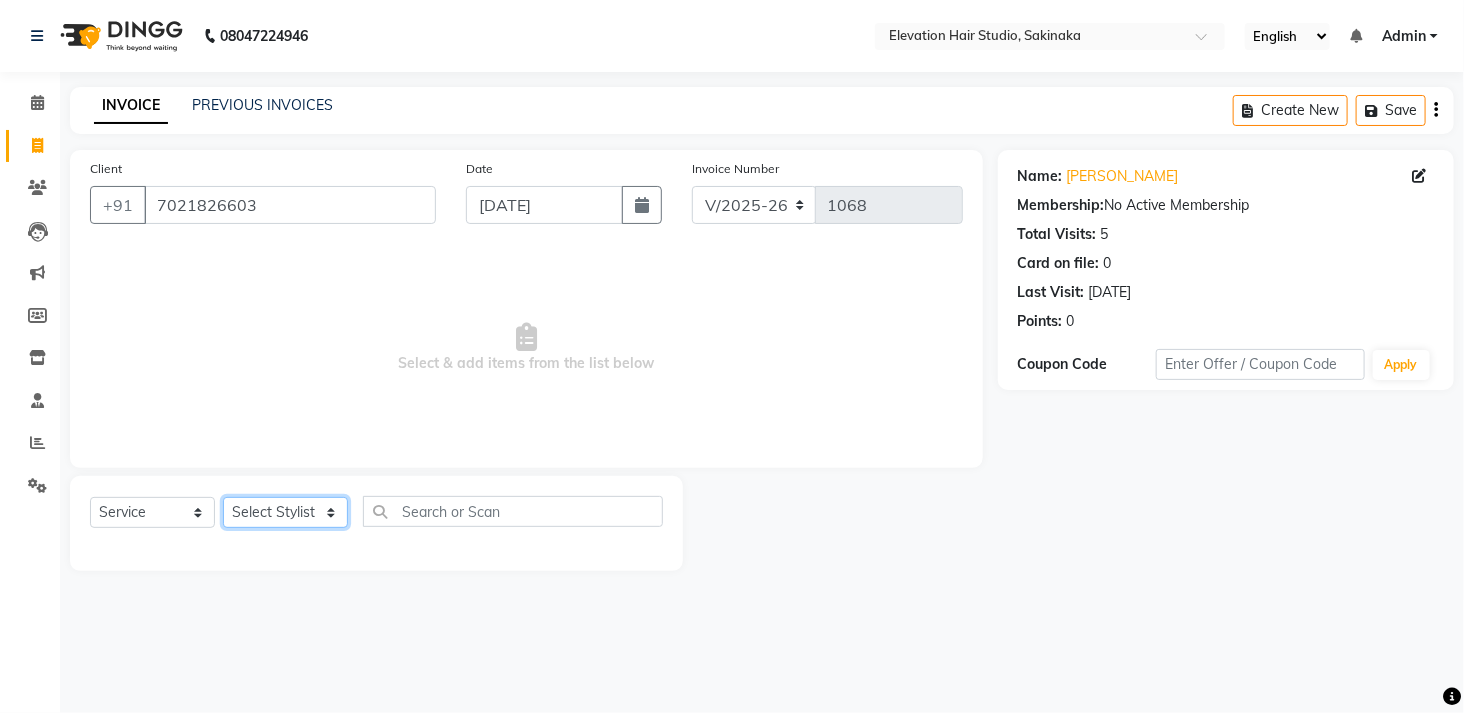 select on "30865" 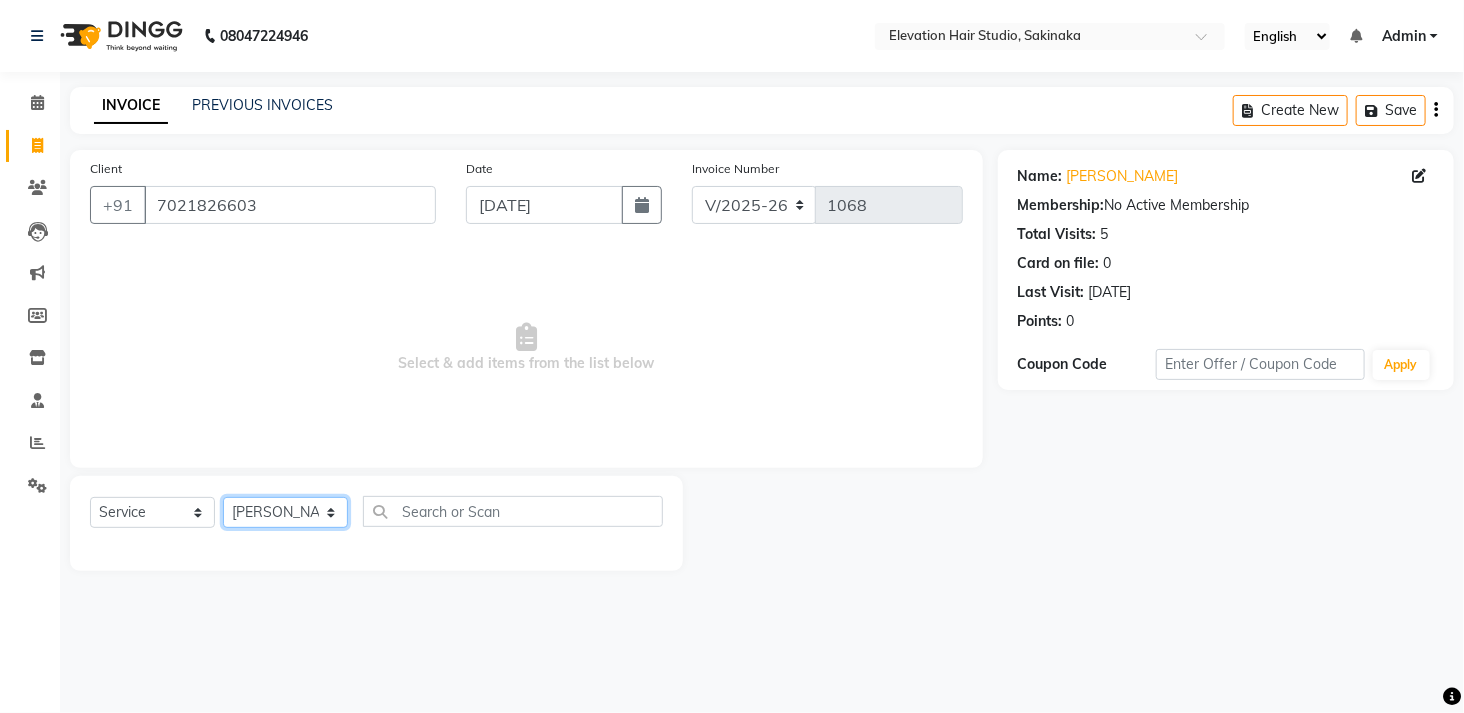 click on "Select Stylist Admin (EHS Thane) ANEES  [PERSON_NAME]  PRIYA [PERSON_NAME]  [PERSON_NAME] [PERSON_NAME]" 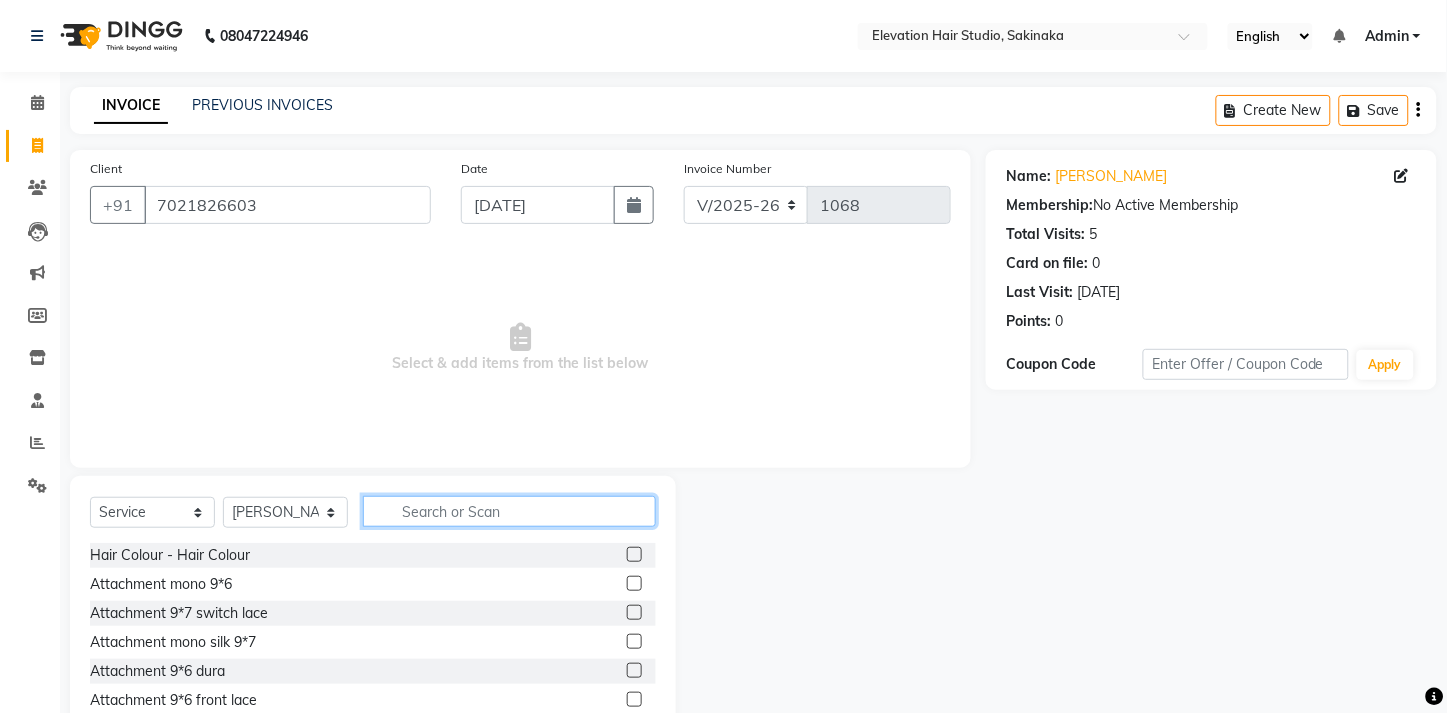 click 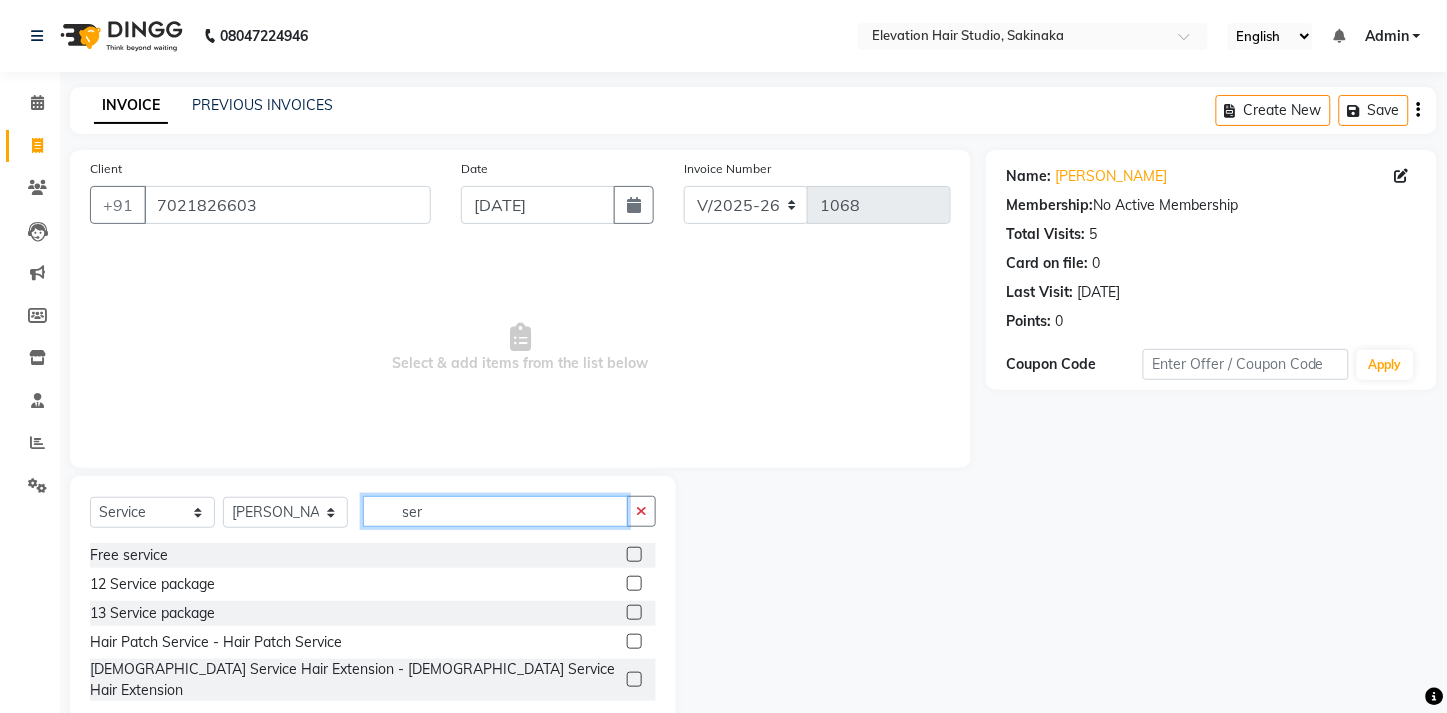 scroll, scrollTop: 33, scrollLeft: 0, axis: vertical 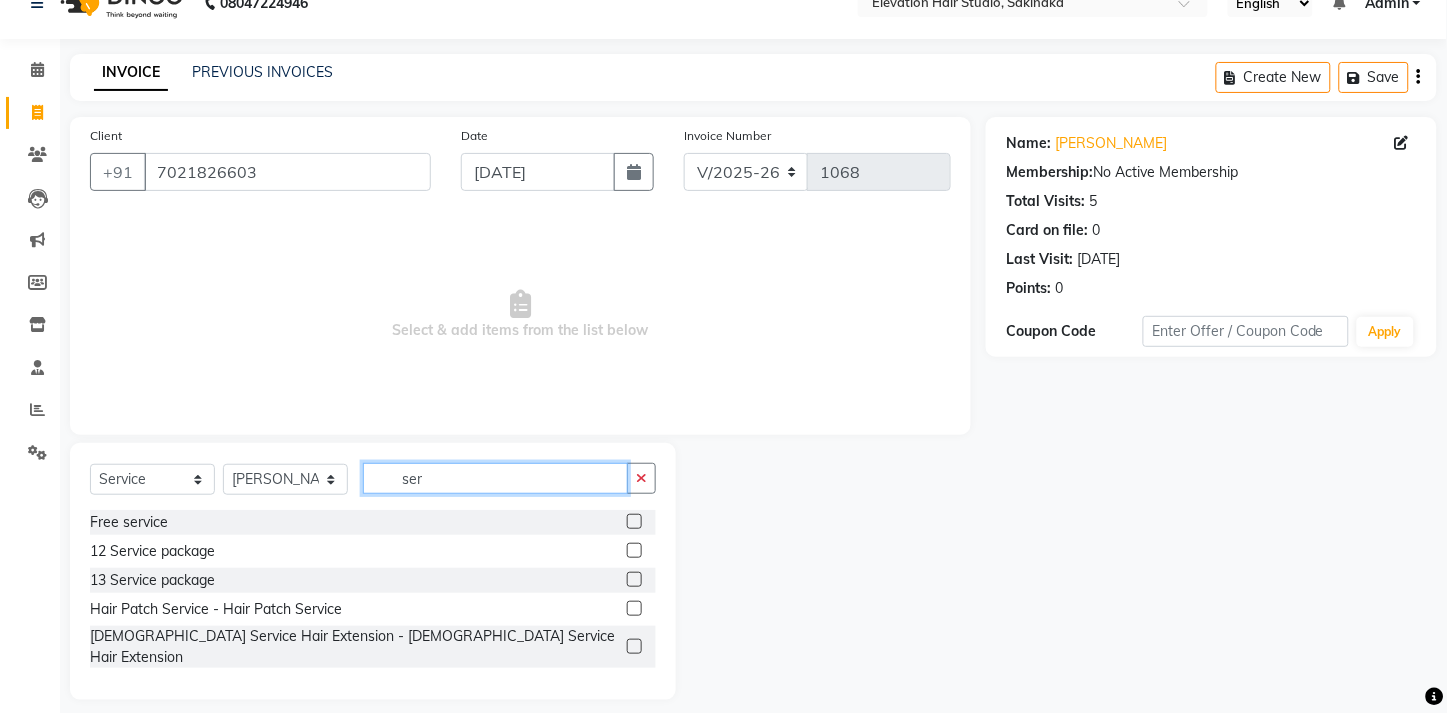 type on "ser" 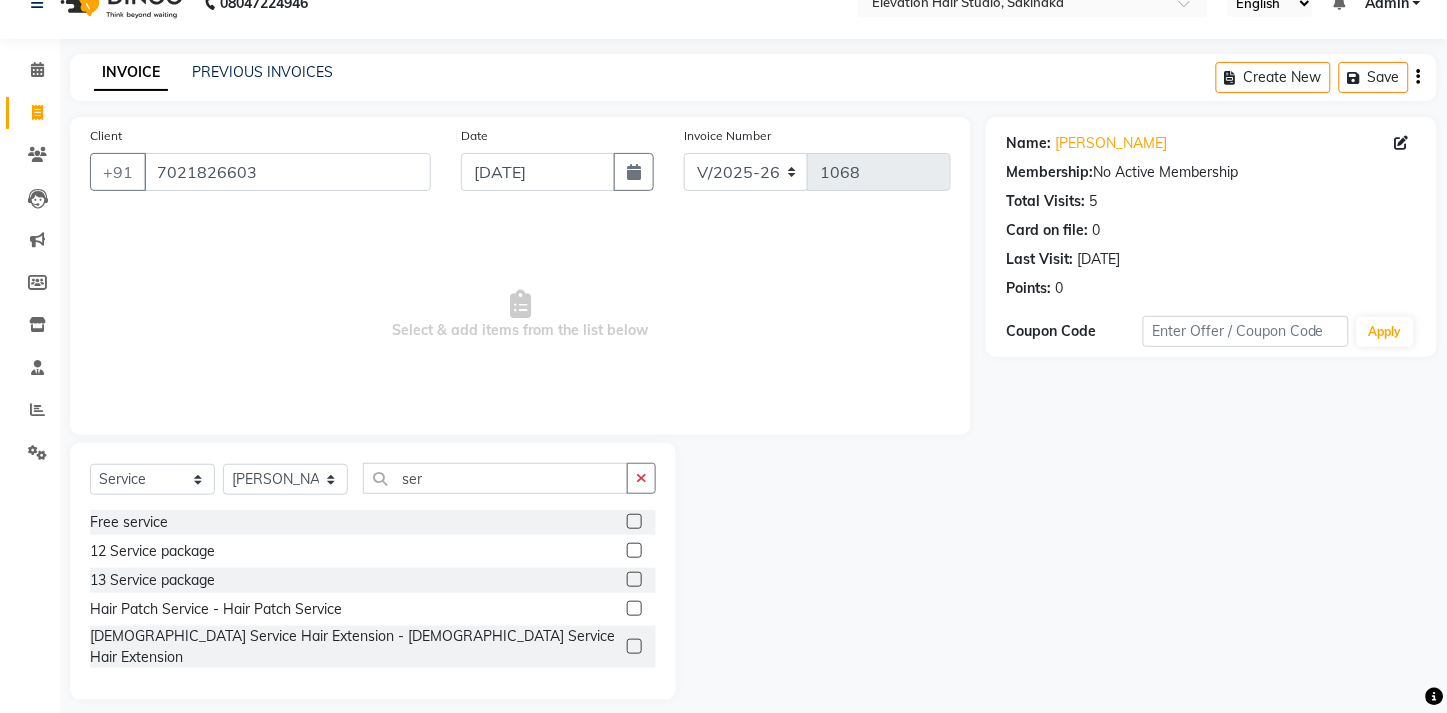 click 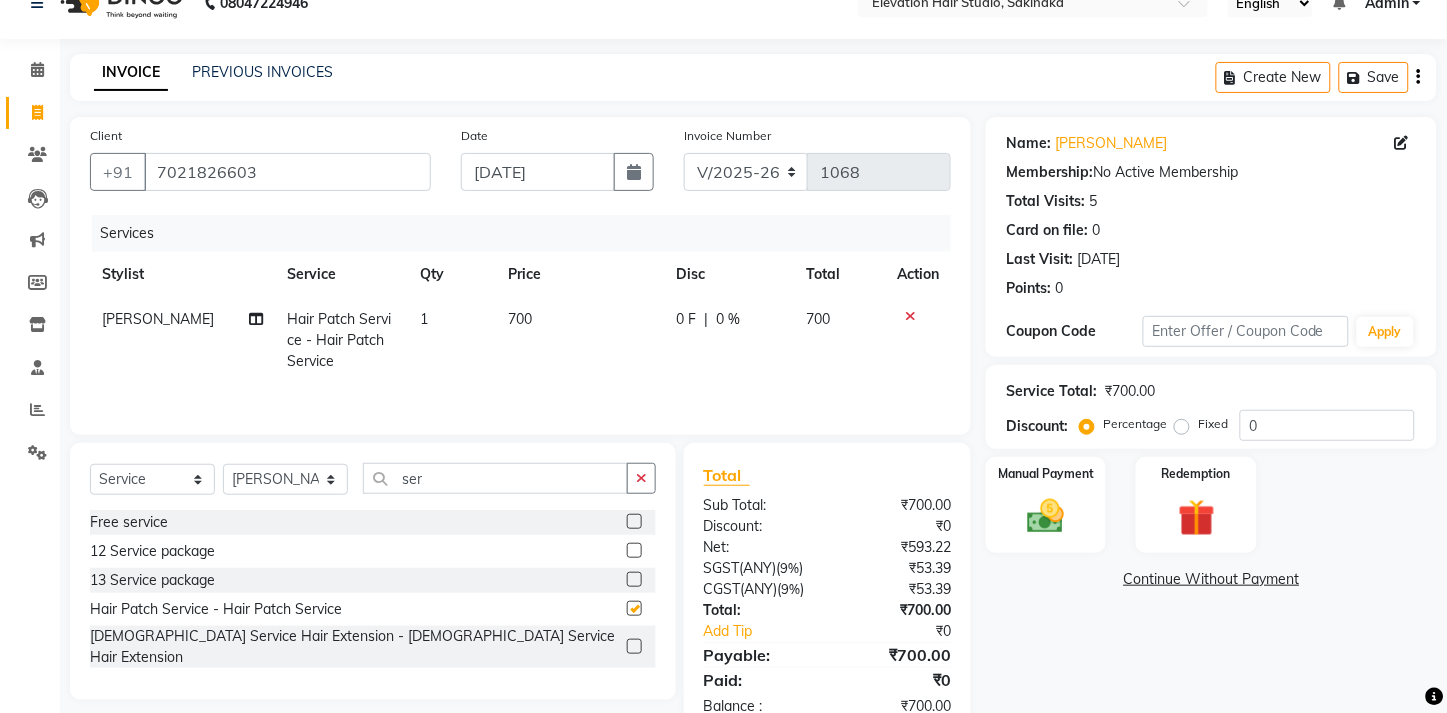 checkbox on "false" 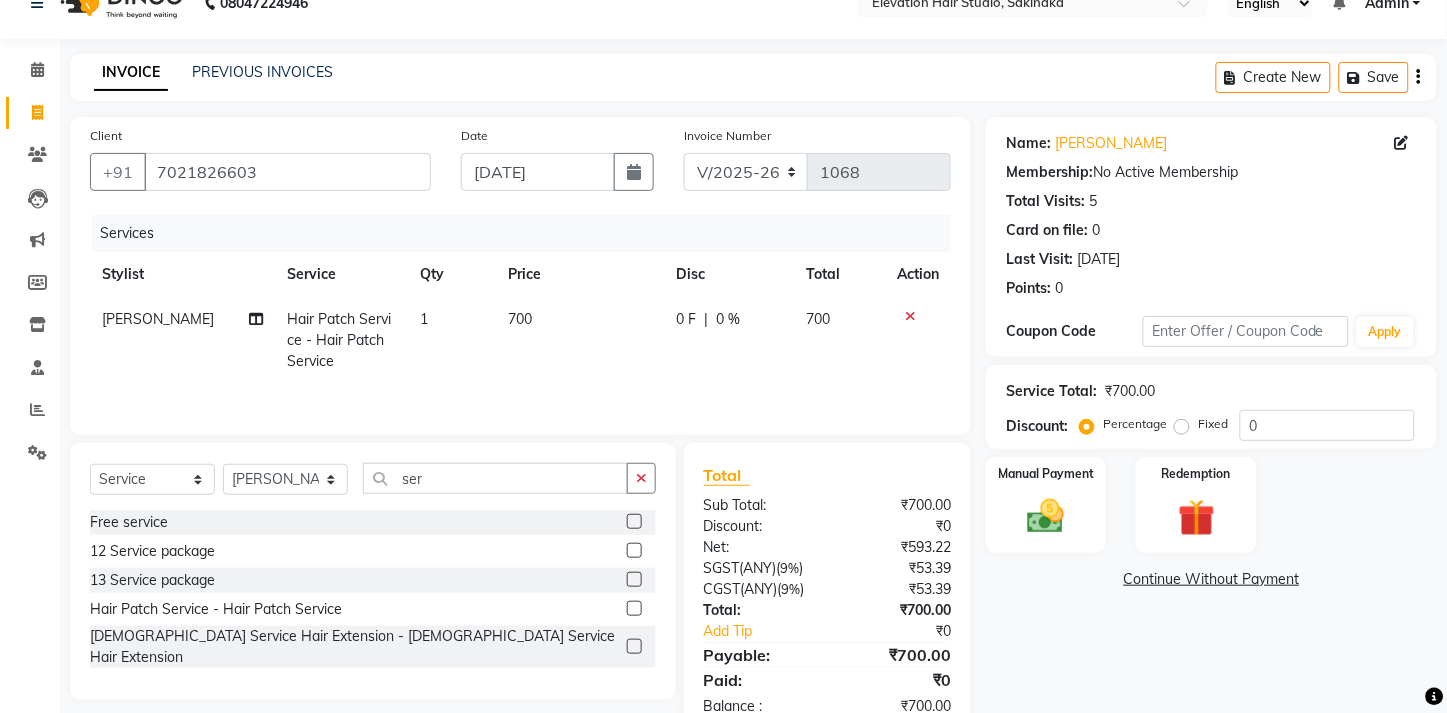 click on "700" 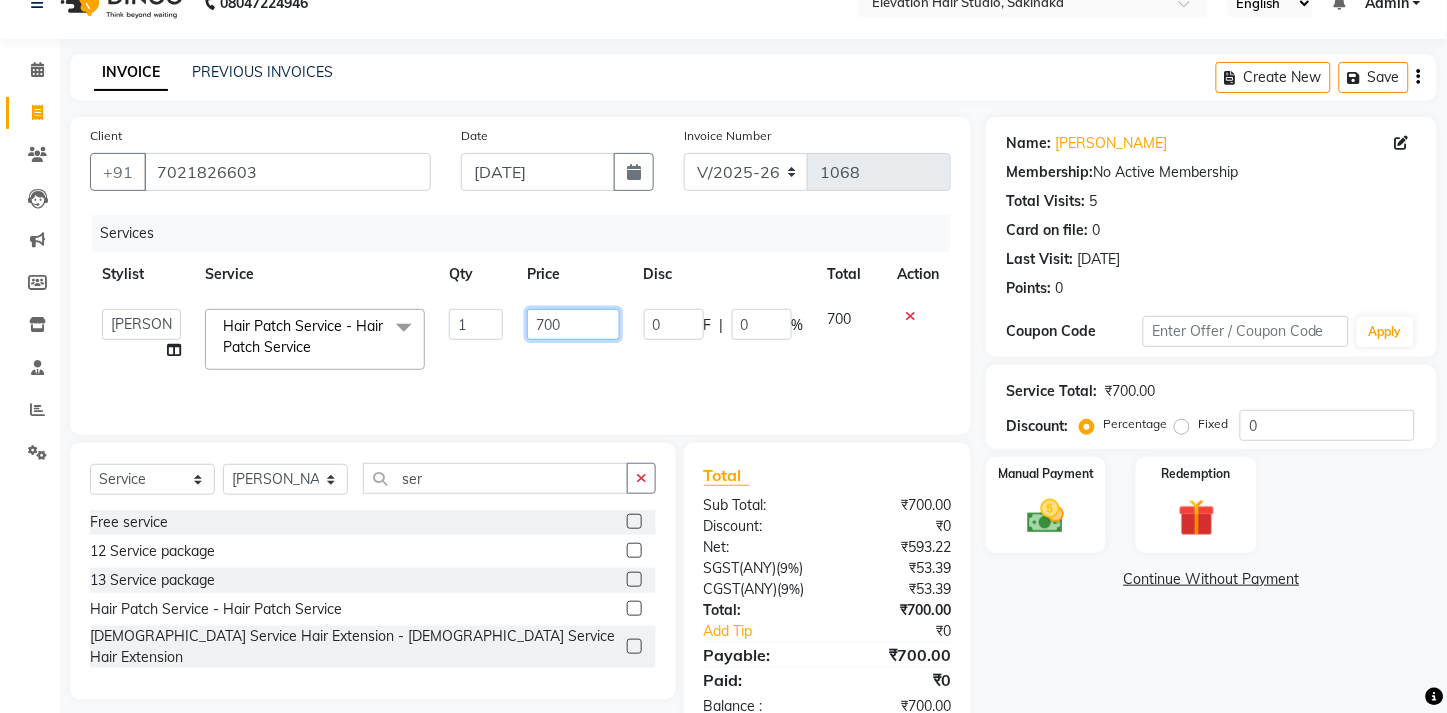 click on "700" 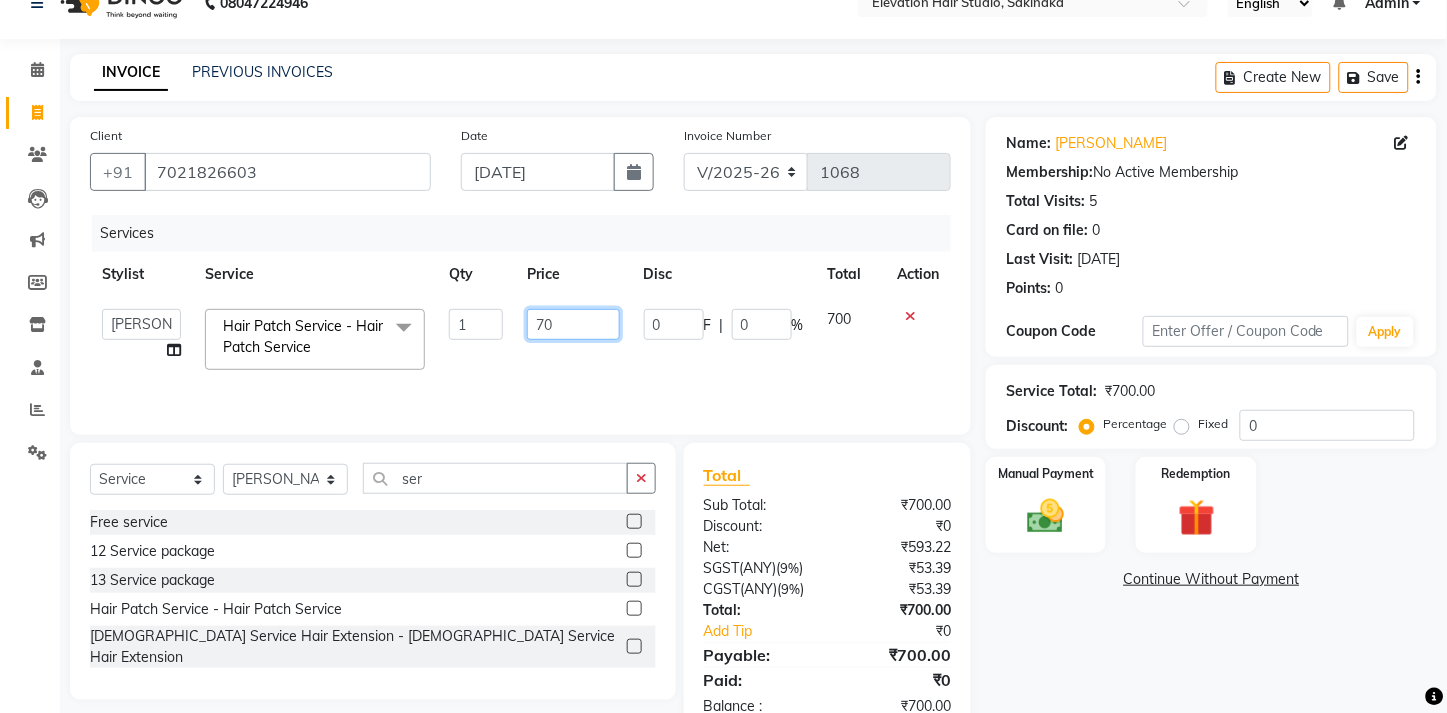 type on "7" 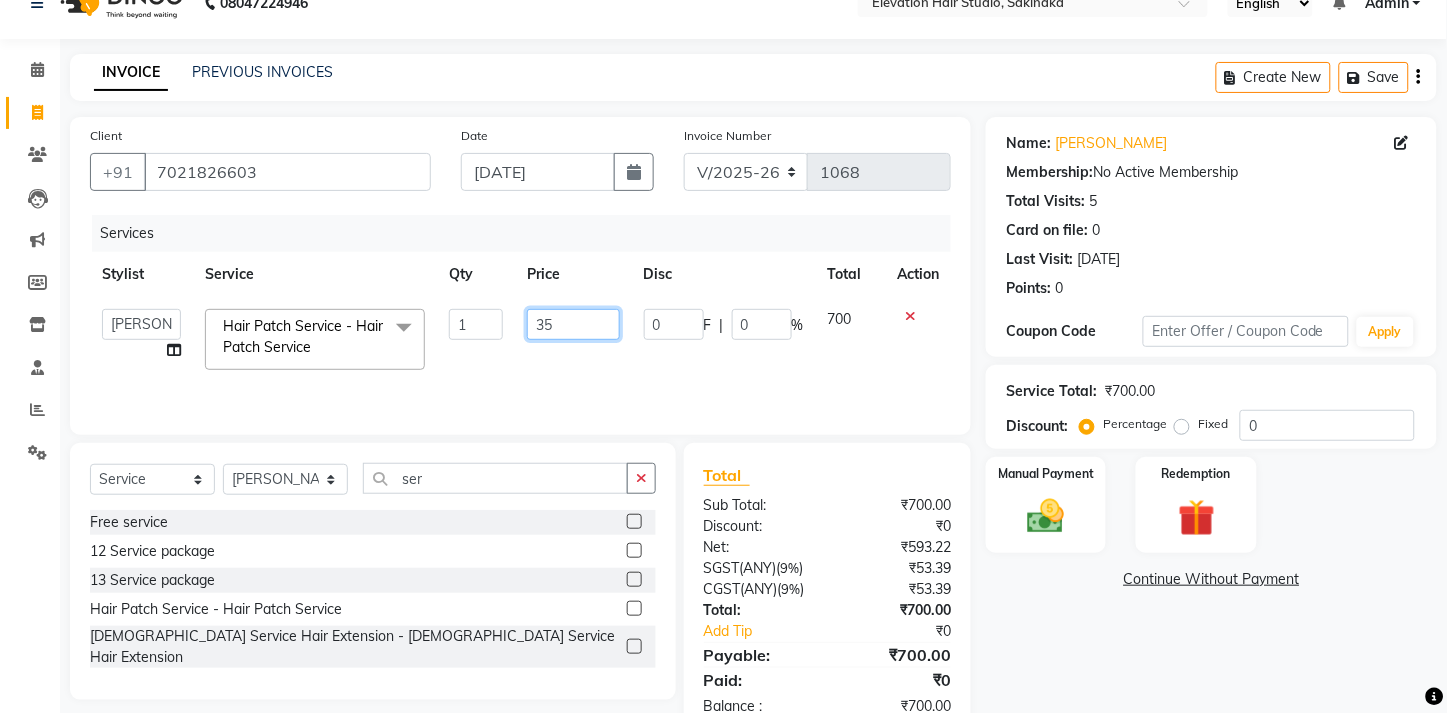 type on "350" 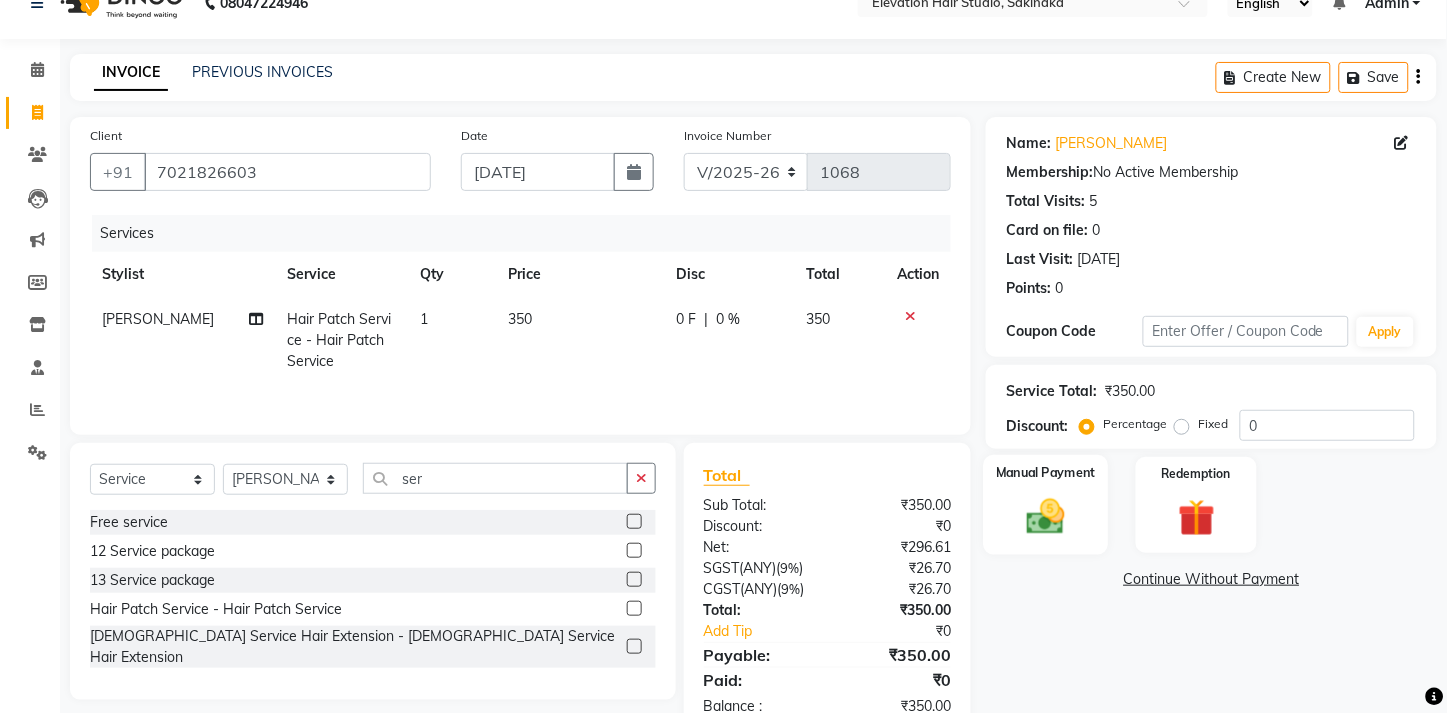 click 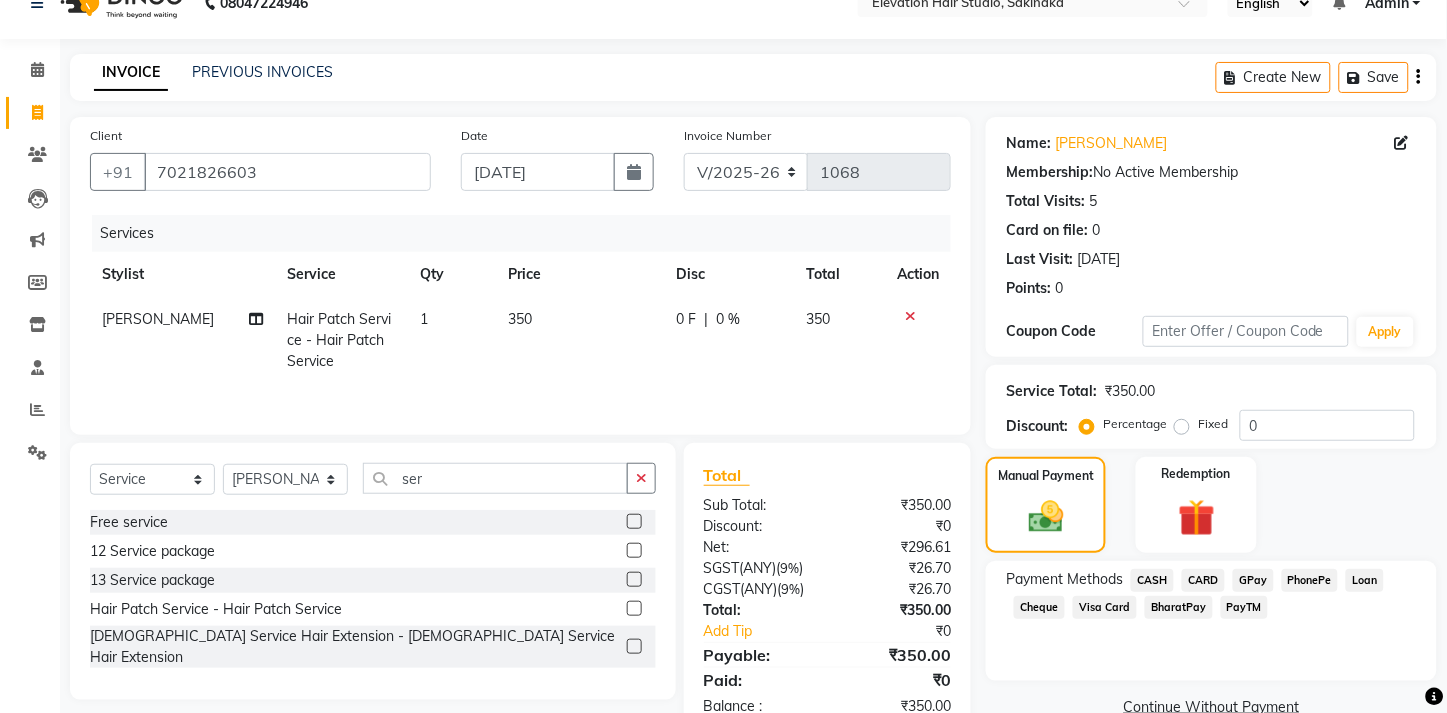 click on "GPay" 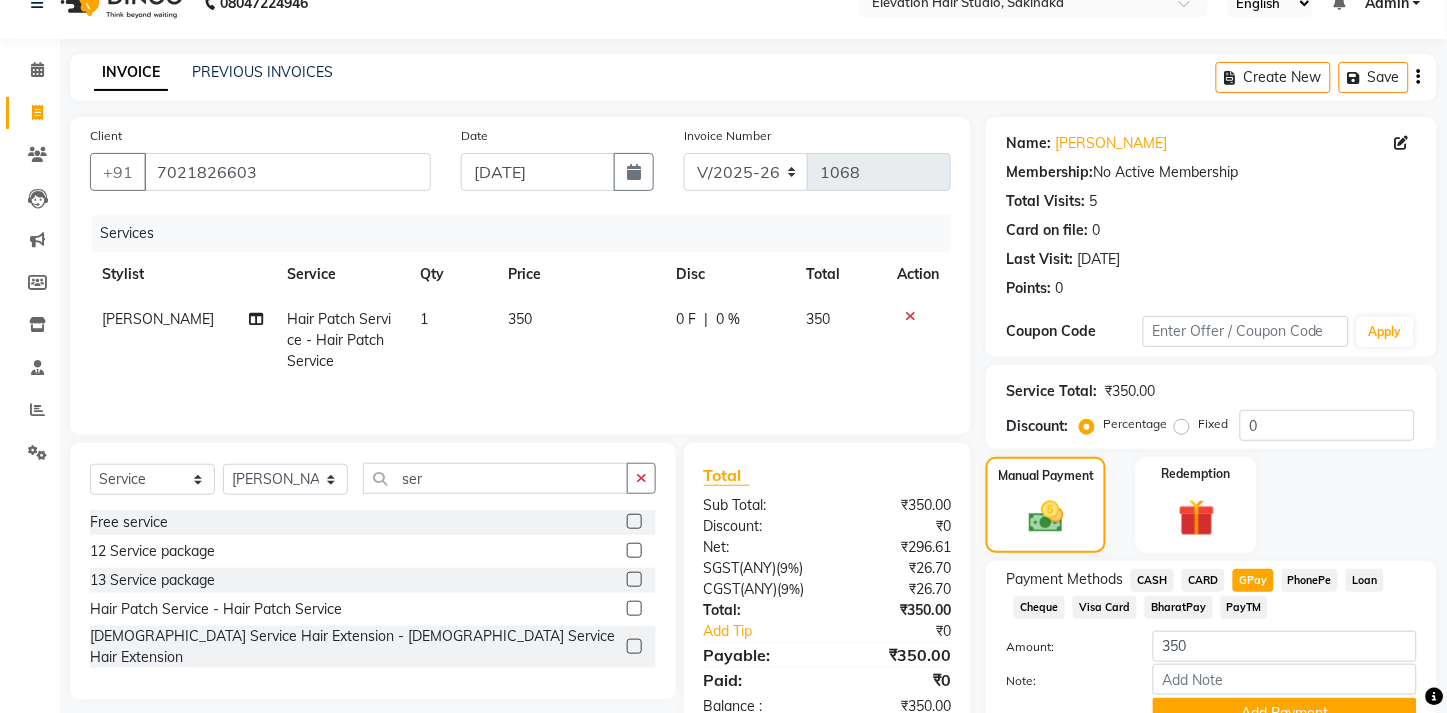 scroll, scrollTop: 151, scrollLeft: 0, axis: vertical 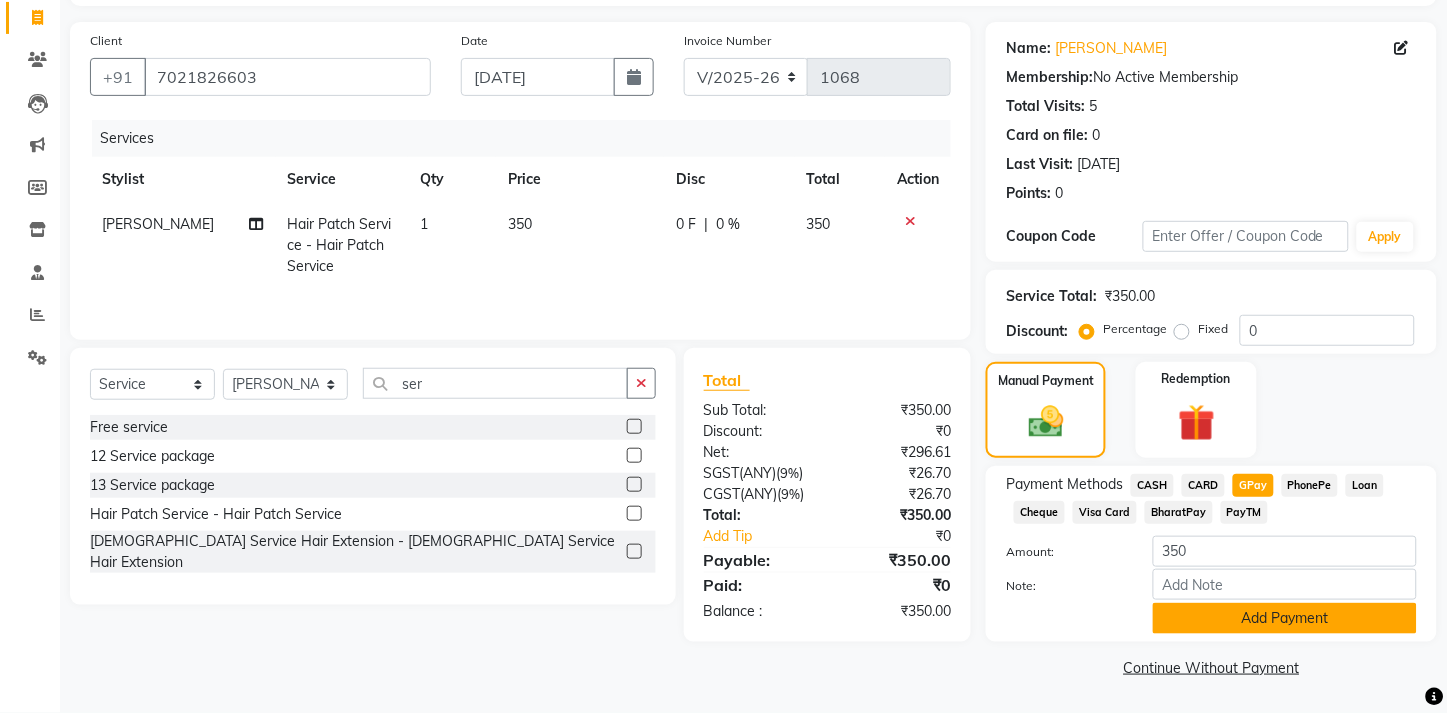 click on "Add Payment" 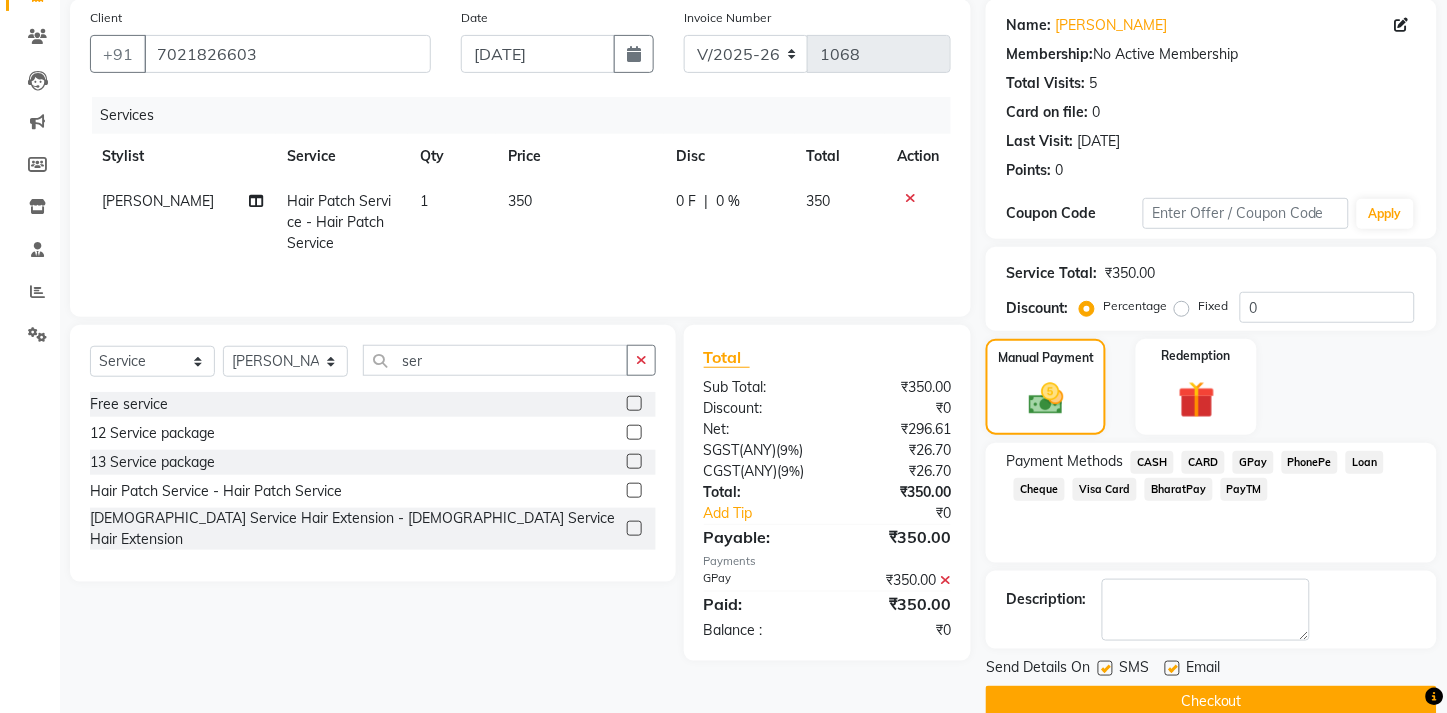 scroll, scrollTop: 207, scrollLeft: 0, axis: vertical 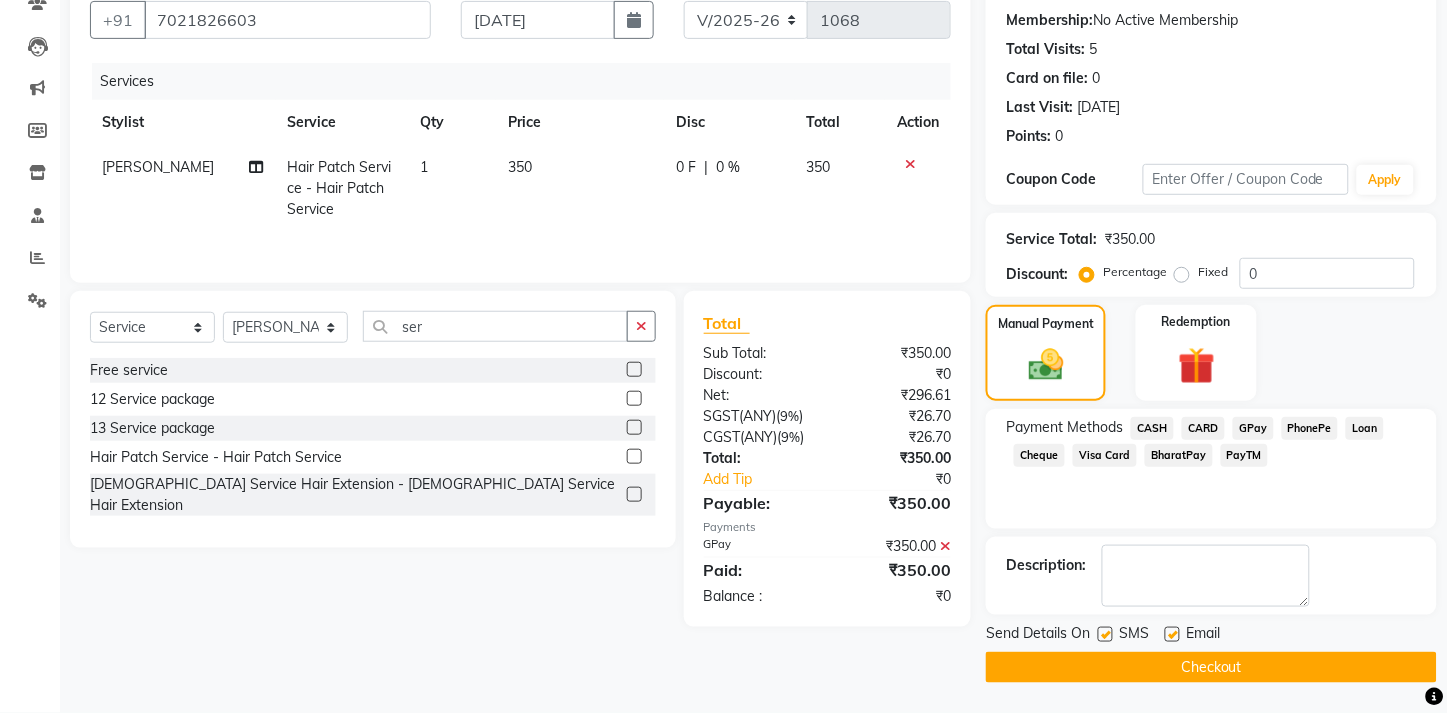 click 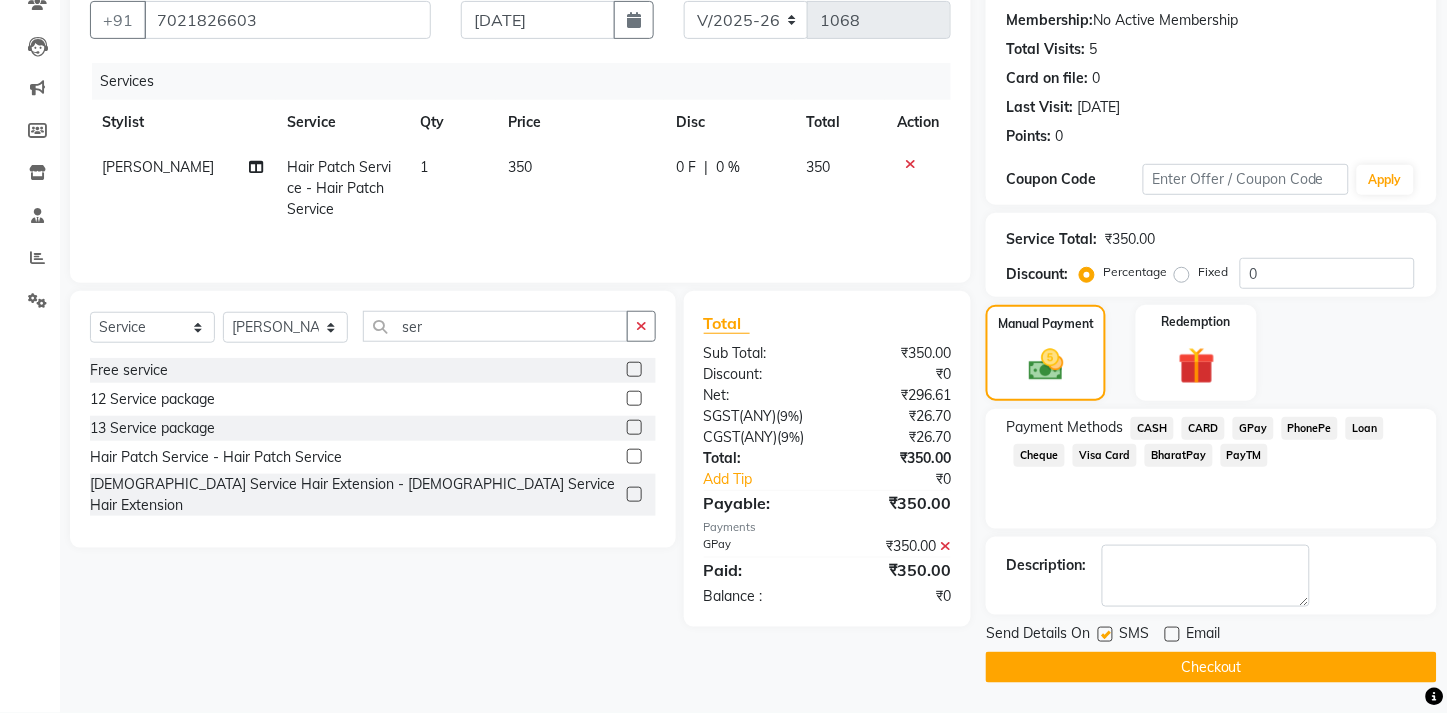 click 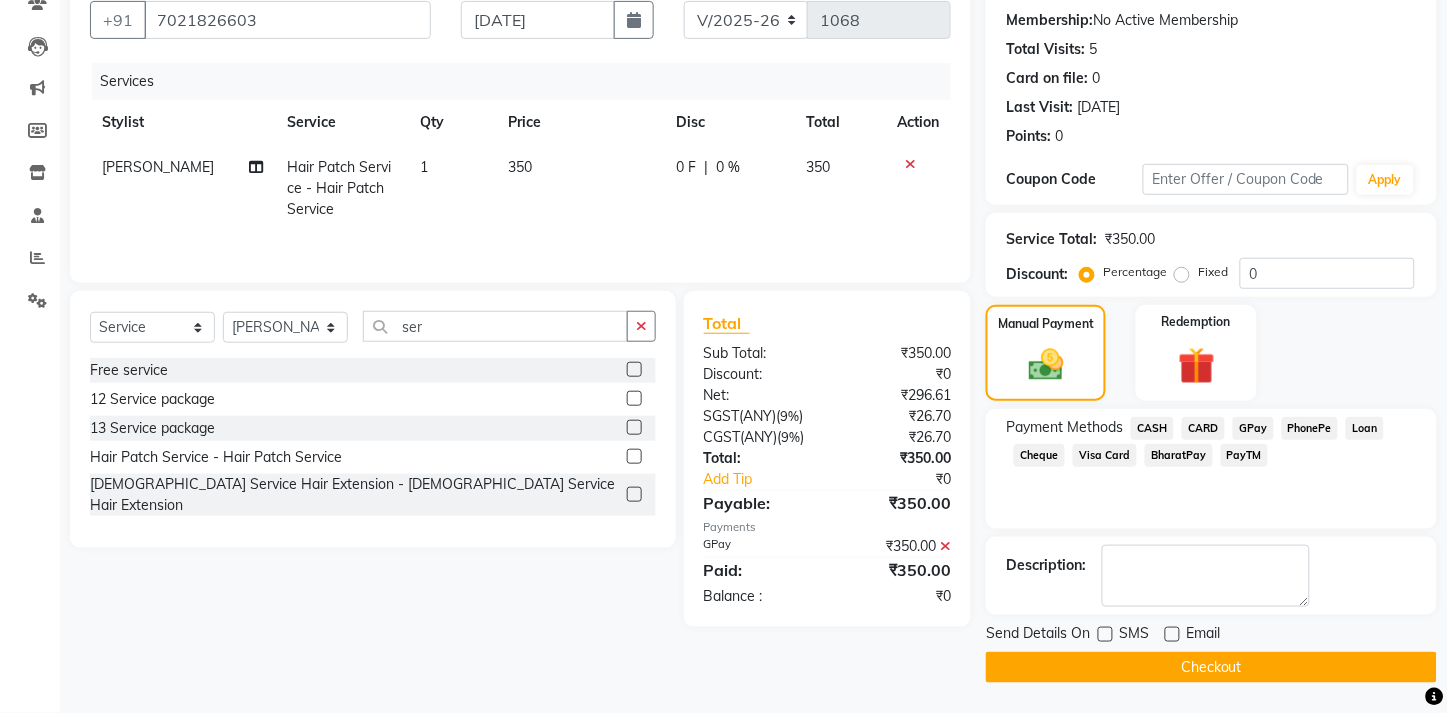 click on "Checkout" 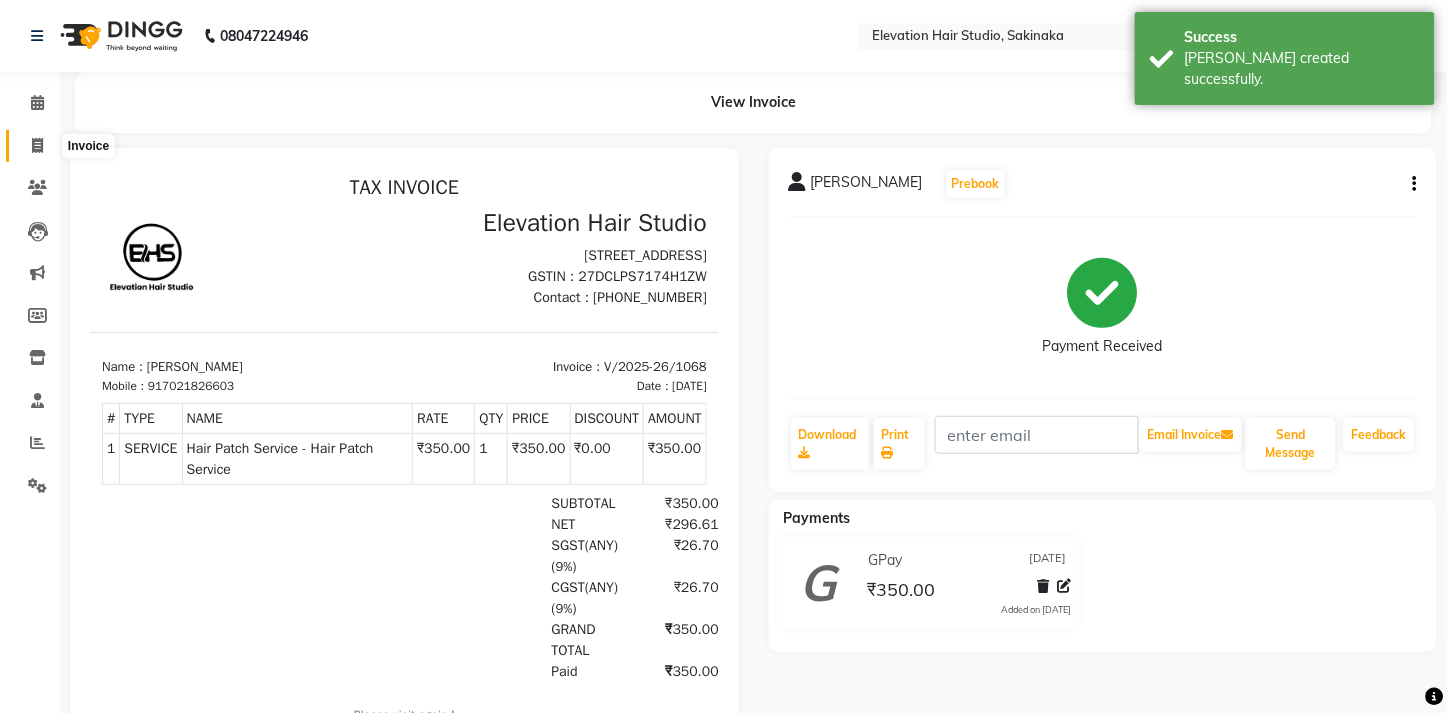 scroll, scrollTop: 0, scrollLeft: 0, axis: both 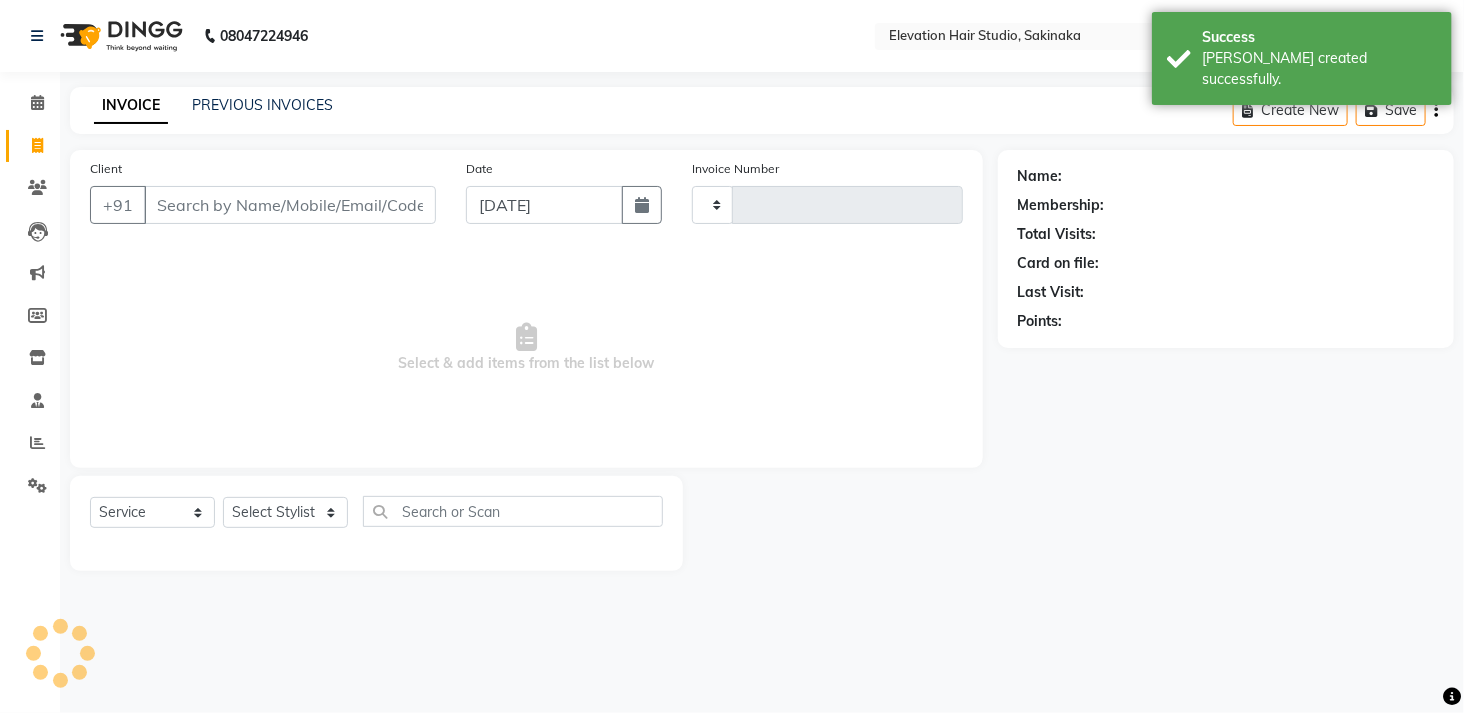 type on "1069" 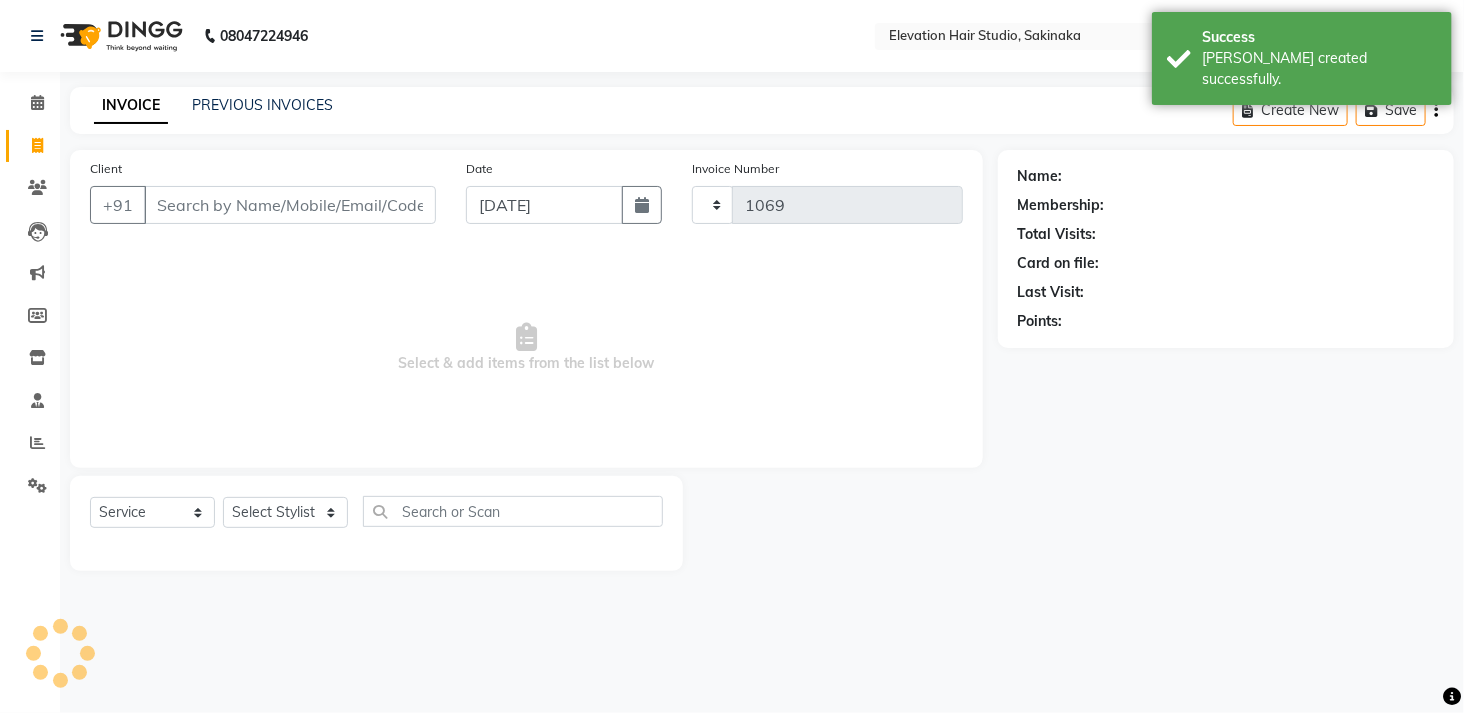 select on "4949" 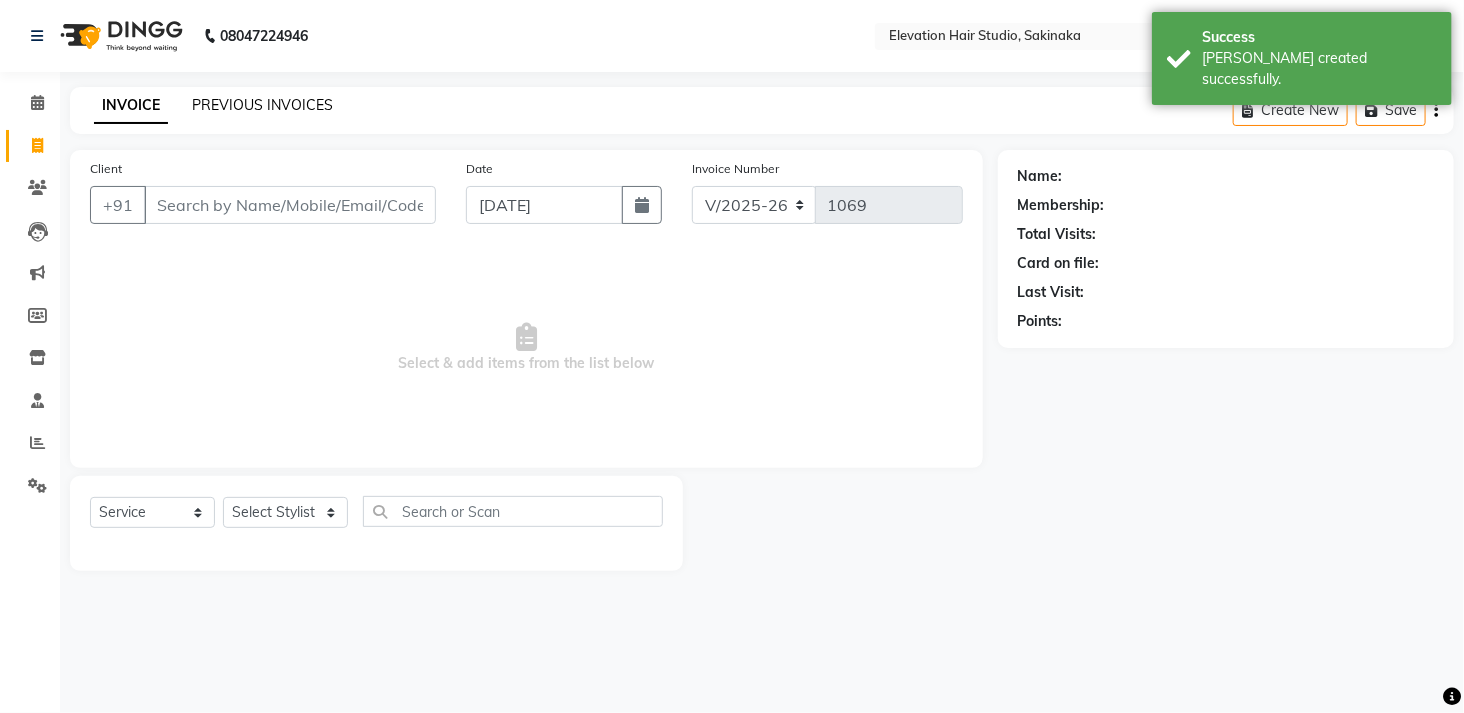click on "PREVIOUS INVOICES" 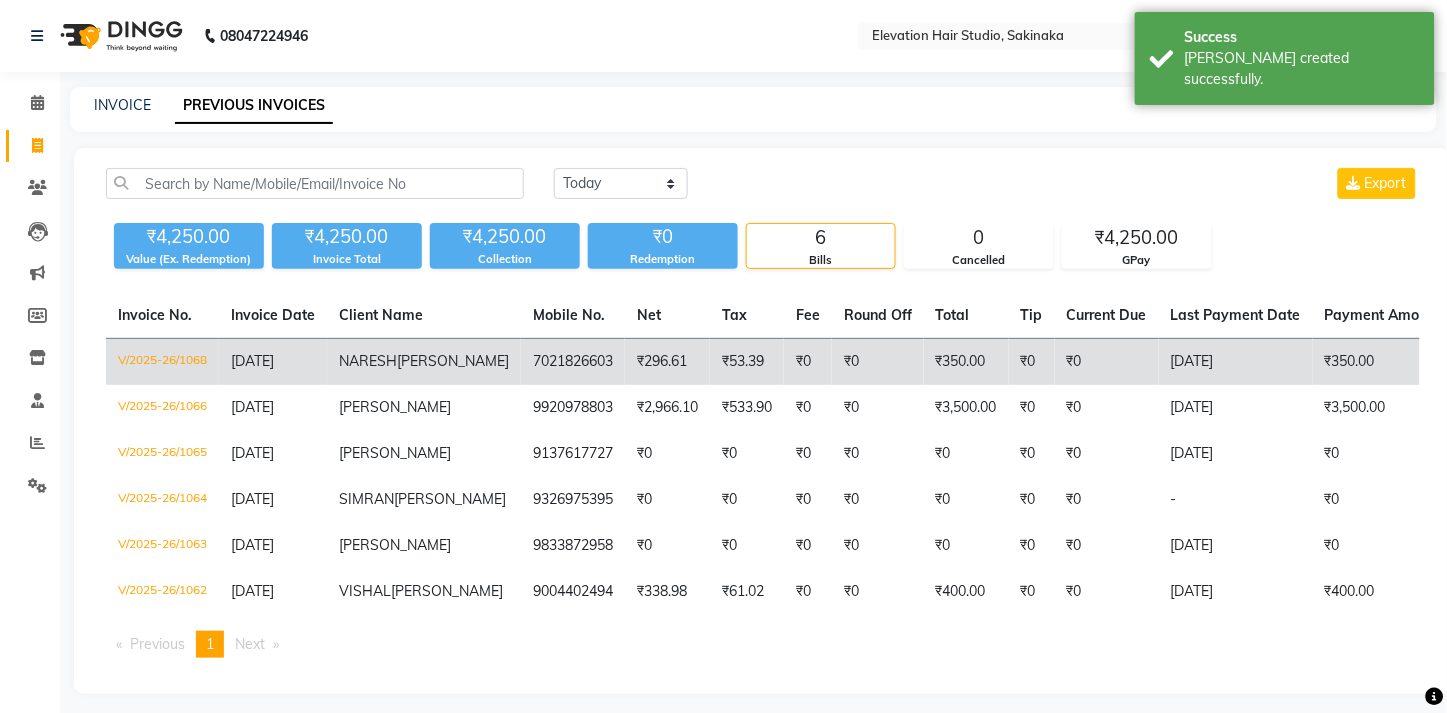 scroll, scrollTop: 107, scrollLeft: 0, axis: vertical 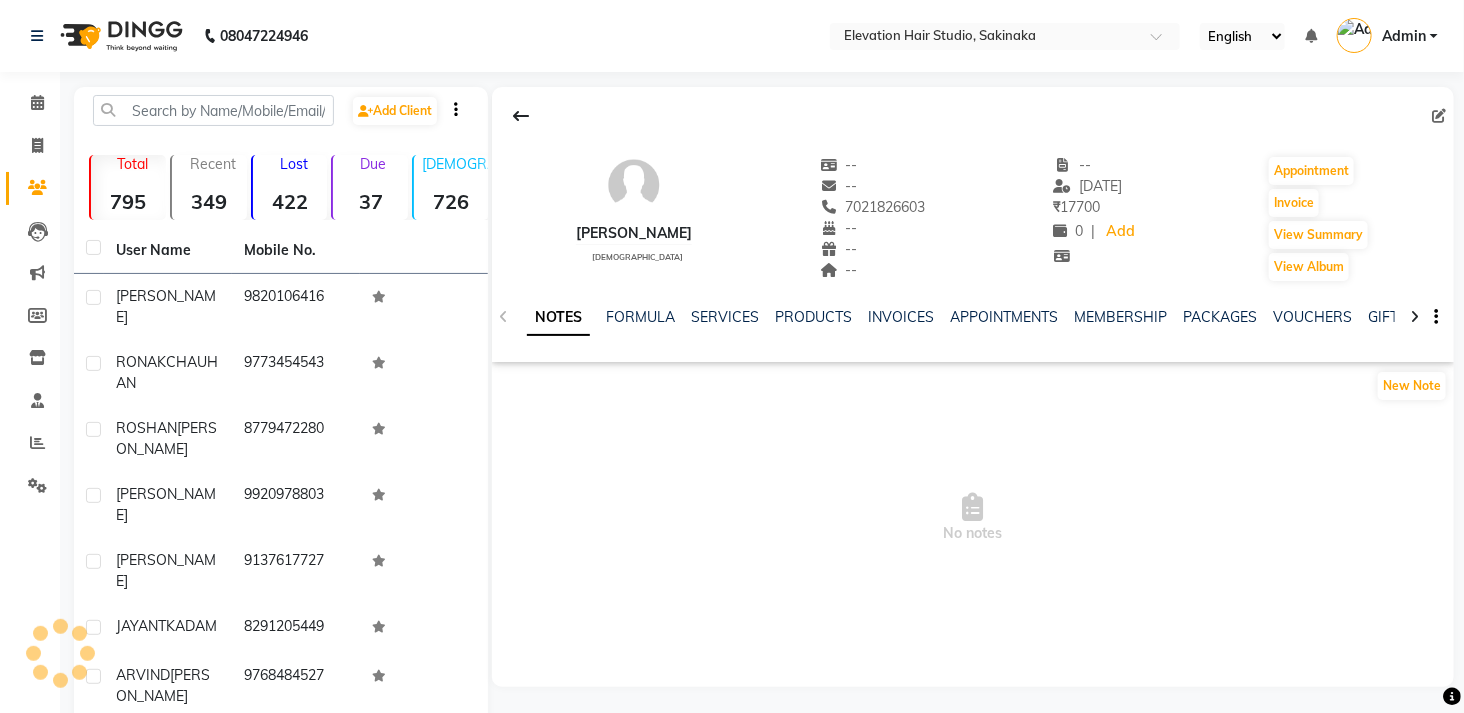 select on "en" 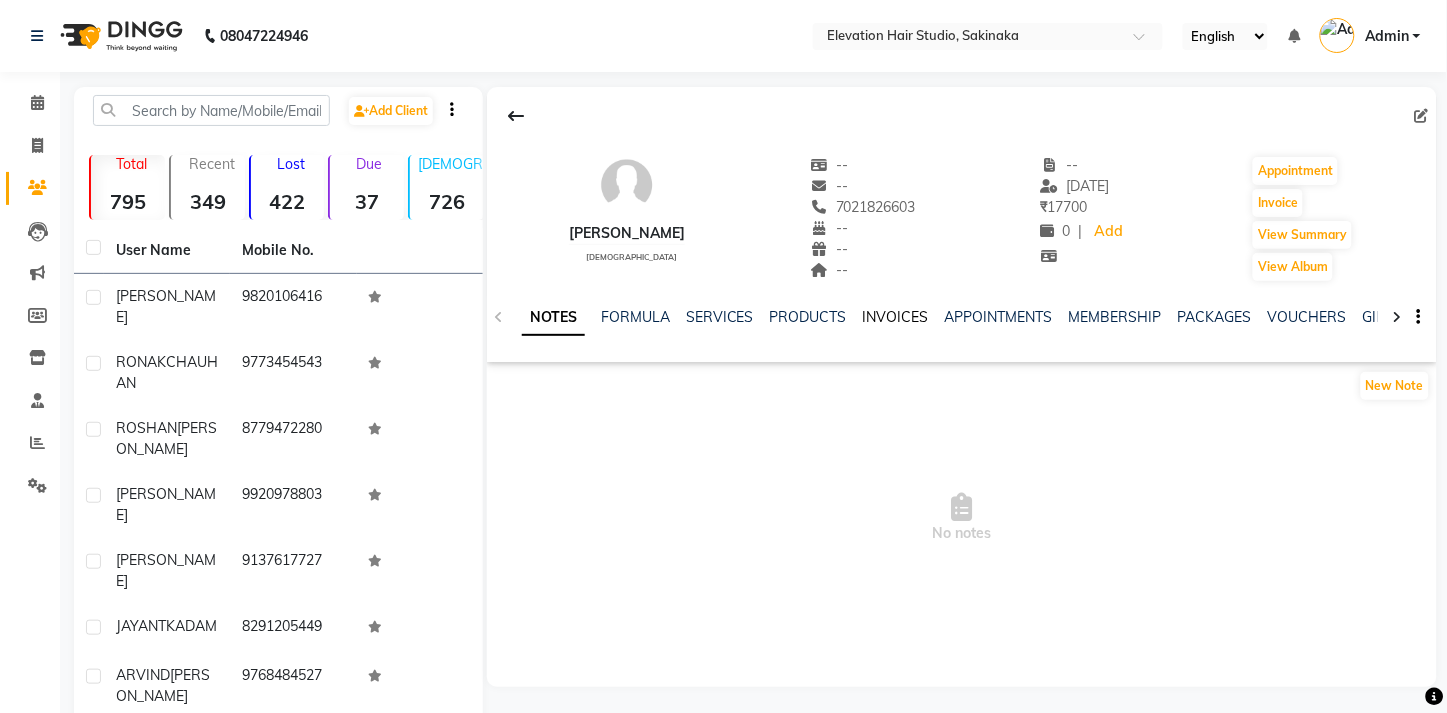 click on "INVOICES" 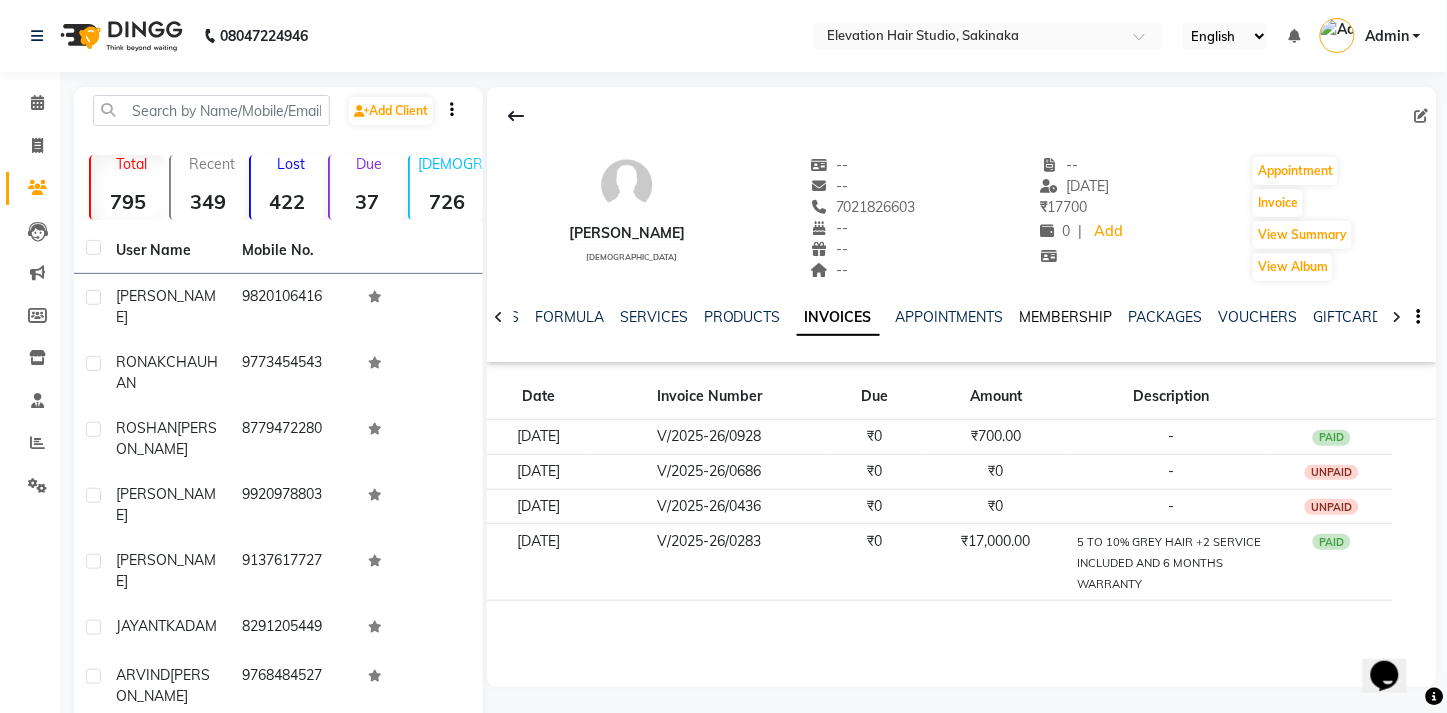 scroll, scrollTop: 0, scrollLeft: 0, axis: both 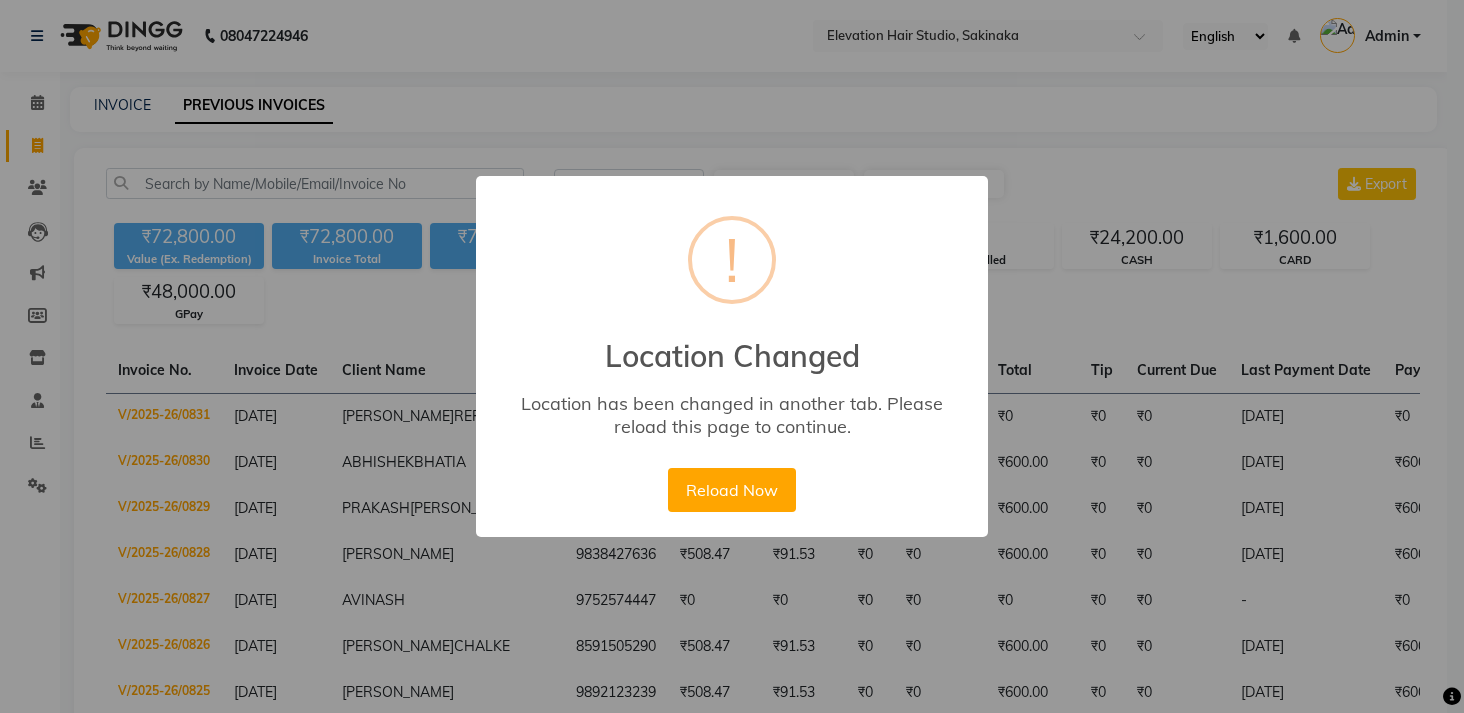 select on "range" 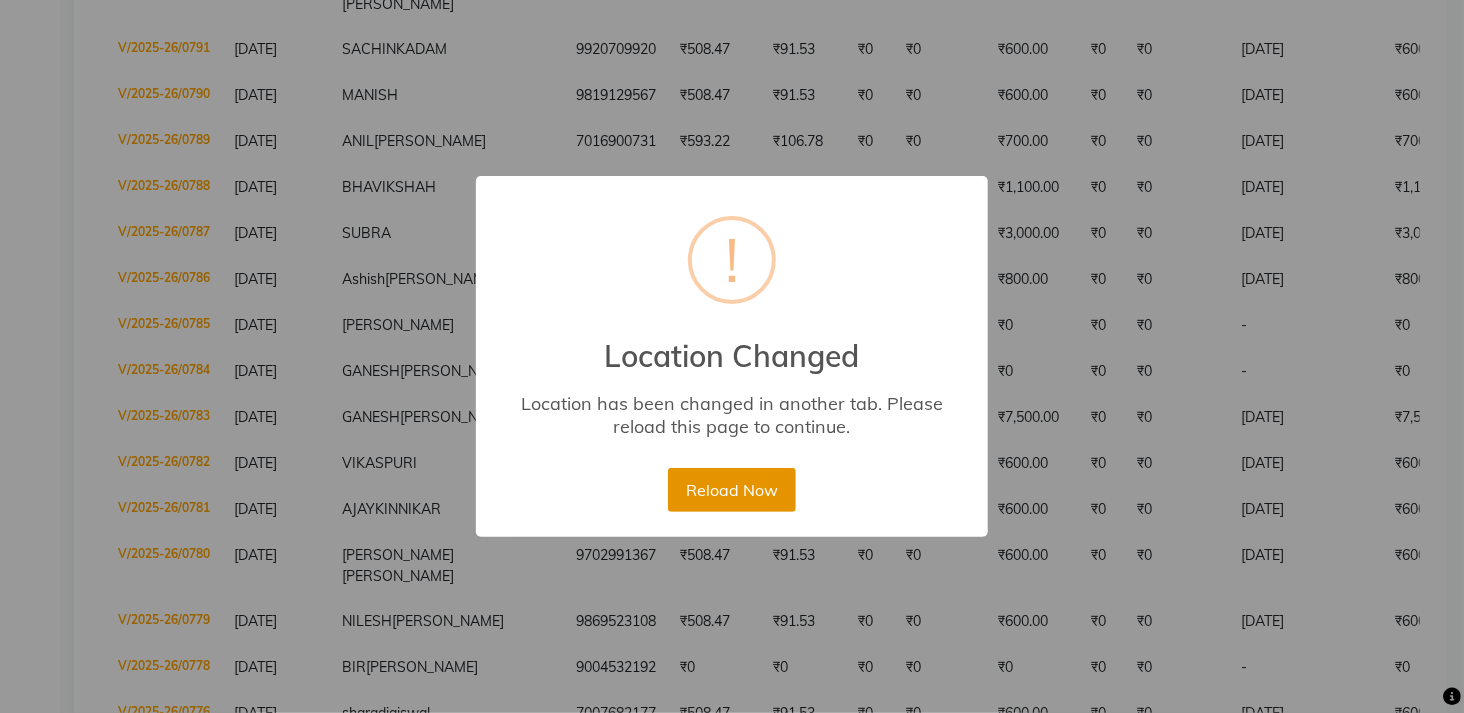 scroll, scrollTop: 0, scrollLeft: 0, axis: both 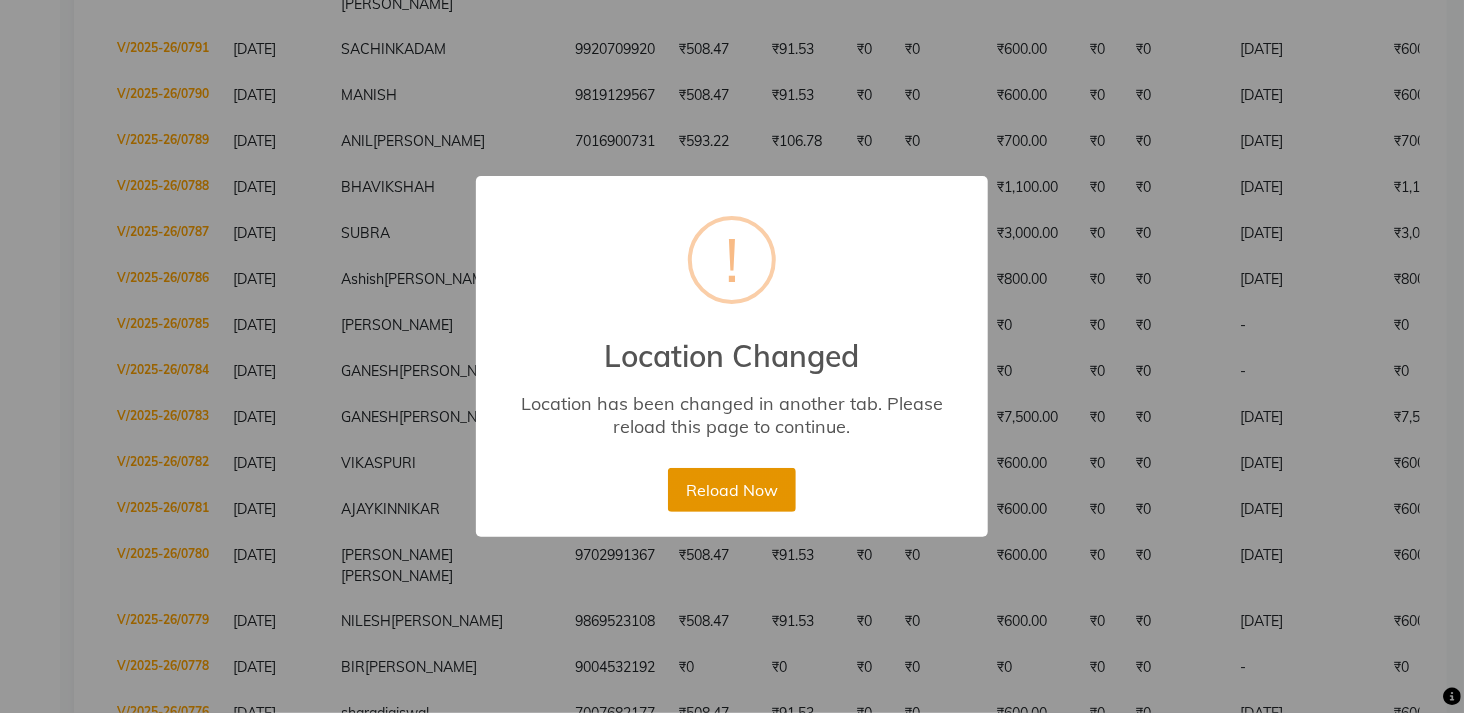 click on "Reload Now" at bounding box center (731, 490) 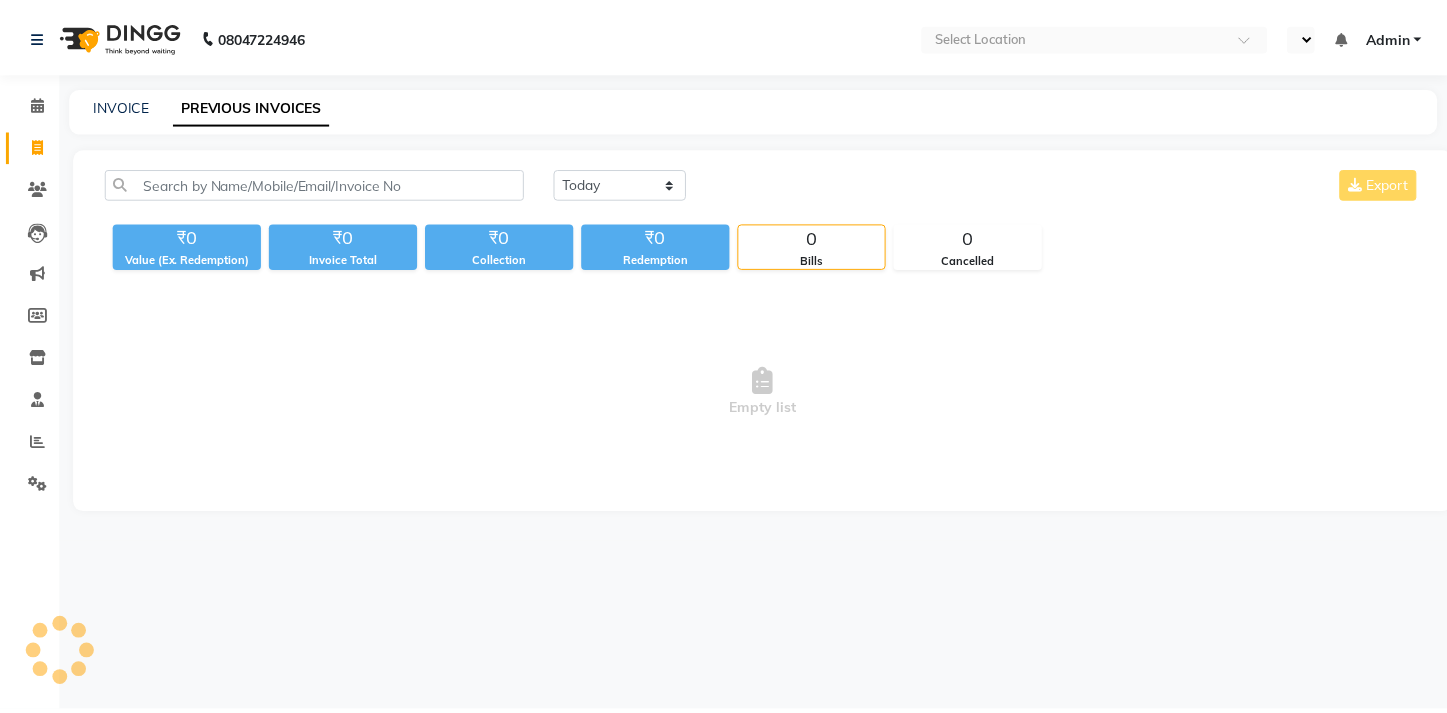 scroll, scrollTop: 0, scrollLeft: 0, axis: both 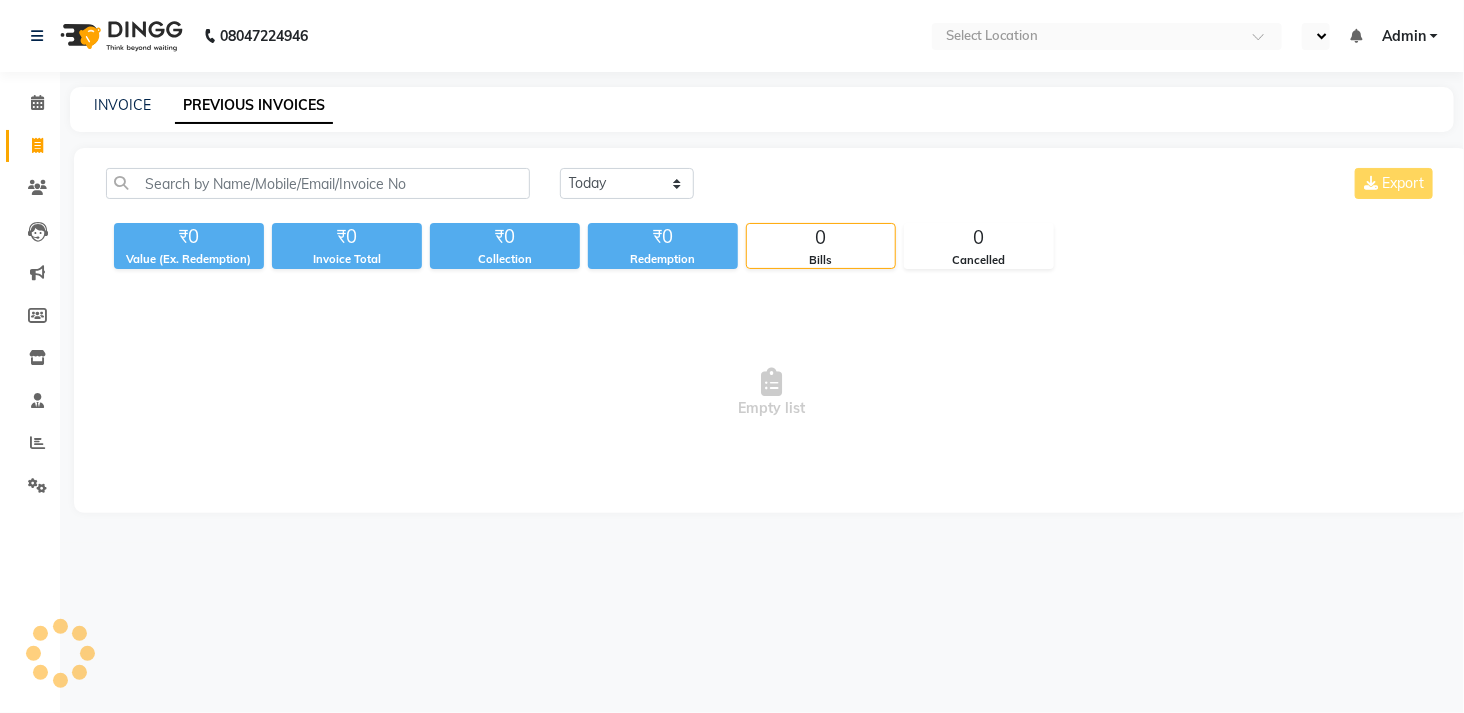 select on "en" 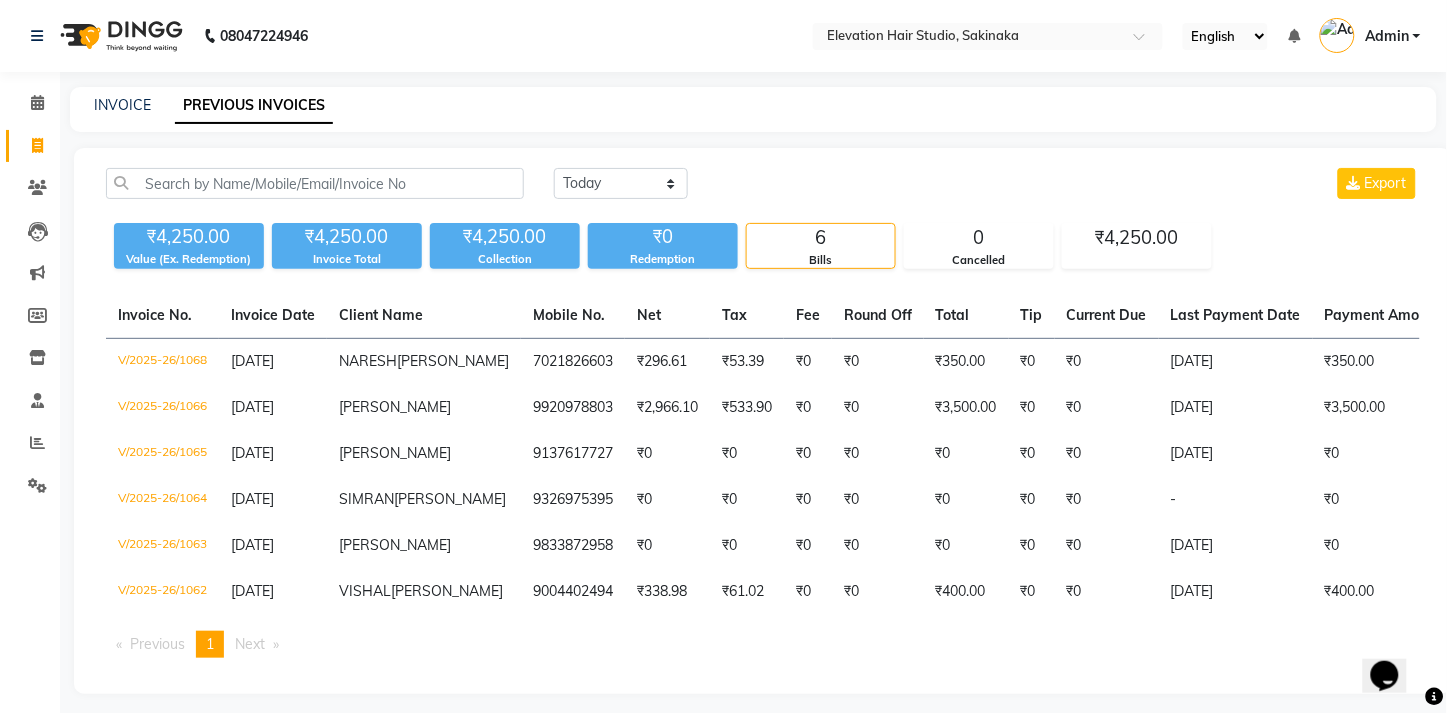 scroll, scrollTop: 0, scrollLeft: 0, axis: both 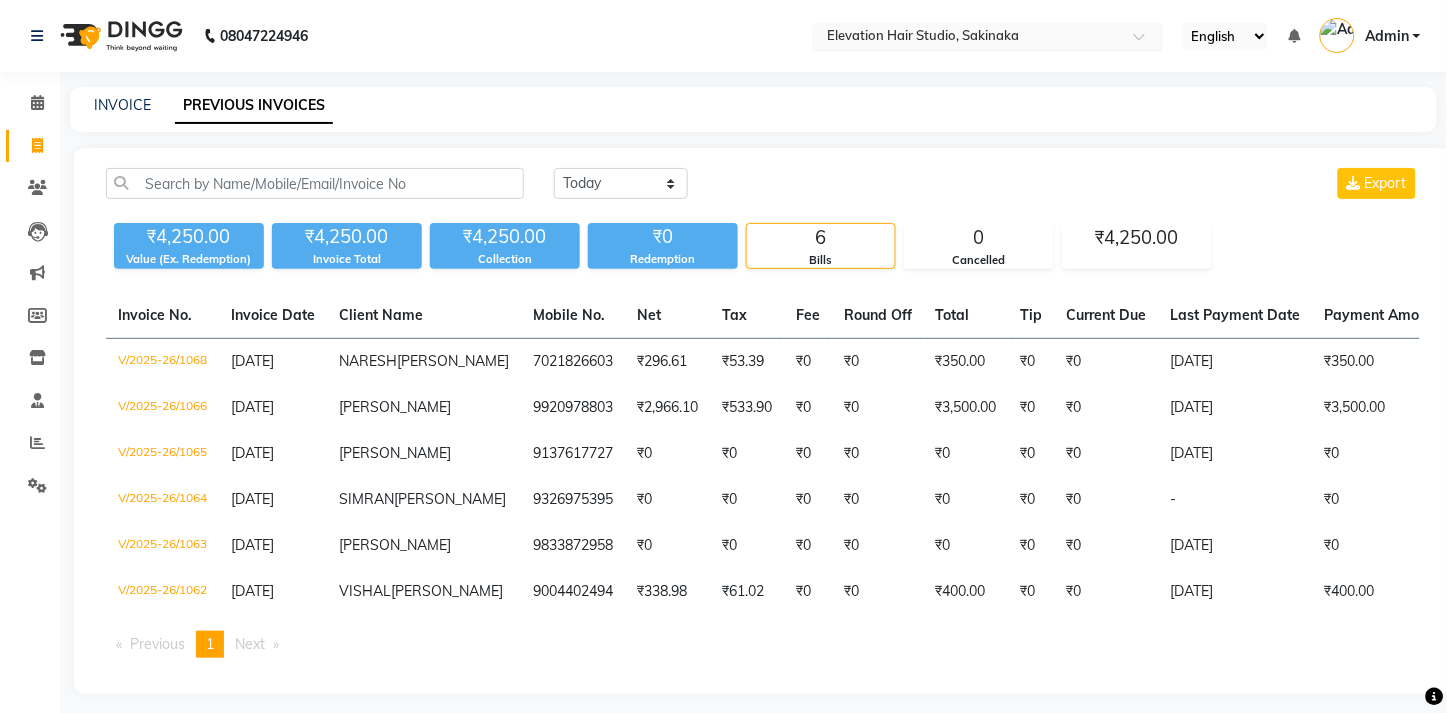 click at bounding box center [968, 38] 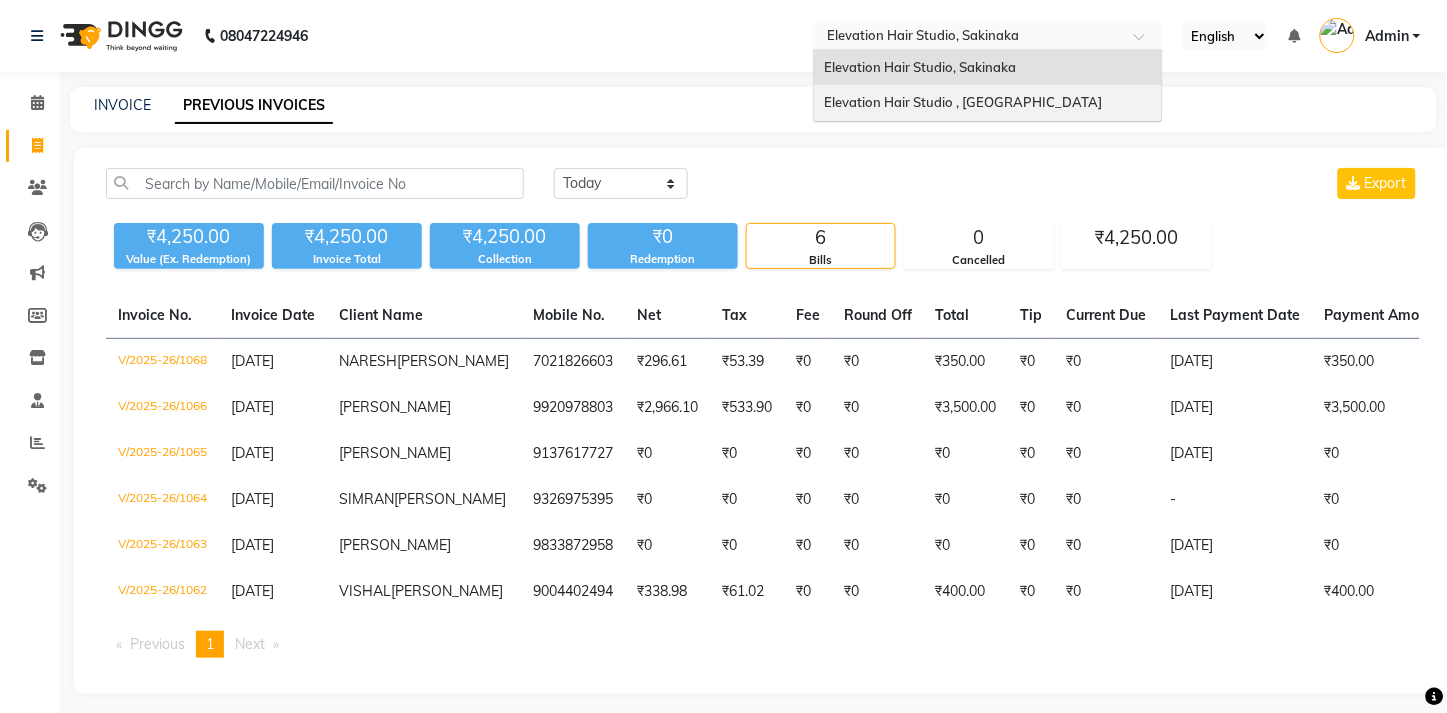 click on "Elevation Hair Studio , [GEOGRAPHIC_DATA]" at bounding box center (963, 102) 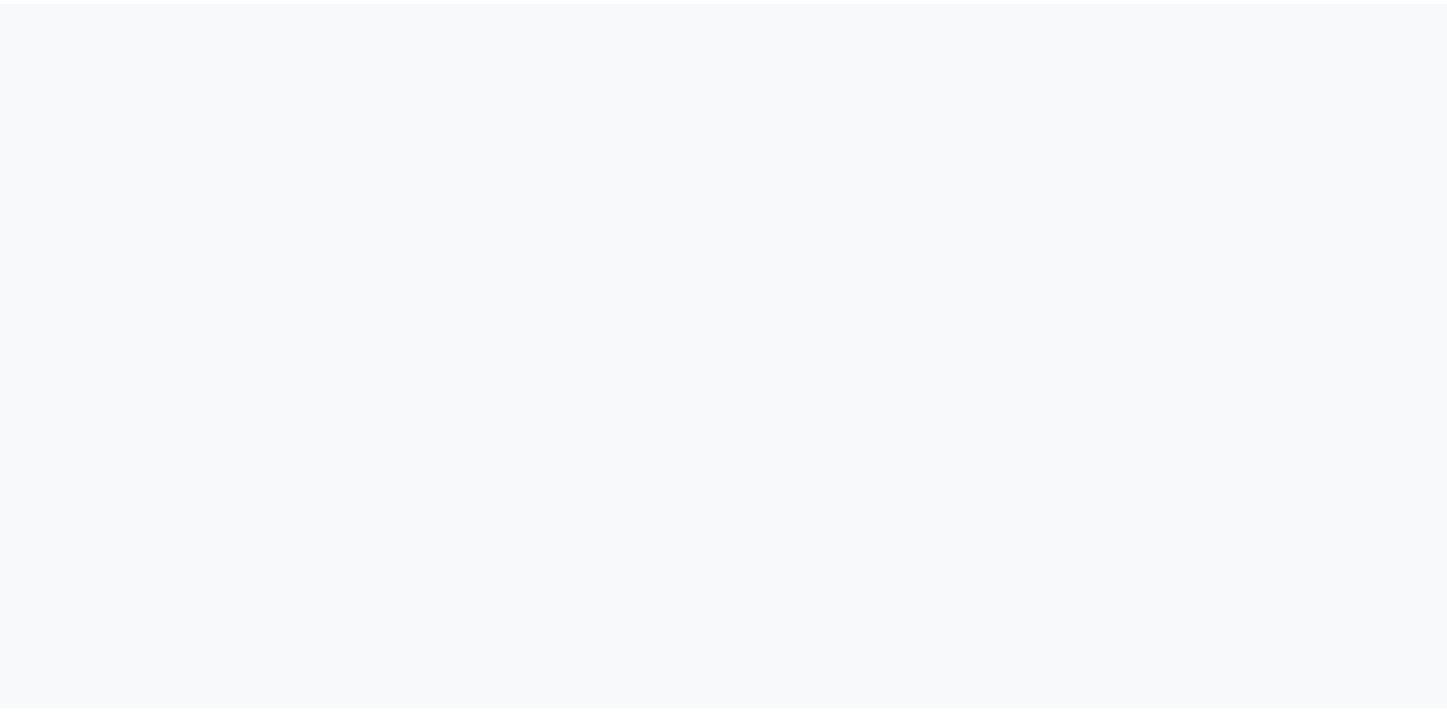 scroll, scrollTop: 0, scrollLeft: 0, axis: both 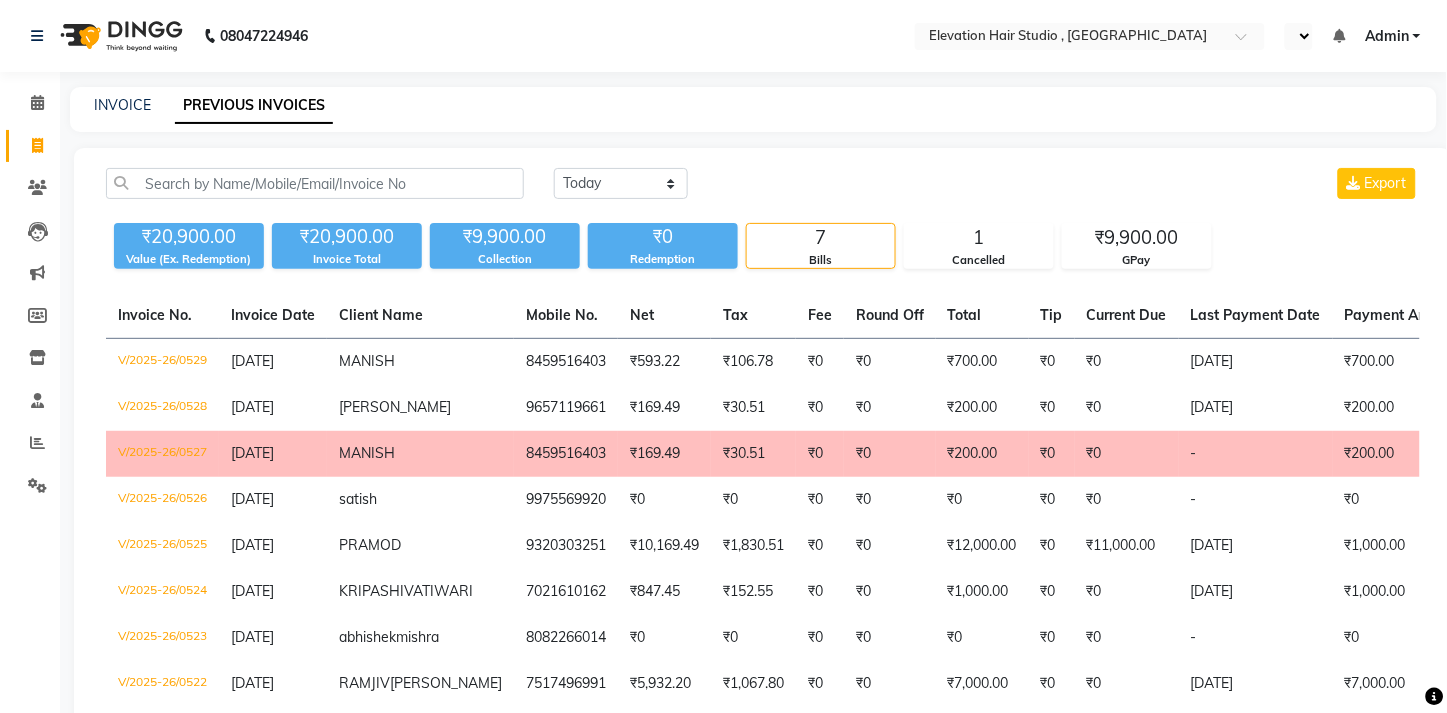 select on "en" 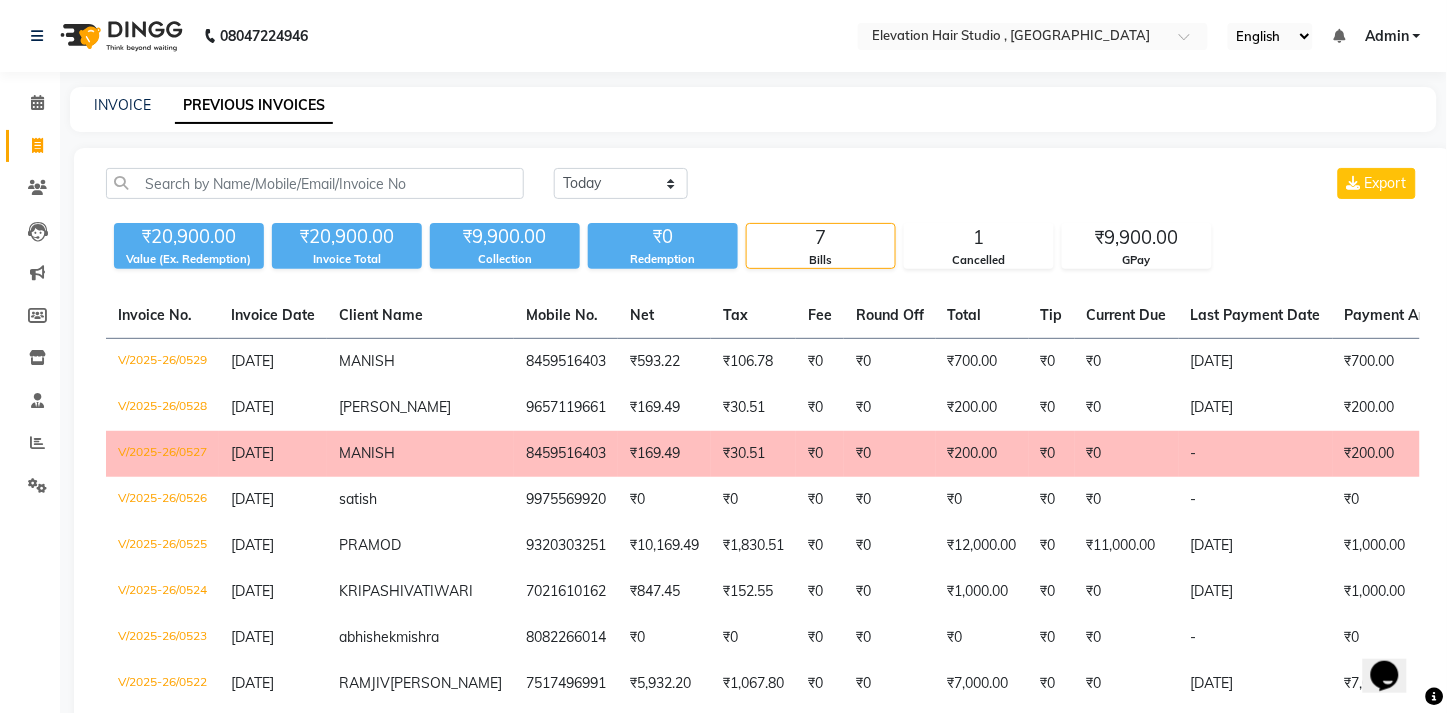 scroll, scrollTop: 0, scrollLeft: 0, axis: both 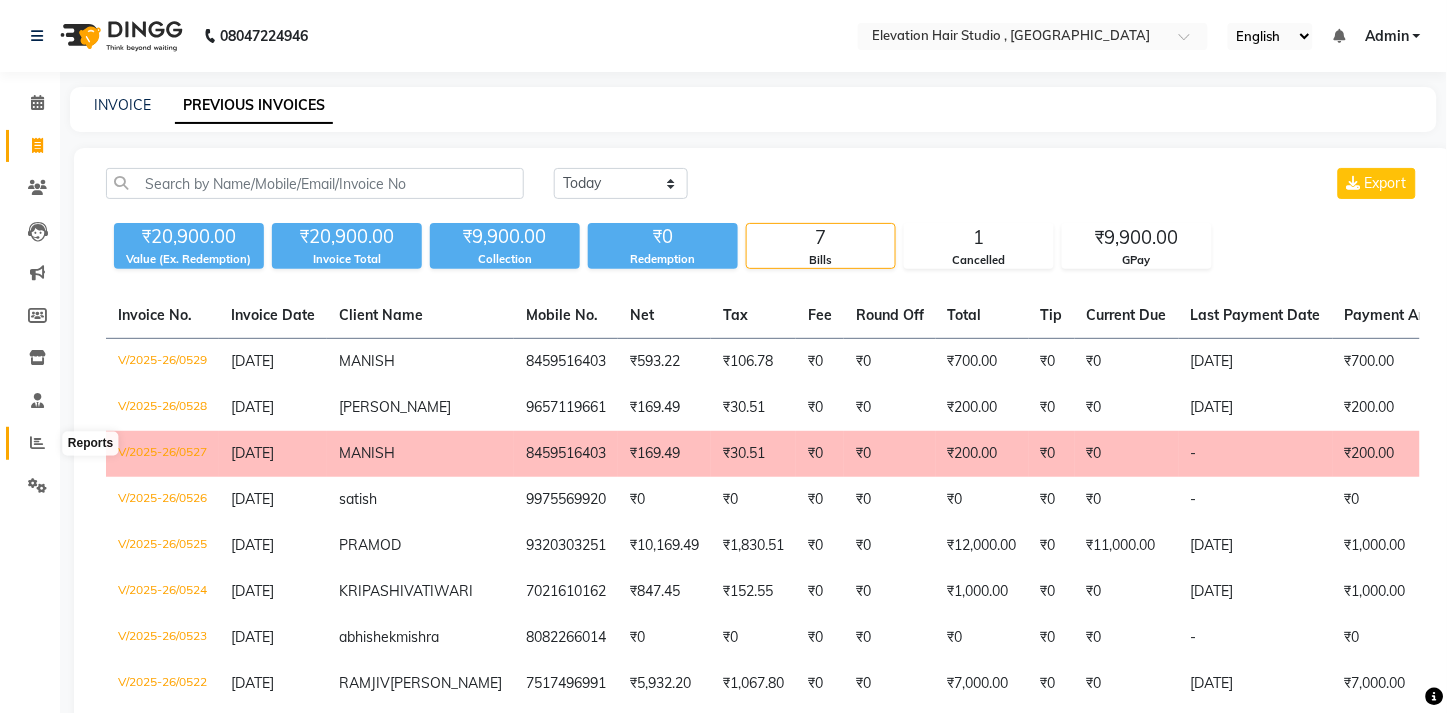 click 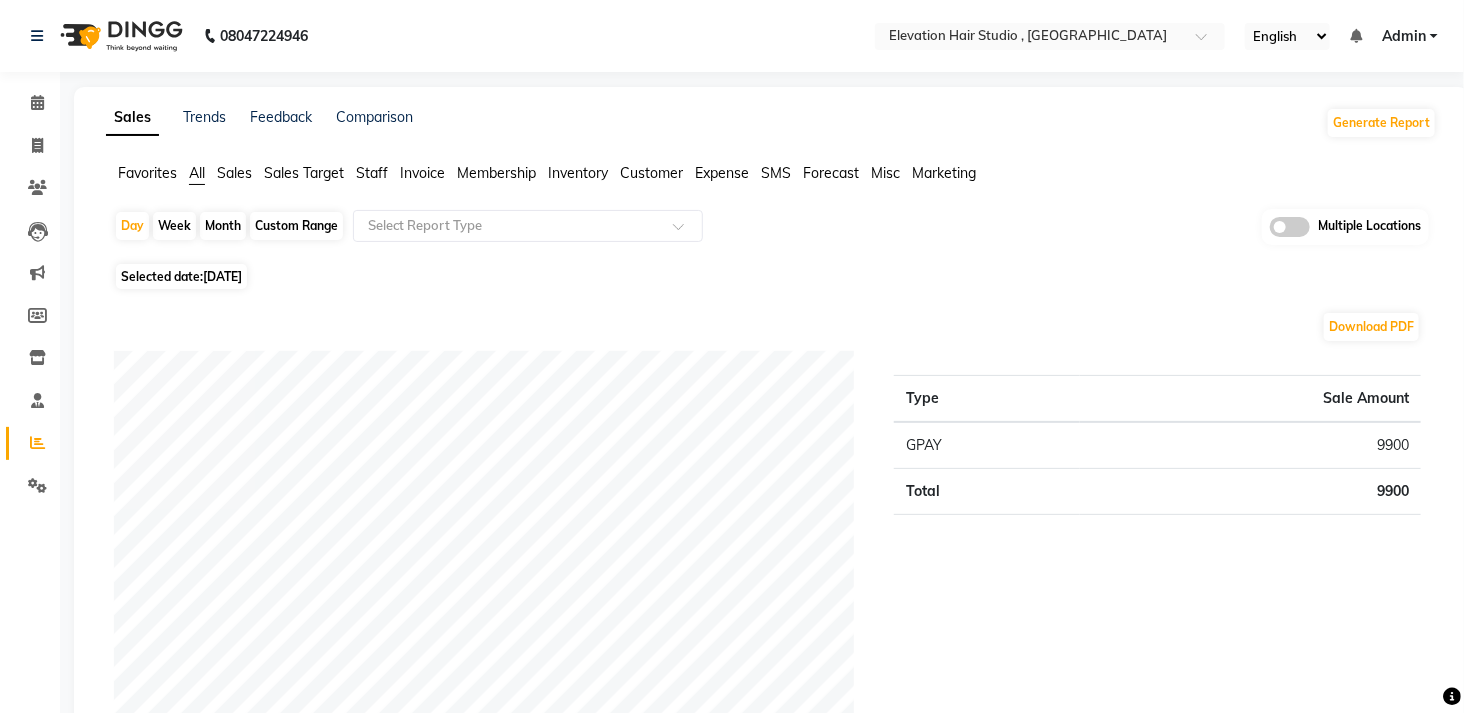 click on "Expense" 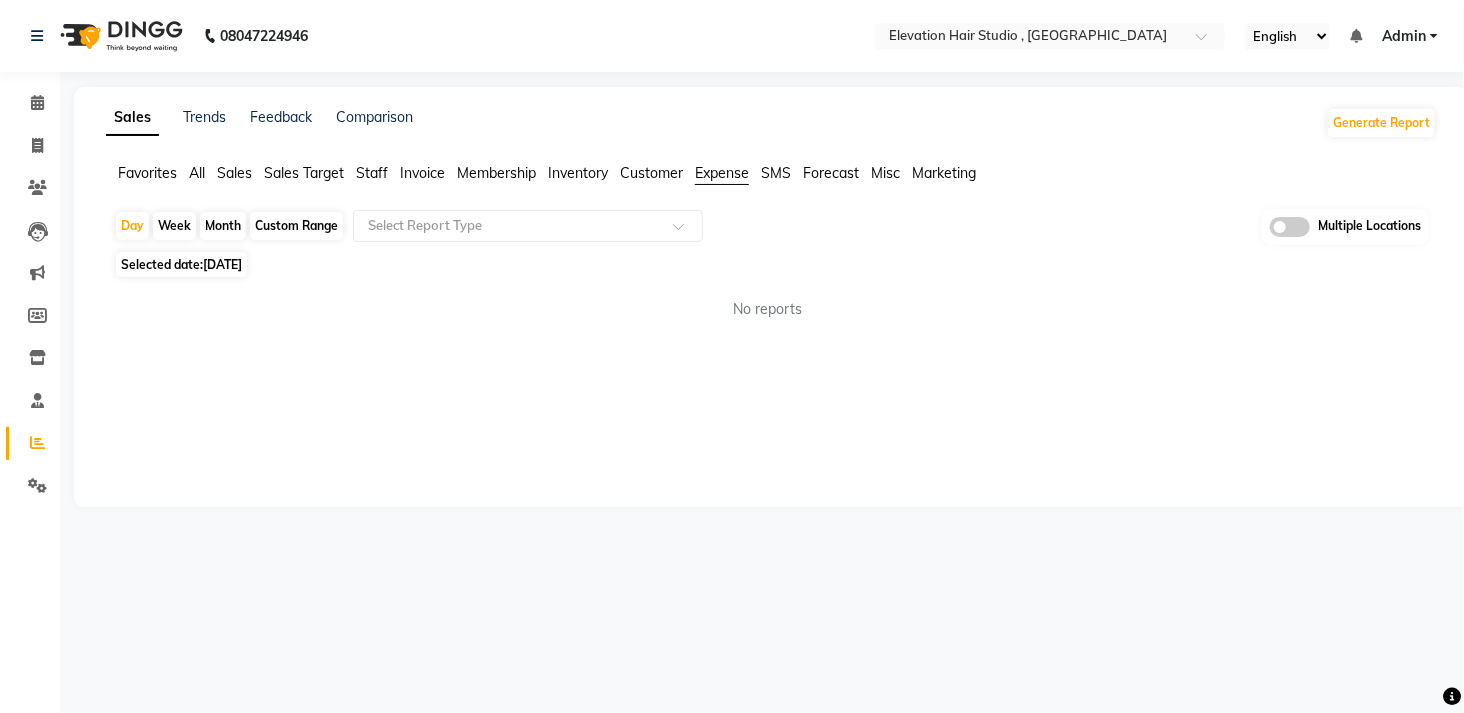 click on "Custom Range" 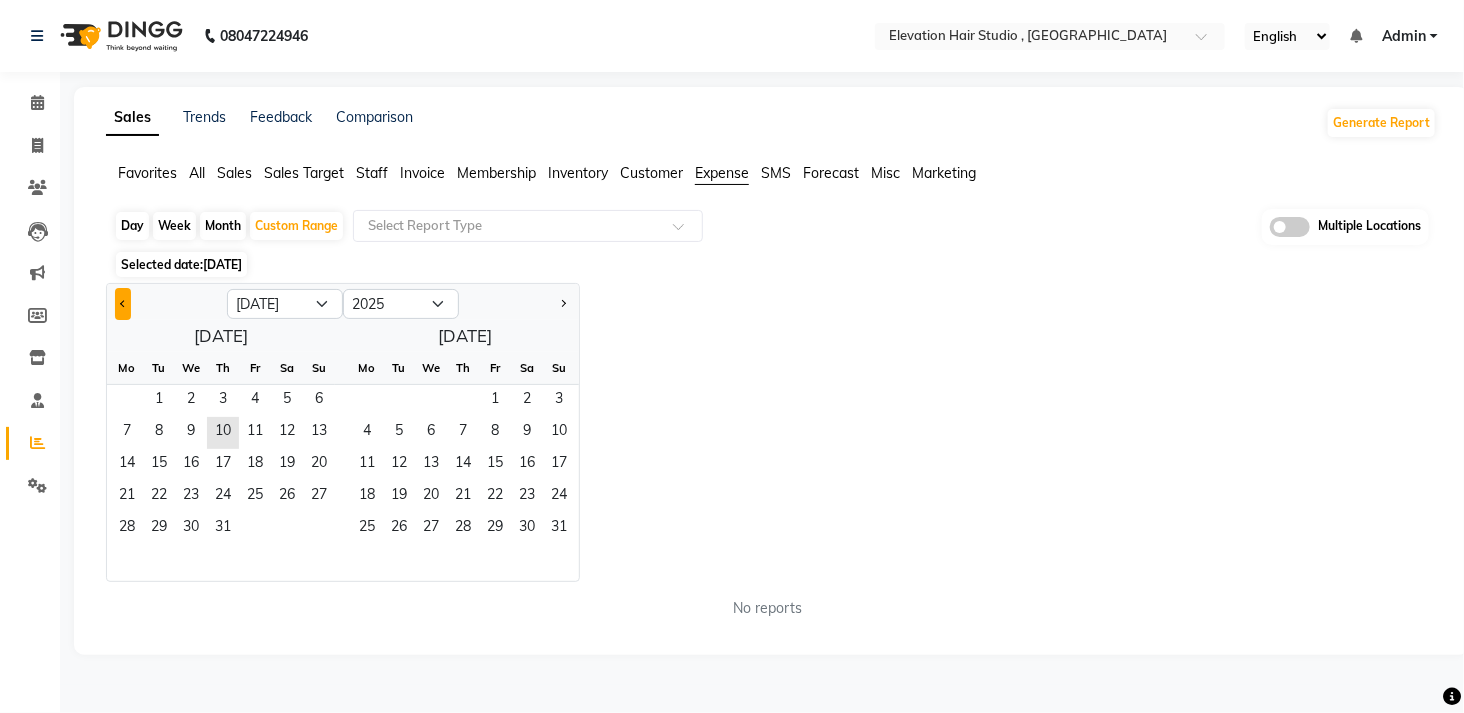 click 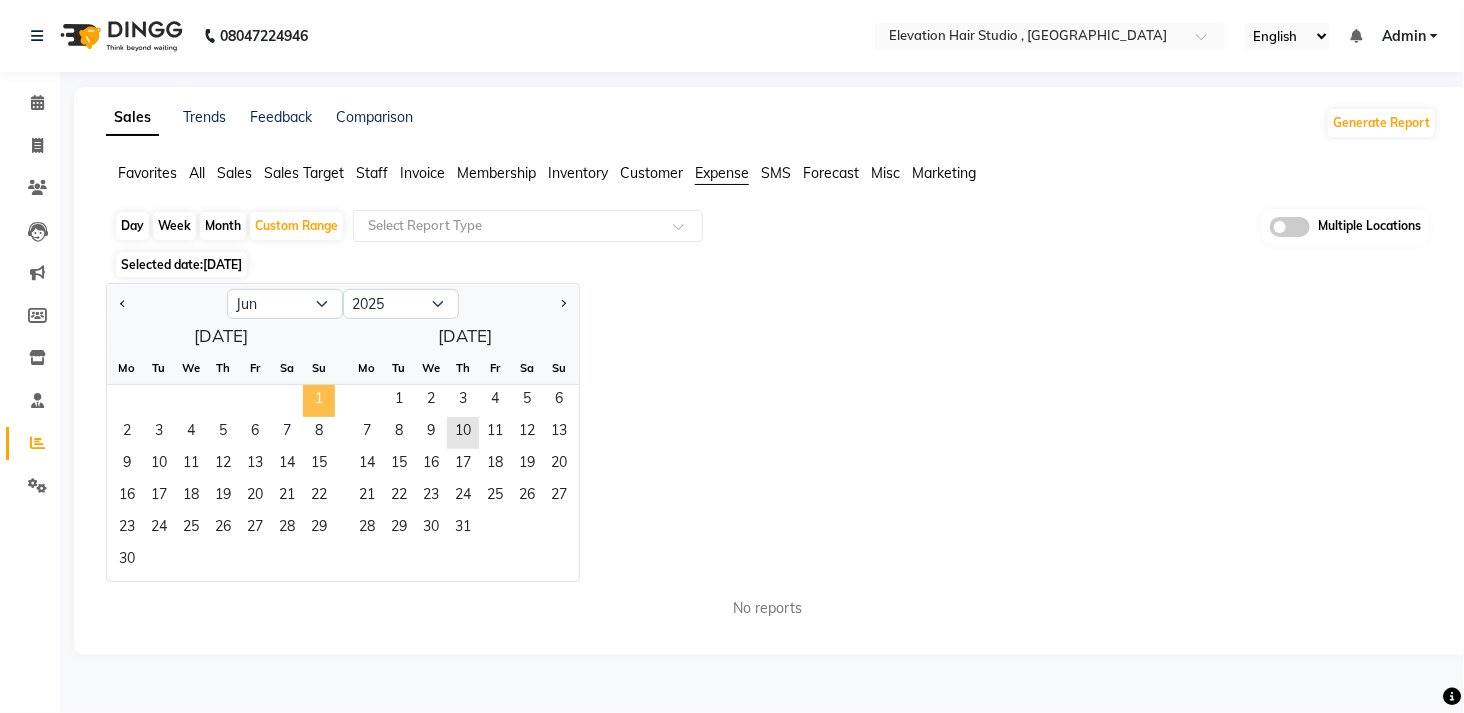 click on "1" 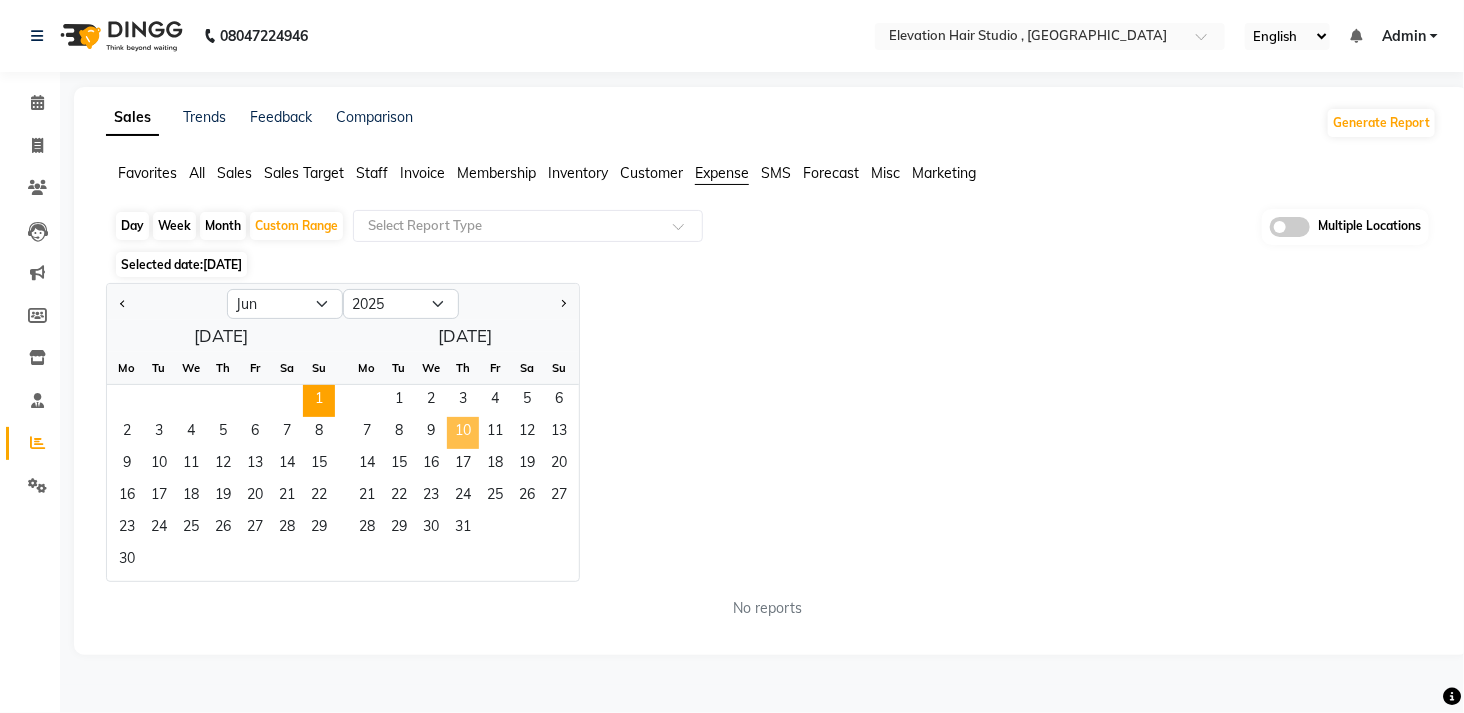 click on "10" 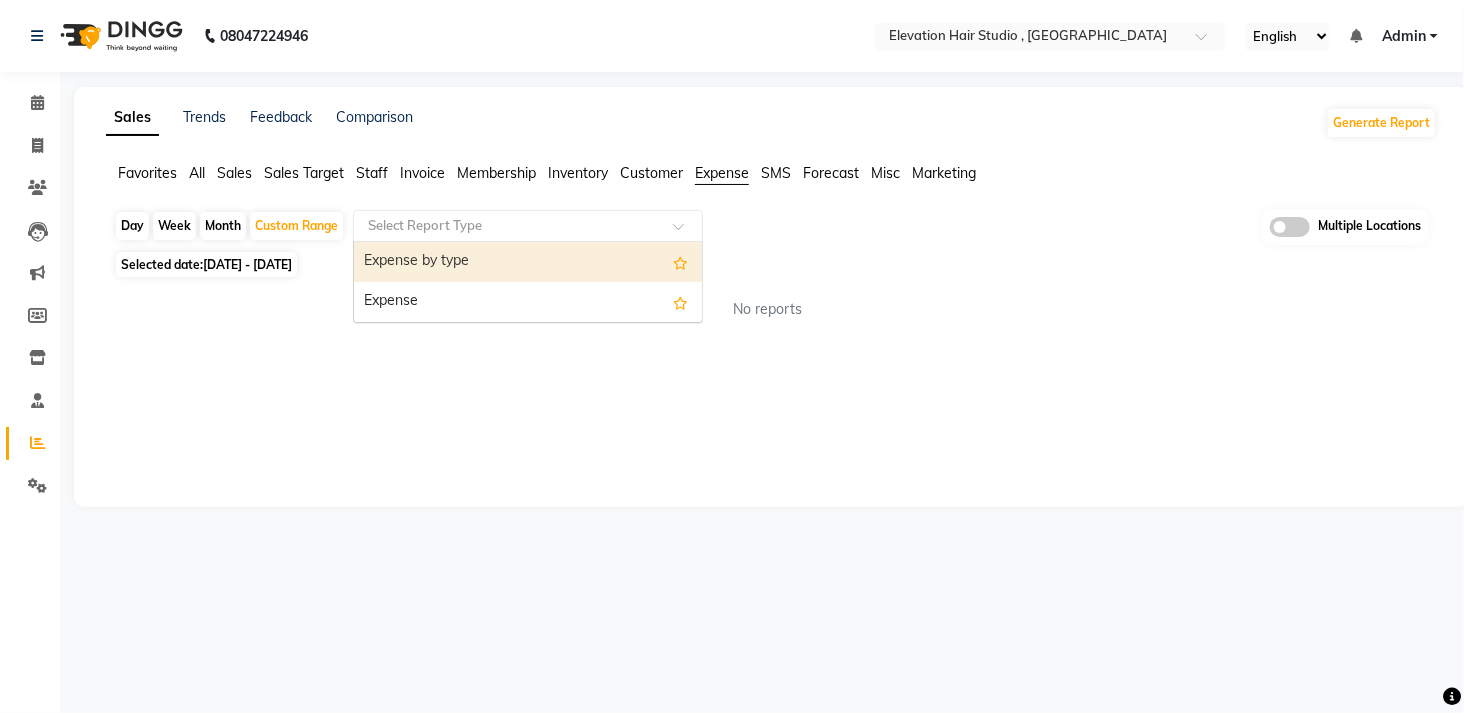drag, startPoint x: 610, startPoint y: 238, endPoint x: 580, endPoint y: 281, distance: 52.43091 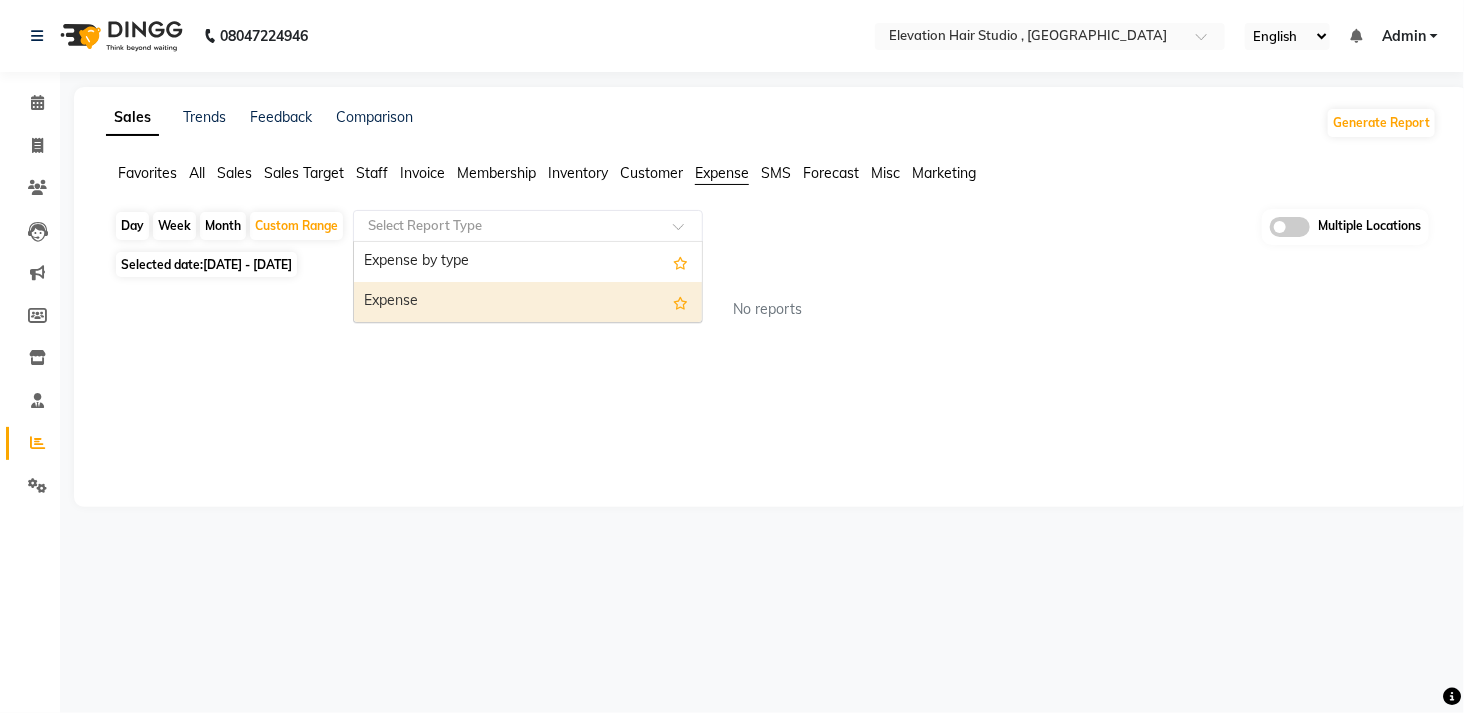 click on "Expense" at bounding box center (528, 302) 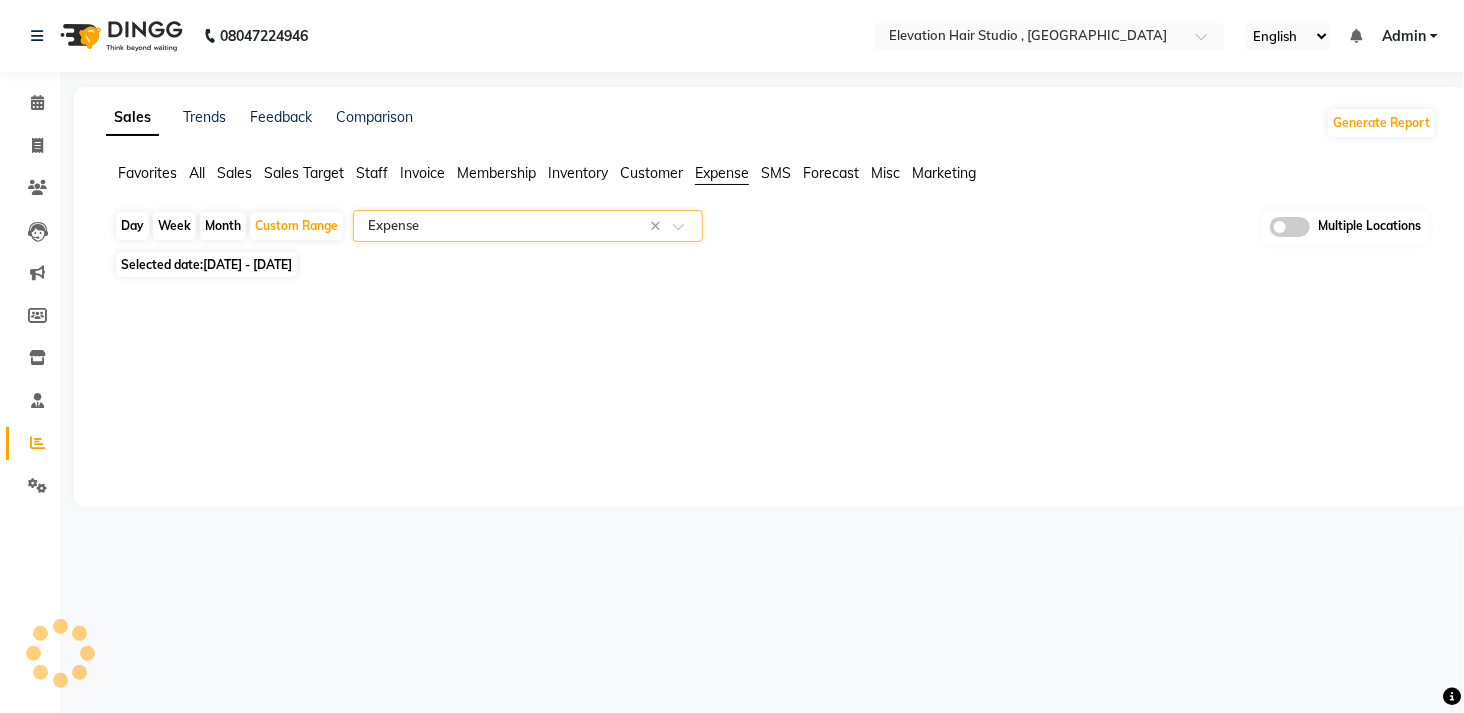 select on "full_report" 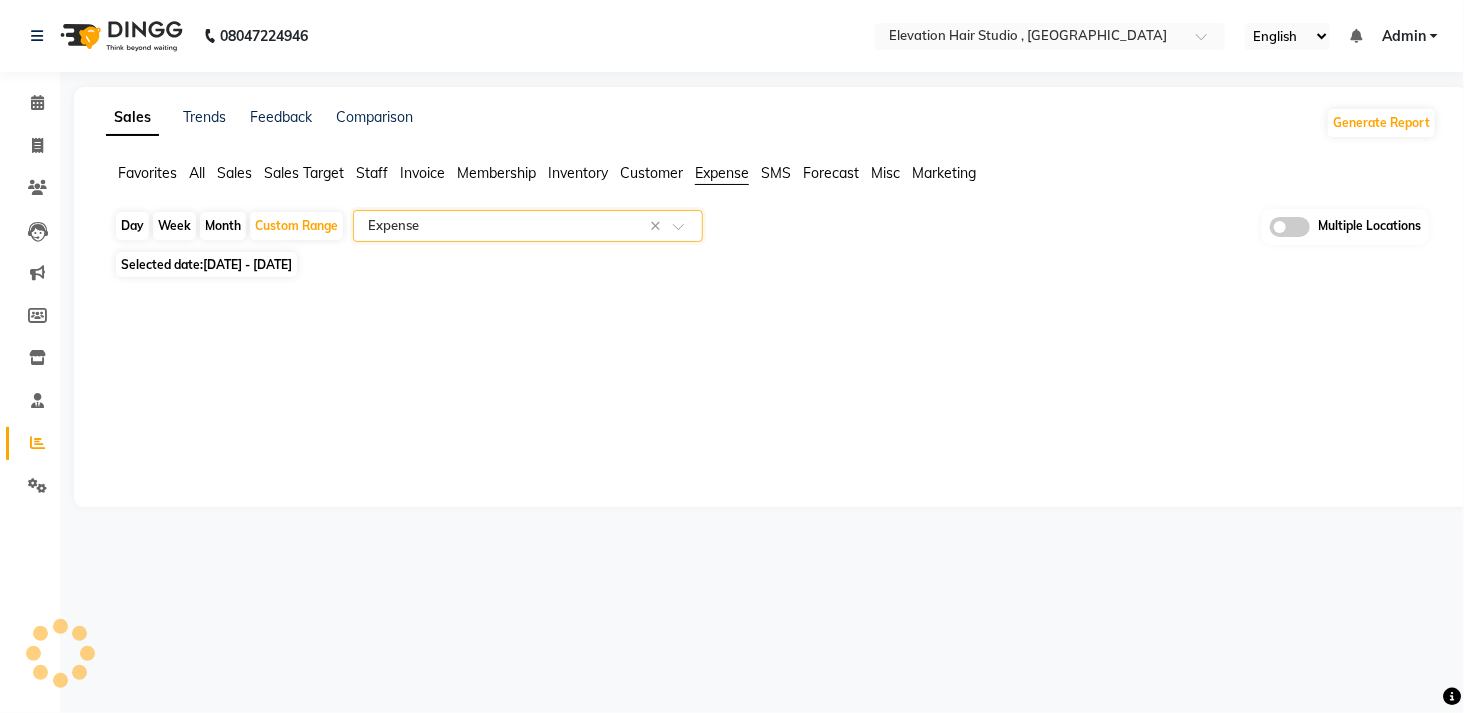 select on "csv" 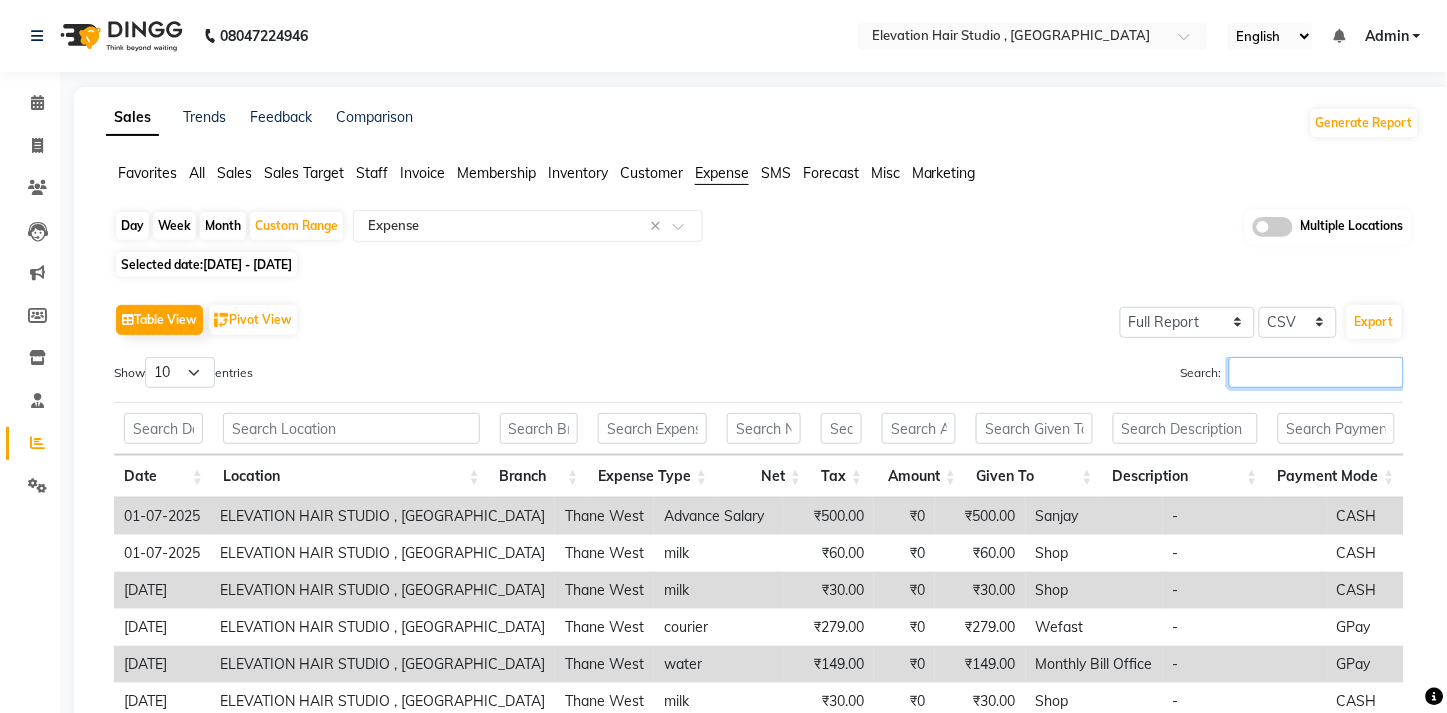 click on "Search:" at bounding box center (1316, 372) 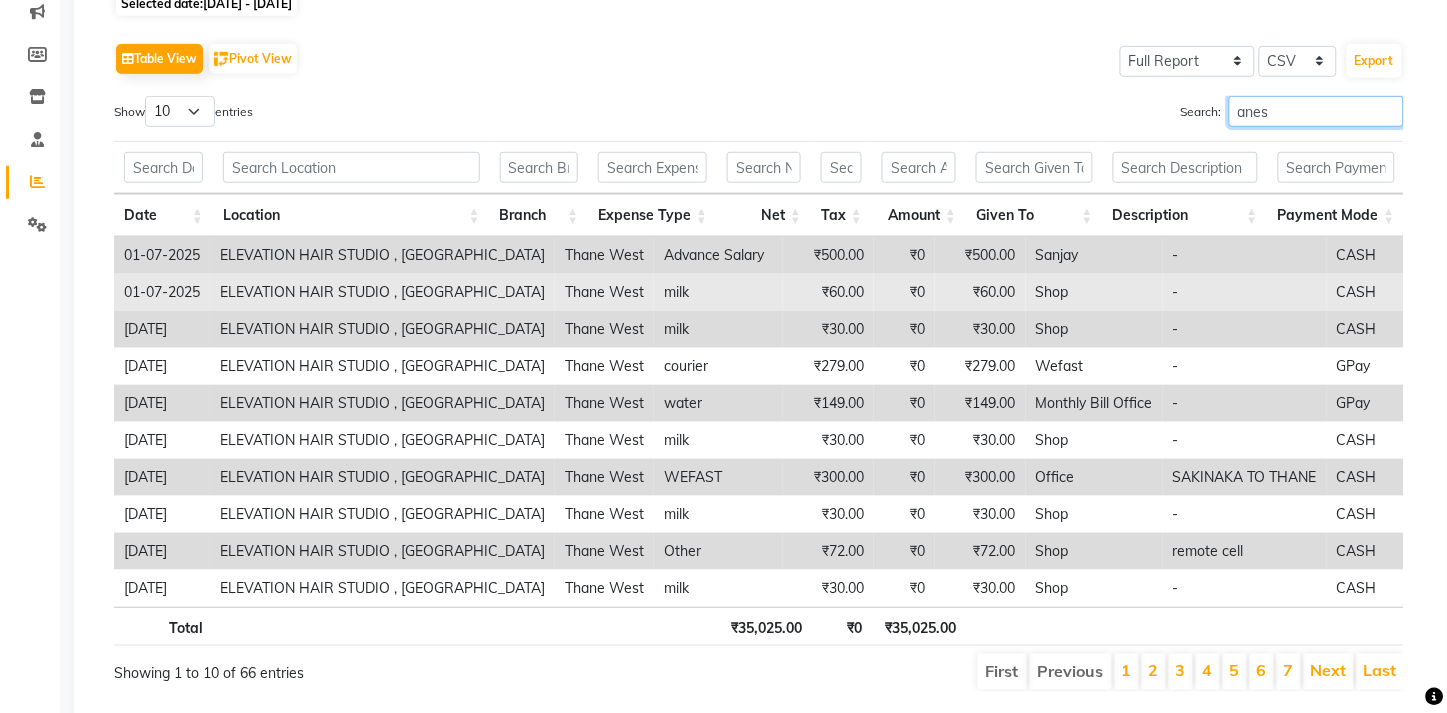 scroll, scrollTop: 0, scrollLeft: 0, axis: both 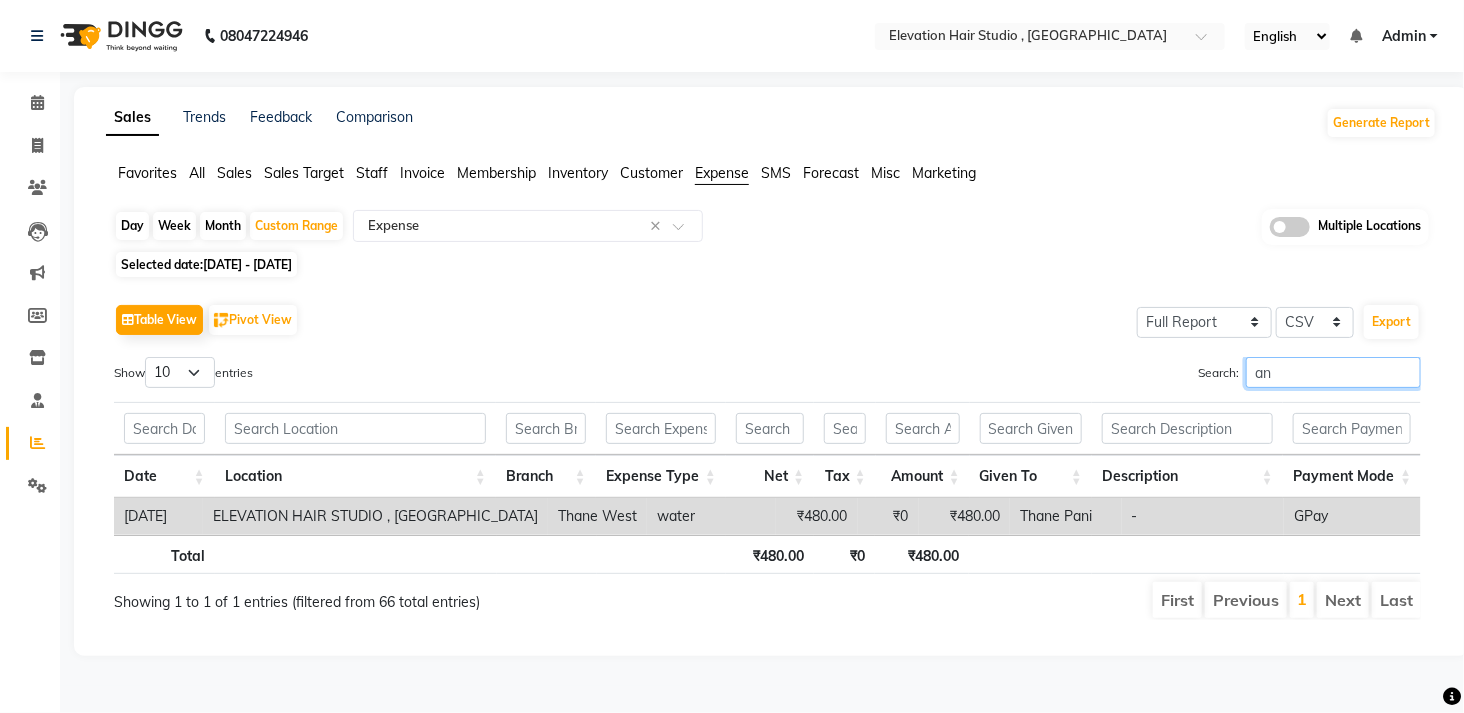 type on "a" 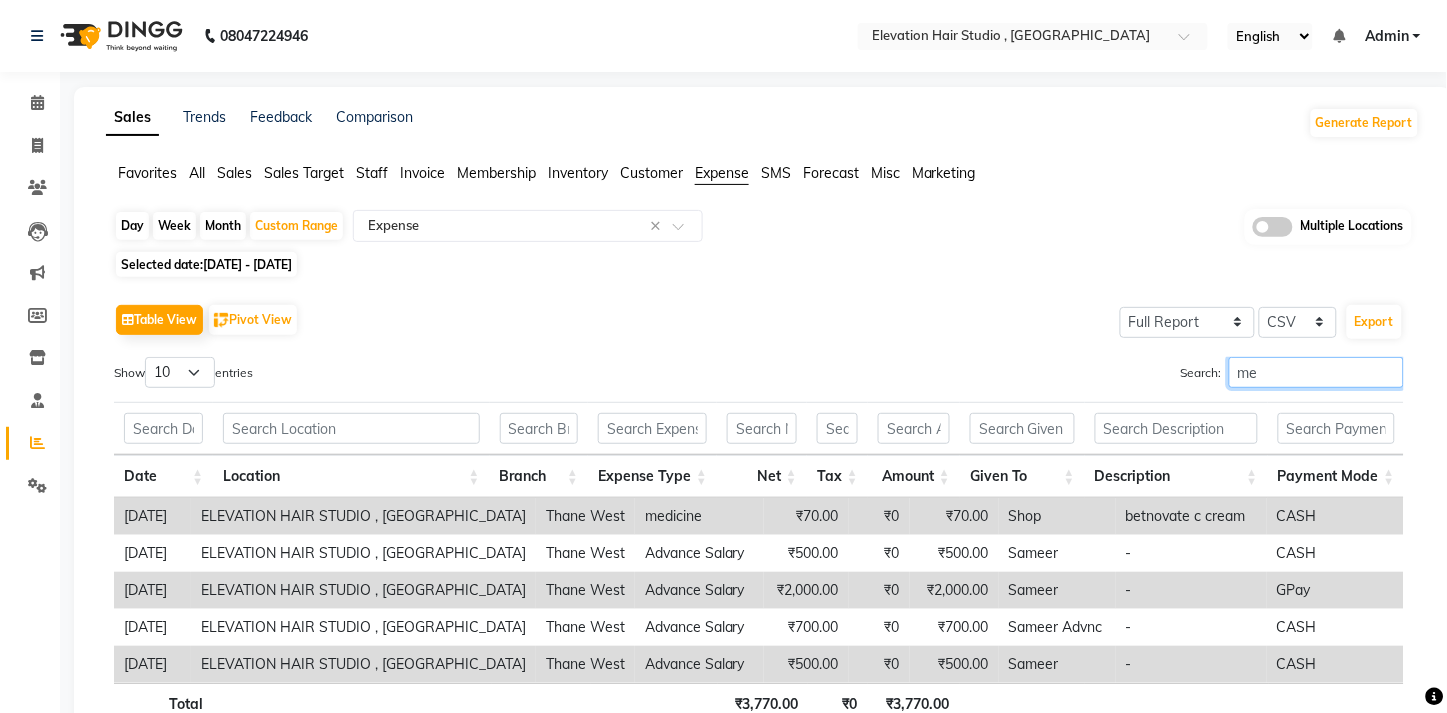 type on "m" 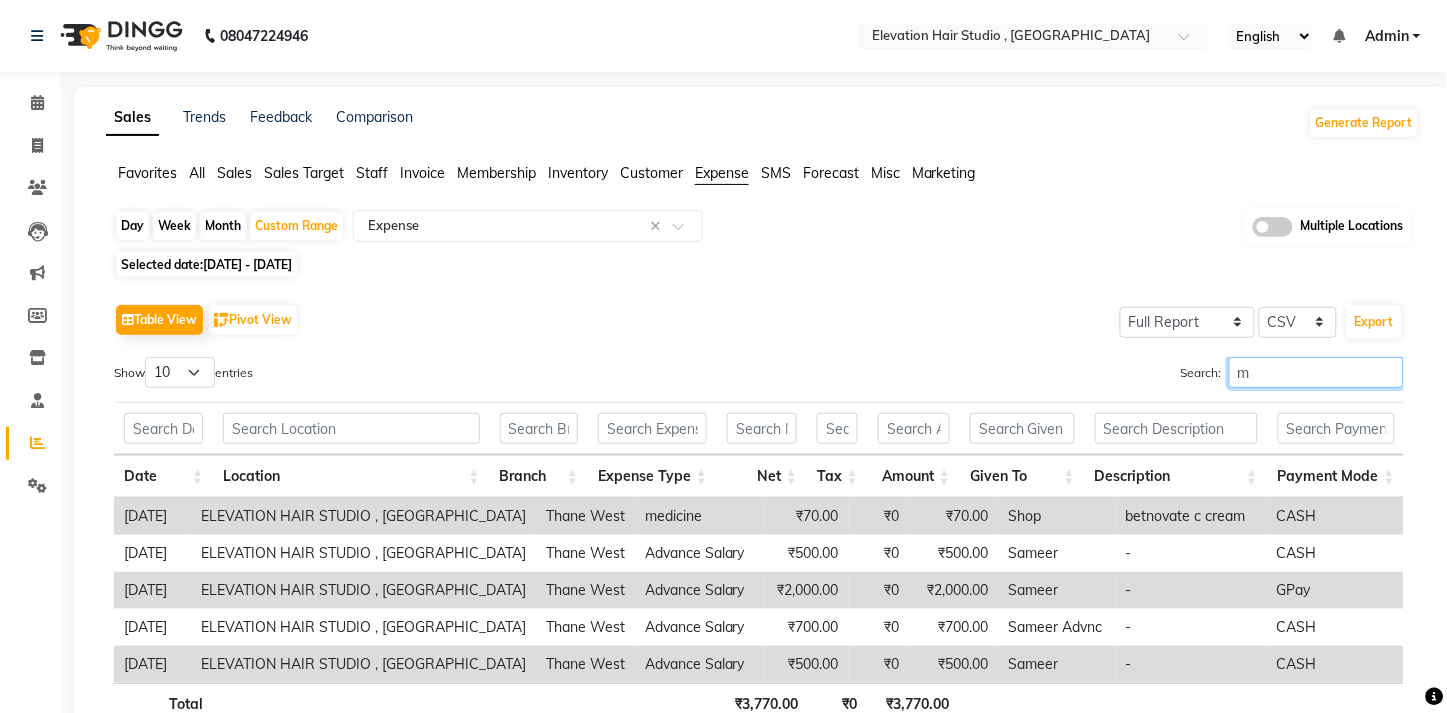 type 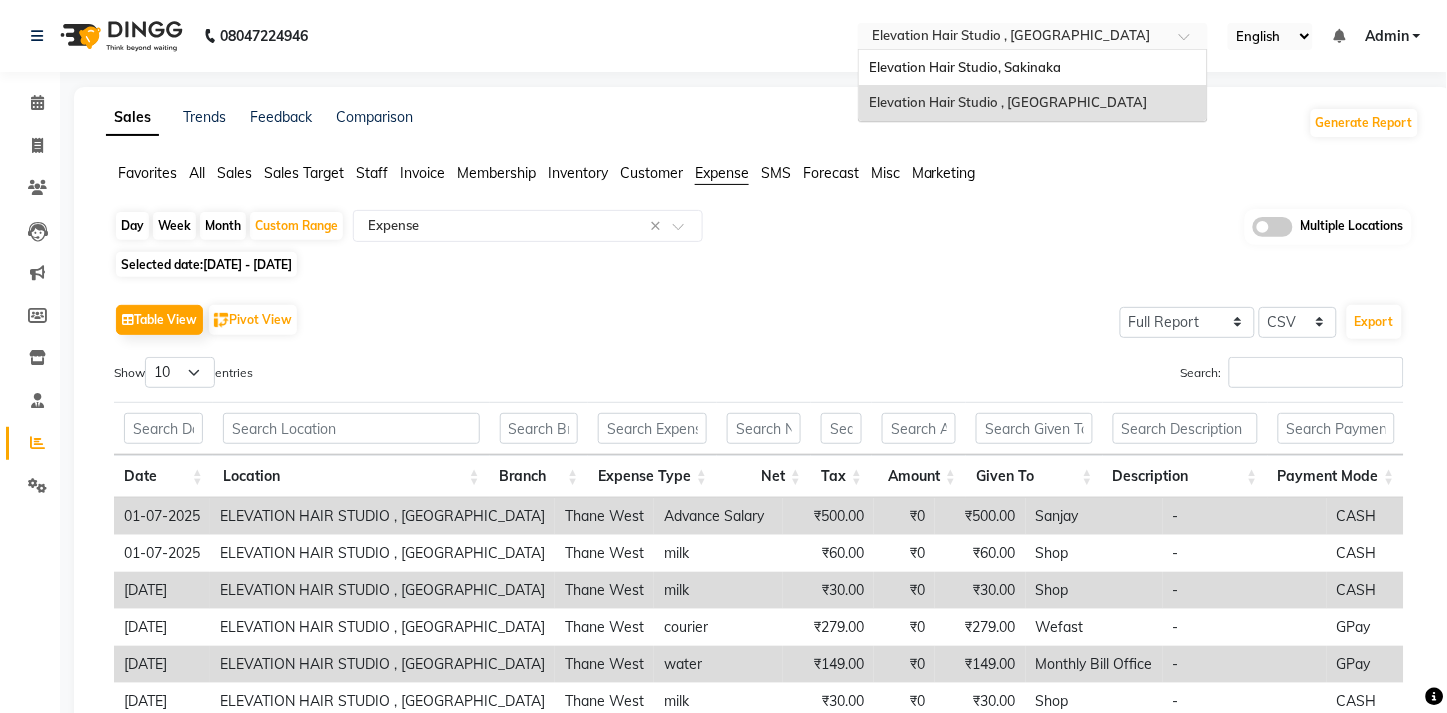 click on "× Elevation Hair Studio , Thane West" at bounding box center [1011, 36] 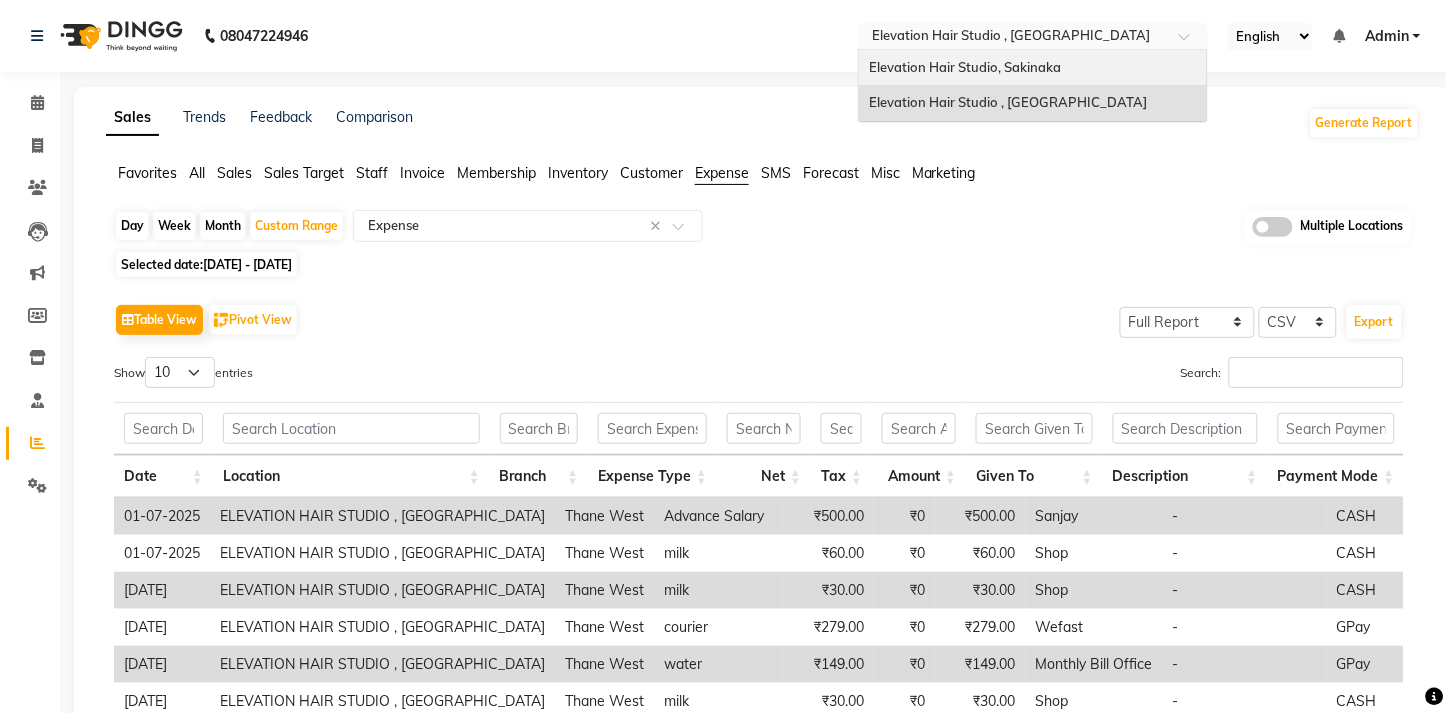 click on "Elevation Hair Studio, Sakinaka" at bounding box center (965, 67) 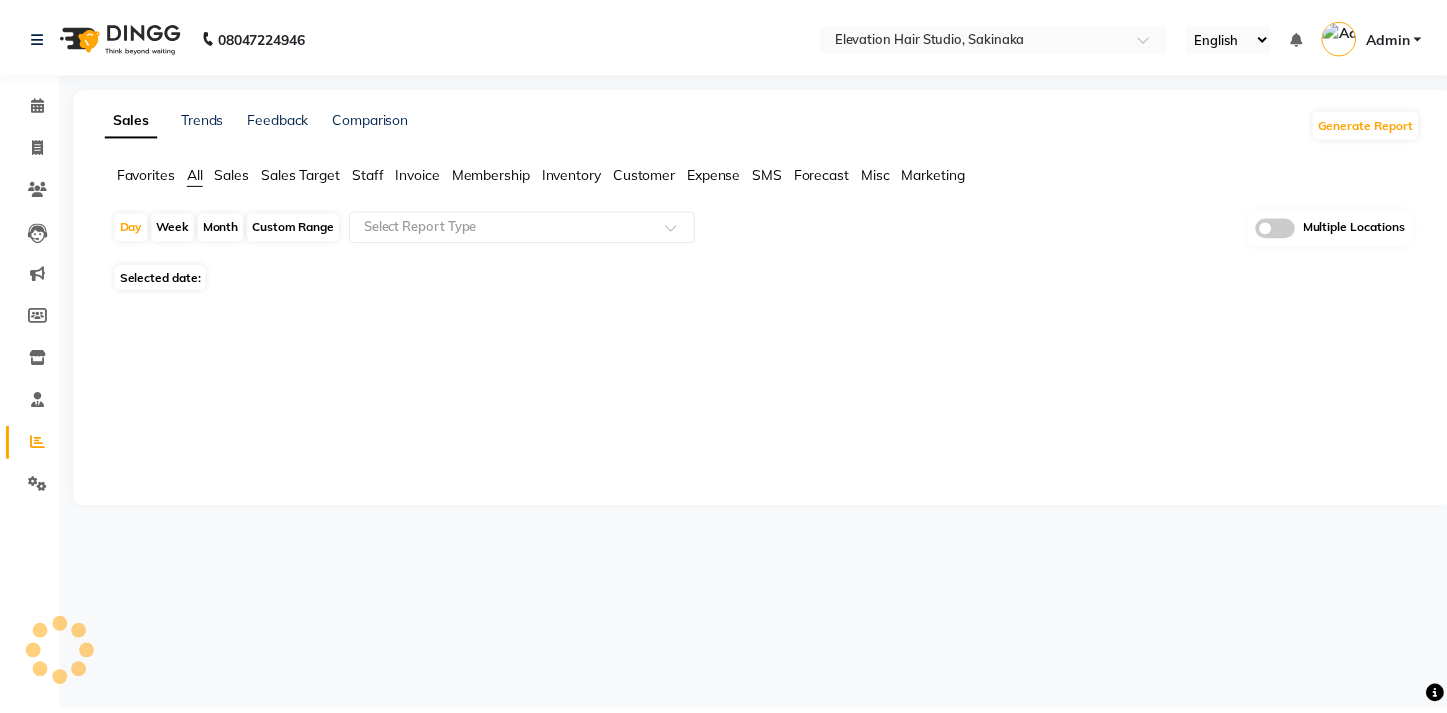 scroll, scrollTop: 0, scrollLeft: 0, axis: both 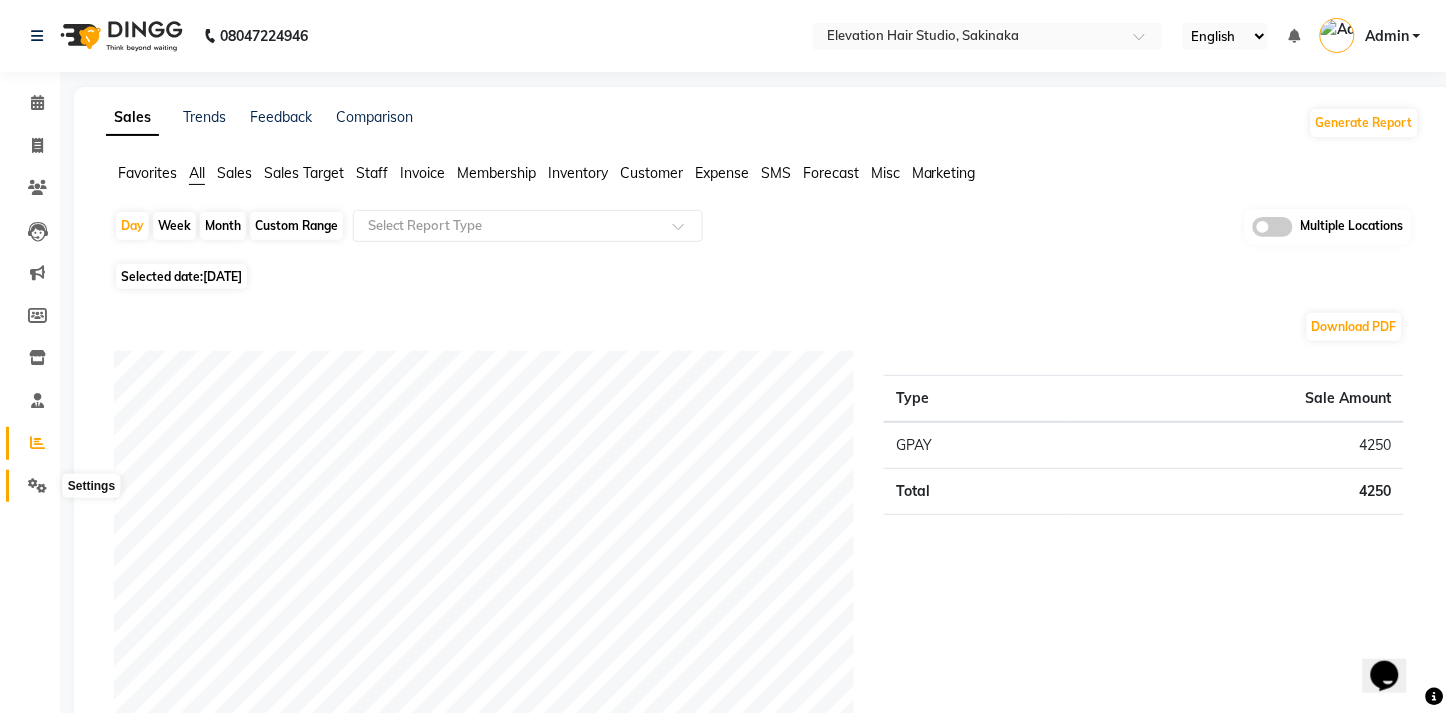 click 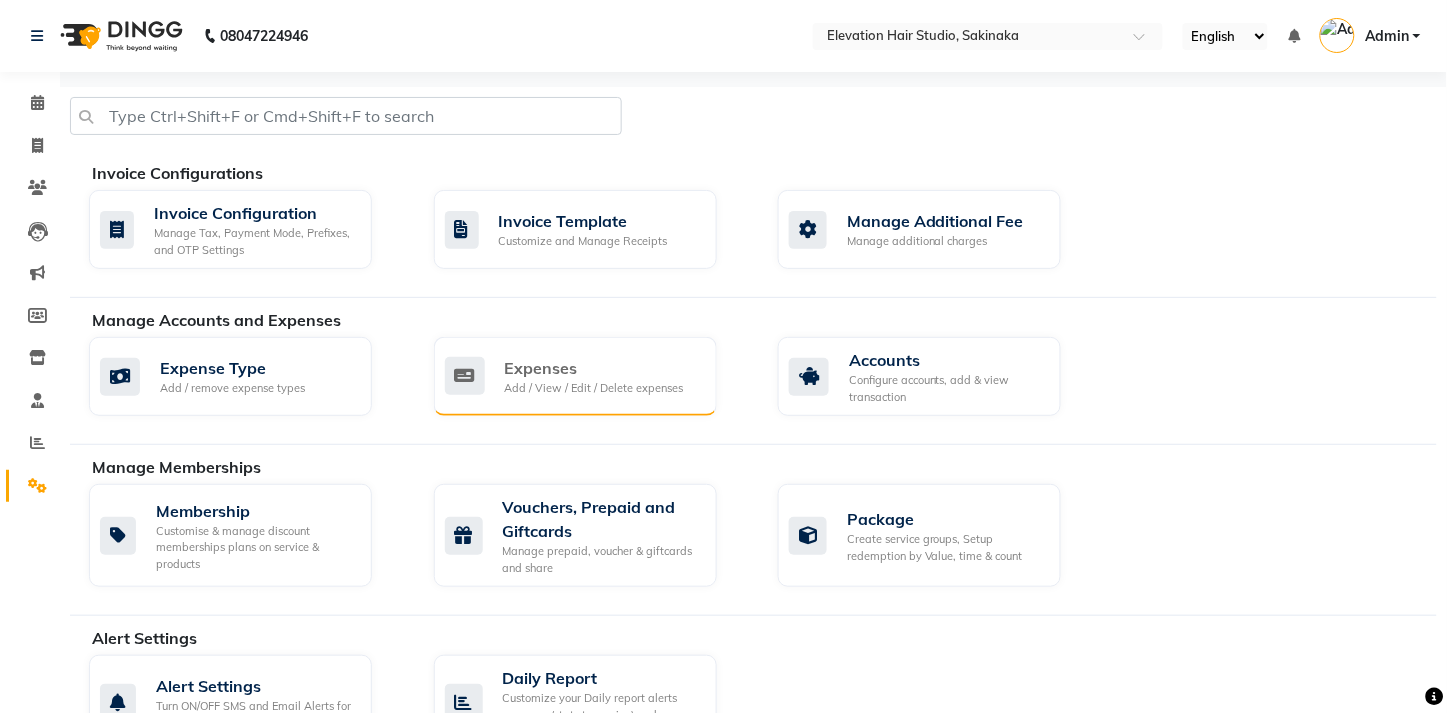 click on "Expenses" 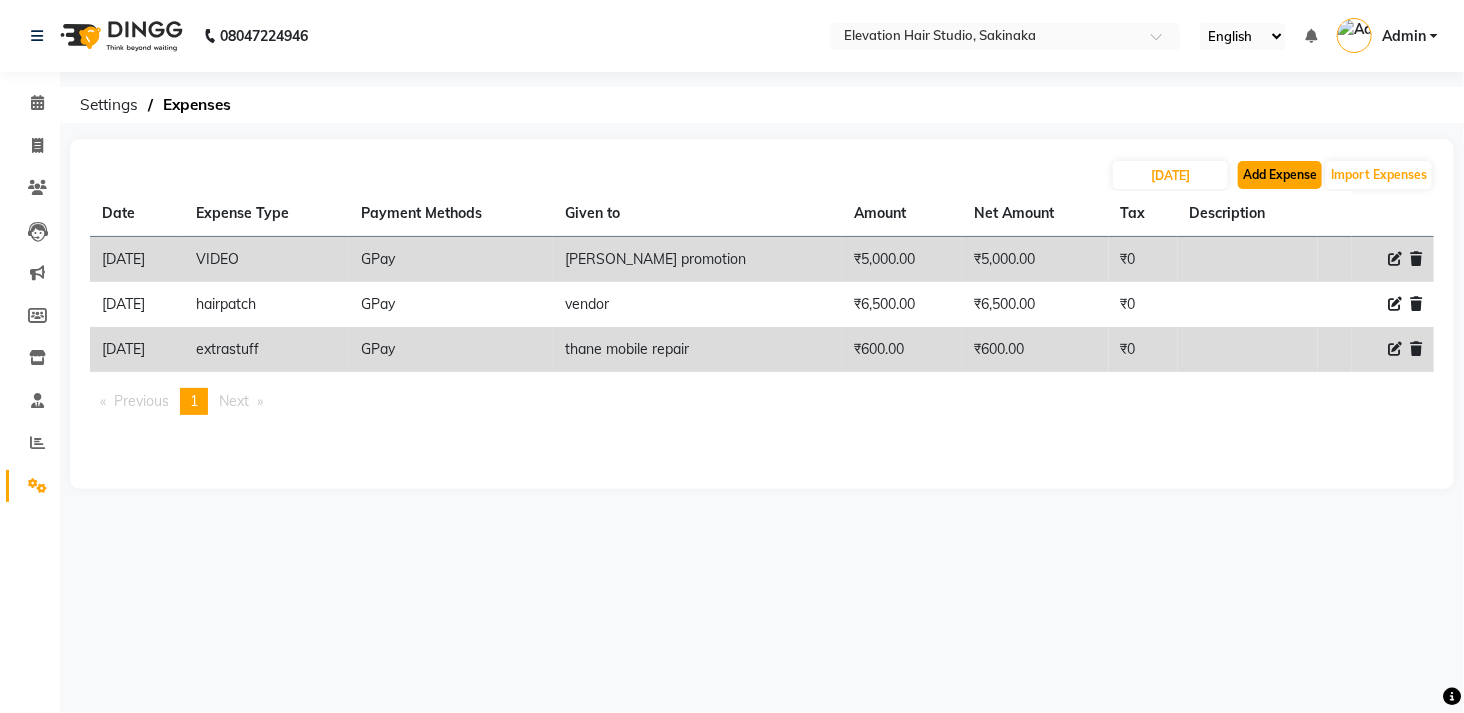 click on "Add Expense" 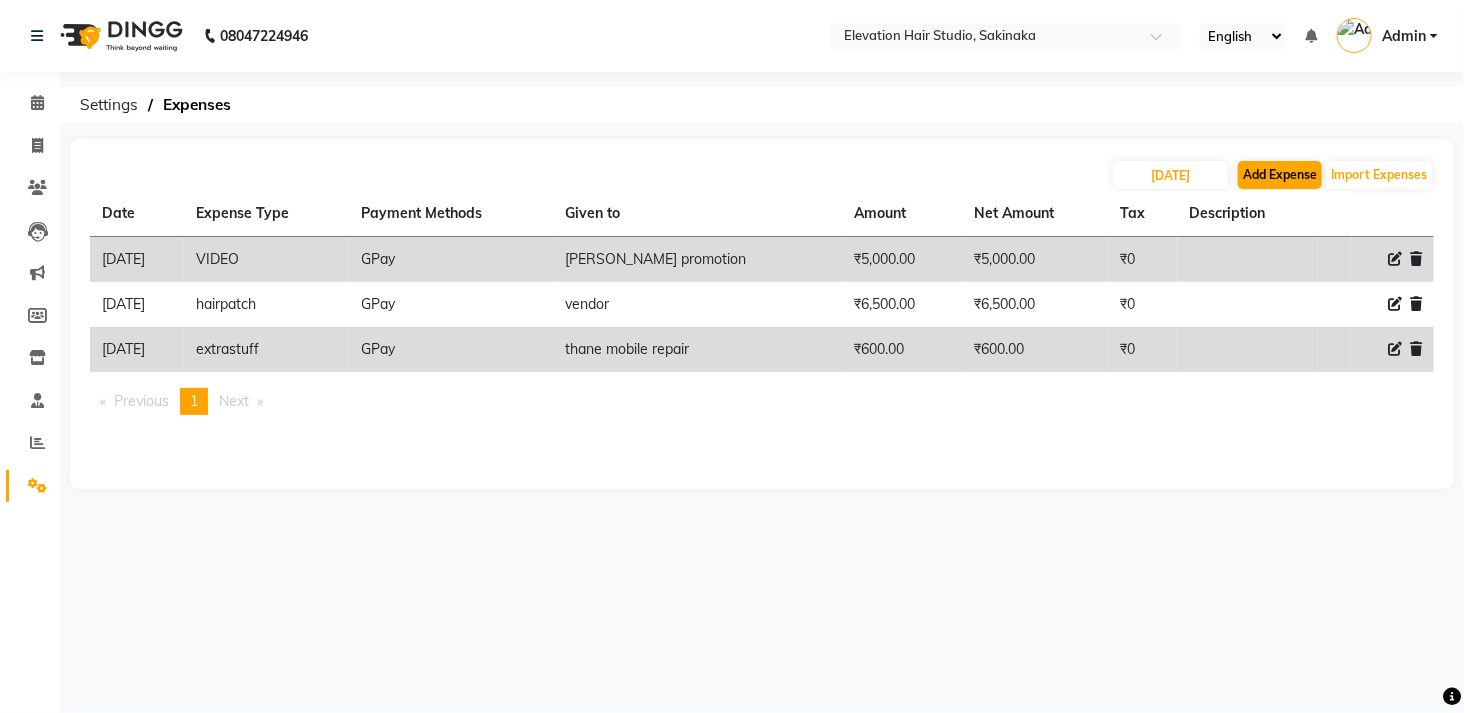 select on "1" 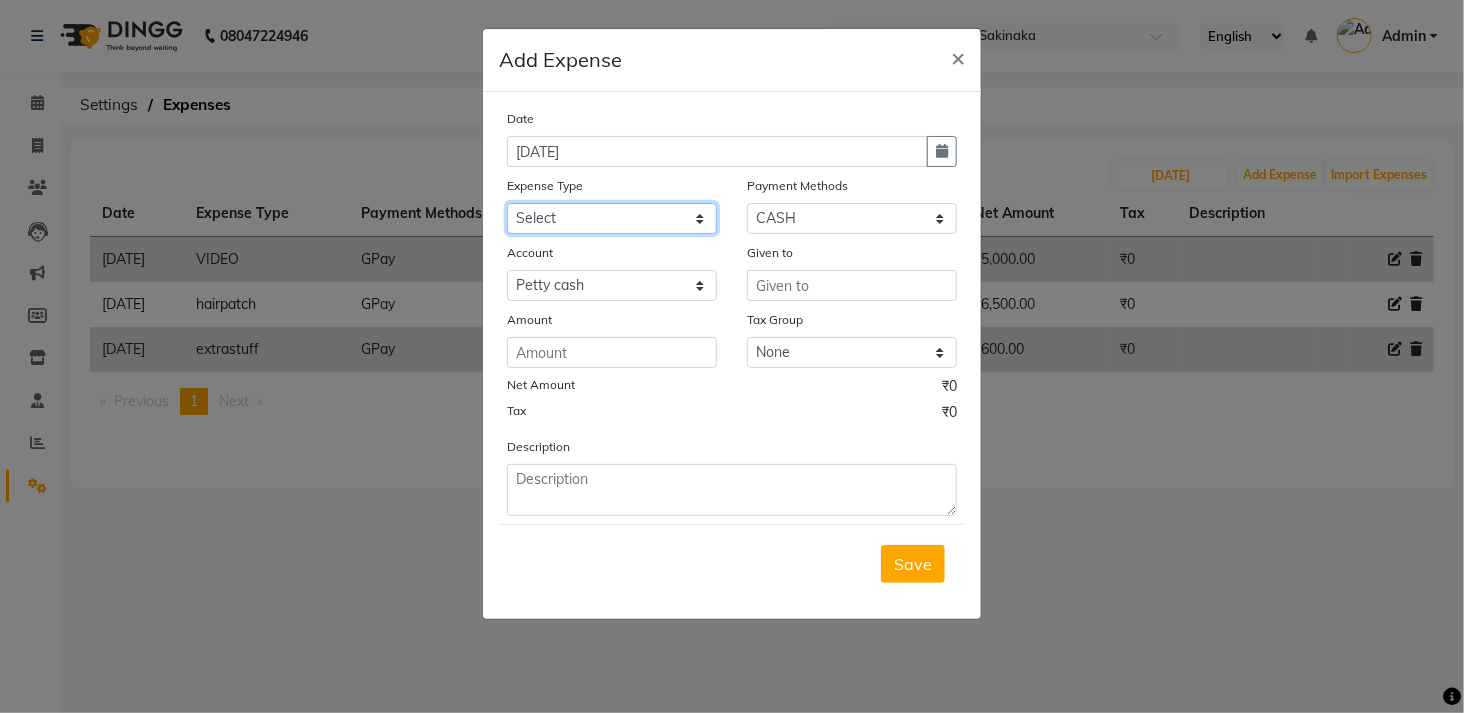 click on "Select AC Adrak Advance Salary agarbatti anees Appron asmoul advance salary Bank charges Car maintenance  [PERSON_NAME] Cash Deposited to bank Cash Handed over to Owner cellphone Client Snacks Clinical charges coffee conditioner courier diliptip dustbinplatebottle Equipment extrastuff fridge Fuel glue Govt fee greaser hairpatch hardware Incentive Insurance International purchase israil key lead light bill Loan Repayment Maintenance Marketing medicine milk Miscellaneous MRA ola Other paddlebrush PAINTER Pantry plumber Product product recharge rehman Rent Salary salary salary sandwich shampoo Staff Snacks sugar TAPE Tax Tea & Refreshment tissue towel trolly Utilities velocity VIDEO water web side WEFAST wireboard xerox" 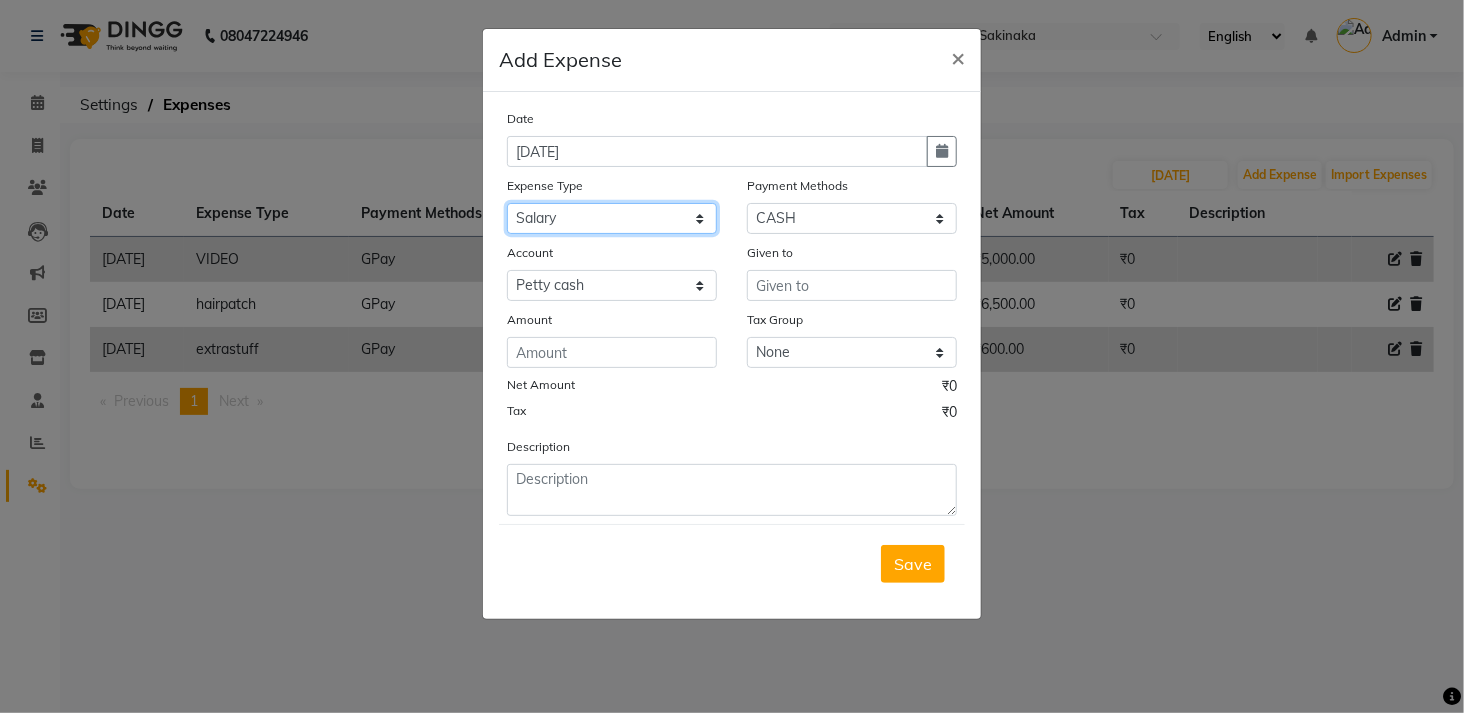 click on "Select AC Adrak Advance Salary agarbatti anees Appron asmoul advance salary Bank charges Car maintenance  [PERSON_NAME] Cash Deposited to bank Cash Handed over to Owner cellphone Client Snacks Clinical charges coffee conditioner courier diliptip dustbinplatebottle Equipment extrastuff fridge Fuel glue Govt fee greaser hairpatch hardware Incentive Insurance International purchase israil key lead light bill Loan Repayment Maintenance Marketing medicine milk Miscellaneous MRA ola Other paddlebrush PAINTER Pantry plumber Product product recharge rehman Rent Salary salary salary sandwich shampoo Staff Snacks sugar TAPE Tax Tea & Refreshment tissue towel trolly Utilities velocity VIDEO water web side WEFAST wireboard xerox" 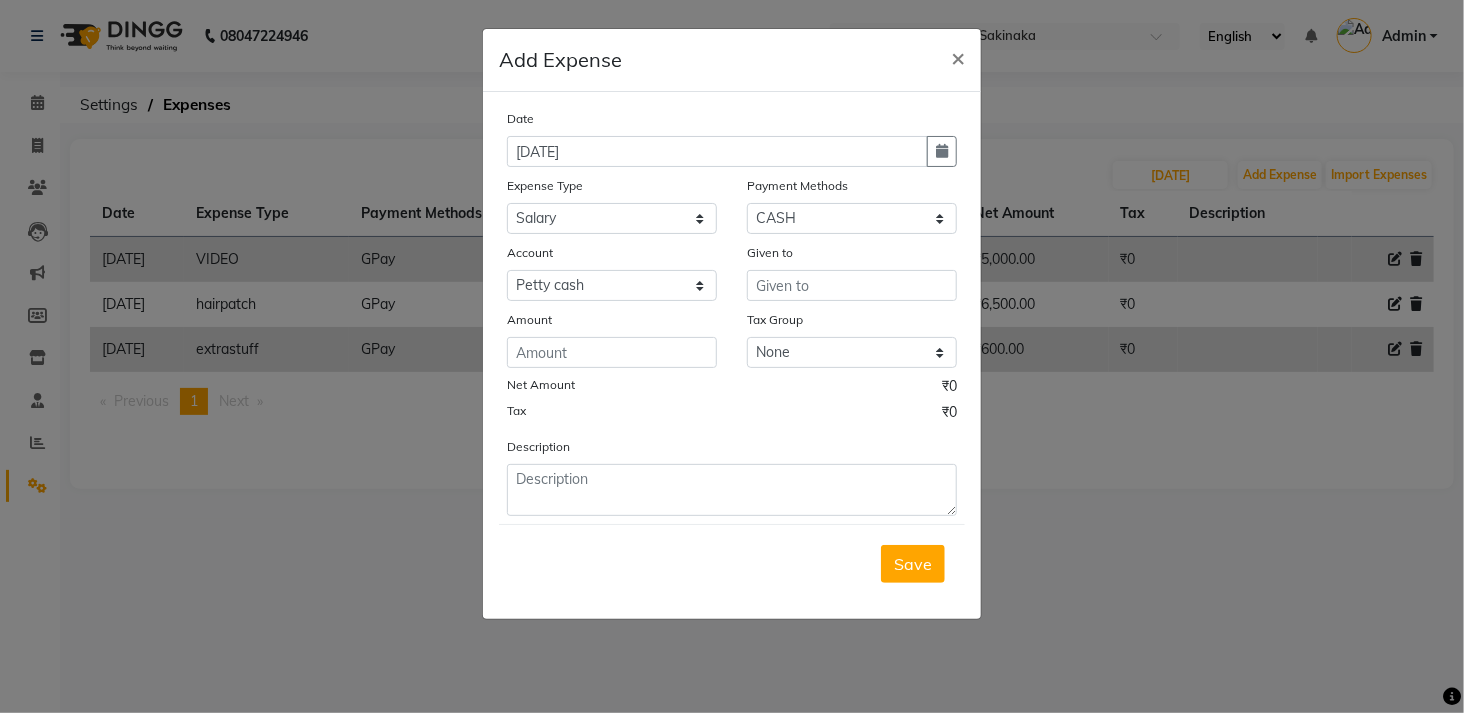 click on "Date [DATE] Expense Type Select AC Adrak Advance Salary agarbatti anees Appron asmoul advance salary Bank charges Car maintenance  [PERSON_NAME] Cash Deposited to bank Cash Handed over to Owner cellphone Client Snacks Clinical charges coffee conditioner courier diliptip dustbinplatebottle Equipment extrastuff fridge Fuel glue Govt fee greaser hairpatch hardware Incentive Insurance International purchase israil key lead light bill Loan Repayment Maintenance Marketing medicine milk Miscellaneous MRA ola Other paddlebrush PAINTER Pantry plumber Product product recharge rehman Rent Salary salary salary sandwich shampoo Staff Snacks sugar TAPE Tax Tea & Refreshment tissue towel trolly Utilities velocity VIDEO water web side WEFAST wireboard xerox Payment Methods Select CASH CARD GPay PhonePe Loan Cheque Package Visa Card BharatPay PayTM Wallet Account Select [PERSON_NAME] cash Default account Given to Amount Tax Group None GST(ANY) Net Amount ₹0 Tax ₹0 Description" 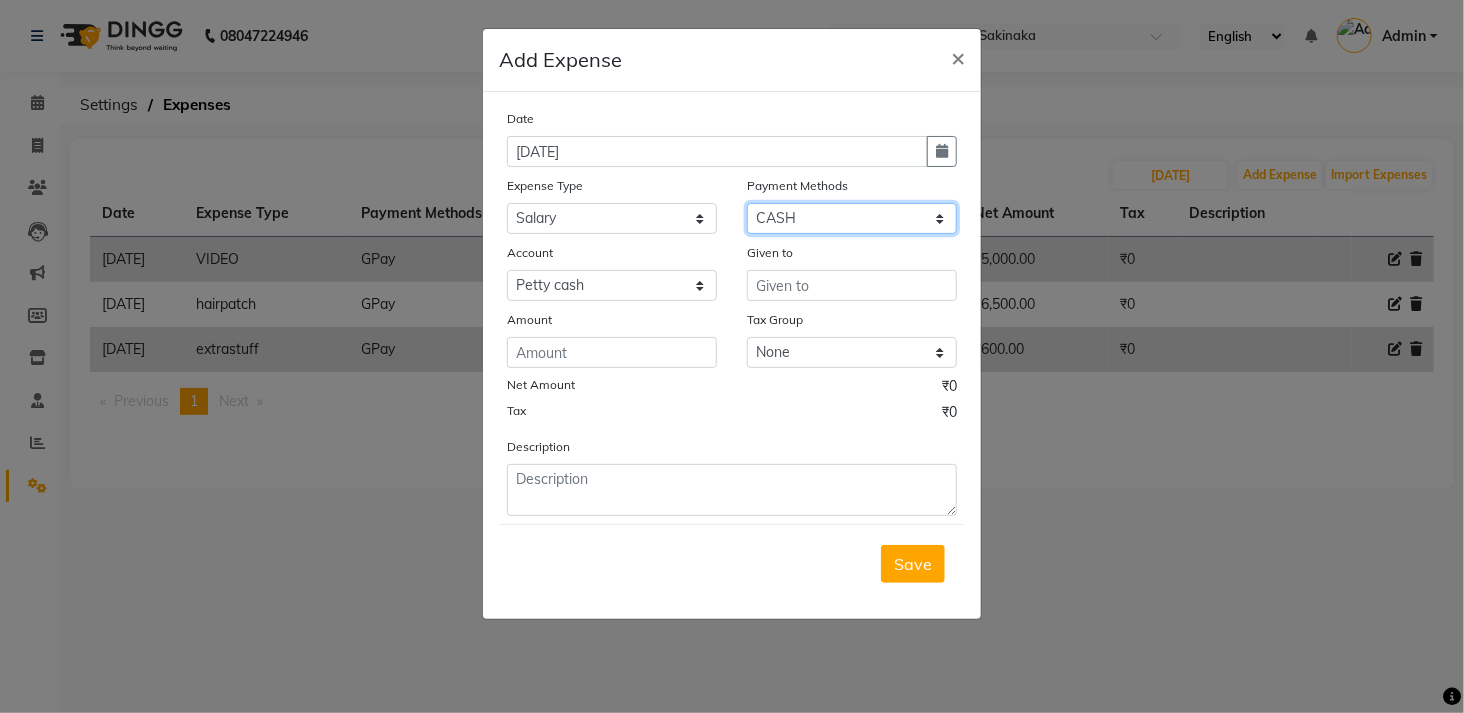 drag, startPoint x: 890, startPoint y: 228, endPoint x: 818, endPoint y: 335, distance: 128.969 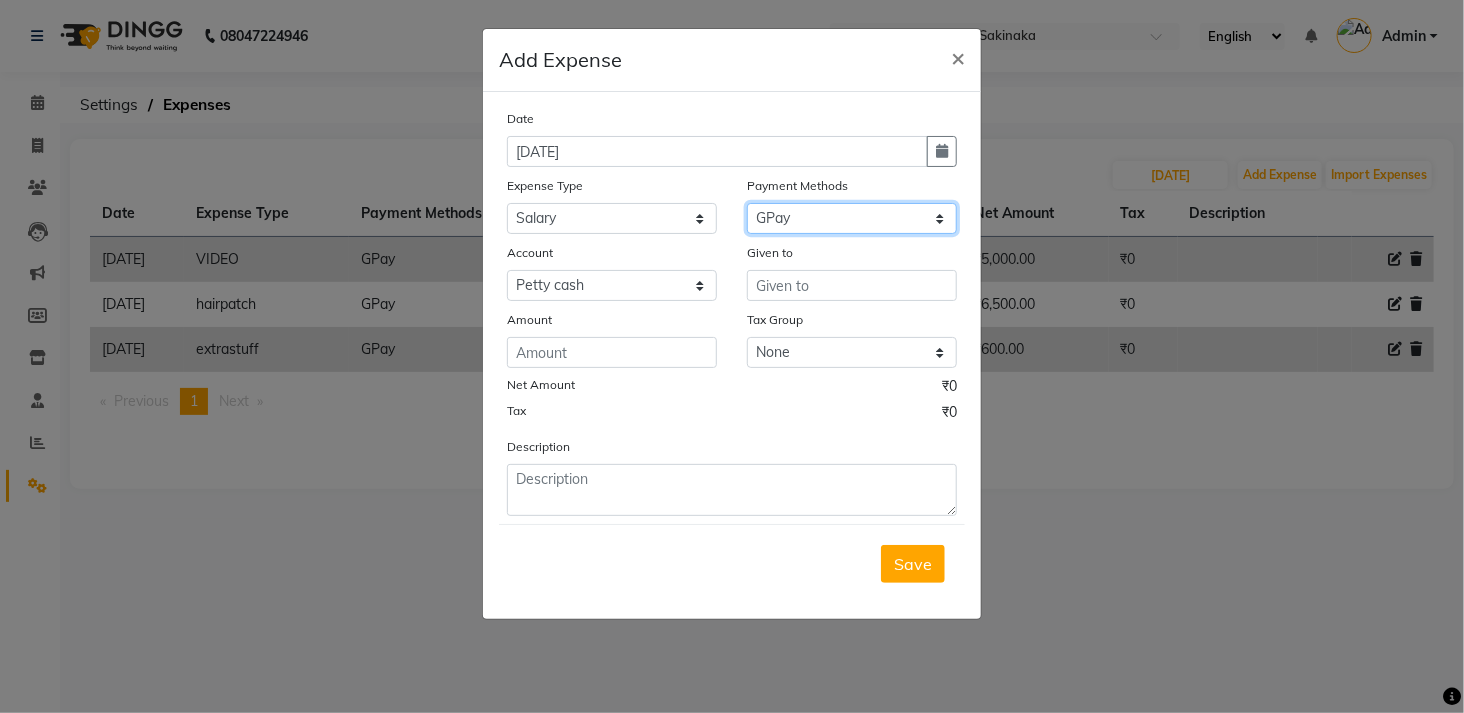 click on "Select CASH CARD GPay PhonePe Loan Cheque Package Visa Card BharatPay PayTM Wallet" 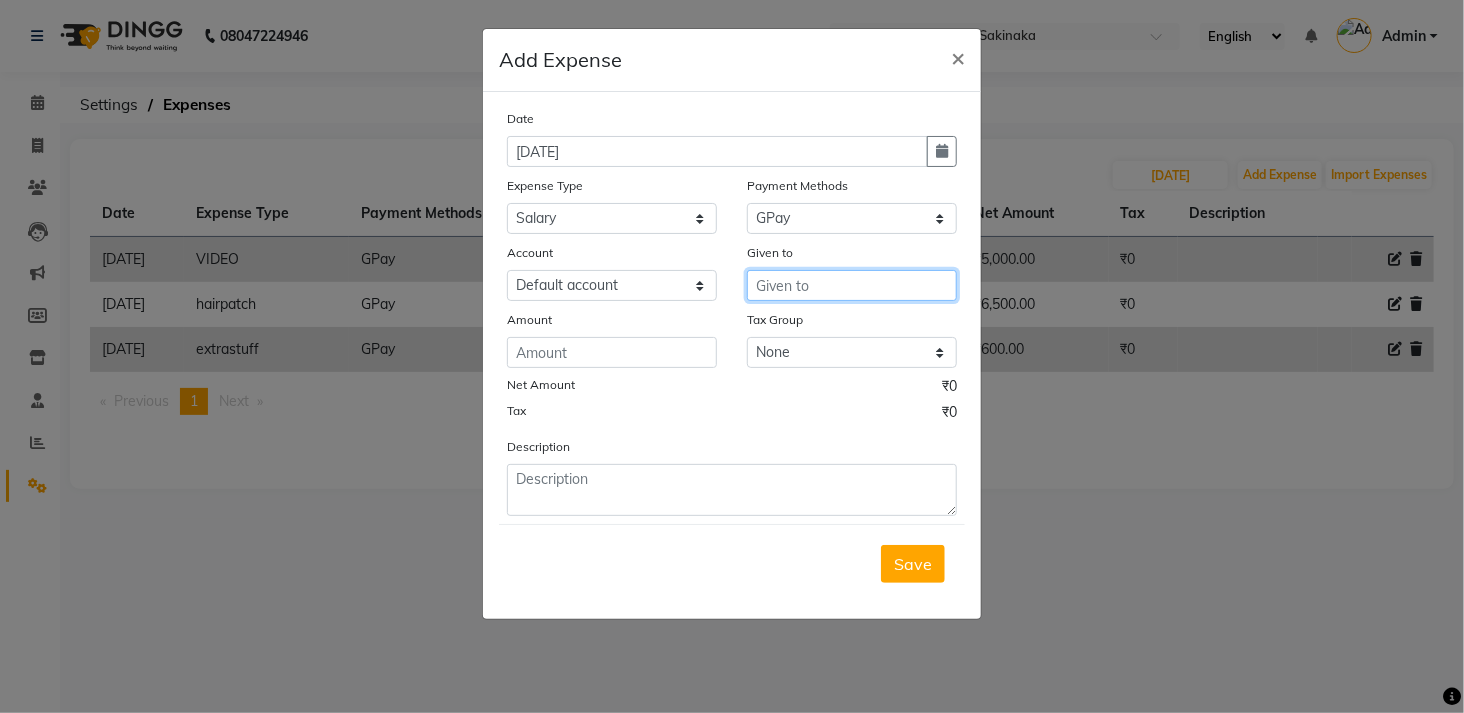 click at bounding box center [852, 285] 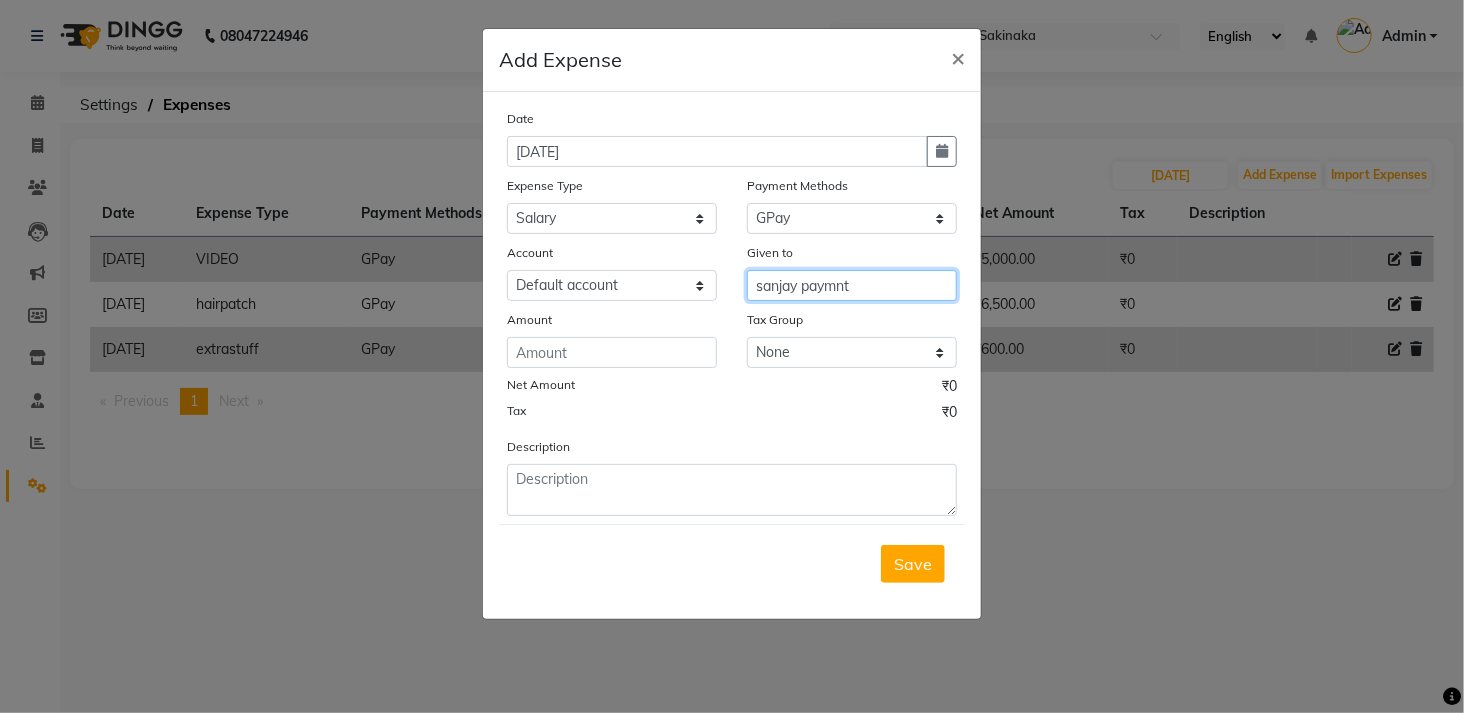 type on "sanjay paymnt" 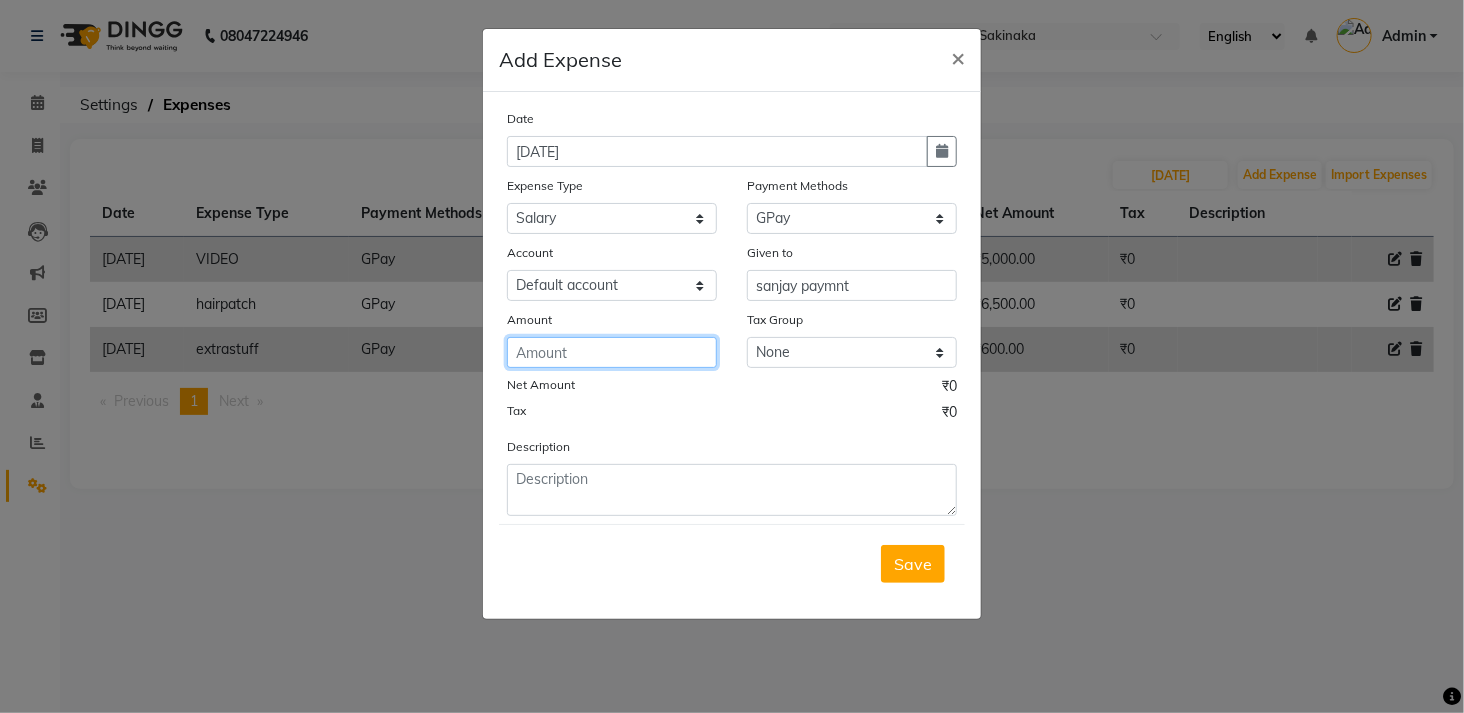 click 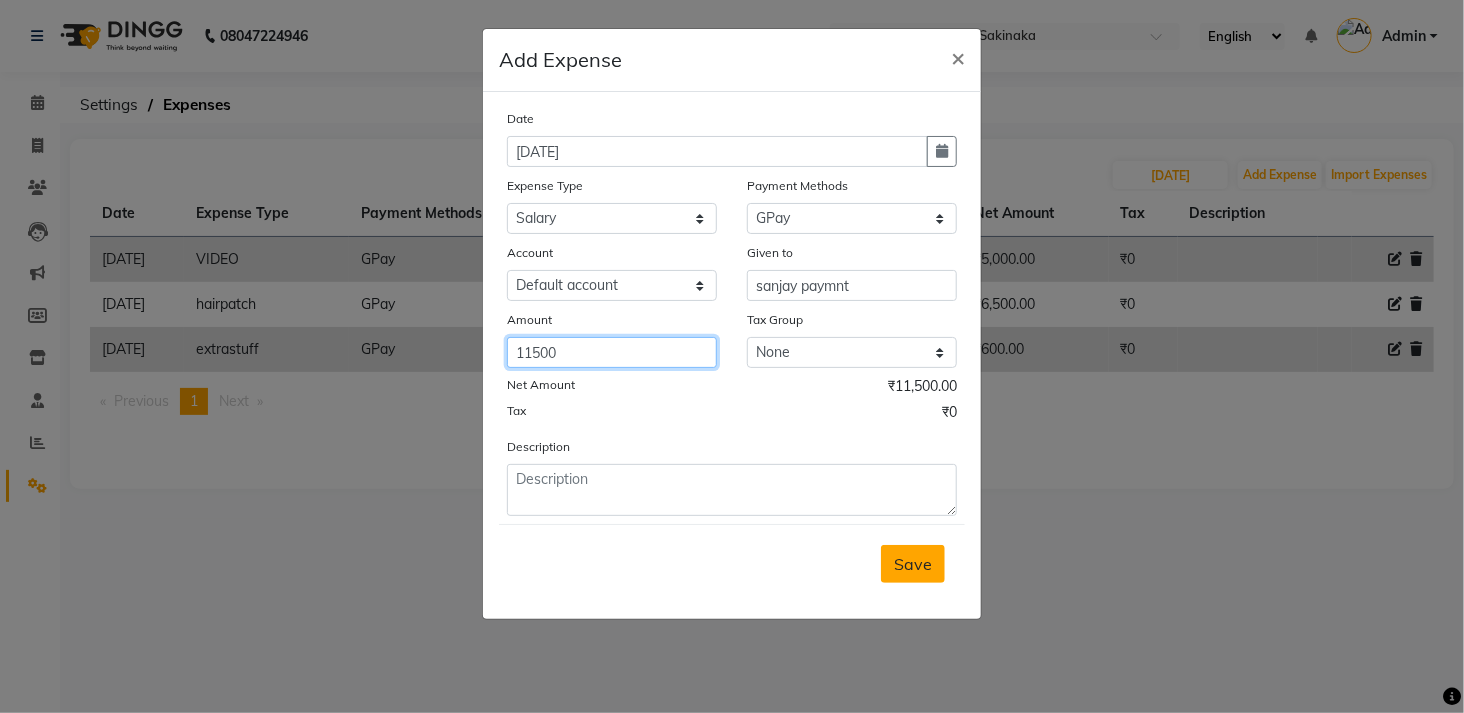 type on "11500" 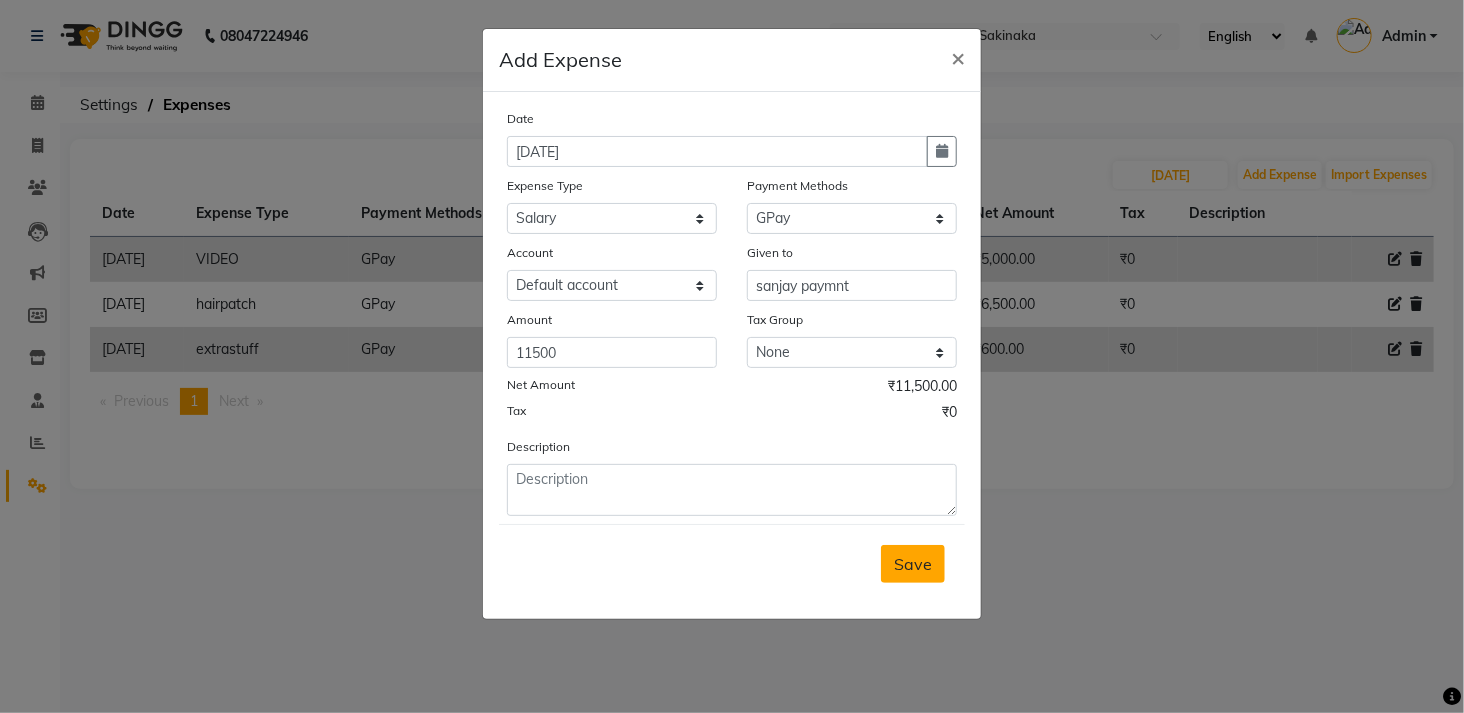 click on "Save" at bounding box center [913, 564] 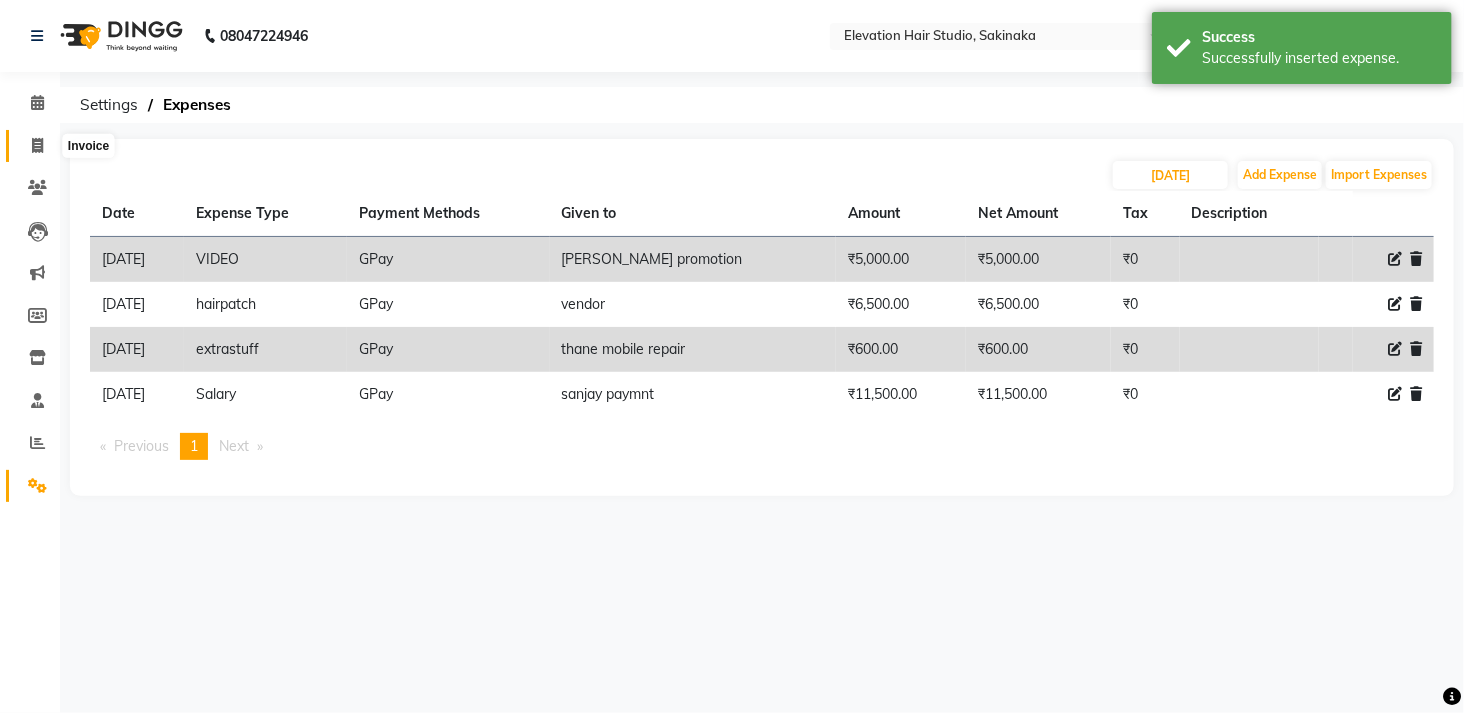 click 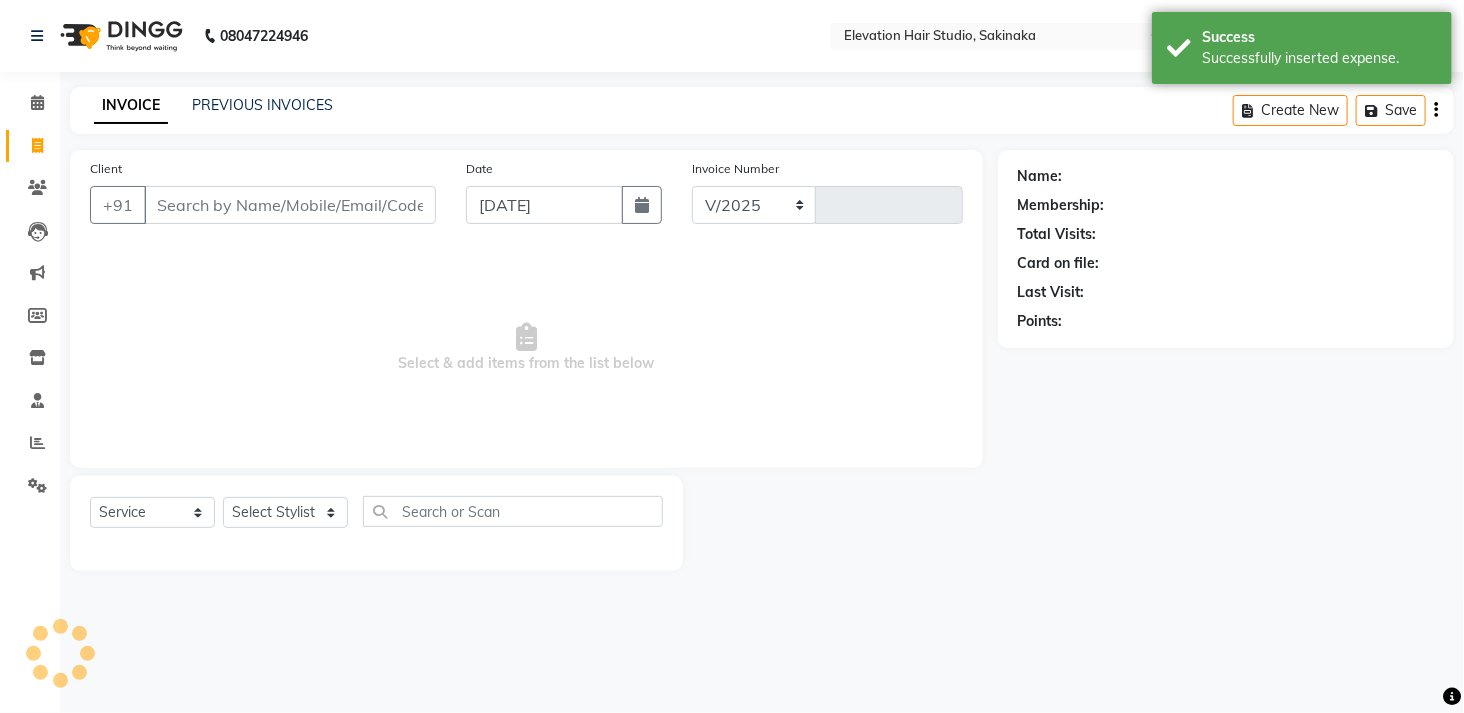 select on "4949" 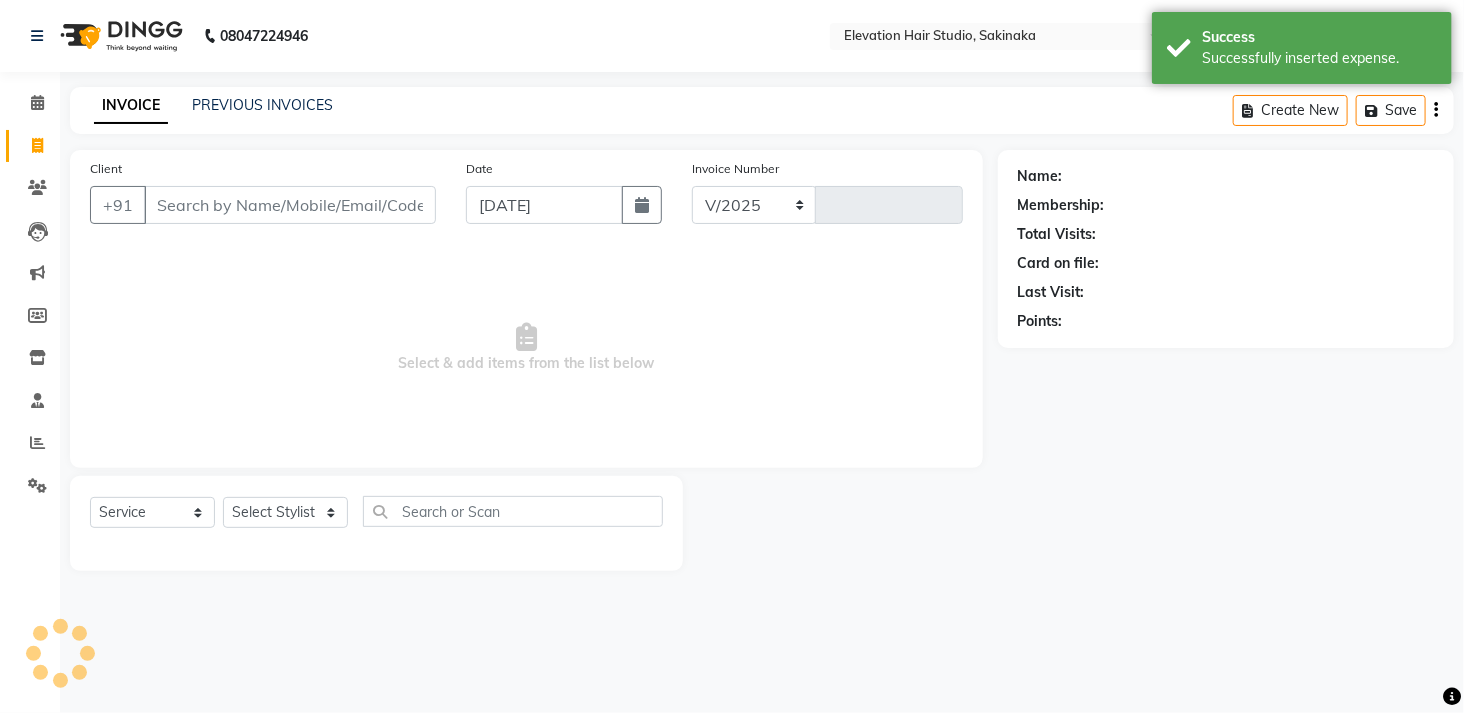 type on "1069" 